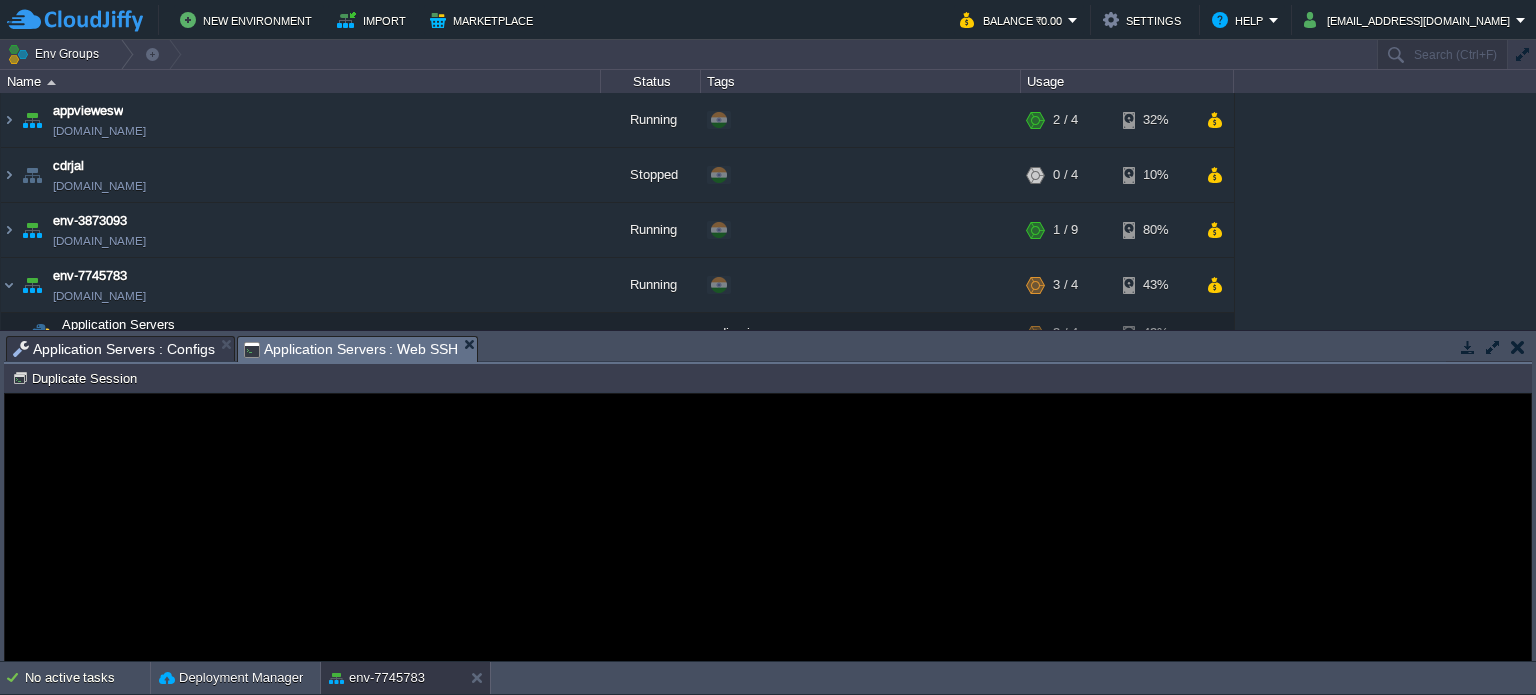 scroll, scrollTop: 0, scrollLeft: 0, axis: both 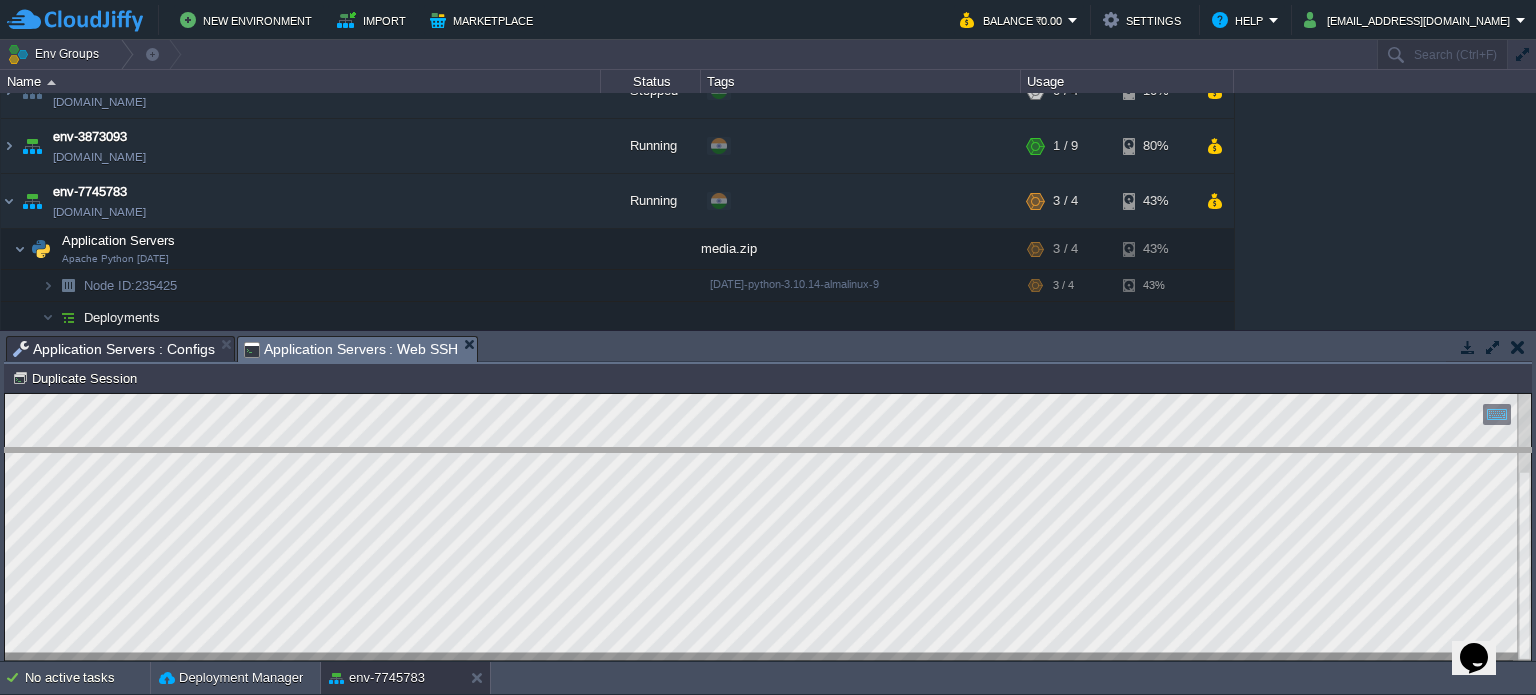 drag, startPoint x: 872, startPoint y: 343, endPoint x: 879, endPoint y: 455, distance: 112.21854 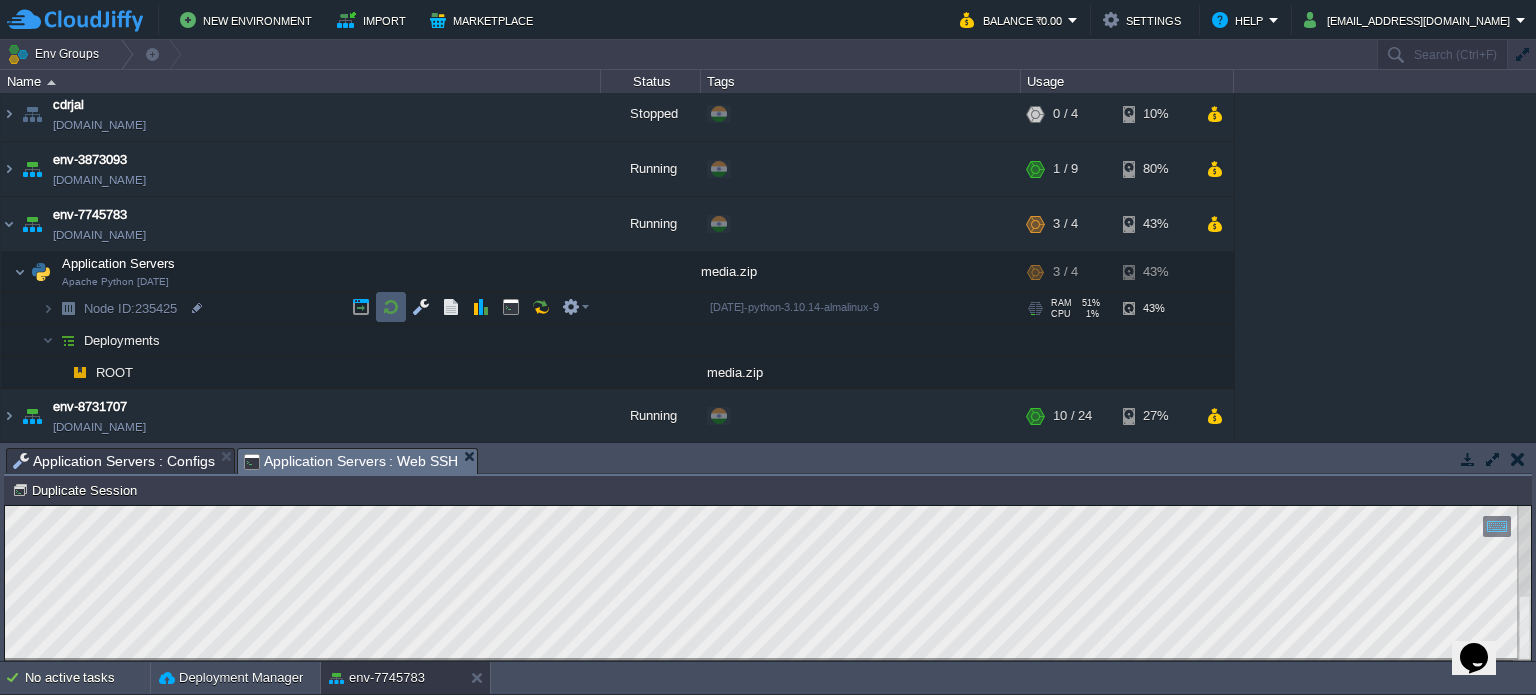 scroll, scrollTop: 60, scrollLeft: 0, axis: vertical 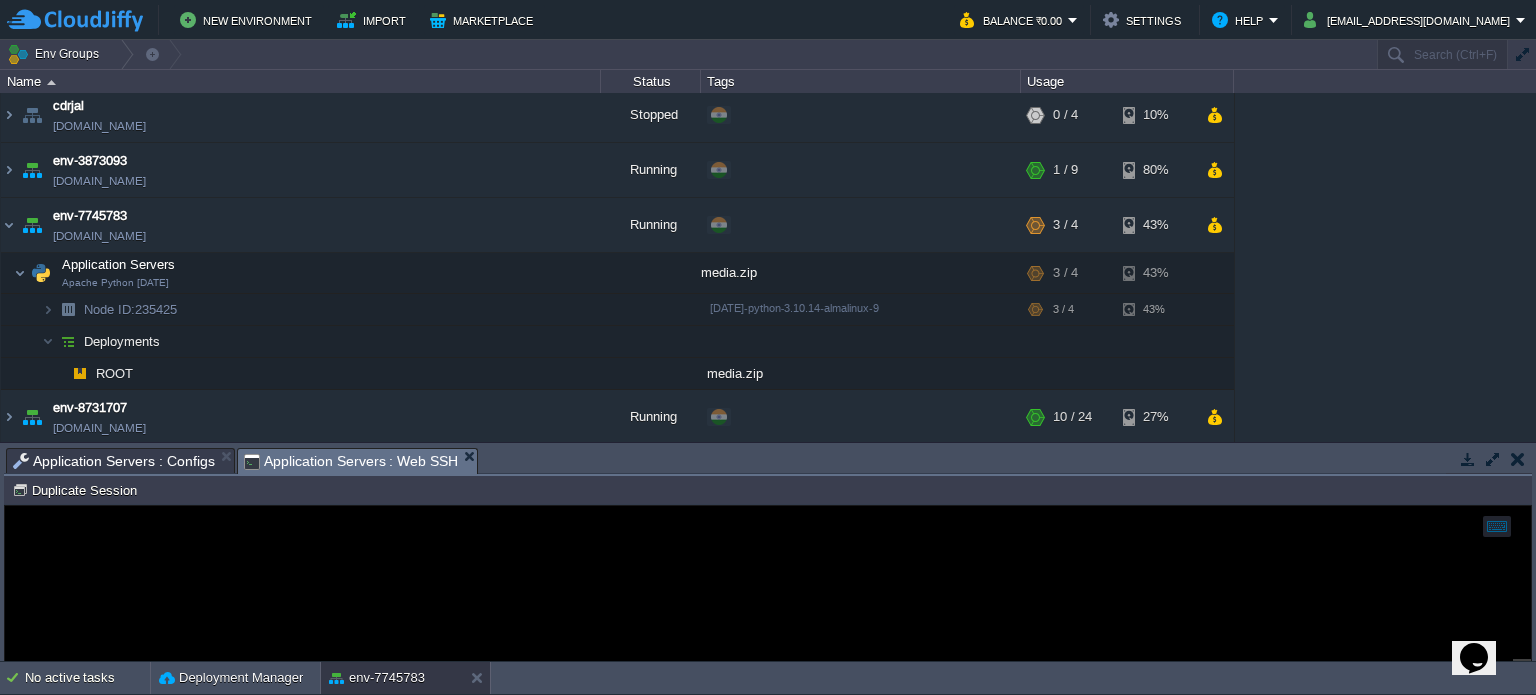 click on "Application Servers : Configs" at bounding box center (114, 461) 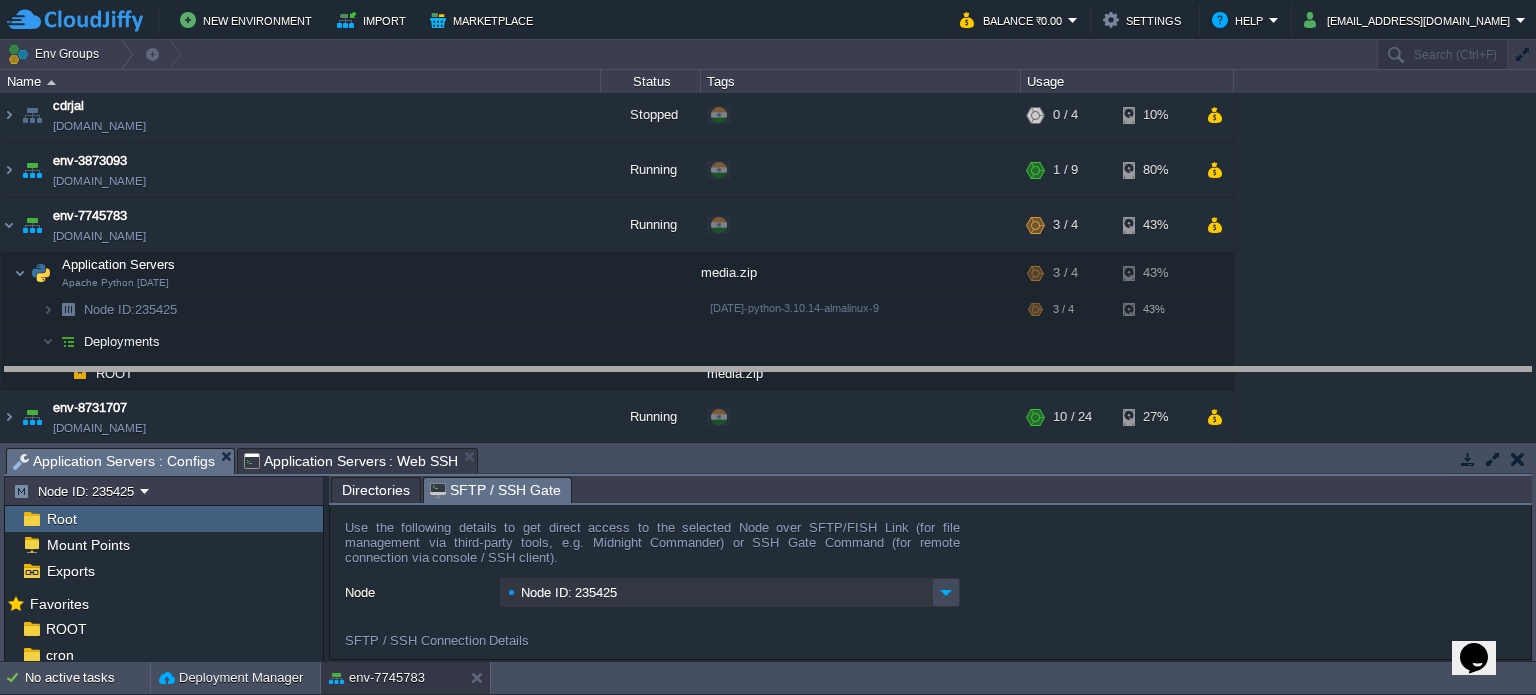 drag, startPoint x: 795, startPoint y: 469, endPoint x: 784, endPoint y: 374, distance: 95.63472 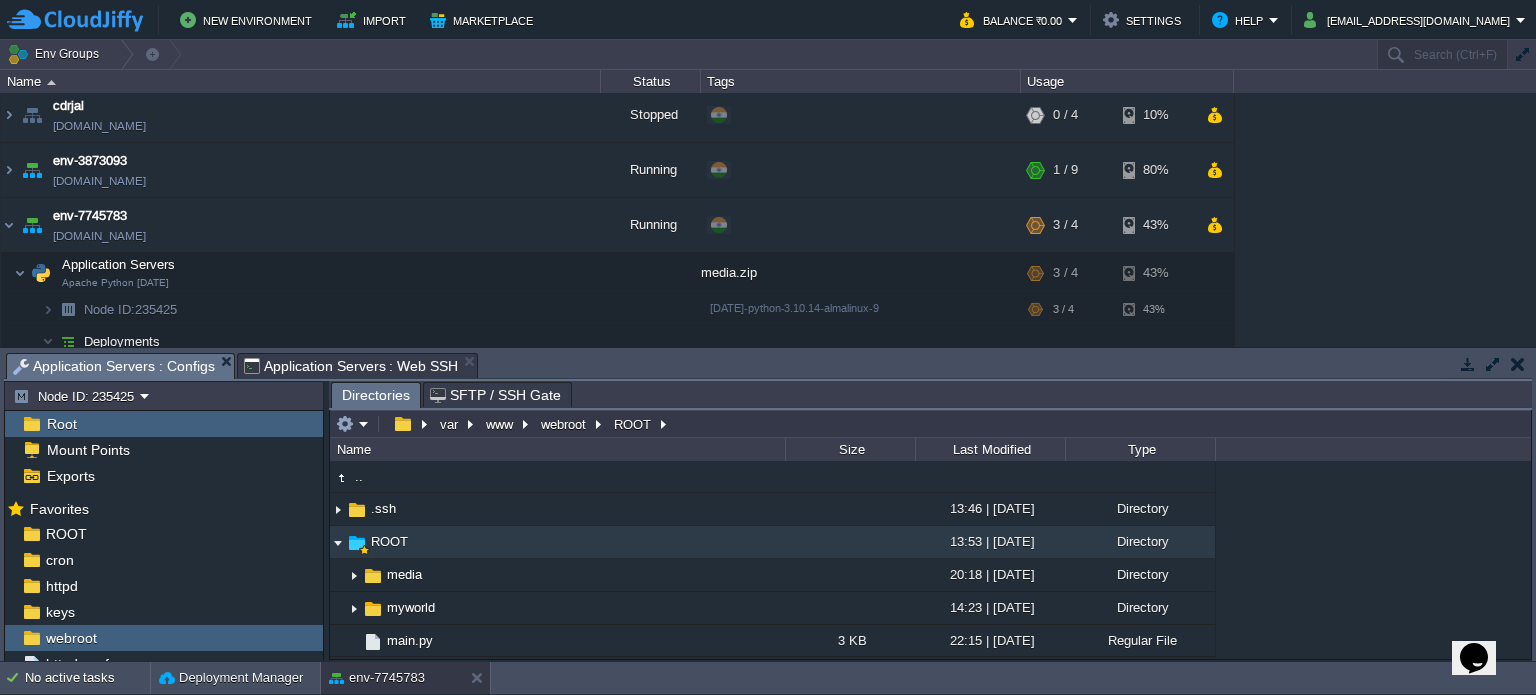 click on "Directories" at bounding box center (376, 395) 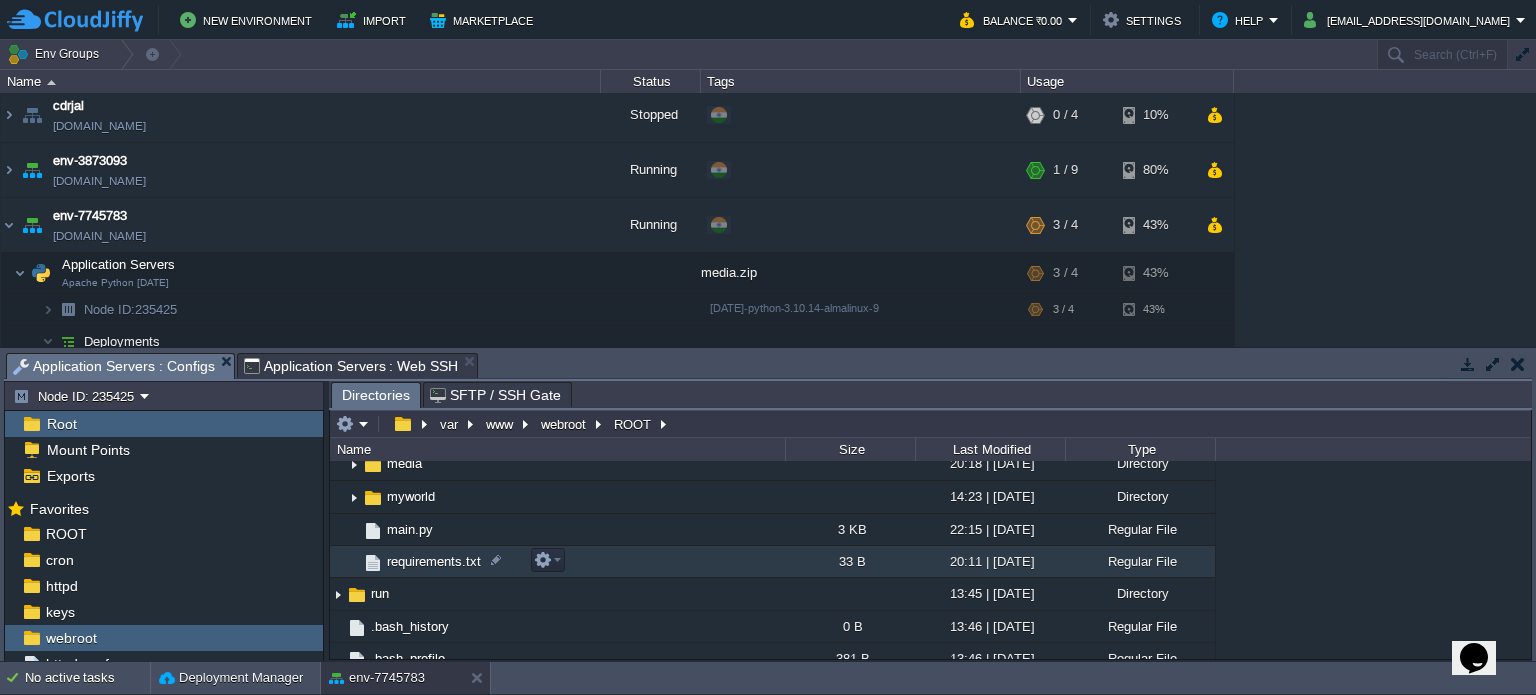 scroll, scrollTop: 124, scrollLeft: 0, axis: vertical 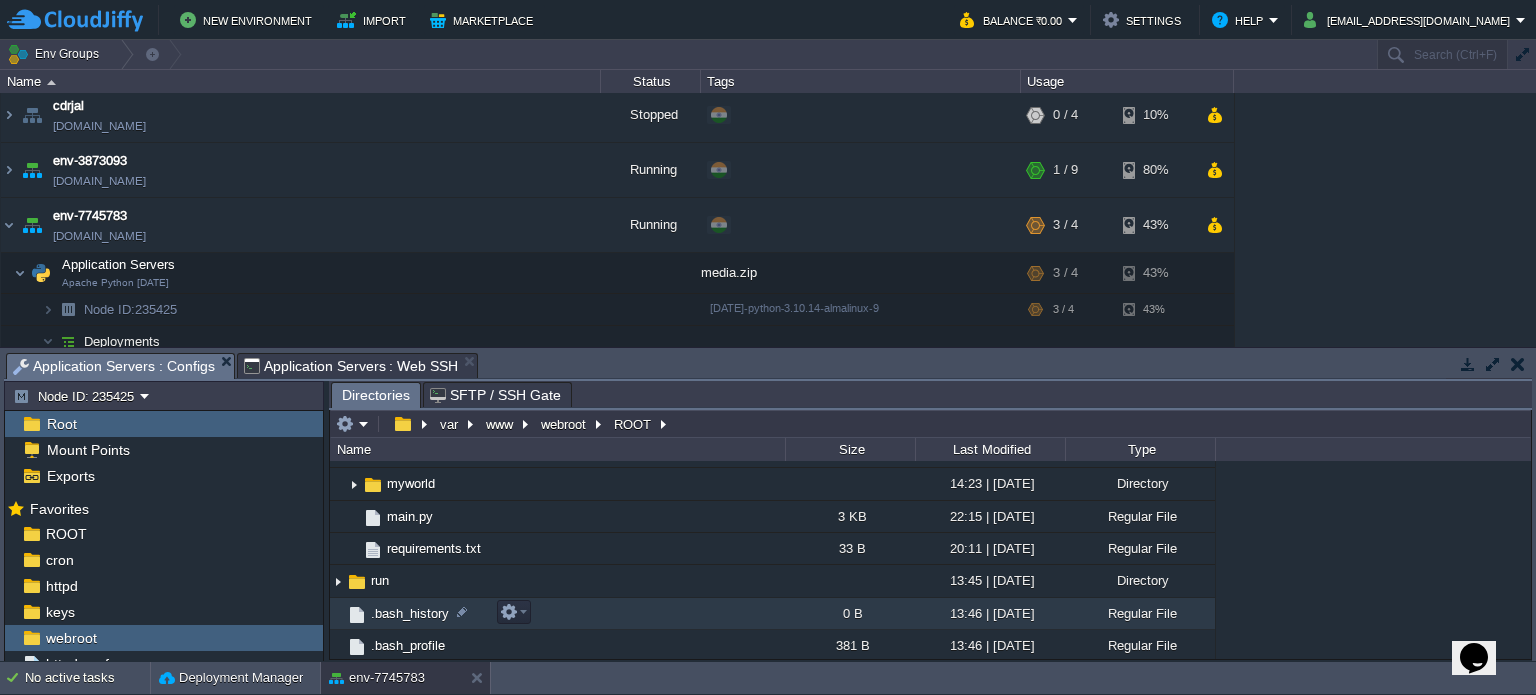 drag, startPoint x: 440, startPoint y: 557, endPoint x: 566, endPoint y: 603, distance: 134.13426 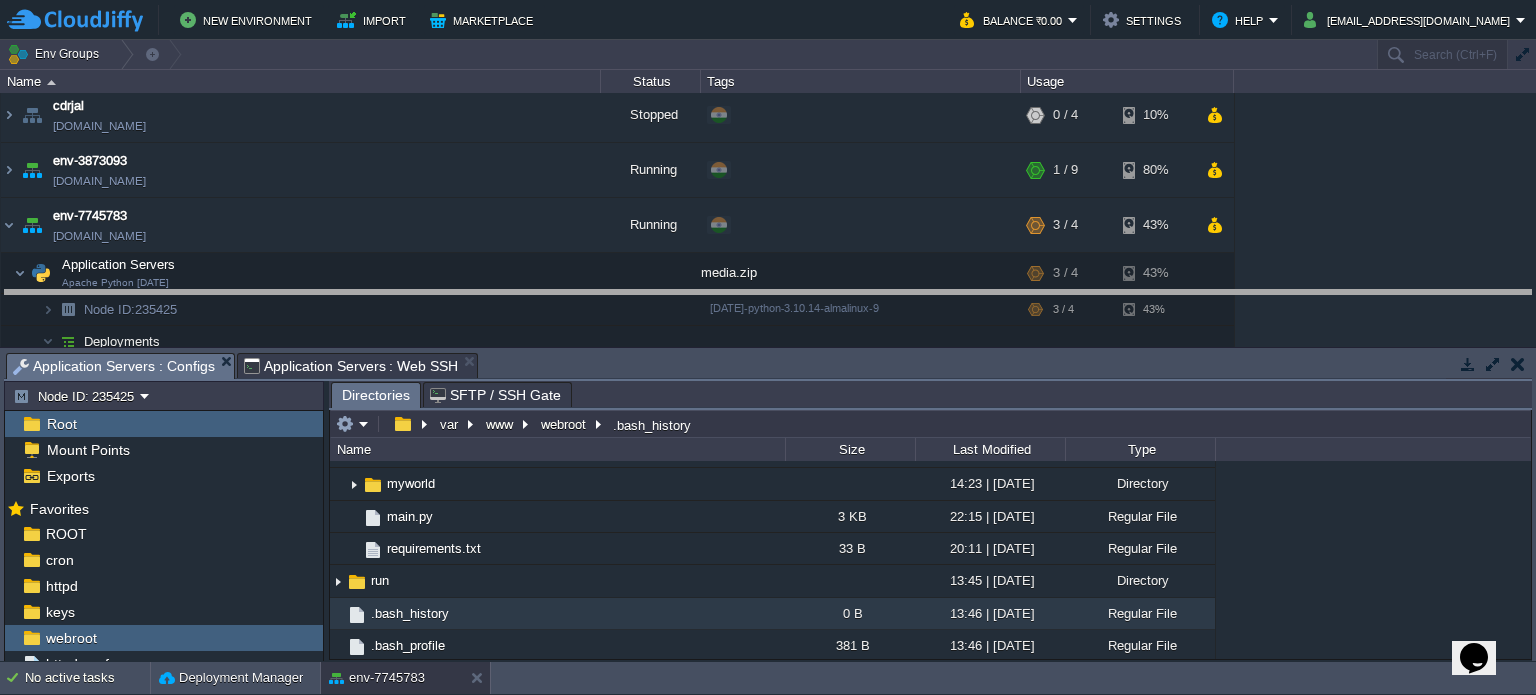 drag, startPoint x: 712, startPoint y: 359, endPoint x: 704, endPoint y: 298, distance: 61.522354 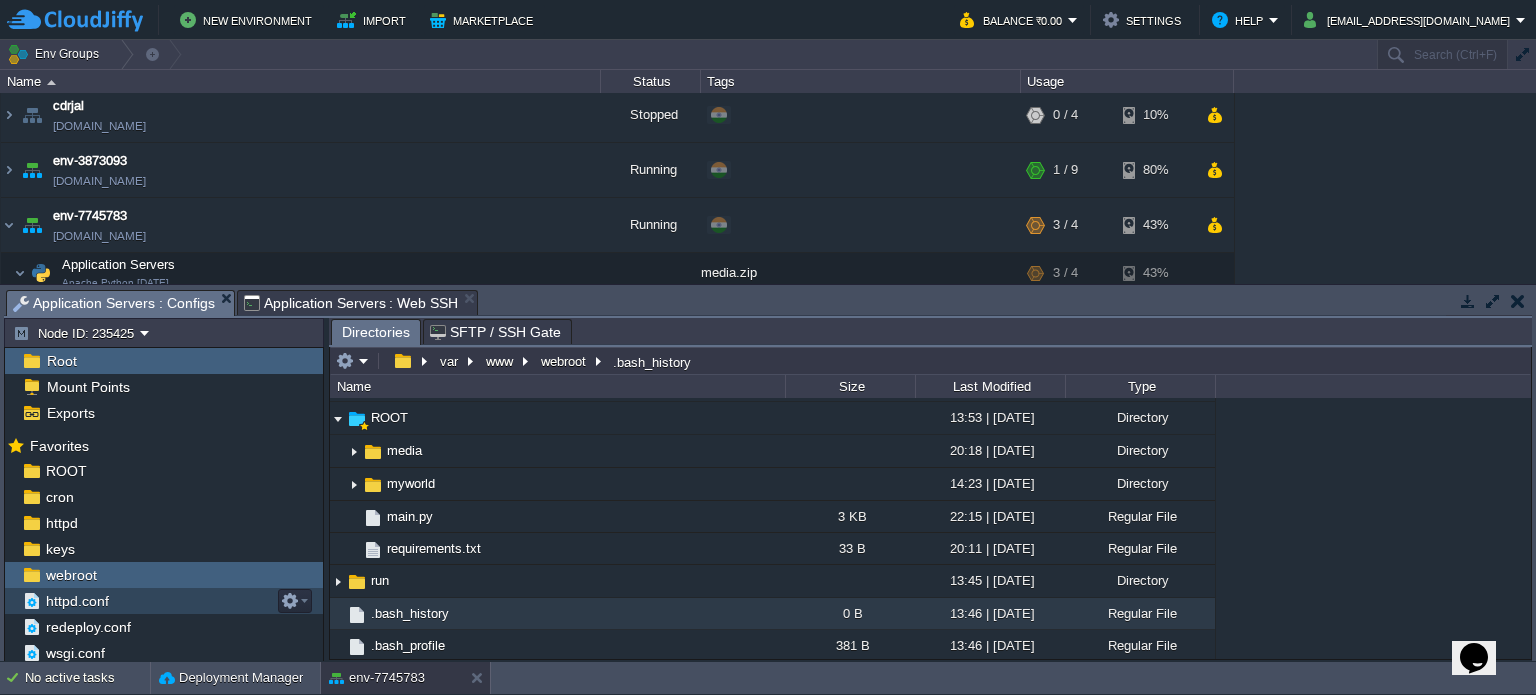 scroll, scrollTop: 0, scrollLeft: 0, axis: both 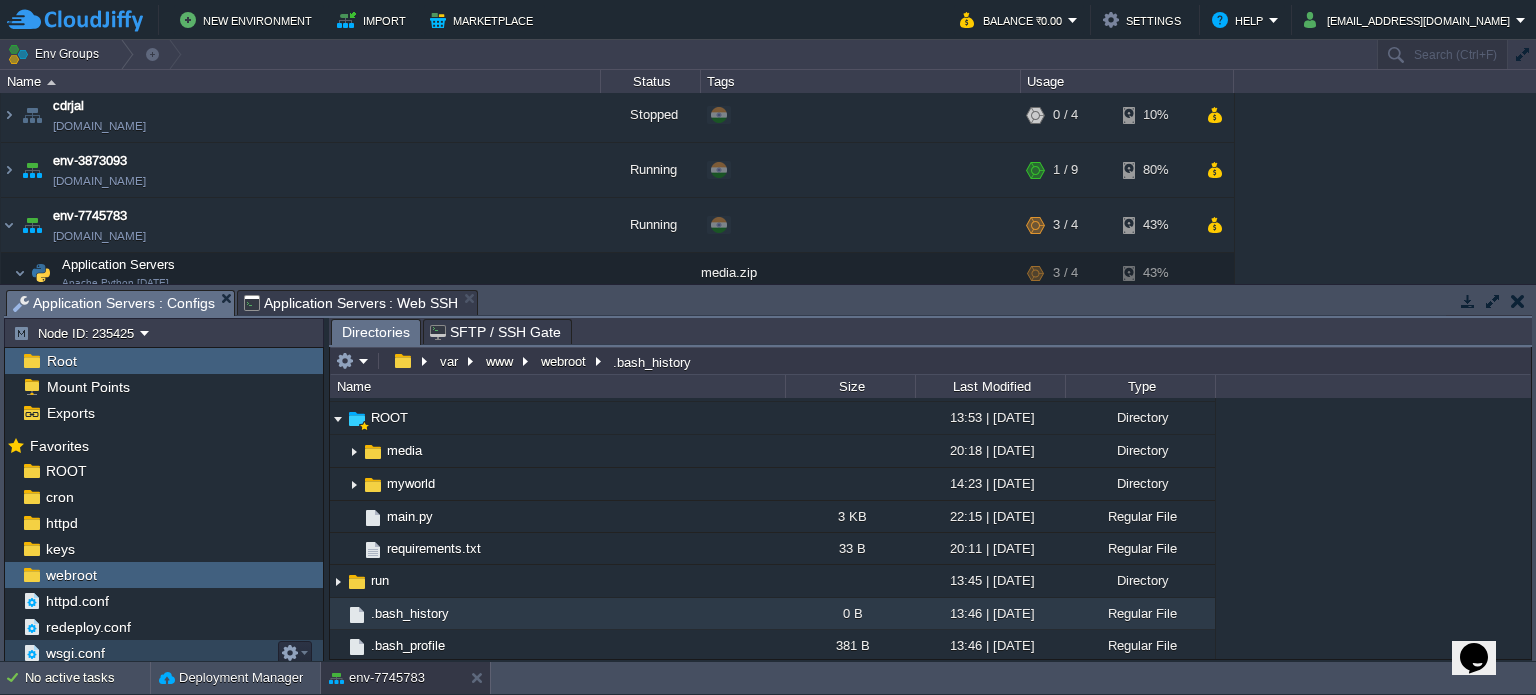 click on "wsgi.conf" at bounding box center [75, 653] 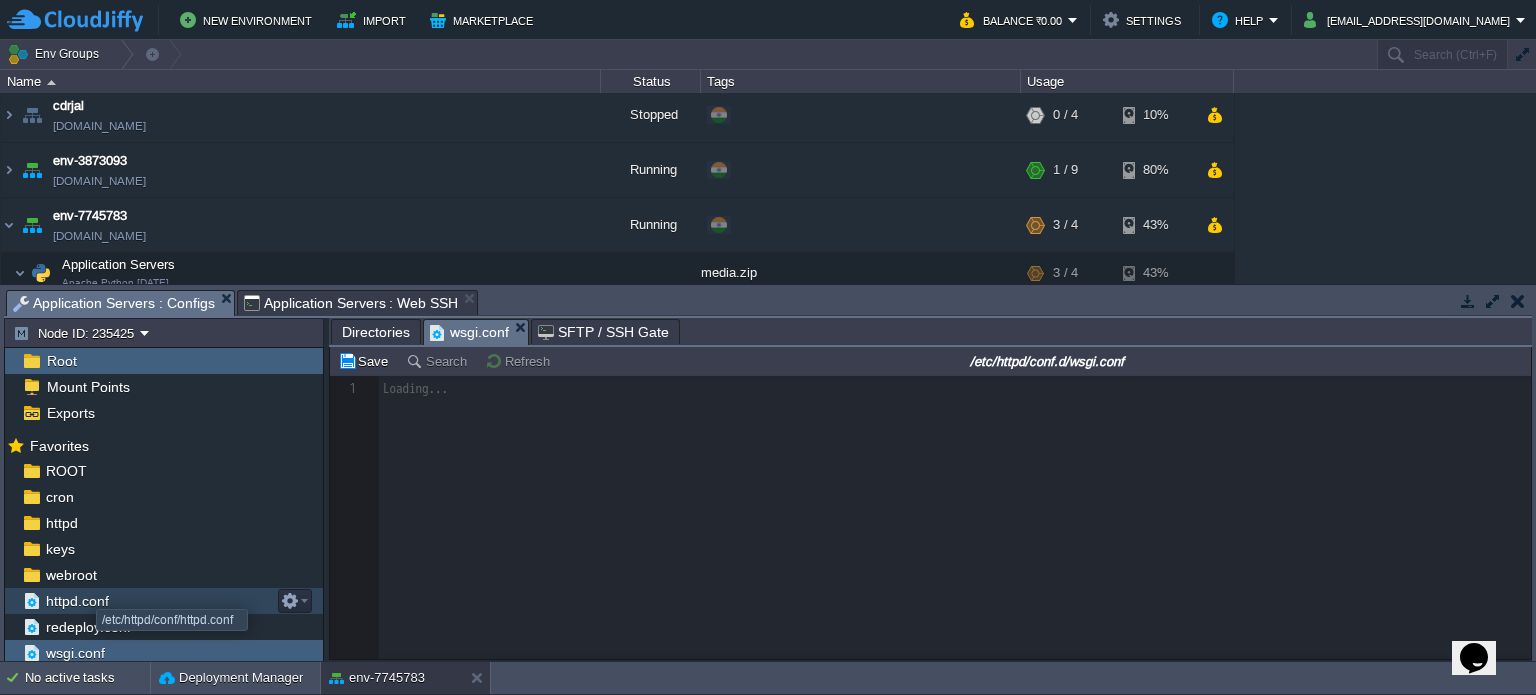scroll, scrollTop: 6, scrollLeft: 0, axis: vertical 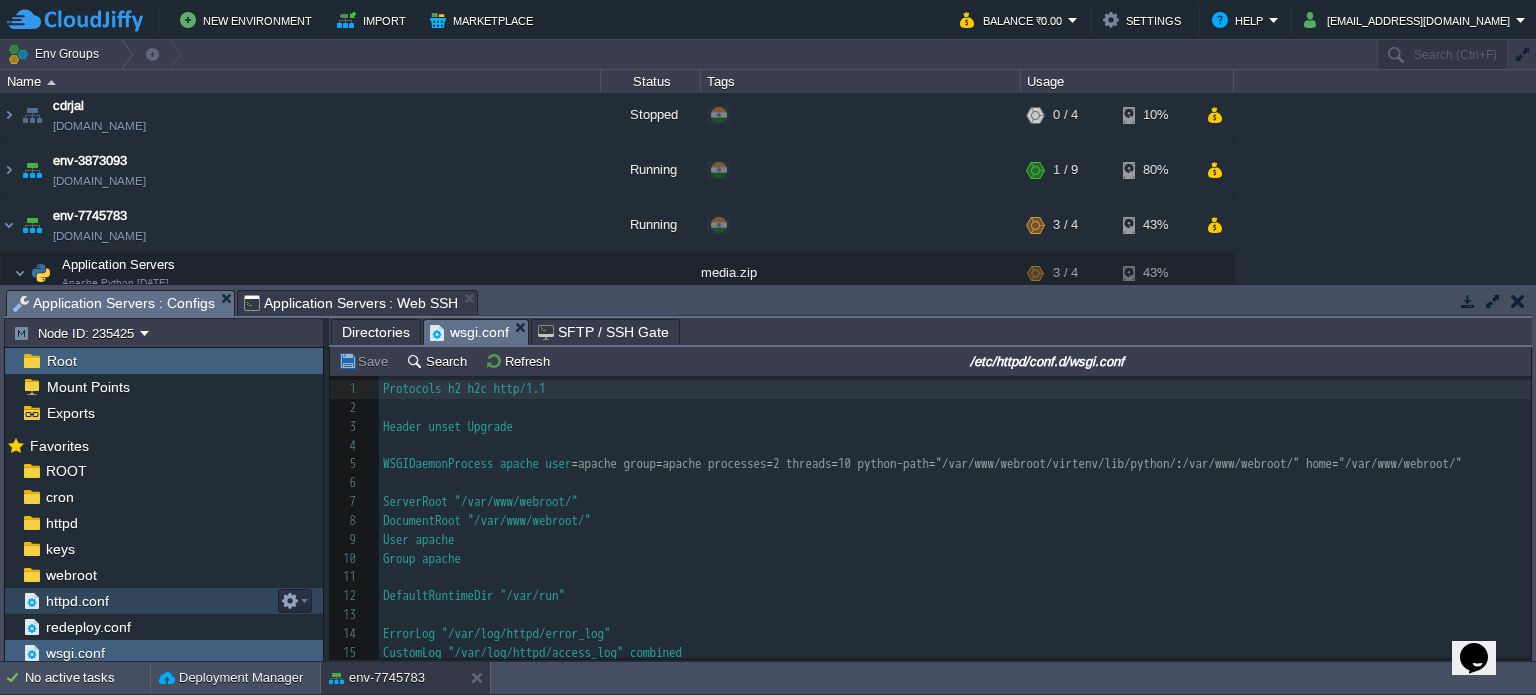 click on "httpd.conf" at bounding box center (77, 601) 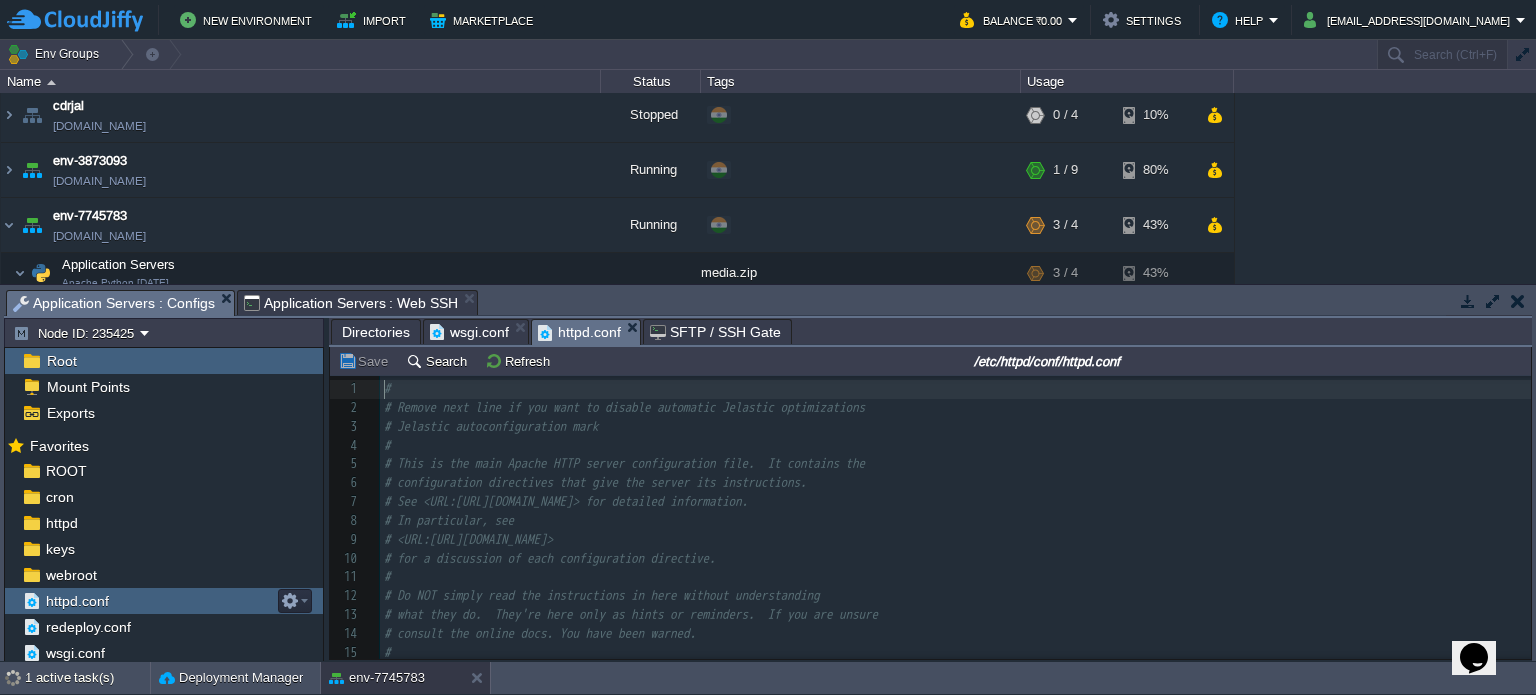 scroll, scrollTop: 6, scrollLeft: 0, axis: vertical 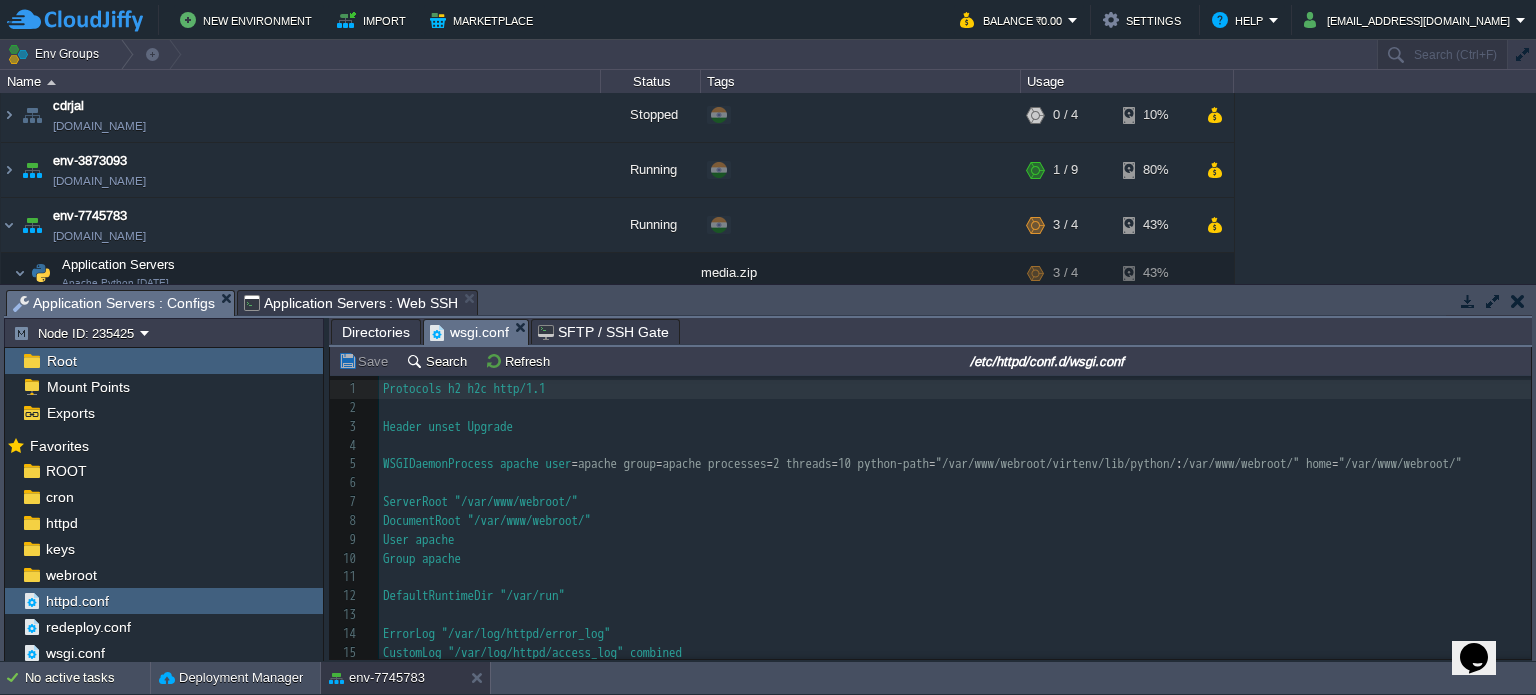 click on "wsgi.conf" at bounding box center [469, 332] 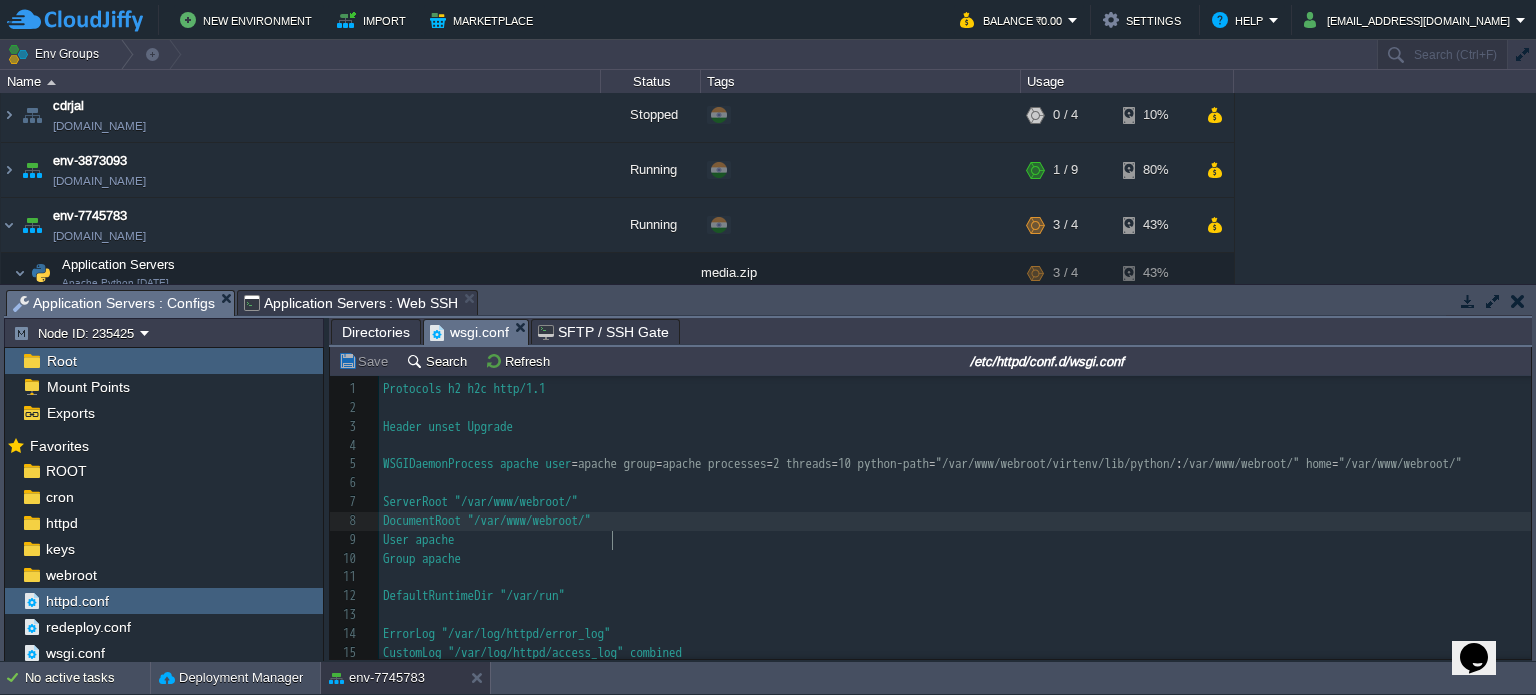 click on "DocumentRoot "/var/www/webroot/"" at bounding box center [955, 521] 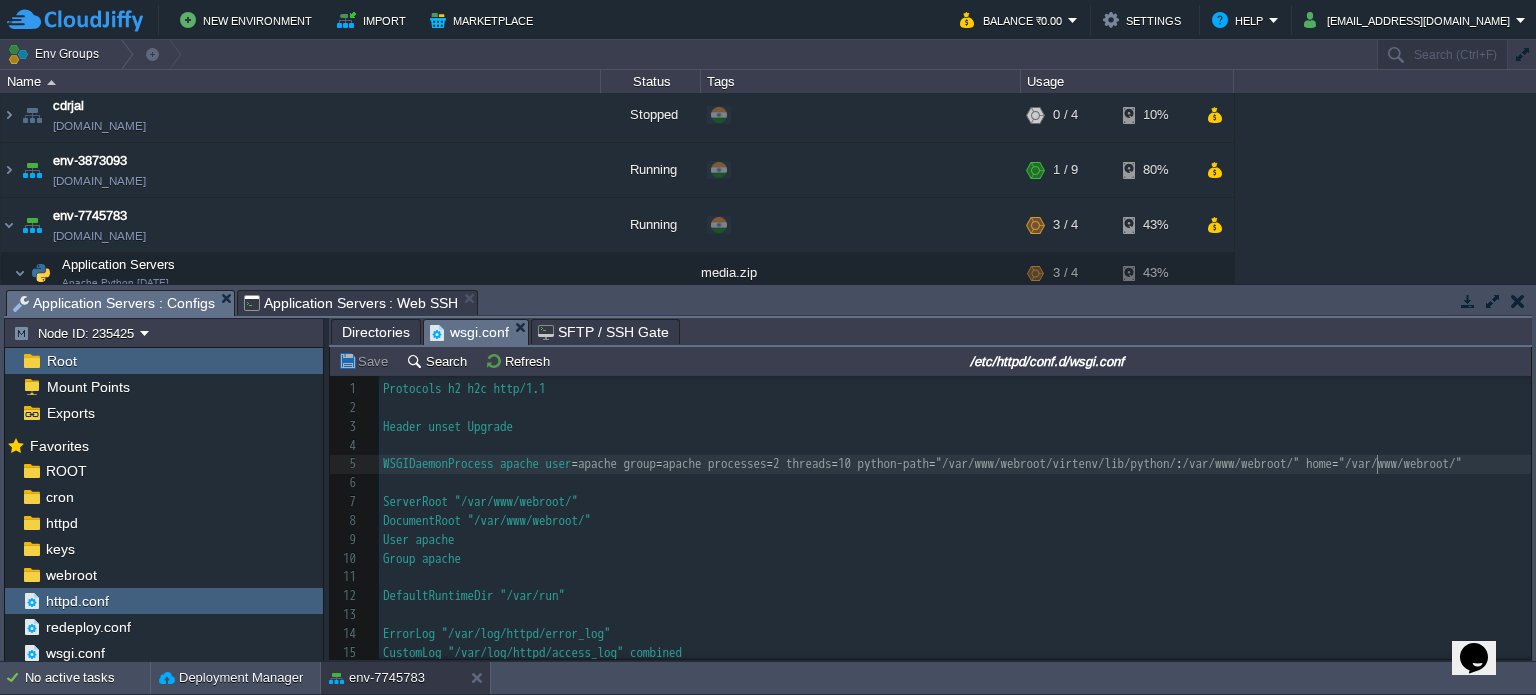 click on "32   1 Protocols h2 h2c http/1.1 2 ​ 3 Header unset Upgrade 4 ​ 5 WSGIDaemonProcess apache user = apache group = apache processes = 2 threads = 10 python-path = "/var/www/webroot/virtenv/lib/python/ : /var/www/webroot/" home = "/var/www/webroot/" 6 ​ 7 ServerRoot "/var/www/webroot/" 8 DocumentRoot "/var/www/webroot/" 9 User apache 10 Group apache 11 ​ 12 DefaultRuntimeDir "/var/run" 13 ​ 14 ErrorLog "/var/log/httpd/error_log" 15 CustomLog "/var/log/httpd/access_log" combined 16 ​ 17 <Directory "/var/www/webroot/"> 18   AllowOverride all 19   Options -MultiViews 20 </Directory> 21 ​ 22 Alias /robots.txt /var/www/webroot/ROOT/robots.txt 23 Alias /favicon.ico /var/www/webroot/ROOT/favicon.ico" at bounding box center (955, 596) 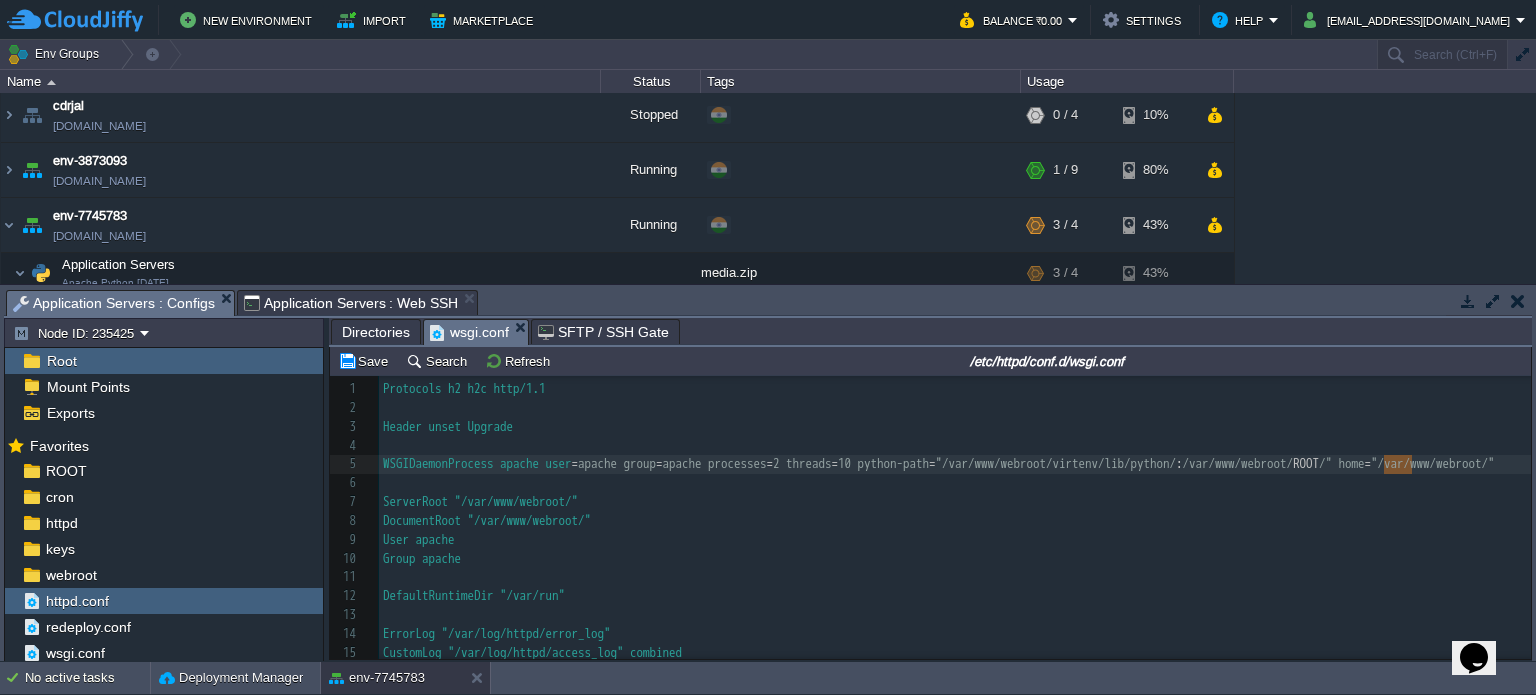 type on "/ROOT" 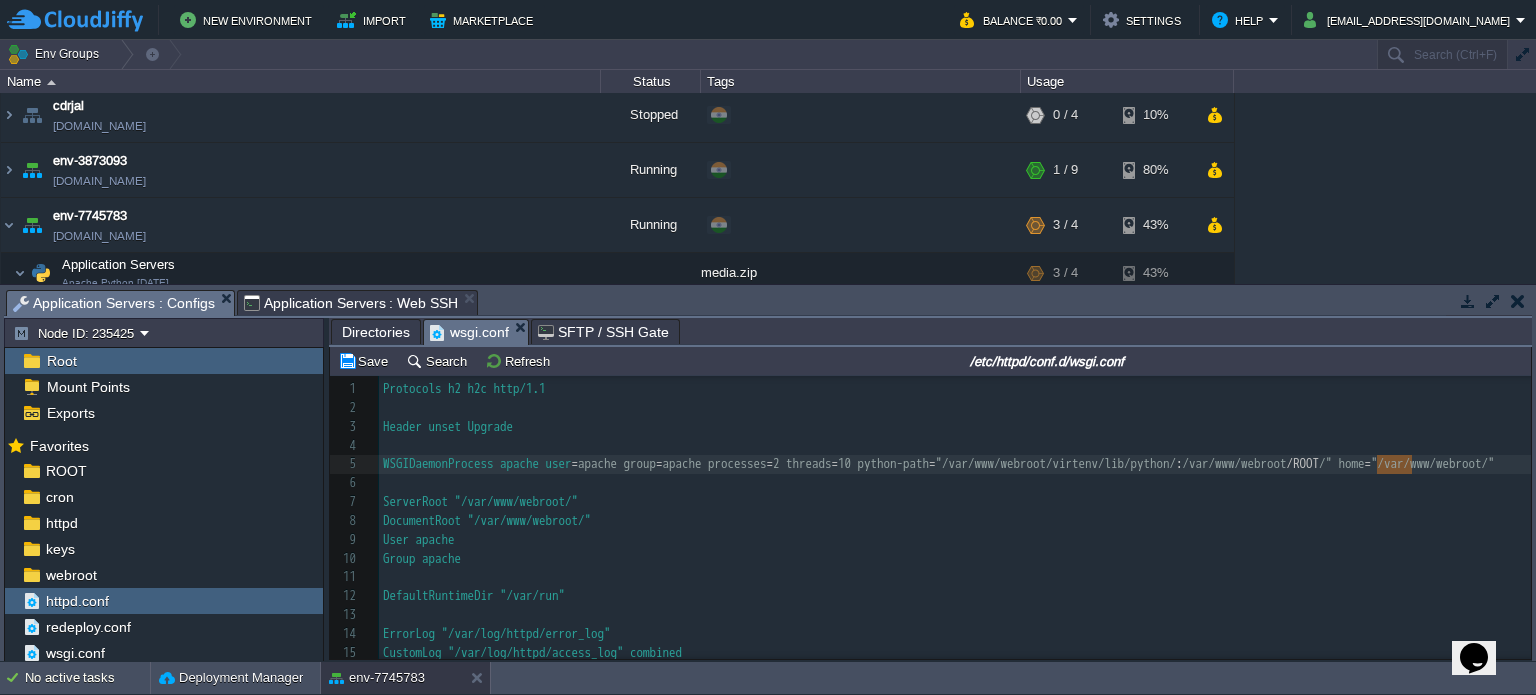 type 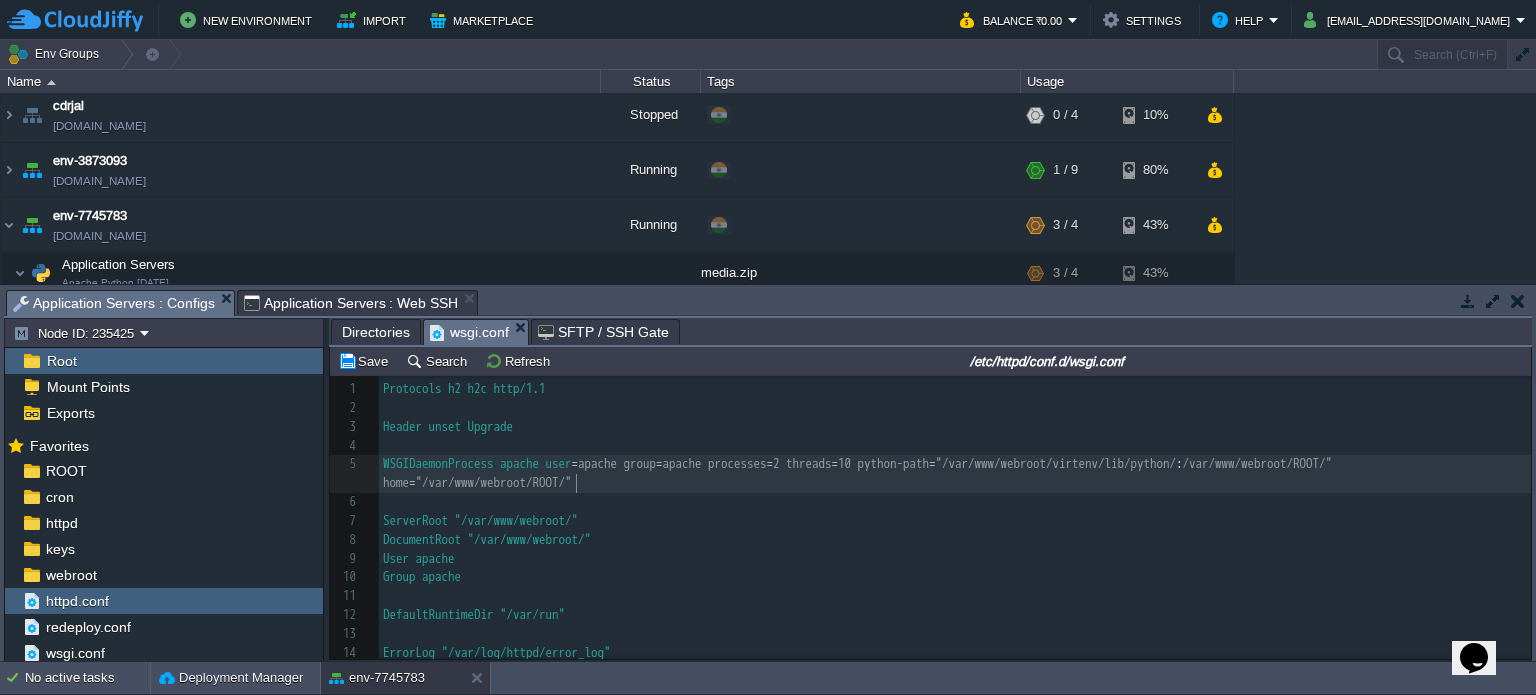 click on "ServerRoot "/var/www/webroot/"" at bounding box center [480, 520] 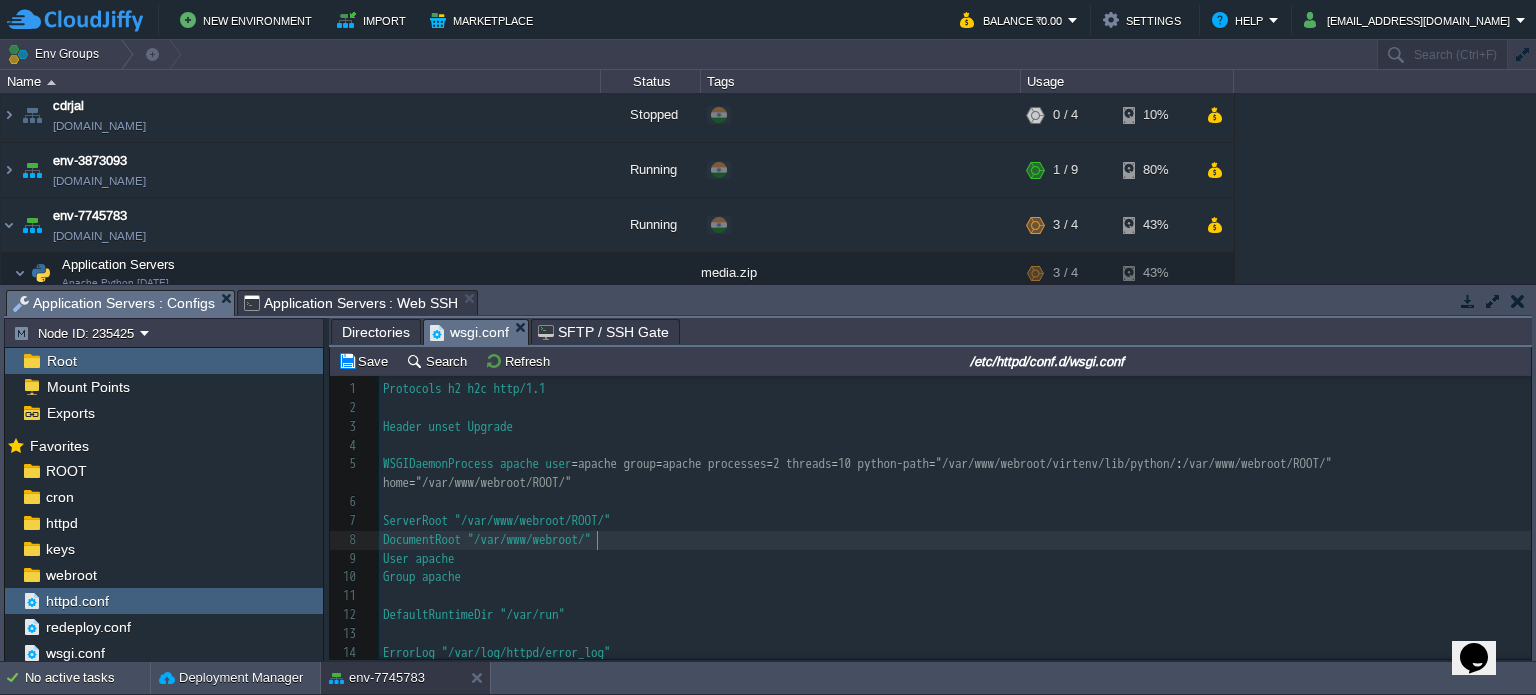 click on "x   1 Protocols h2 h2c http/1.1 2 ​ 3 Header unset Upgrade 4 ​ 5 WSGIDaemonProcess apache user = apache group = apache processes = 2 threads = 10 python-path = "/var/www/webroot/virtenv/lib/python/ : /var/www/webroot/ROOT/" home = "/var/www/webroot/ROOT/" 6 ​ 7 ServerRoot "/var/www/webroot/ROOT/" 8 DocumentRoot "/var/www/webroot/" 9 User apache 10 Group apache 11 ​ 12 DefaultRuntimeDir "/var/run" 13 ​ 14 ErrorLog "/var/log/httpd/error_log" 15 CustomLog "/var/log/httpd/access_log" combined 16 ​ 17 <Directory "/var/www/webroot/"> 18   AllowOverride all 19   Options -MultiViews 20 </Directory> 21 ​ 22 Alias /robots.txt /var/www/webroot/ROOT/robots.txt 23 Alias /favicon.ico /var/www/webroot/ROOT/favicon.ico 24 Alias /images /var/www/webroot/ROOT/images" at bounding box center (955, 615) 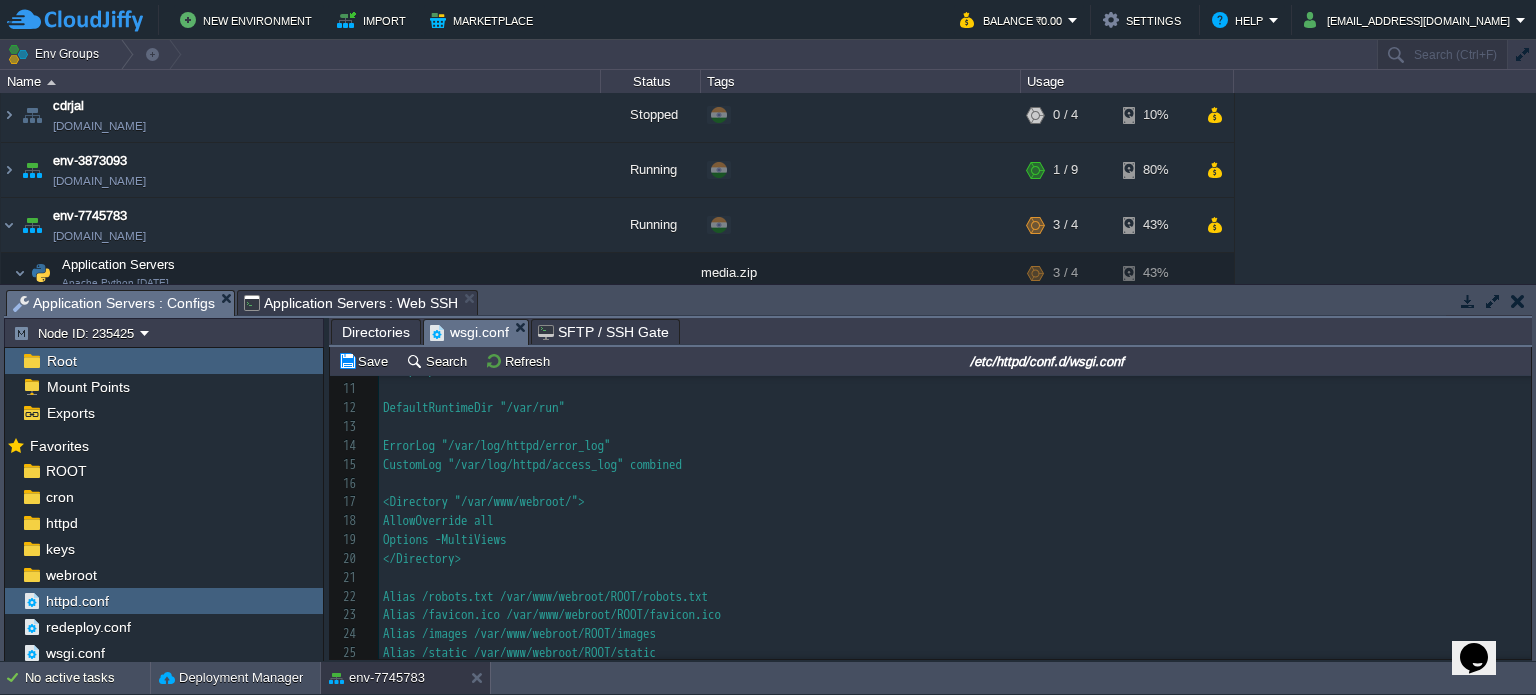 click on "x   1 Protocols h2 h2c http/1.1 2 ​ 3 Header unset Upgrade 4 ​ 5 WSGIDaemonProcess apache user = apache group = apache processes = 2 threads = 10 python-path = "/var/www/webroot/virtenv/lib/python/ : /var/www/webroot/ROOT/" home = "/var/www/webroot/ROOT/" 6 ​ 7 ServerRoot "/var/www/webroot/ROOT/" 8 DocumentRoot "/var/www/webroot/ROOT/" 9 User apache 10 Group apache 11 ​ 12 DefaultRuntimeDir "/var/run" 13 ​ 14 ErrorLog "/var/log/httpd/error_log" 15 CustomLog "/var/log/httpd/access_log" combined 16 ​ 17 <Directory "/var/www/webroot/"> 18   AllowOverride all 19   Options -MultiViews 20 </Directory> 21 ​ 22 Alias /robots.txt /var/www/webroot/ROOT/robots.txt 23 Alias /favicon.ico /var/www/webroot/ROOT/favicon.ico 24 Alias /images /var/www/webroot/ROOT/images 25 Alias /static /var/www/webroot/ROOT/static 26 Alias /.well-known /var/www/webroot/ROOT/.well-known 27 ​ 28 WSGIScriptAlias / ${WSGI_SCRIPT} 29 WSGISocketPrefix "/tmp/wsgi" 30 WSGIPassAuthorization On 31 WSGIProcessGroup apache 32 ​" at bounding box center (955, 484) 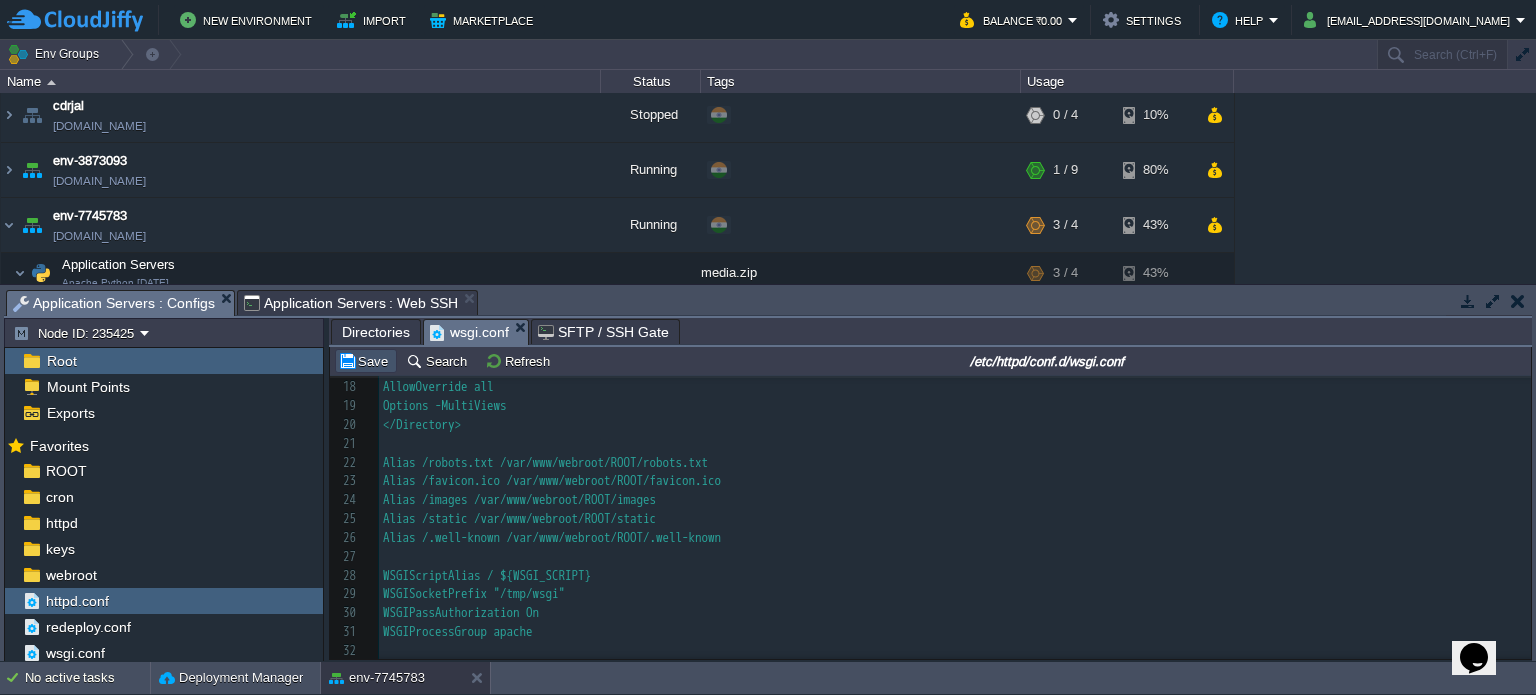 click on "Save" at bounding box center [366, 361] 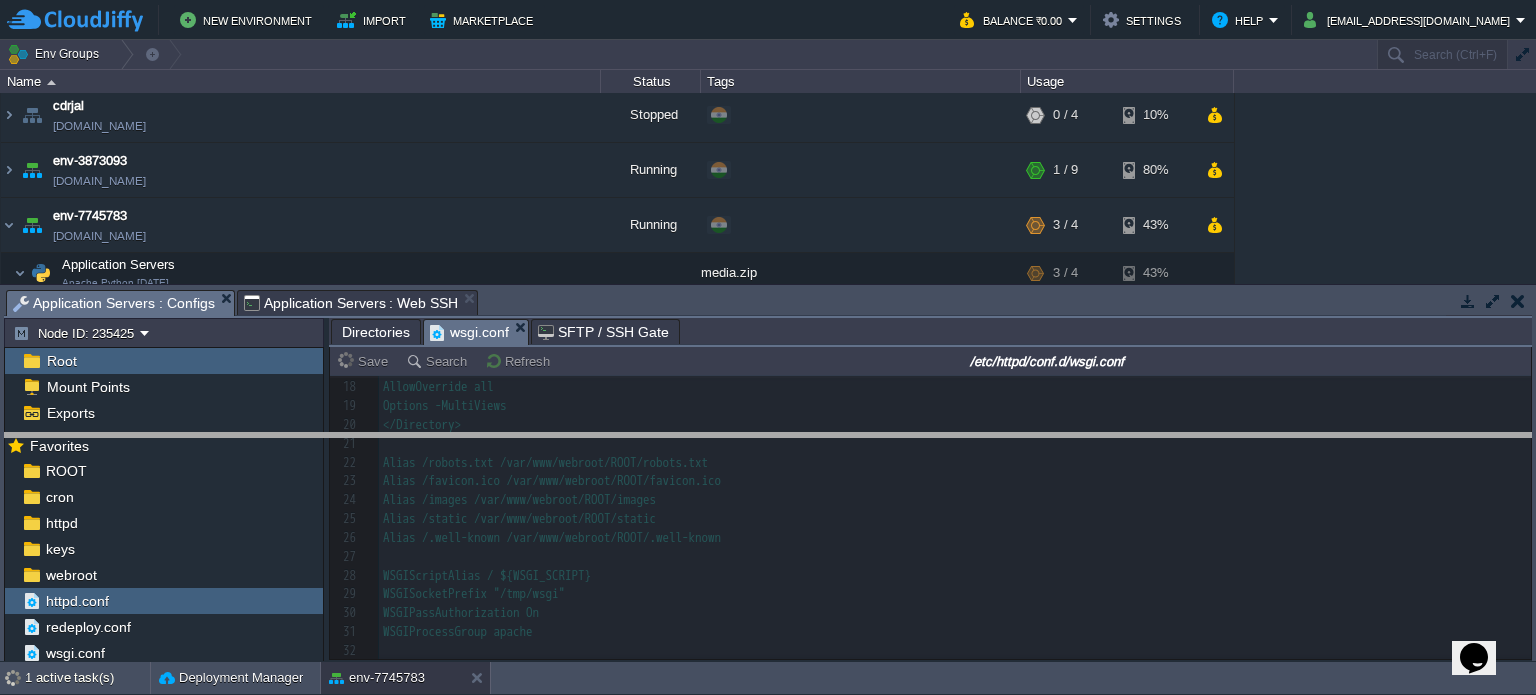 drag, startPoint x: 766, startPoint y: 299, endPoint x: 792, endPoint y: 455, distance: 158.15182 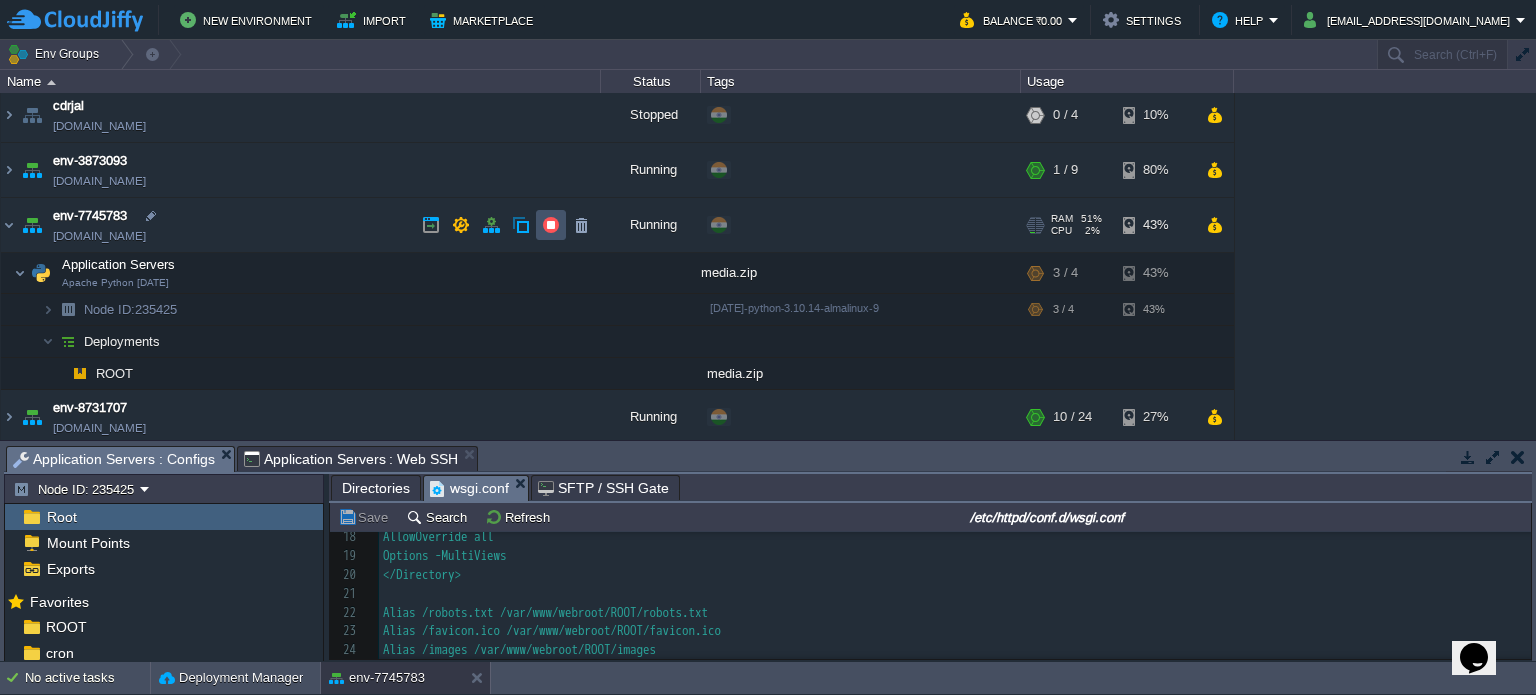 click at bounding box center [551, 225] 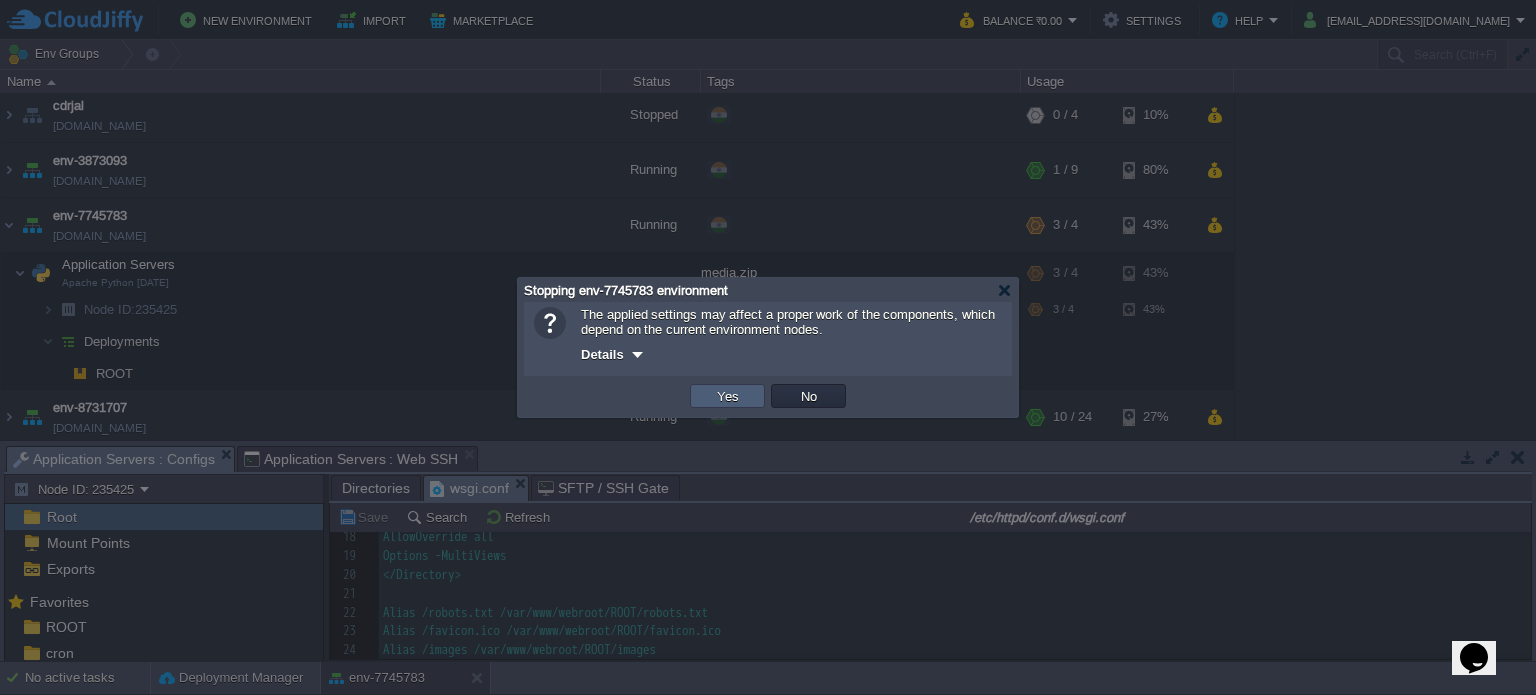 click on "Yes" at bounding box center (728, 396) 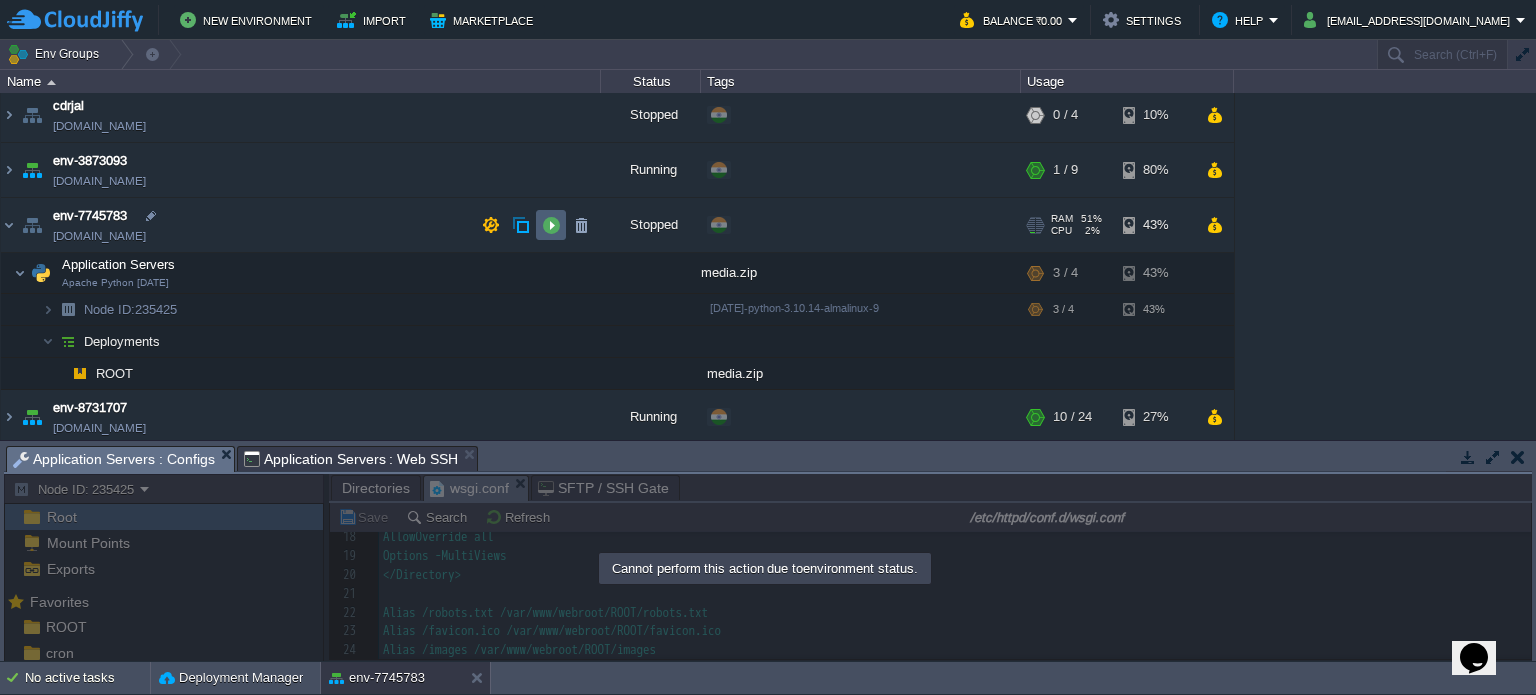 click at bounding box center [551, 225] 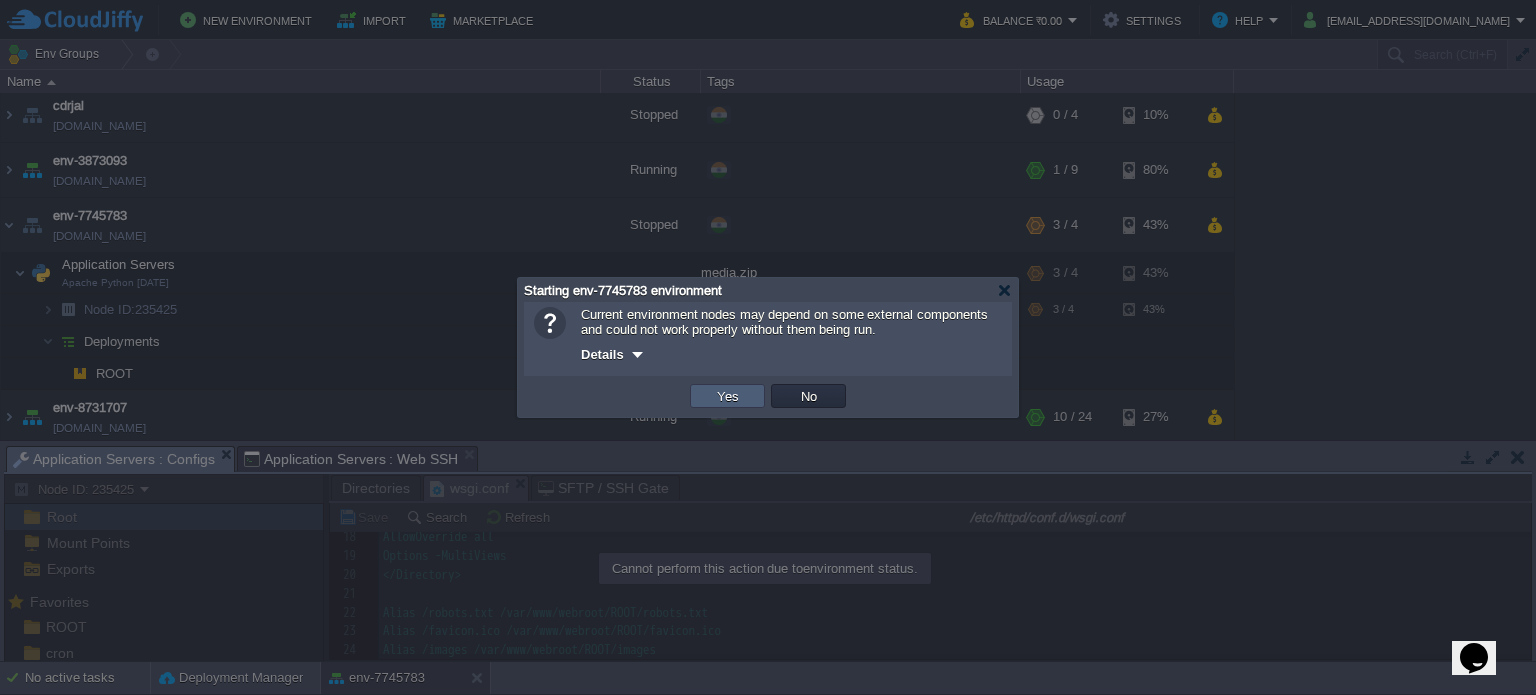 click on "Yes" at bounding box center [727, 396] 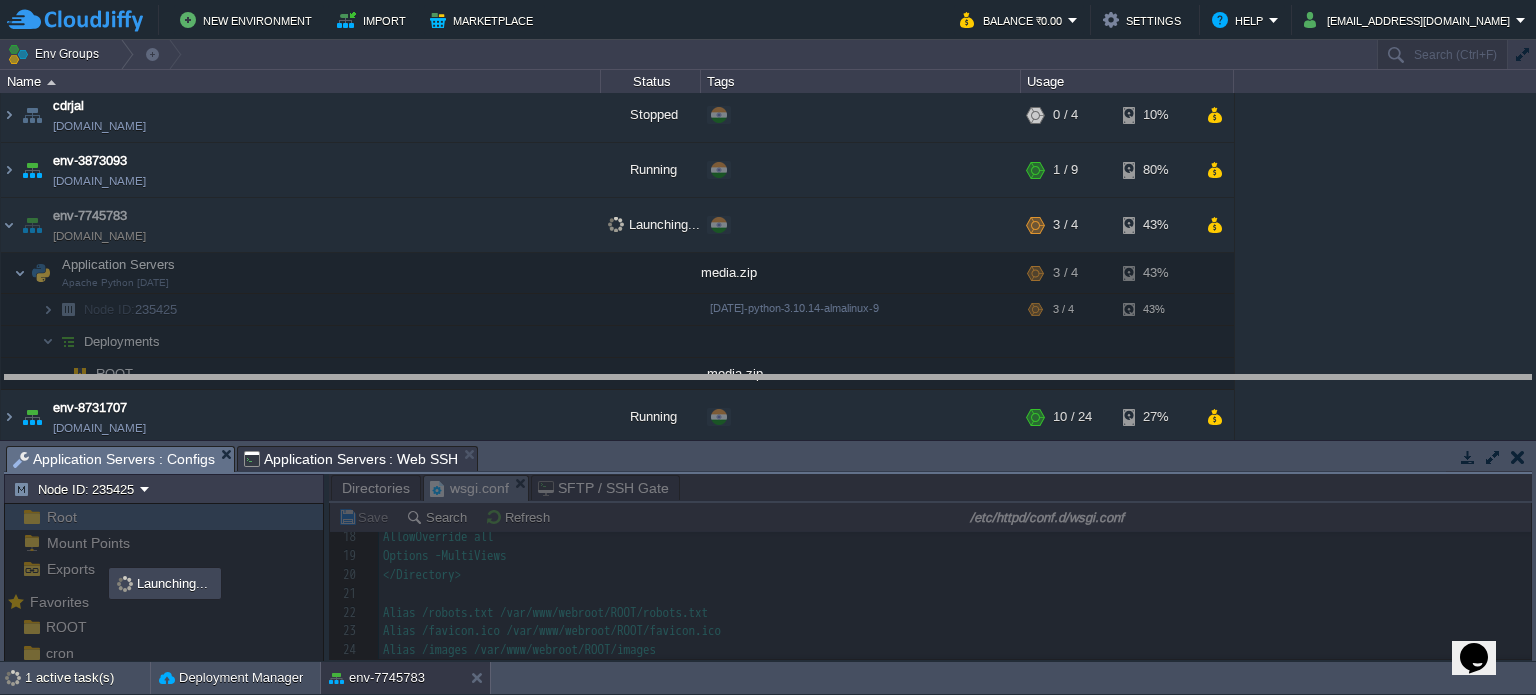 drag, startPoint x: 804, startPoint y: 458, endPoint x: 781, endPoint y: 365, distance: 95.80188 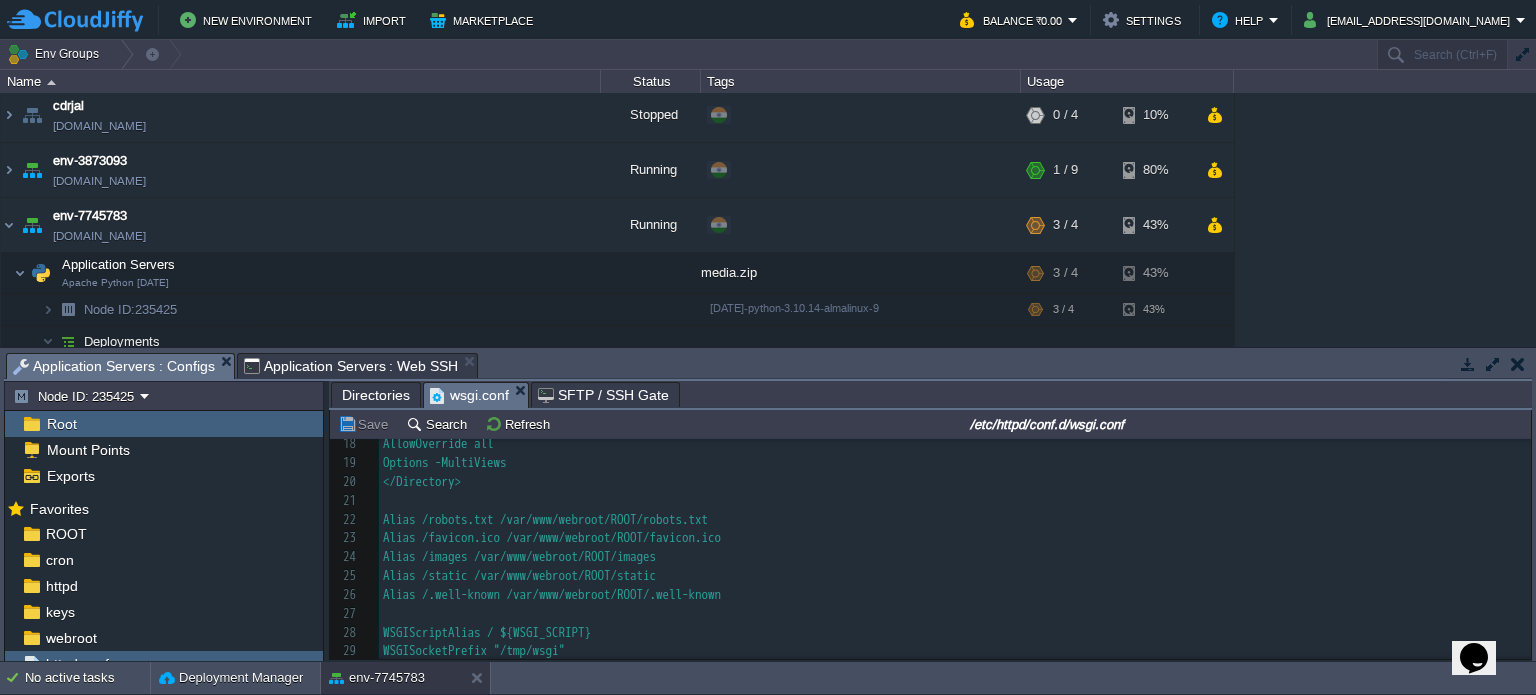 click on "Application Servers : Web SSH" at bounding box center (351, 366) 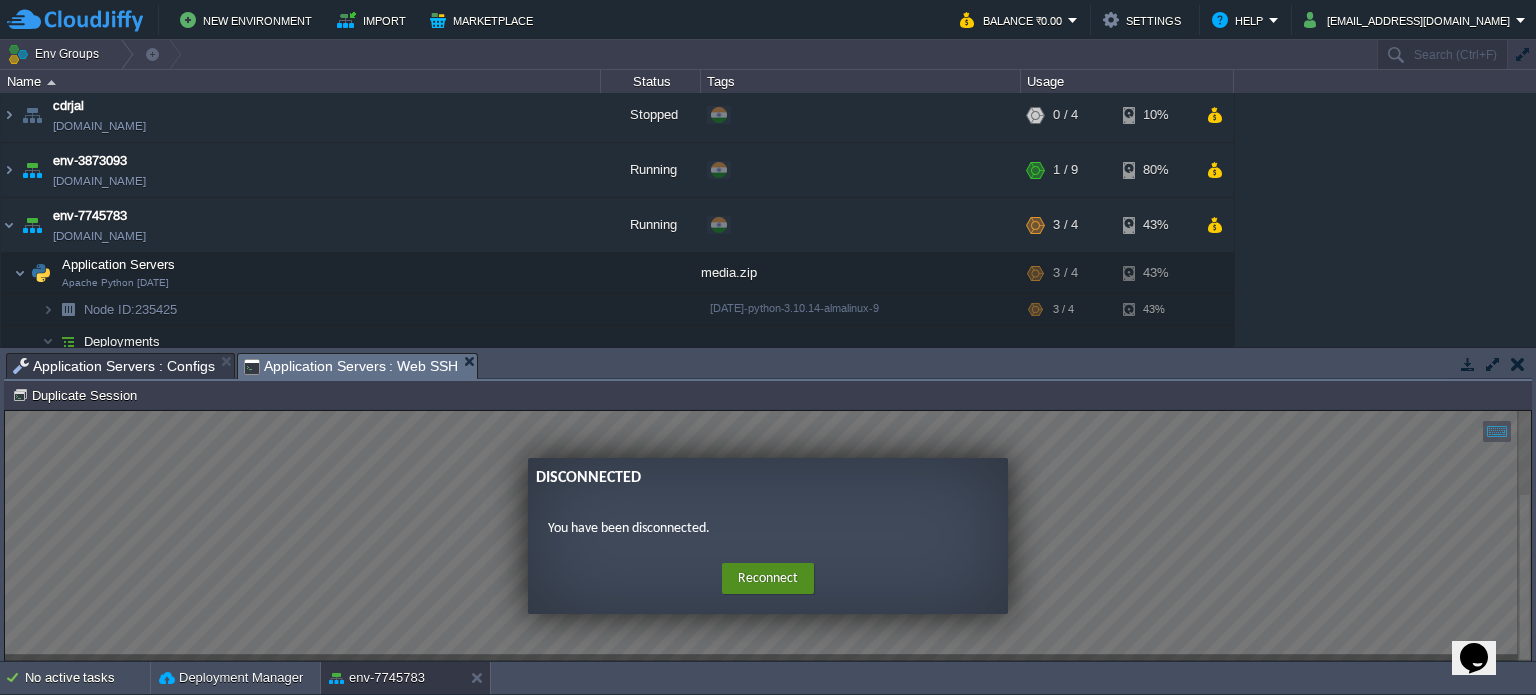 click on "Reconnect" at bounding box center [768, 579] 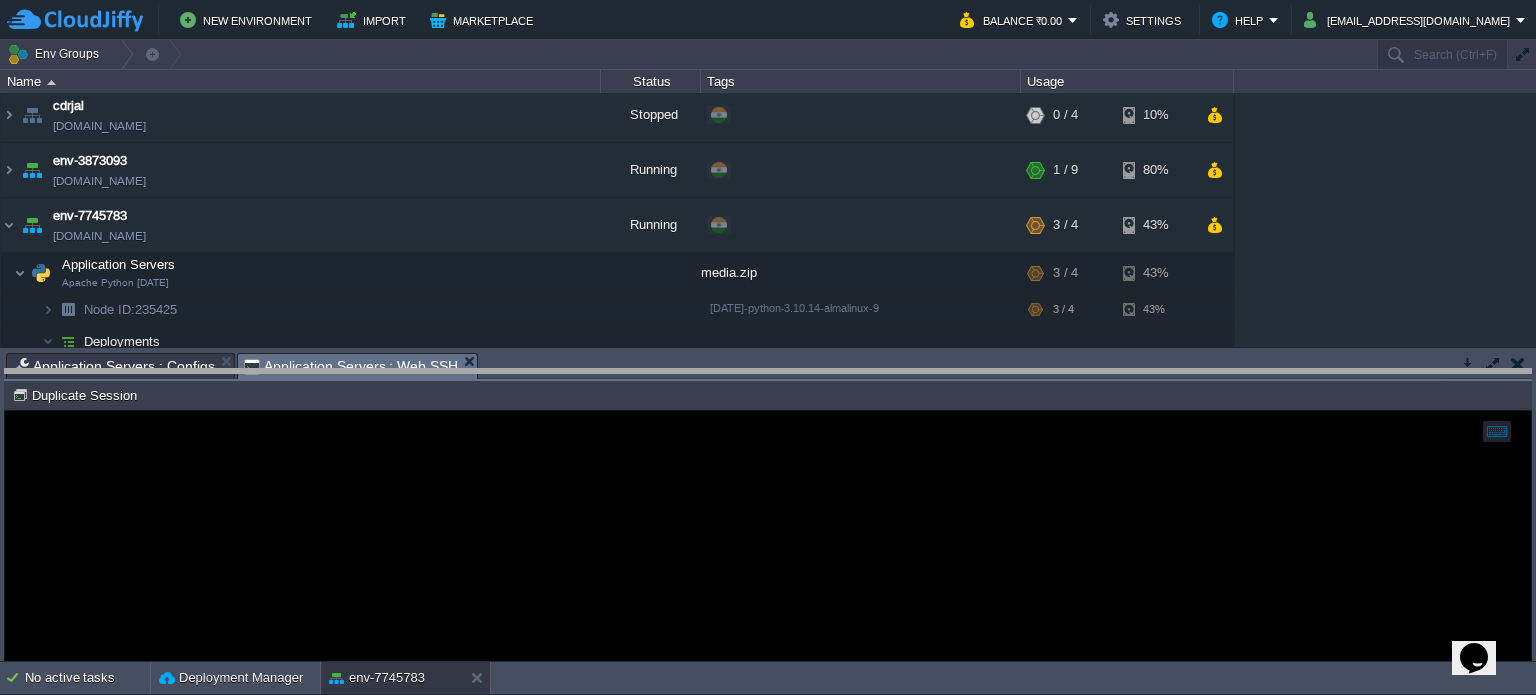 drag, startPoint x: 658, startPoint y: 365, endPoint x: 659, endPoint y: 379, distance: 14.035668 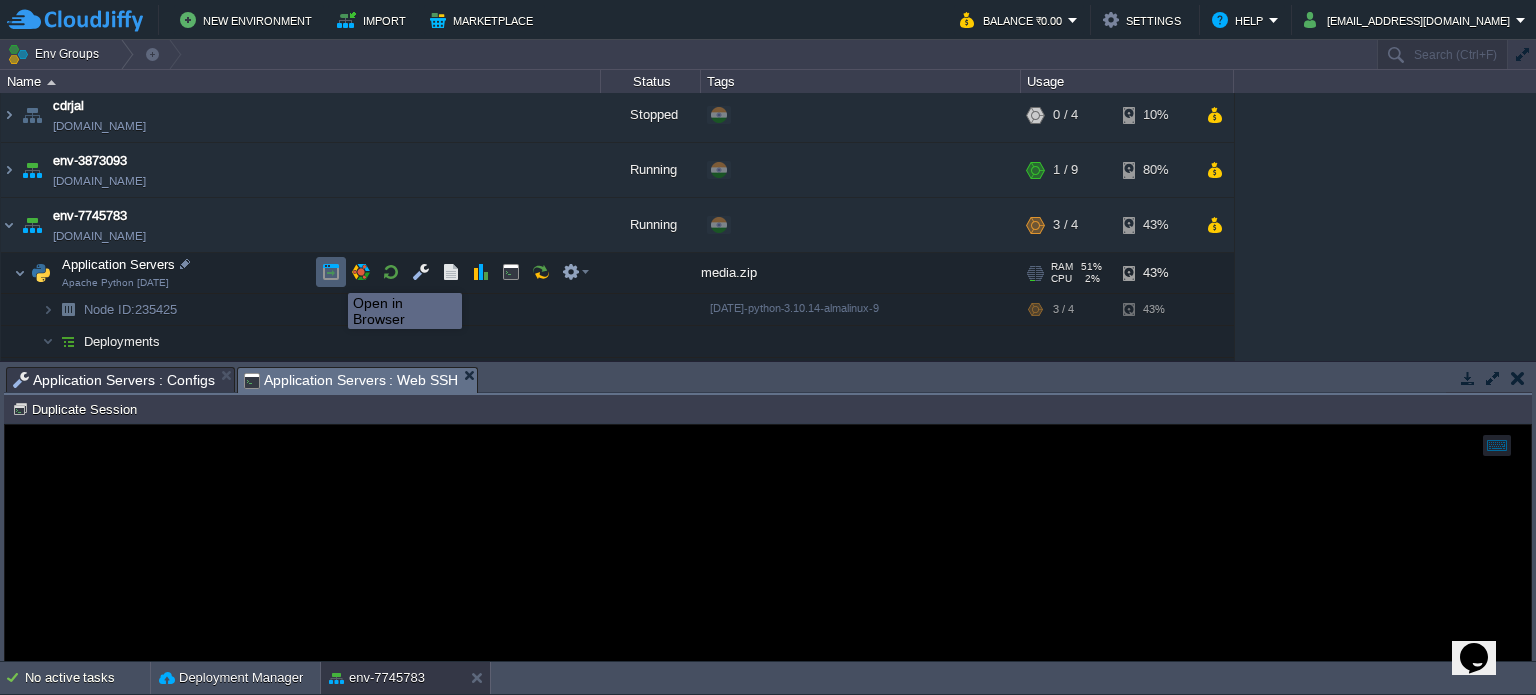 click at bounding box center (331, 272) 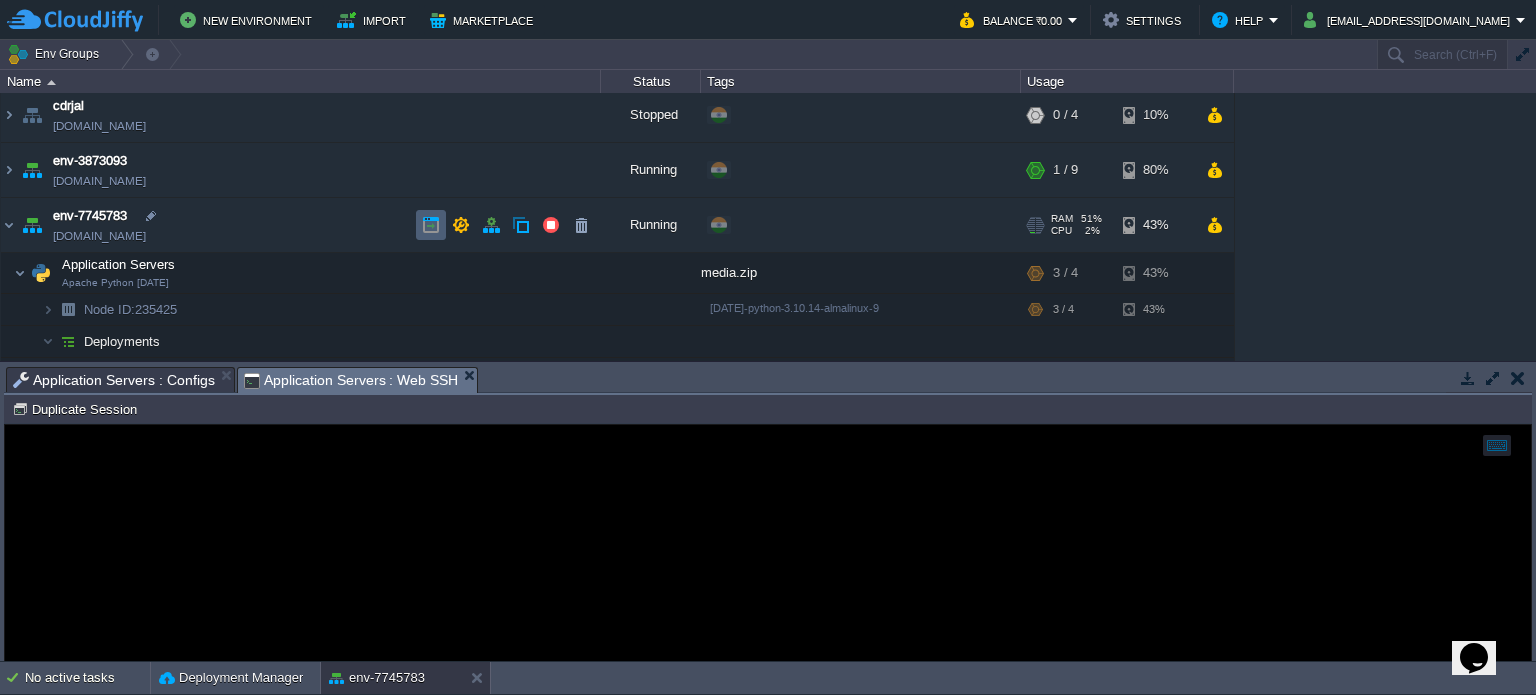 click at bounding box center (431, 225) 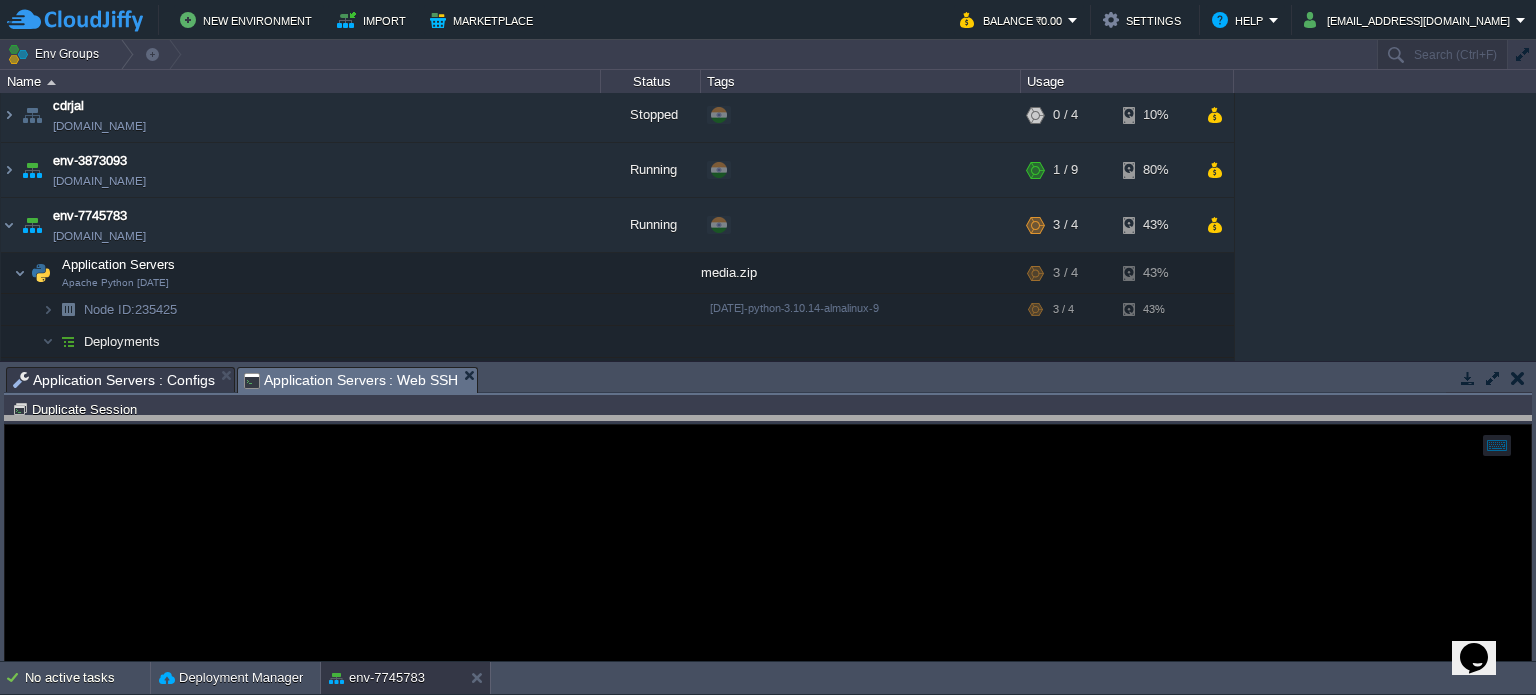 drag, startPoint x: 651, startPoint y: 371, endPoint x: 654, endPoint y: 438, distance: 67.06713 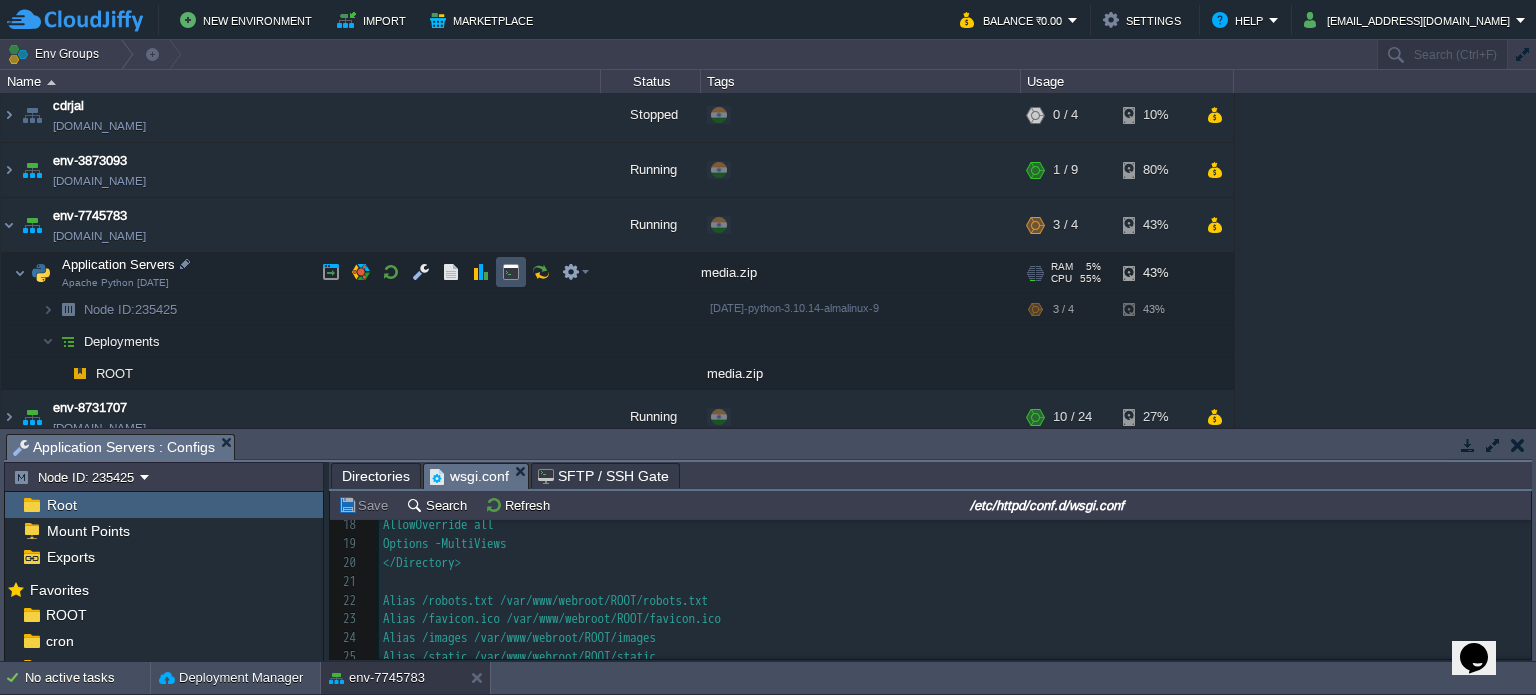 click at bounding box center [511, 272] 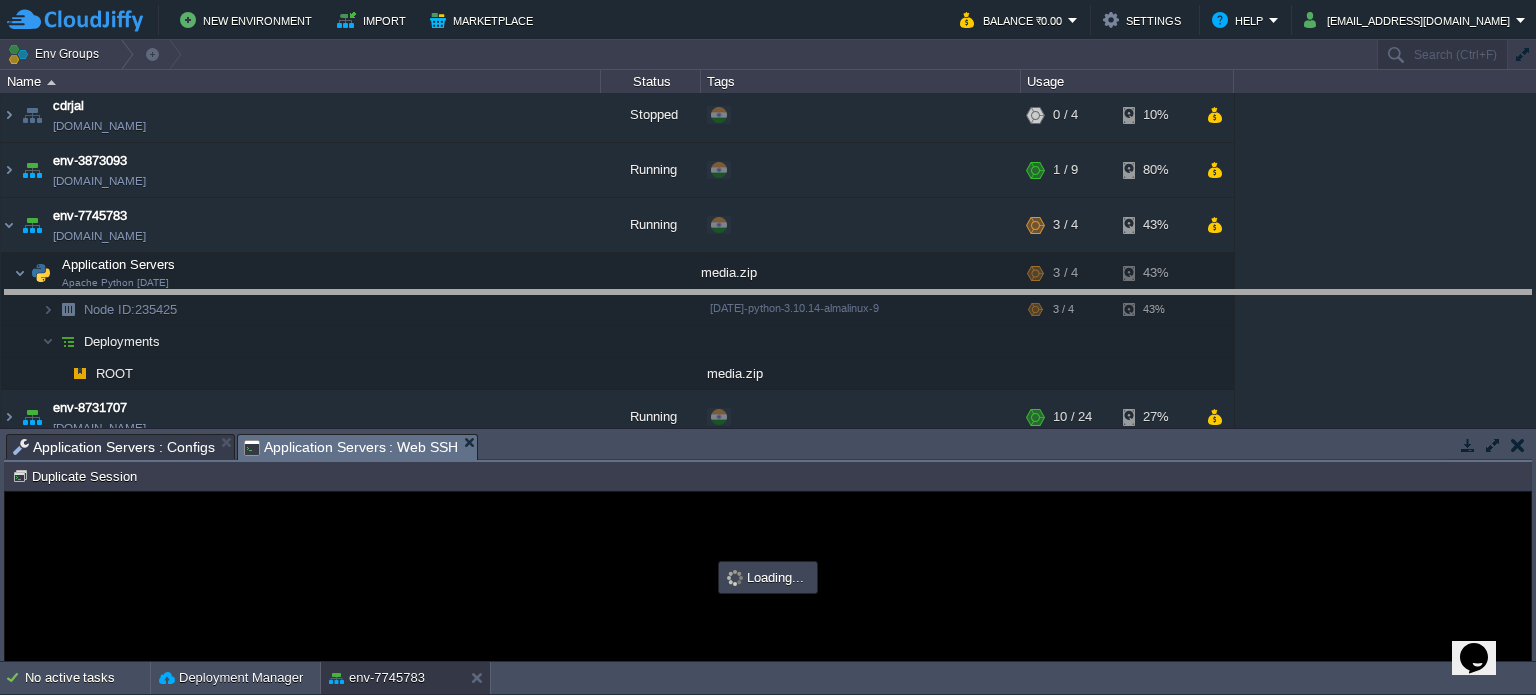 drag, startPoint x: 753, startPoint y: 449, endPoint x: 738, endPoint y: 294, distance: 155.72412 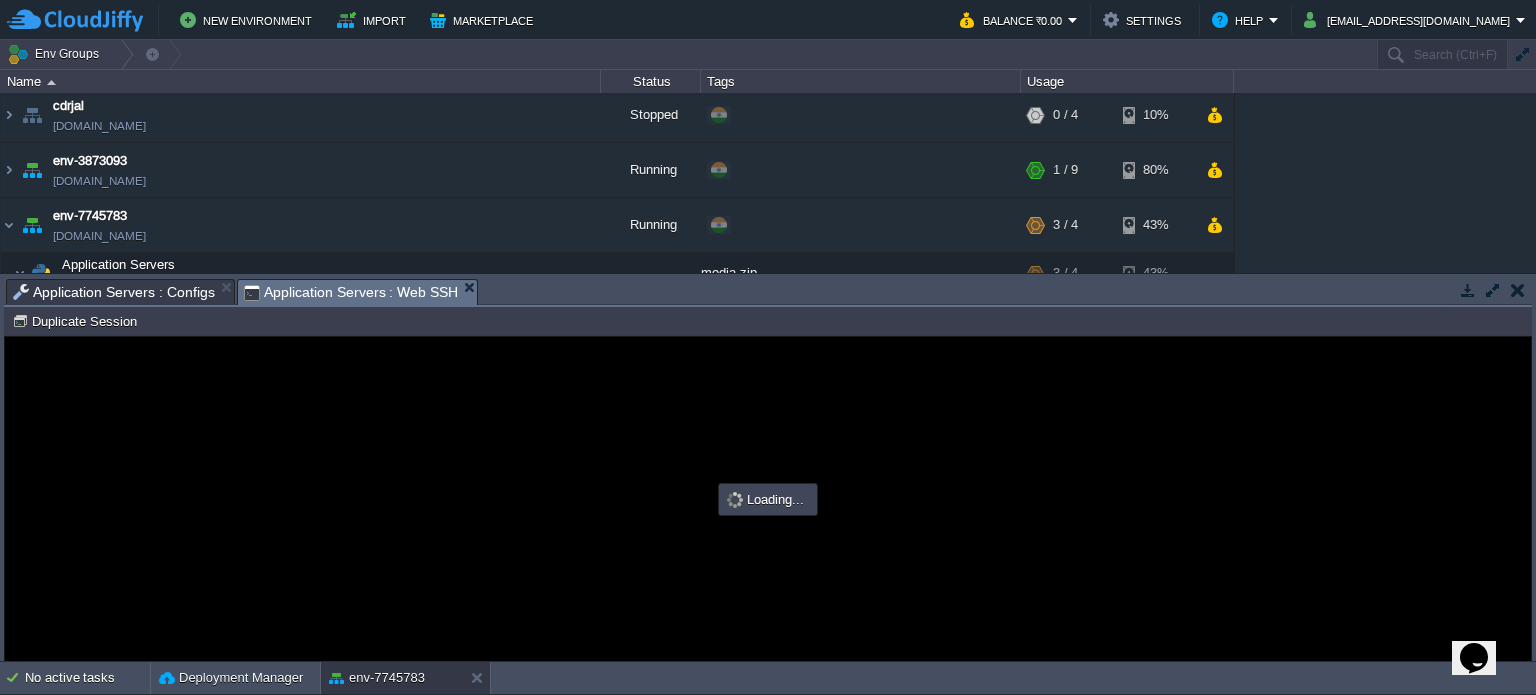 scroll, scrollTop: 0, scrollLeft: 0, axis: both 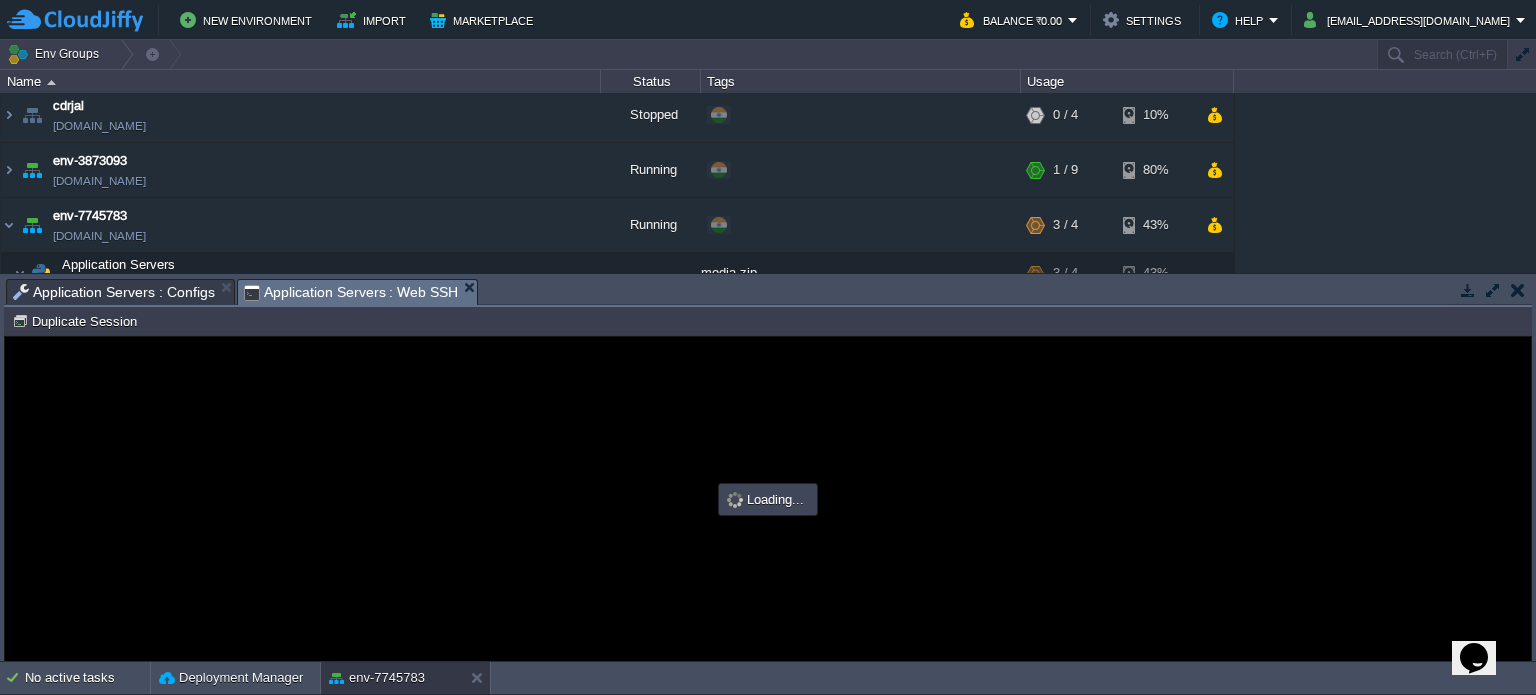 type on "#000000" 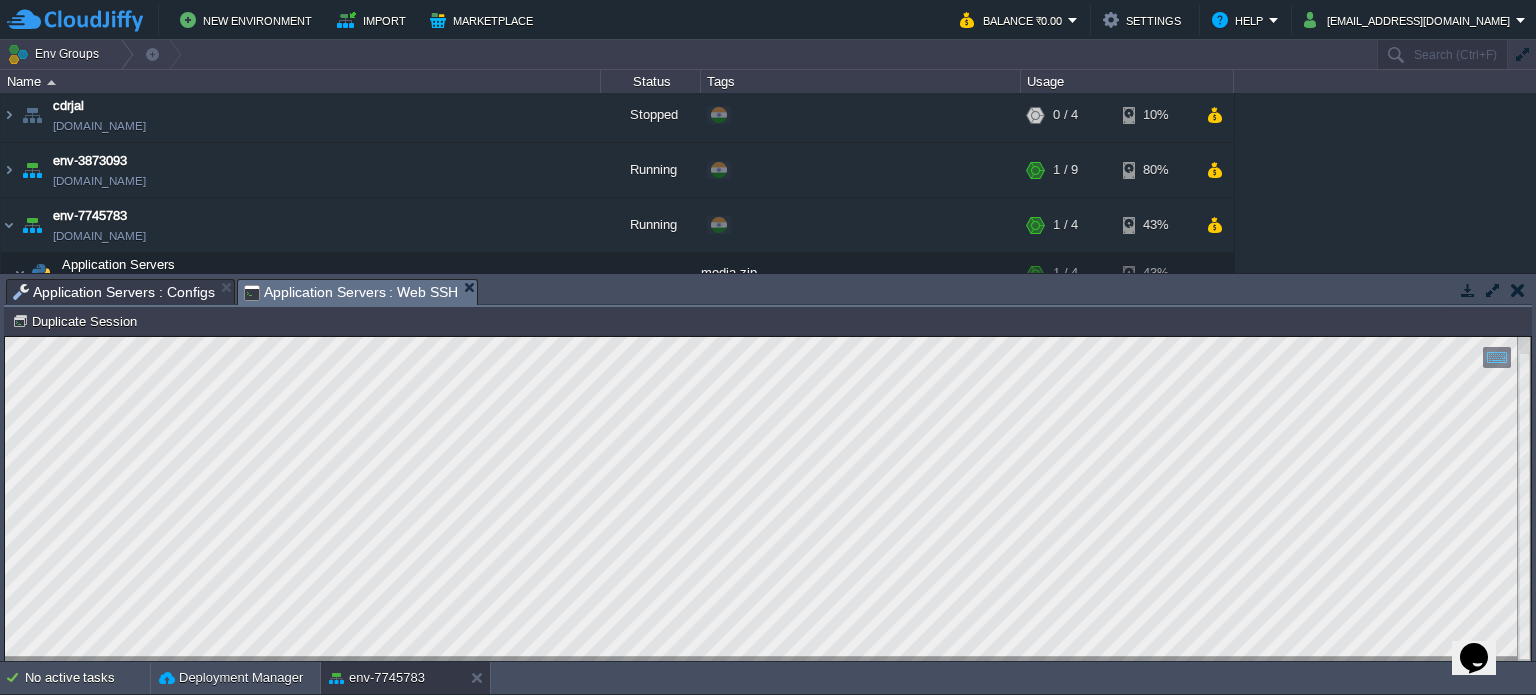 click on "Application Servers : Configs" at bounding box center [114, 292] 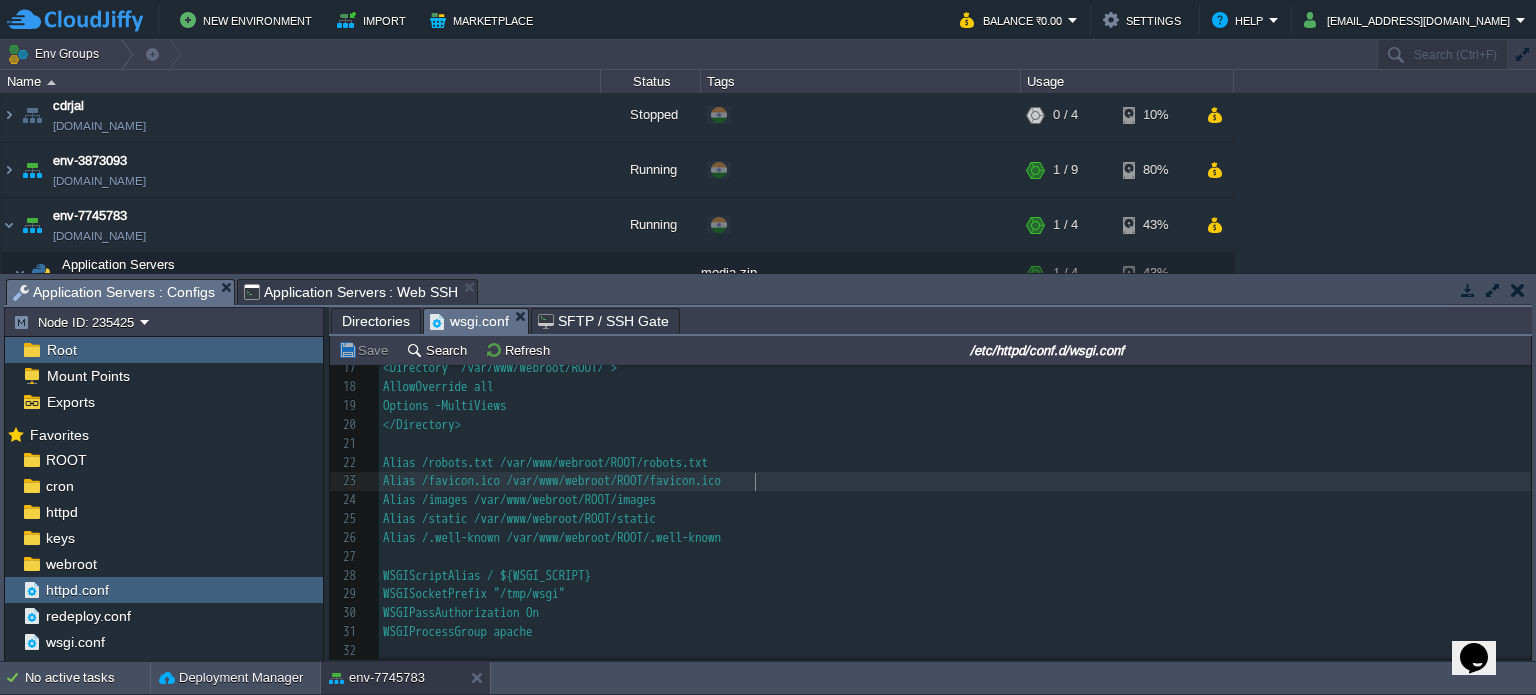 click on "Alias /favicon.ico /var/www/webroot/ROOT/favicon.ico" at bounding box center (955, 481) 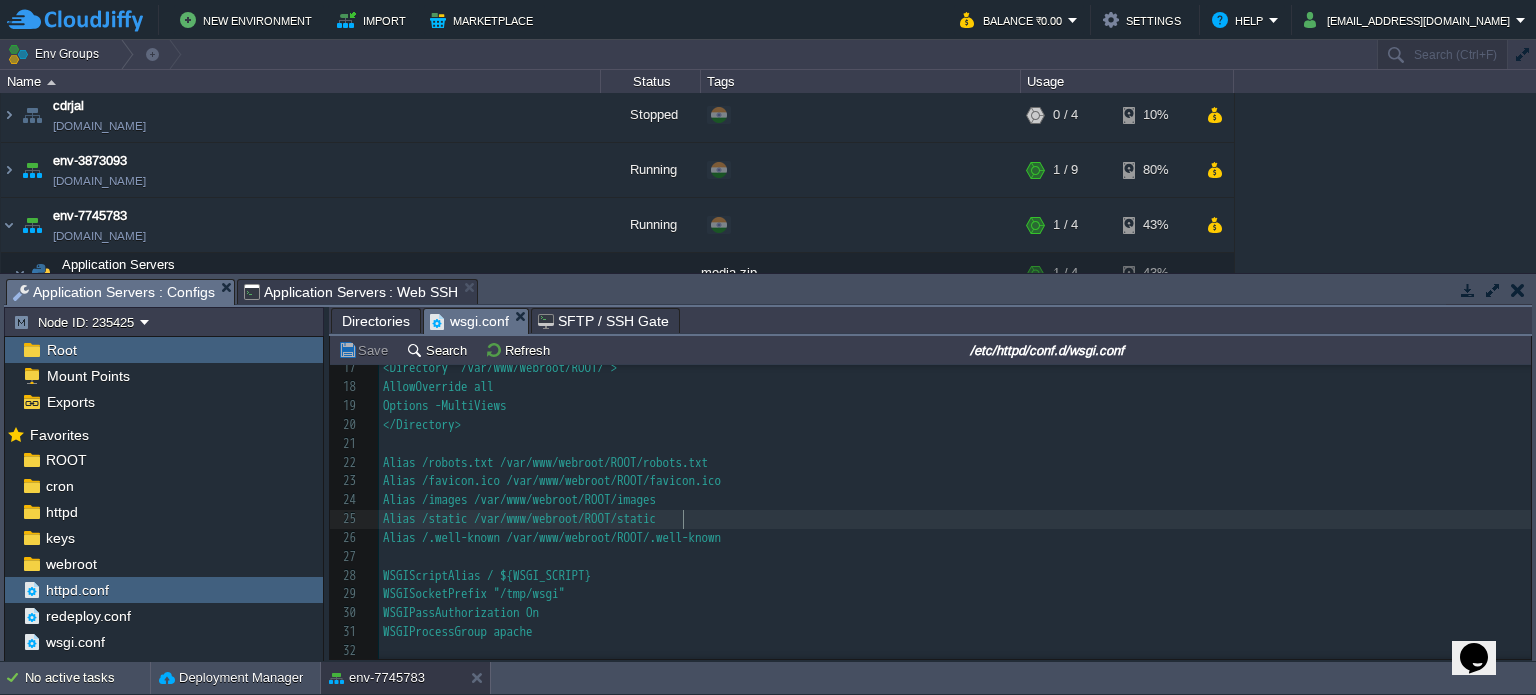 click on "Alias /static /var/www/webroot/ROOT/static" at bounding box center [955, 519] 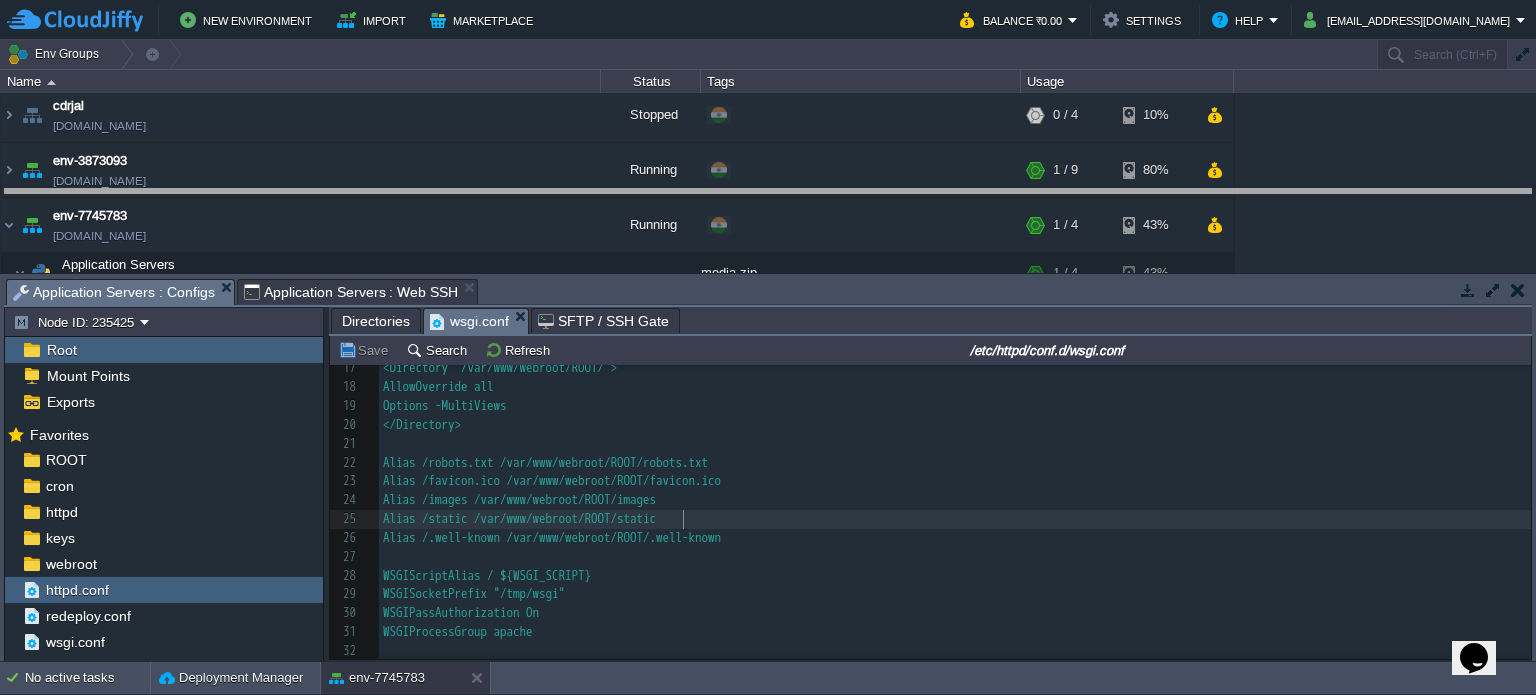 drag, startPoint x: 858, startPoint y: 295, endPoint x: 861, endPoint y: 203, distance: 92.0489 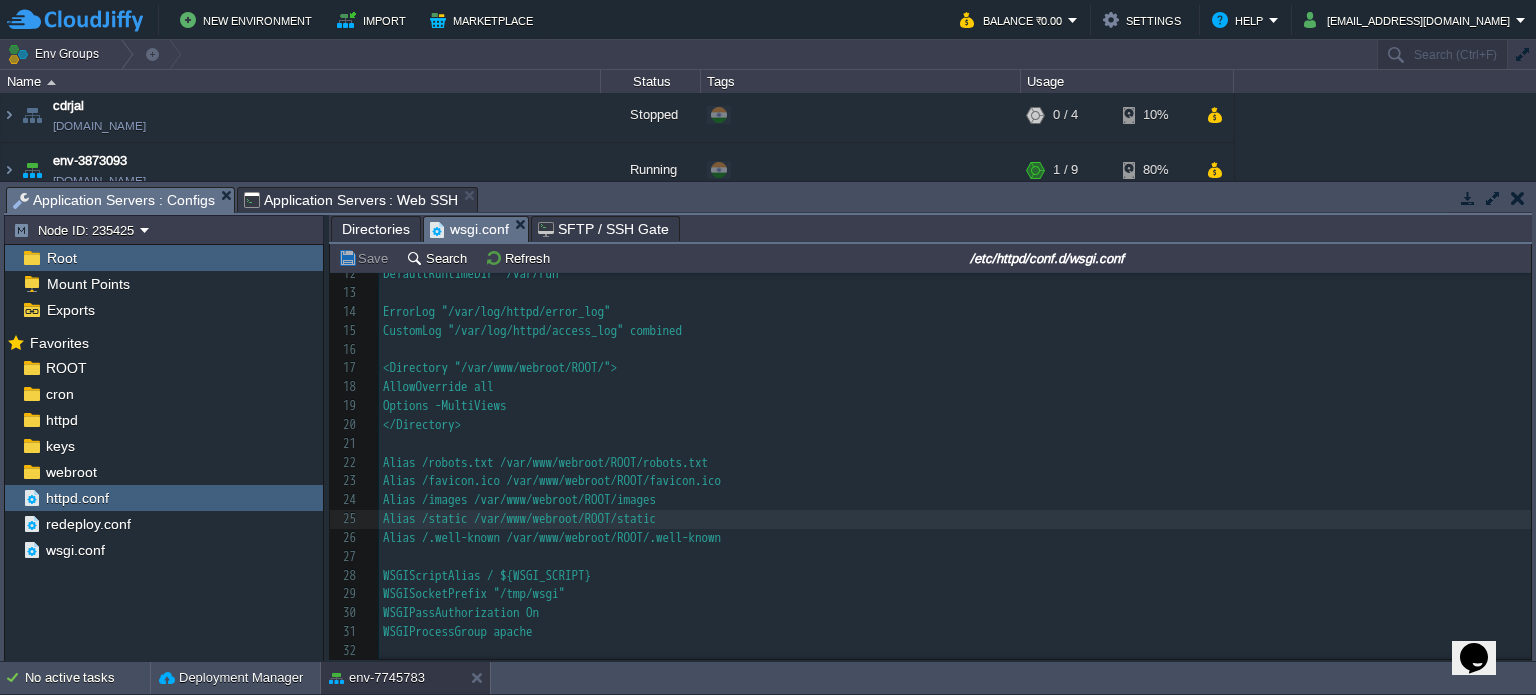 scroll, scrollTop: 184, scrollLeft: 0, axis: vertical 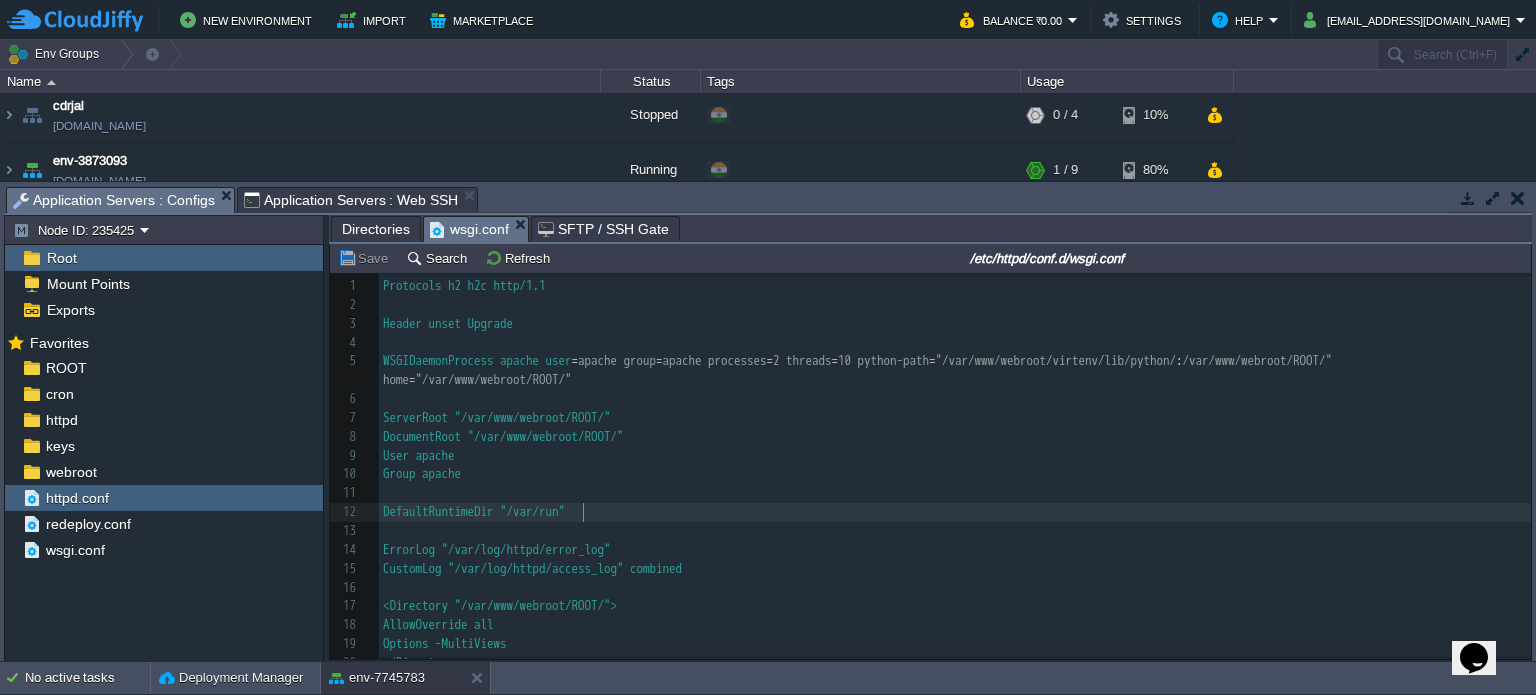 click on "DefaultRuntimeDir "/var/run"" at bounding box center [955, 512] 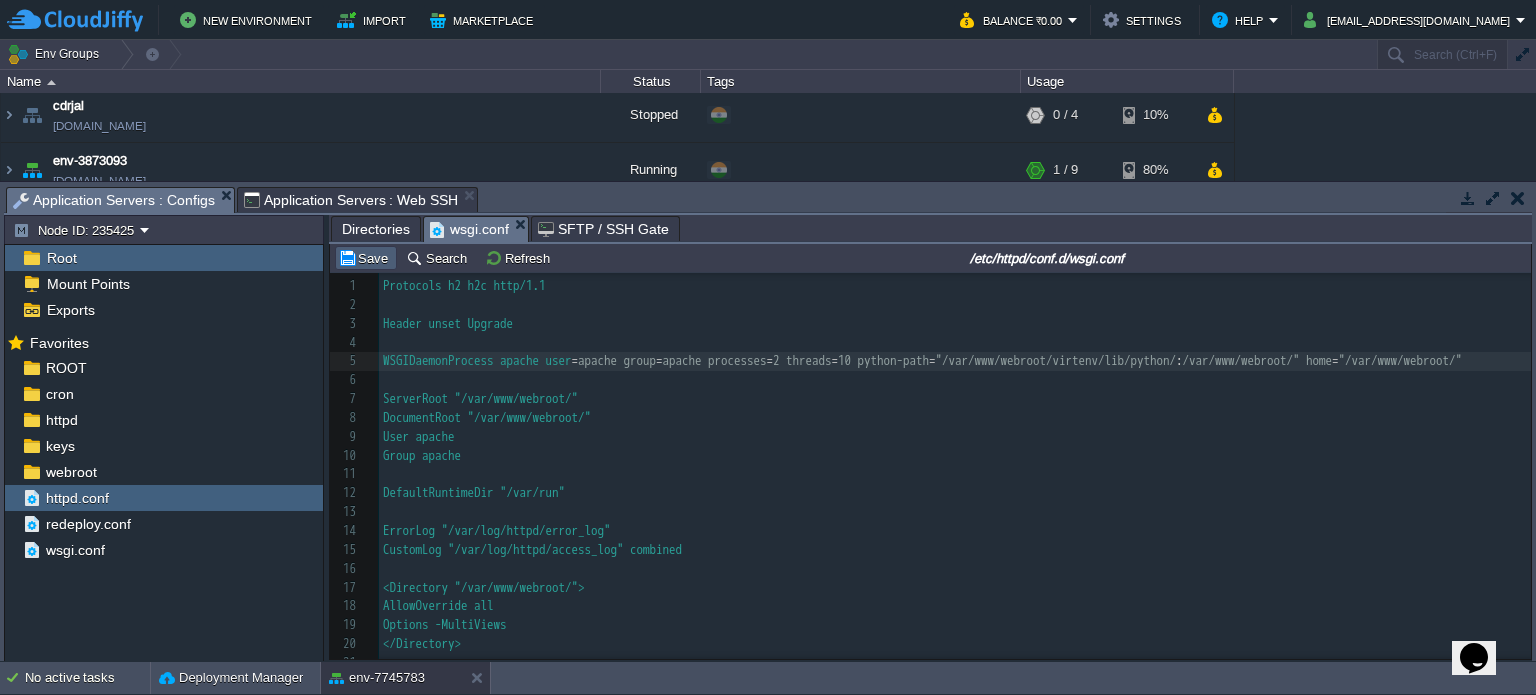 click on "Save" at bounding box center (366, 258) 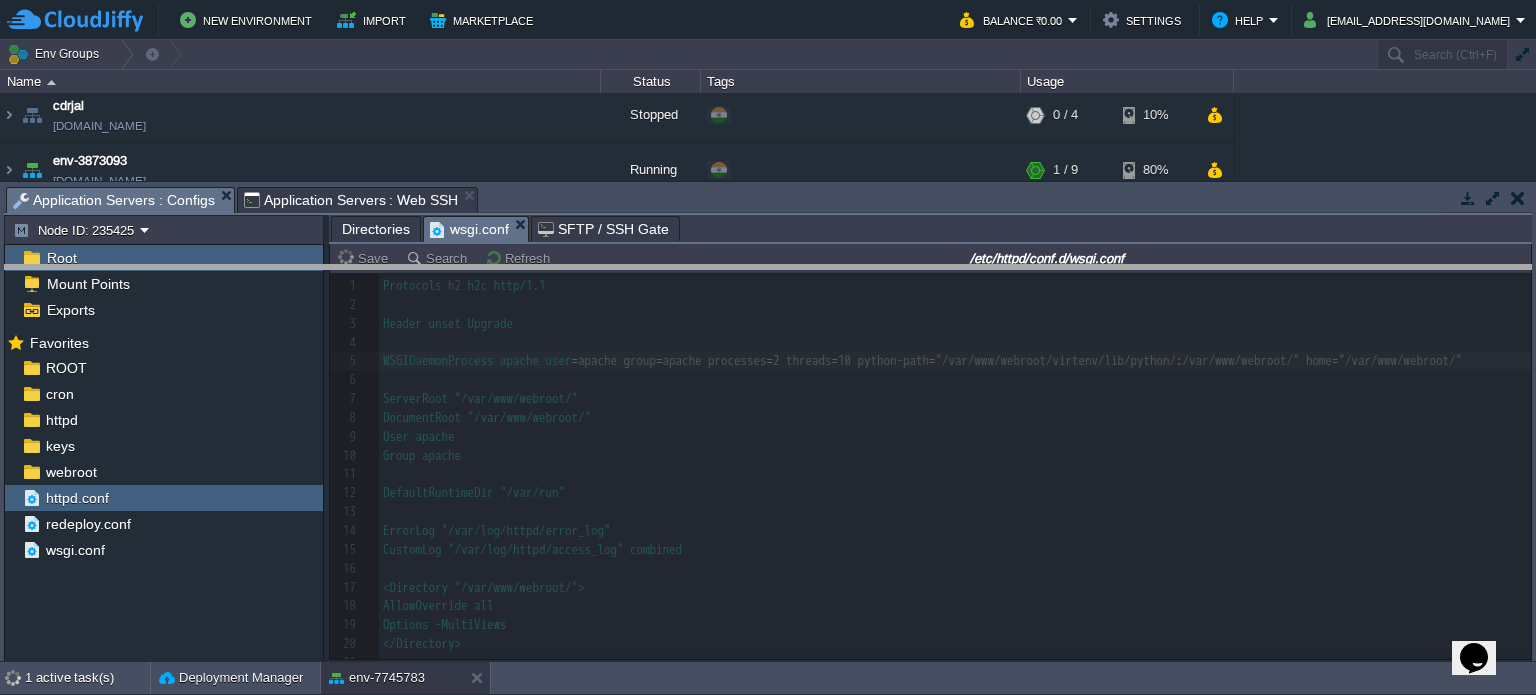 drag, startPoint x: 816, startPoint y: 197, endPoint x: 825, endPoint y: 395, distance: 198.20444 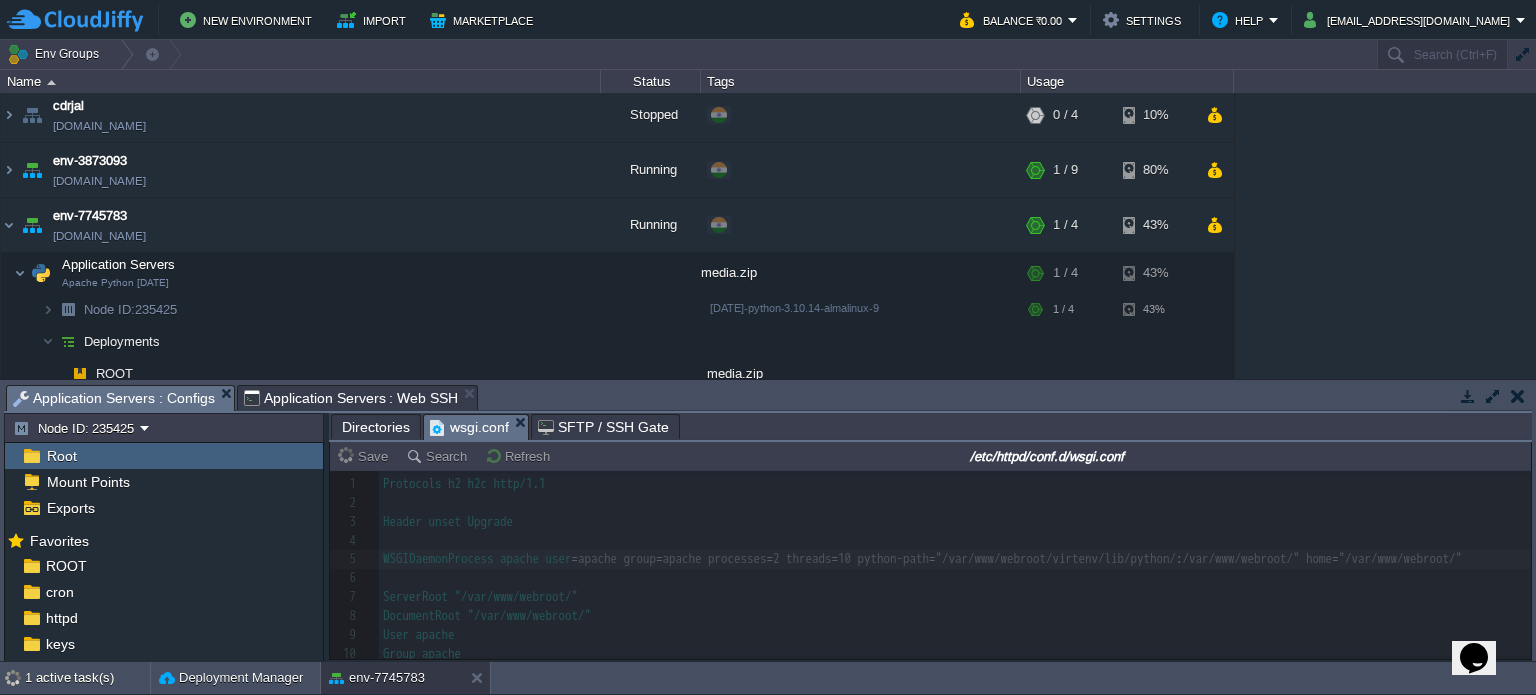 click on "Application Servers : Web SSH" at bounding box center [351, 398] 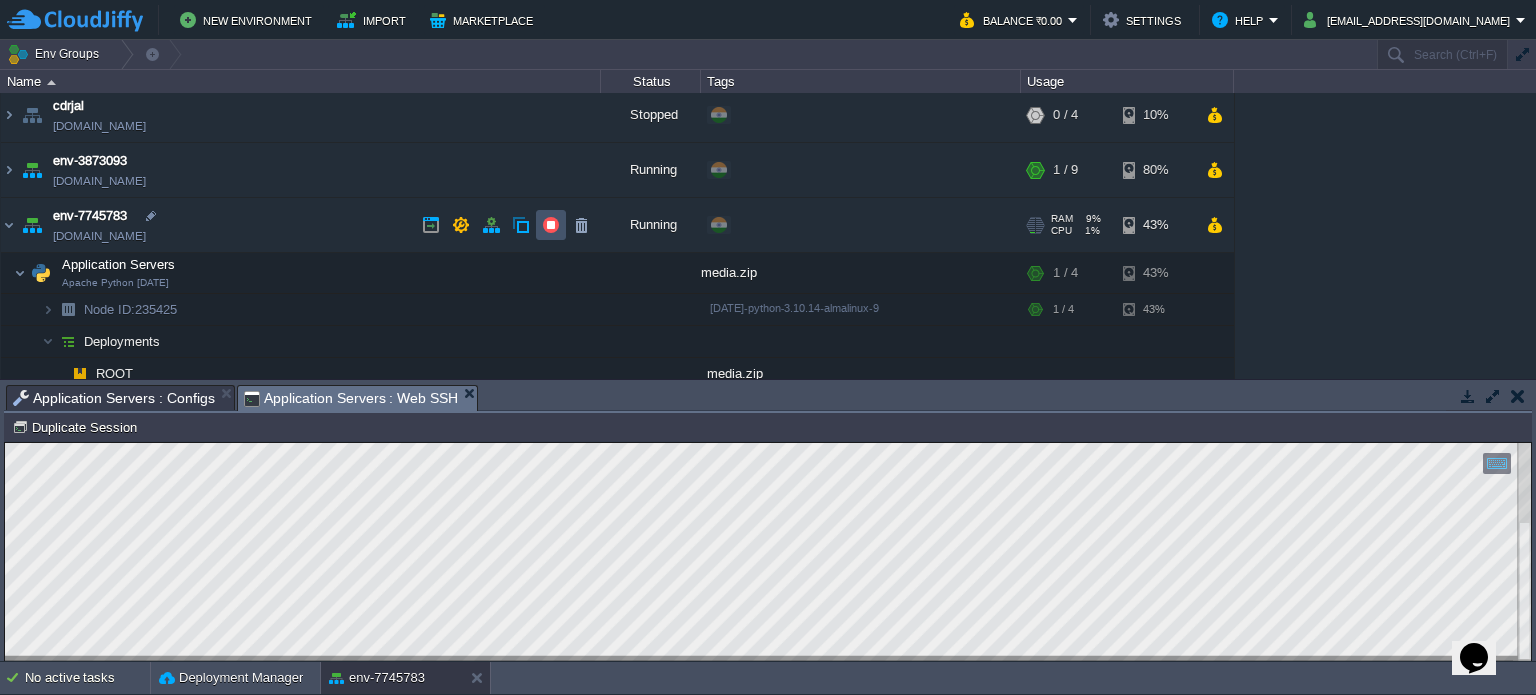click at bounding box center [551, 225] 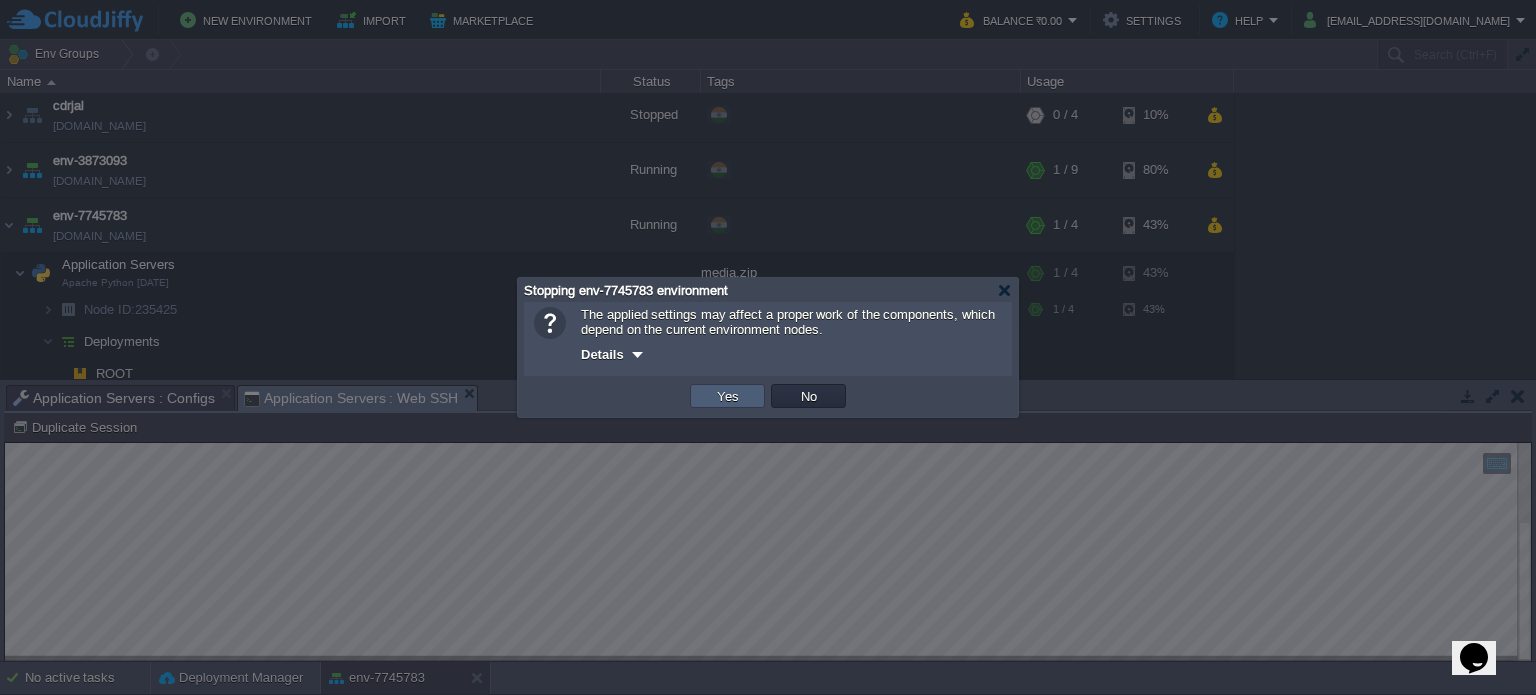 click on "Yes" at bounding box center [728, 396] 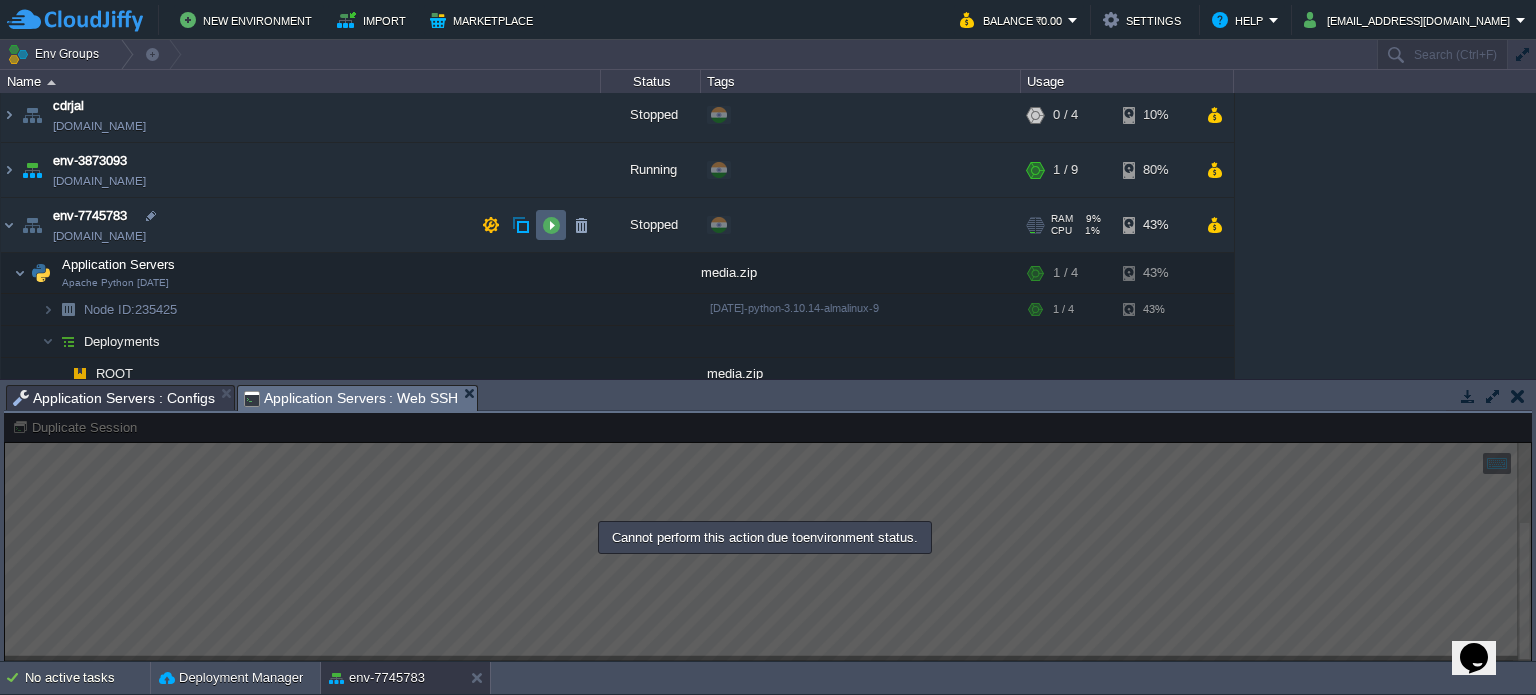 click at bounding box center [551, 225] 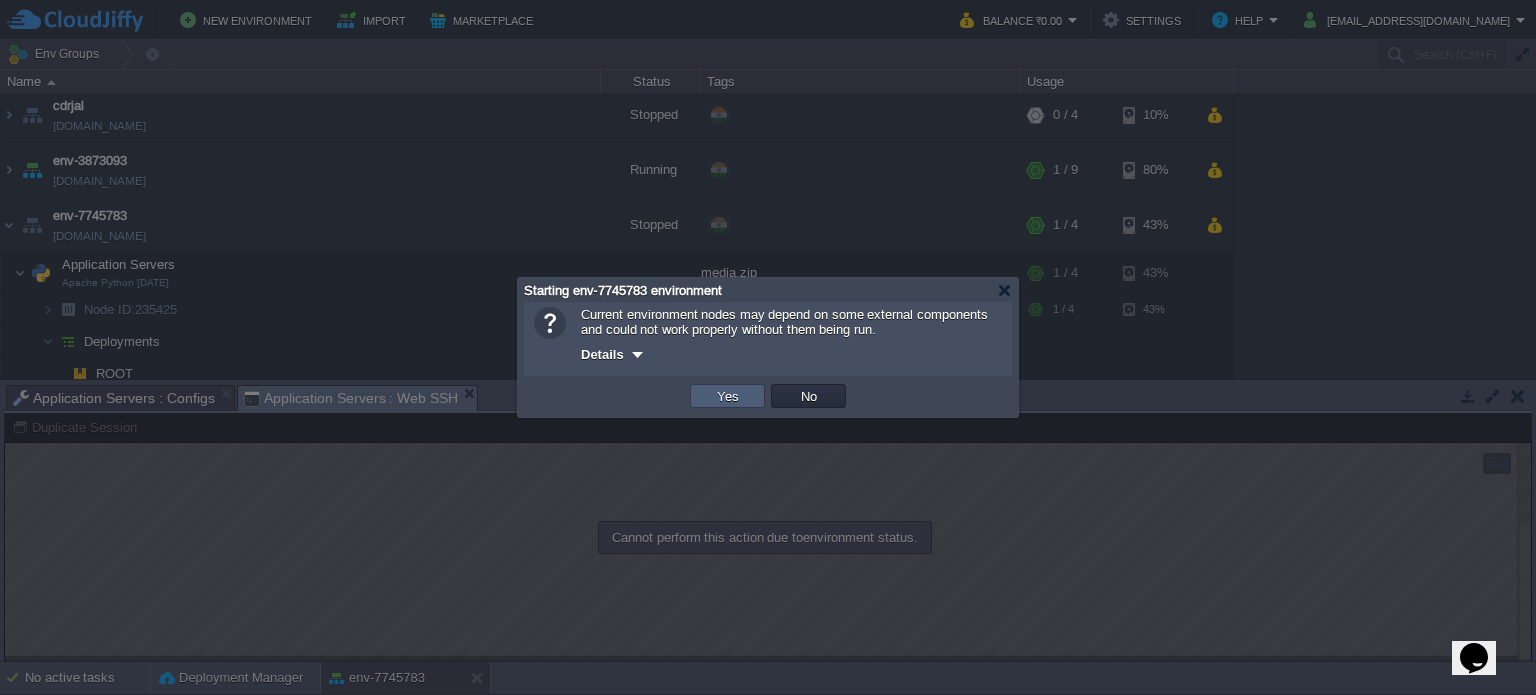 click on "Yes" at bounding box center [727, 396] 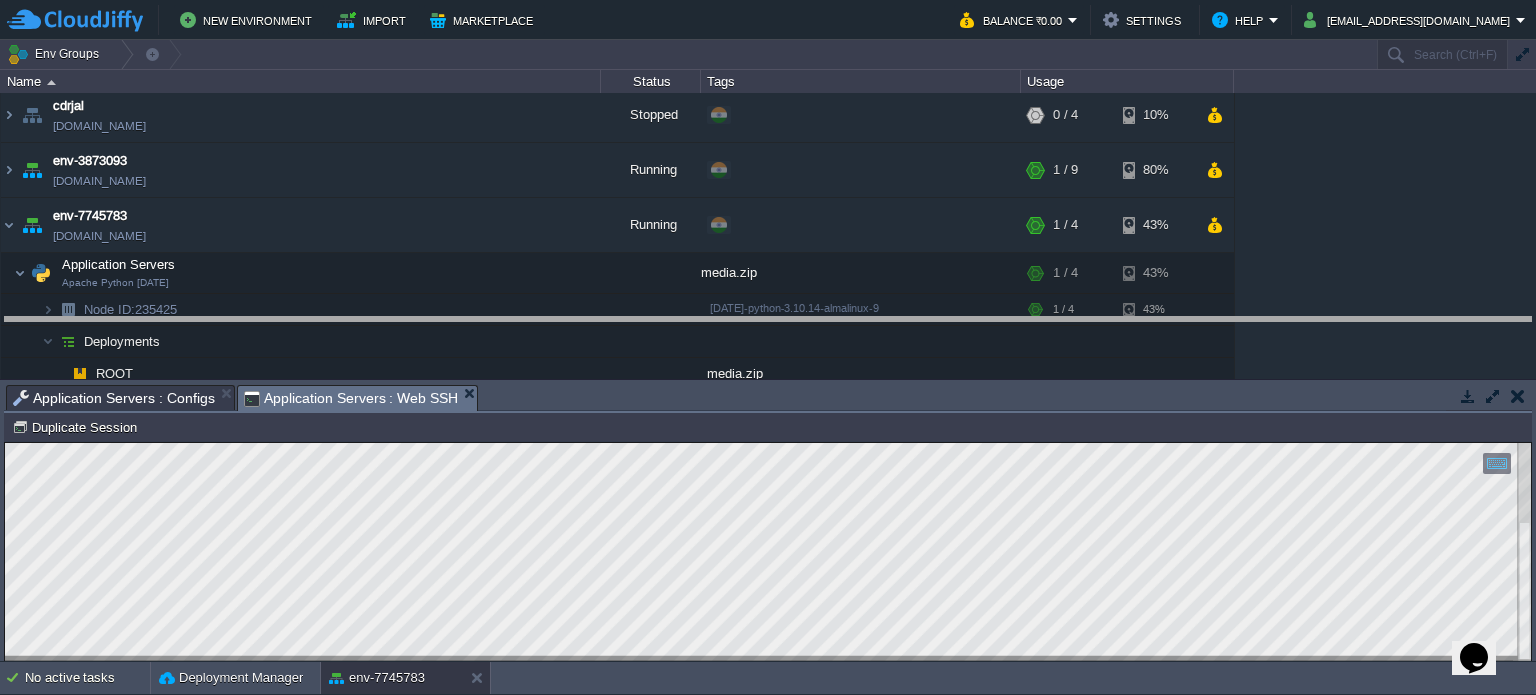 drag, startPoint x: 644, startPoint y: 407, endPoint x: 640, endPoint y: 388, distance: 19.416489 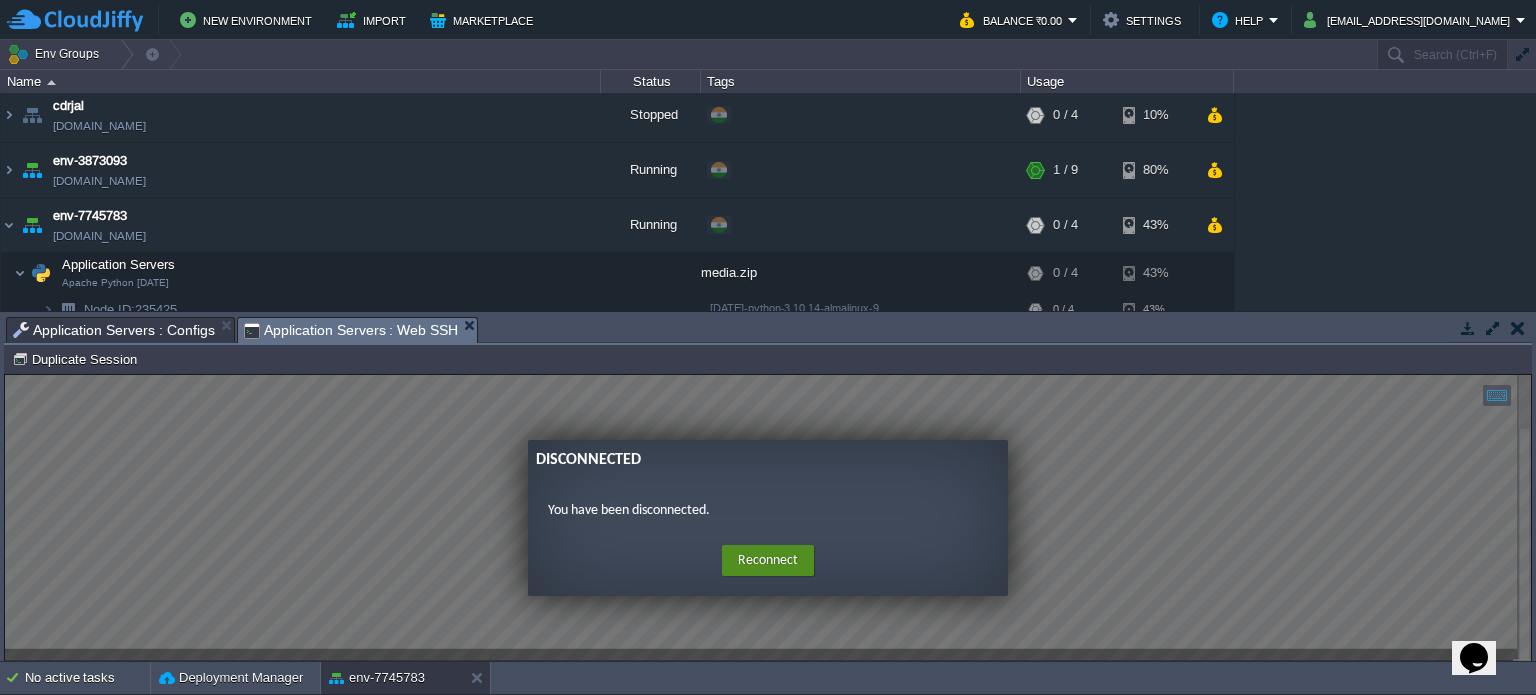 click on "Reconnect" at bounding box center (768, 561) 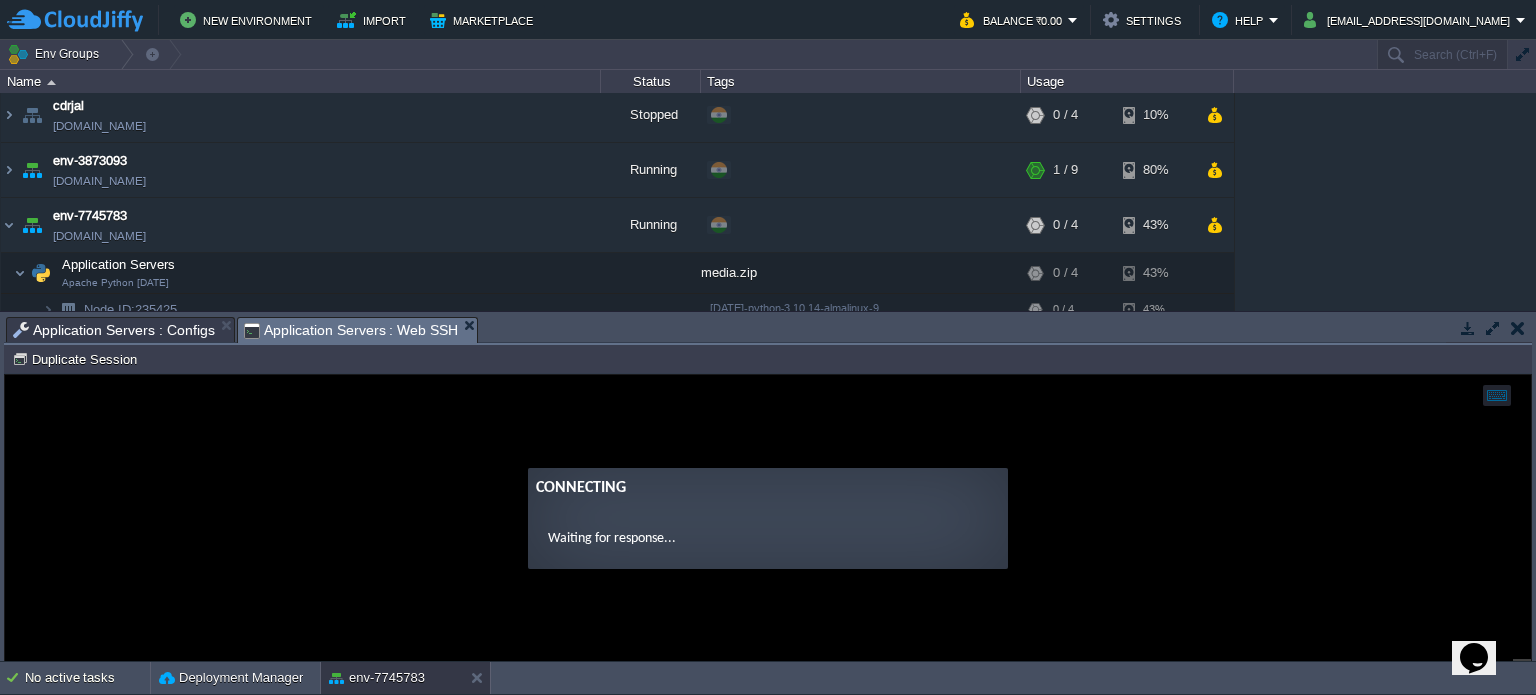 click on "Application Servers : Configs" at bounding box center (114, 330) 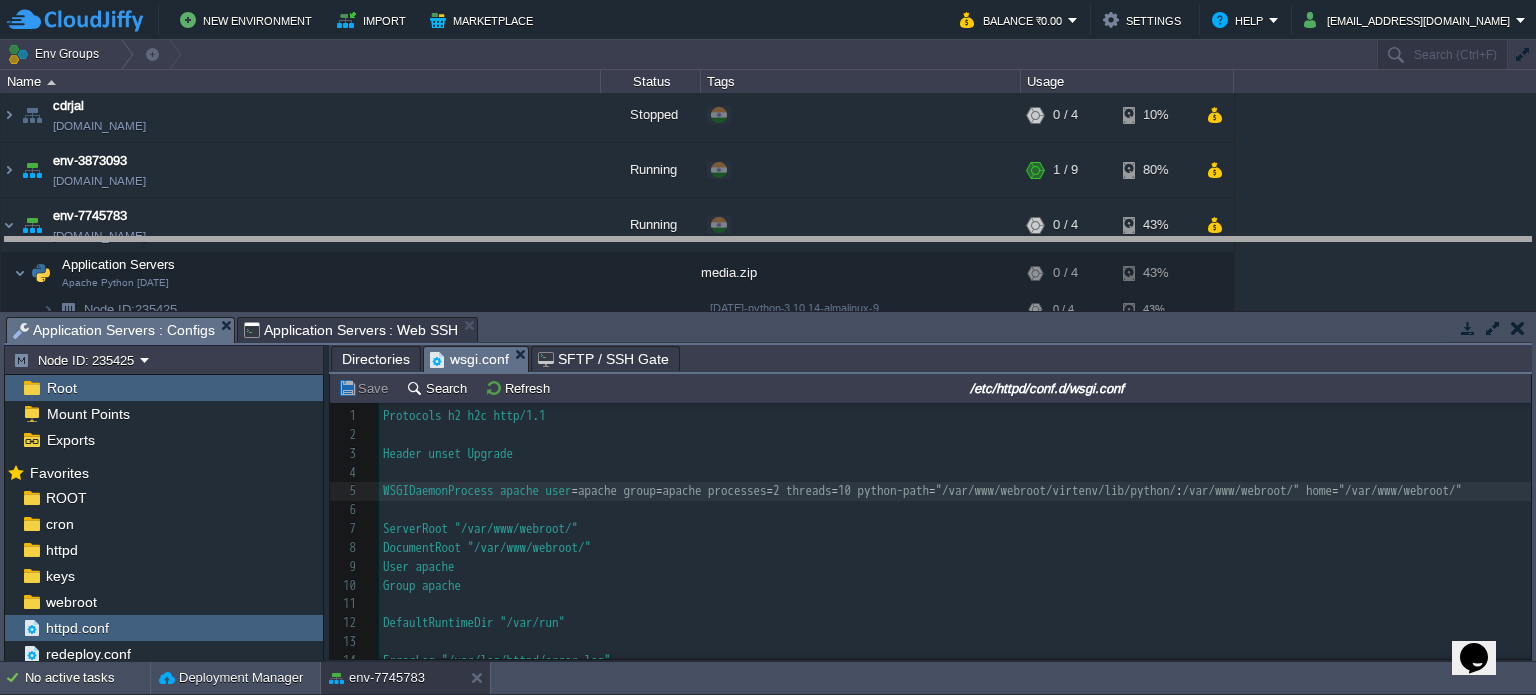 drag, startPoint x: 775, startPoint y: 331, endPoint x: 752, endPoint y: 236, distance: 97.74457 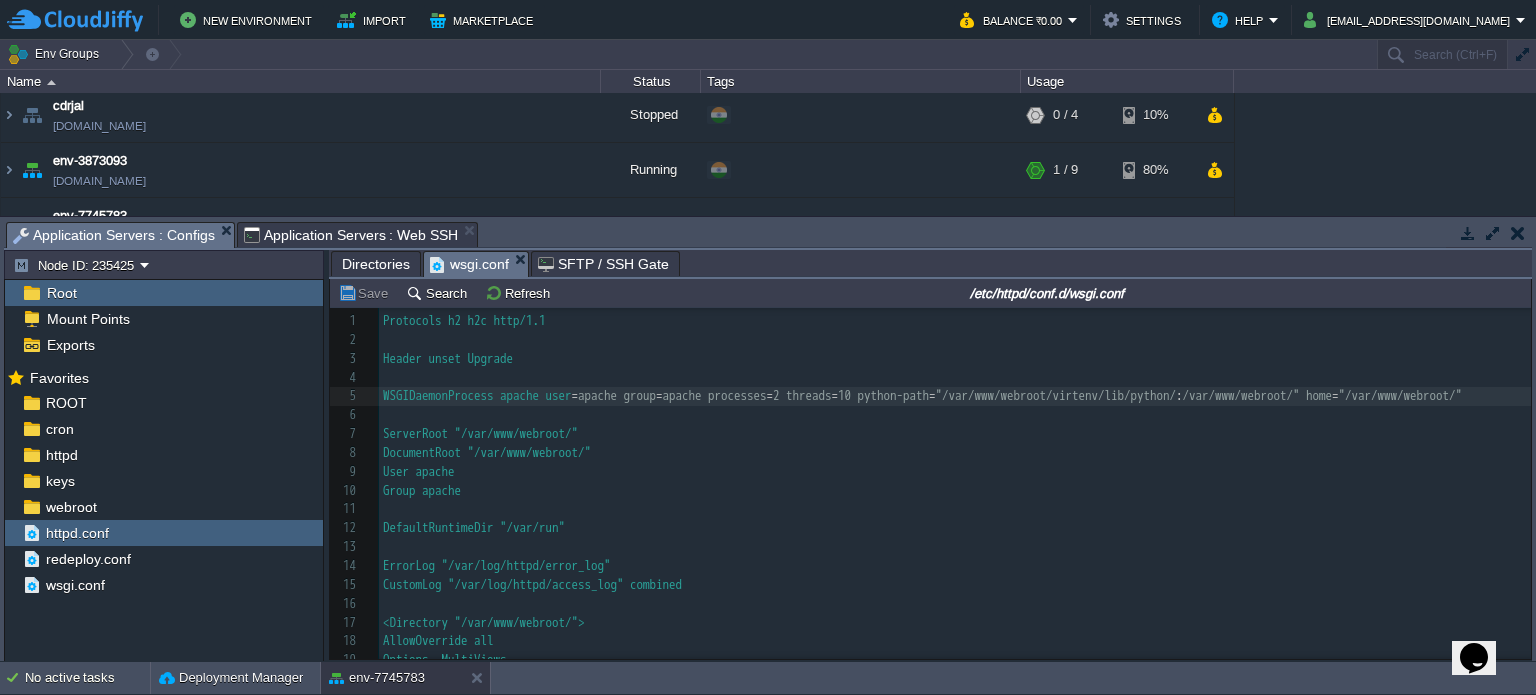 scroll, scrollTop: 0, scrollLeft: 0, axis: both 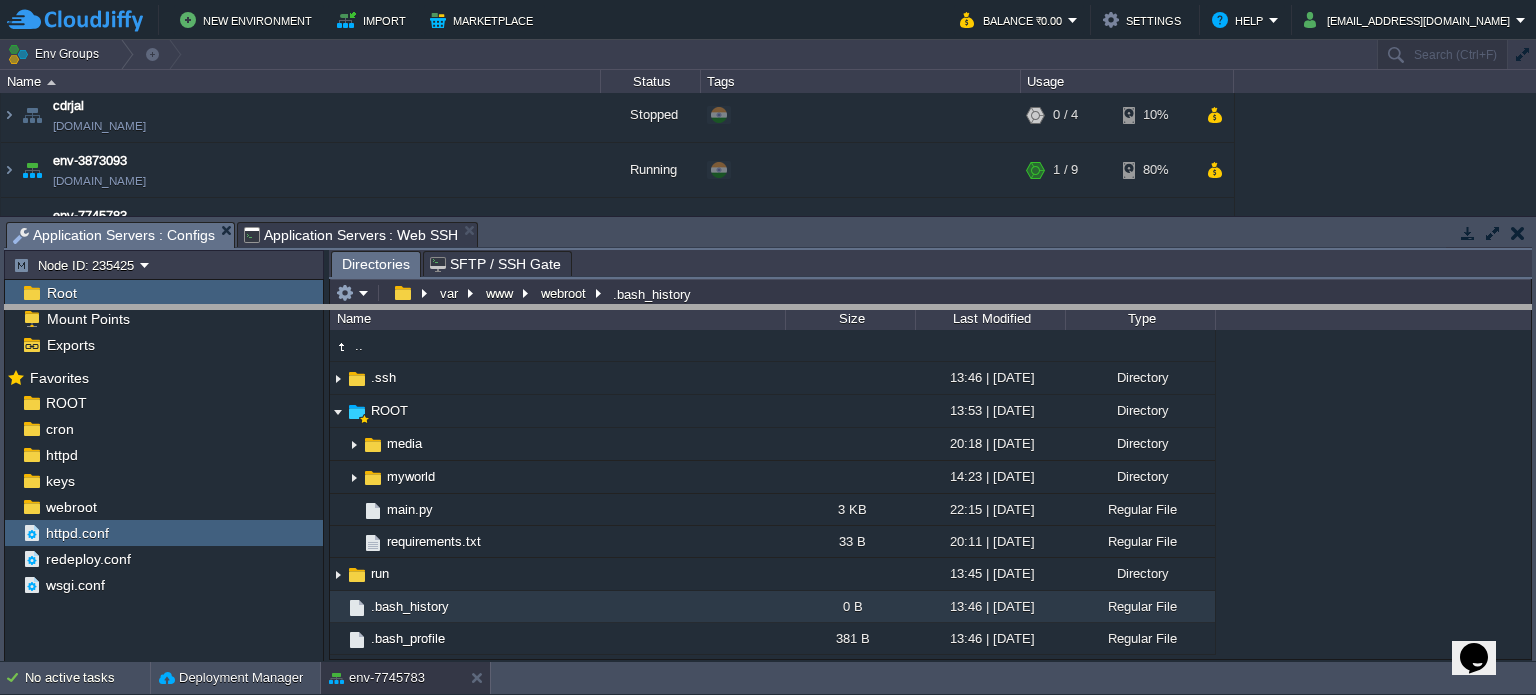 drag, startPoint x: 660, startPoint y: 243, endPoint x: 648, endPoint y: 434, distance: 191.37659 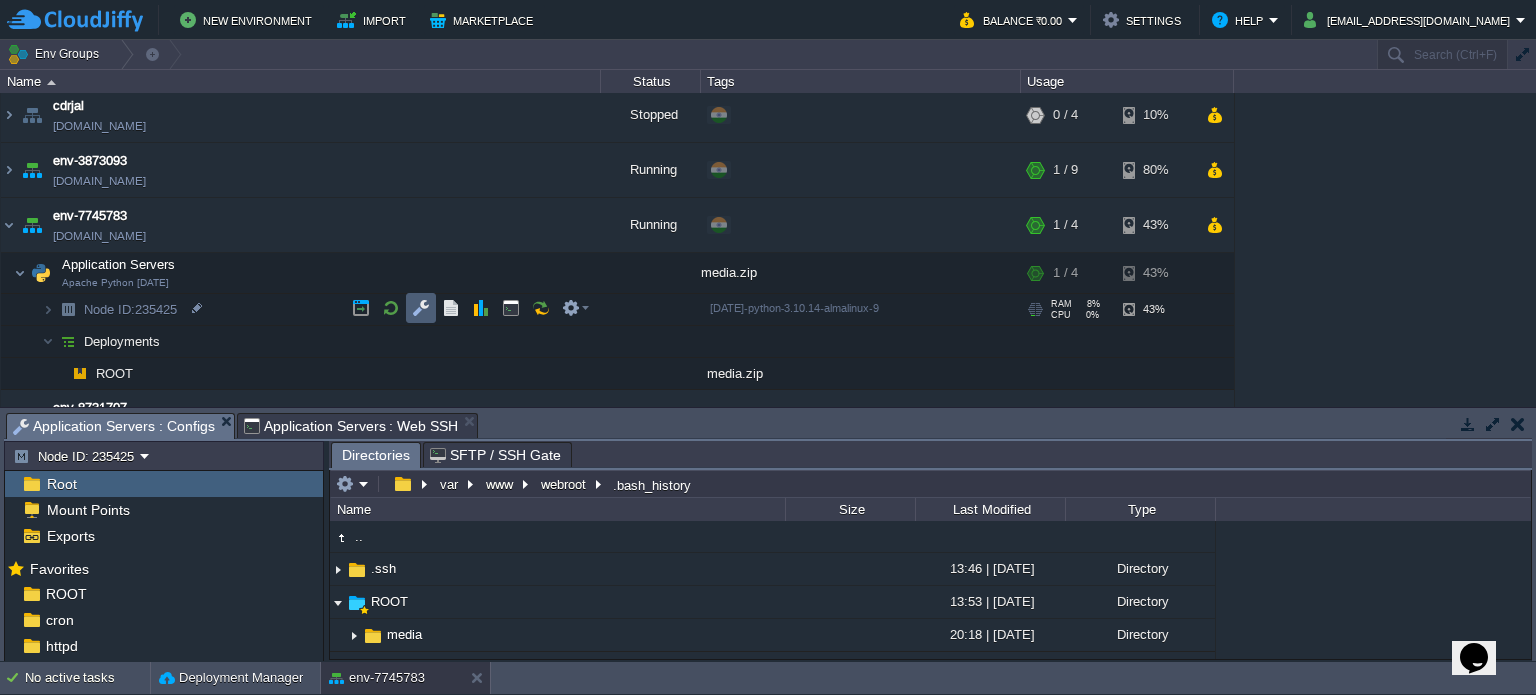 click at bounding box center (421, 308) 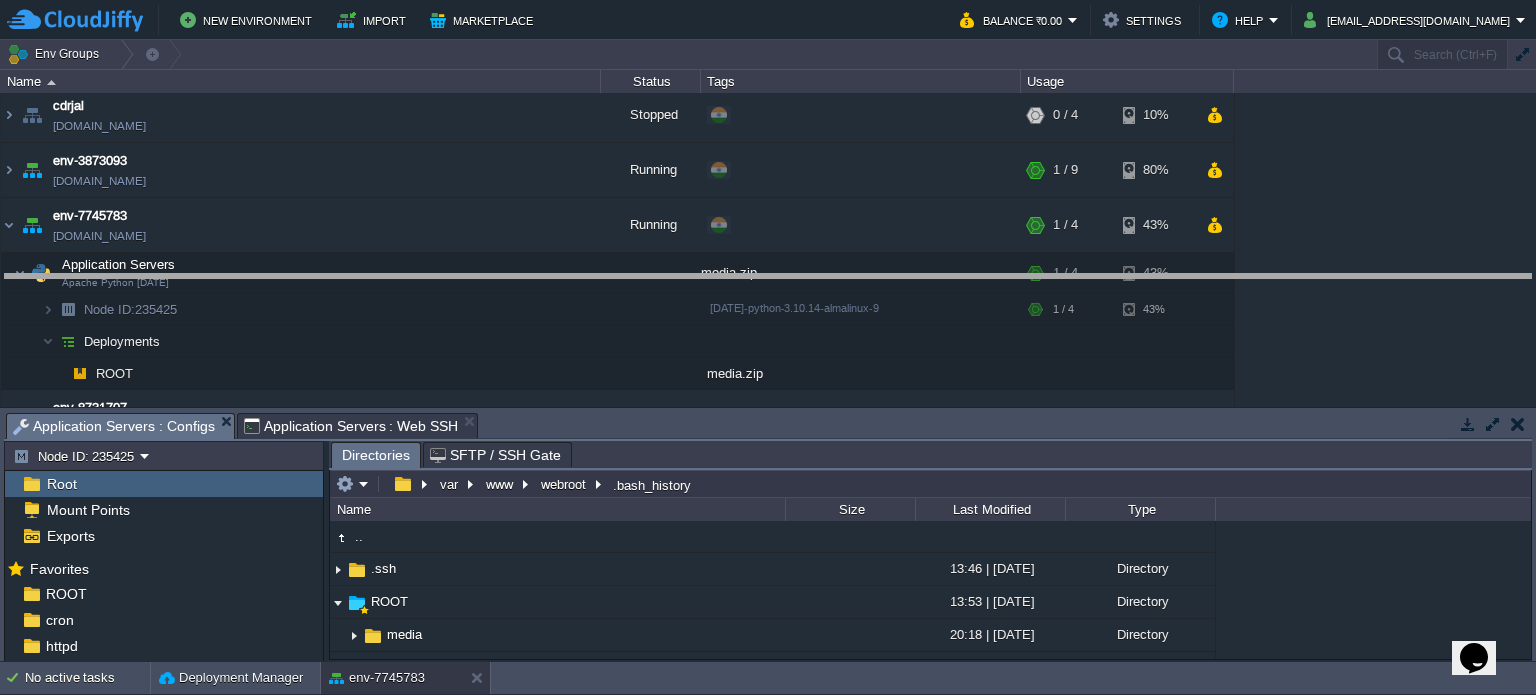 drag, startPoint x: 705, startPoint y: 417, endPoint x: 728, endPoint y: 279, distance: 139.90353 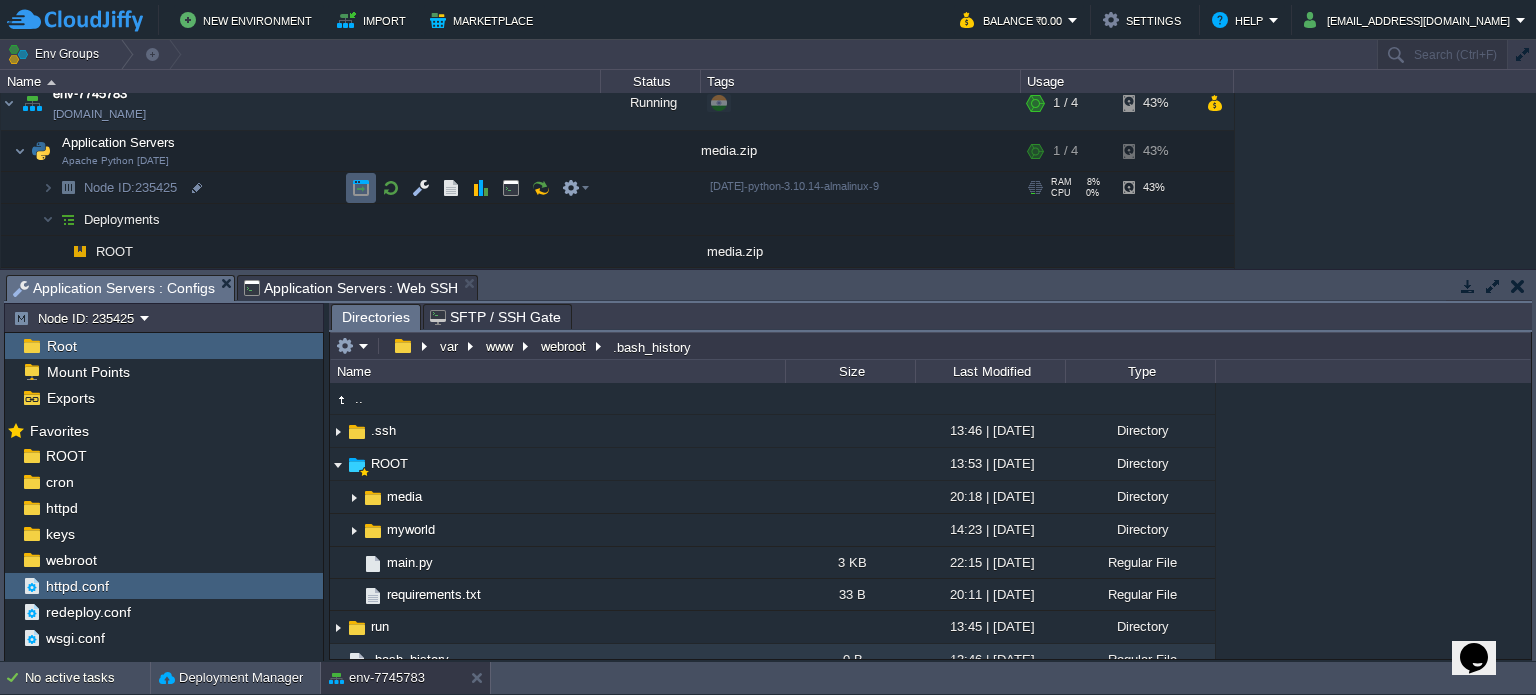 scroll, scrollTop: 176, scrollLeft: 0, axis: vertical 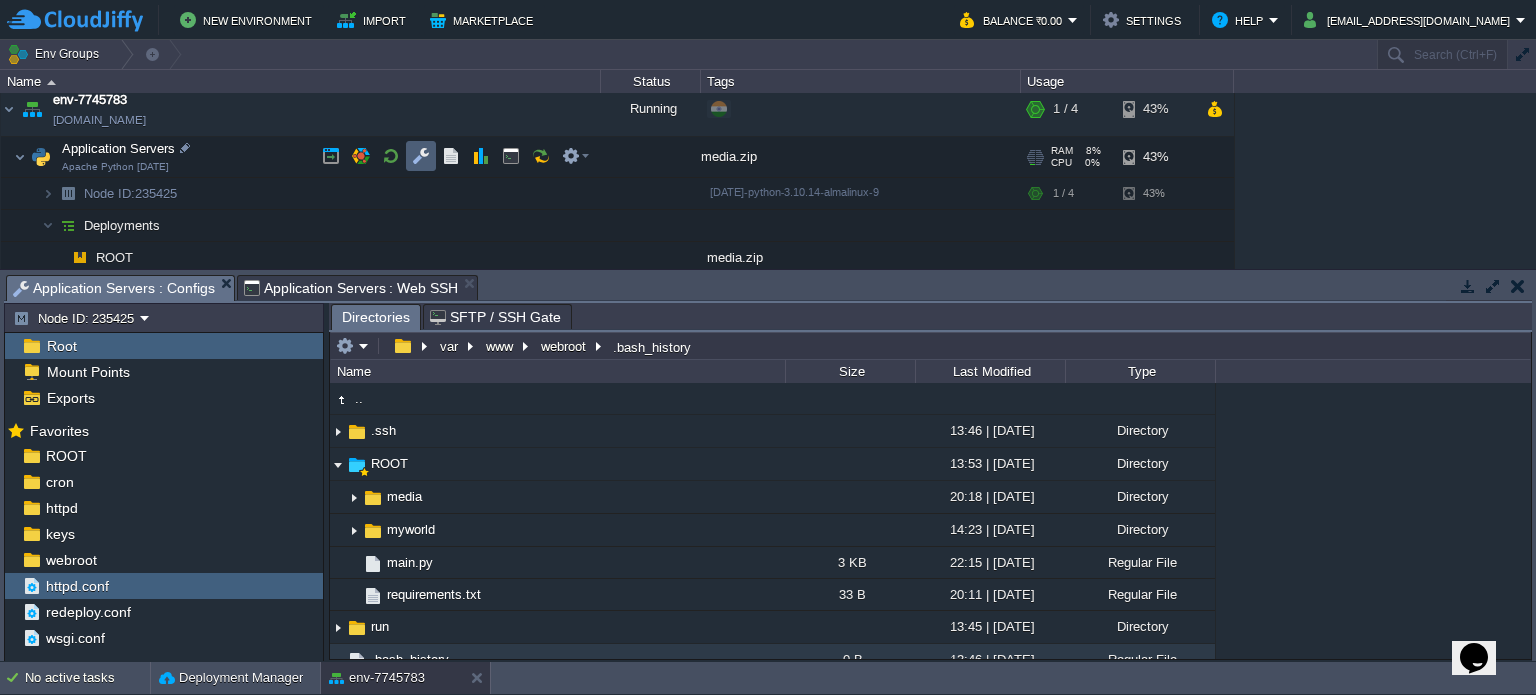click at bounding box center (421, 156) 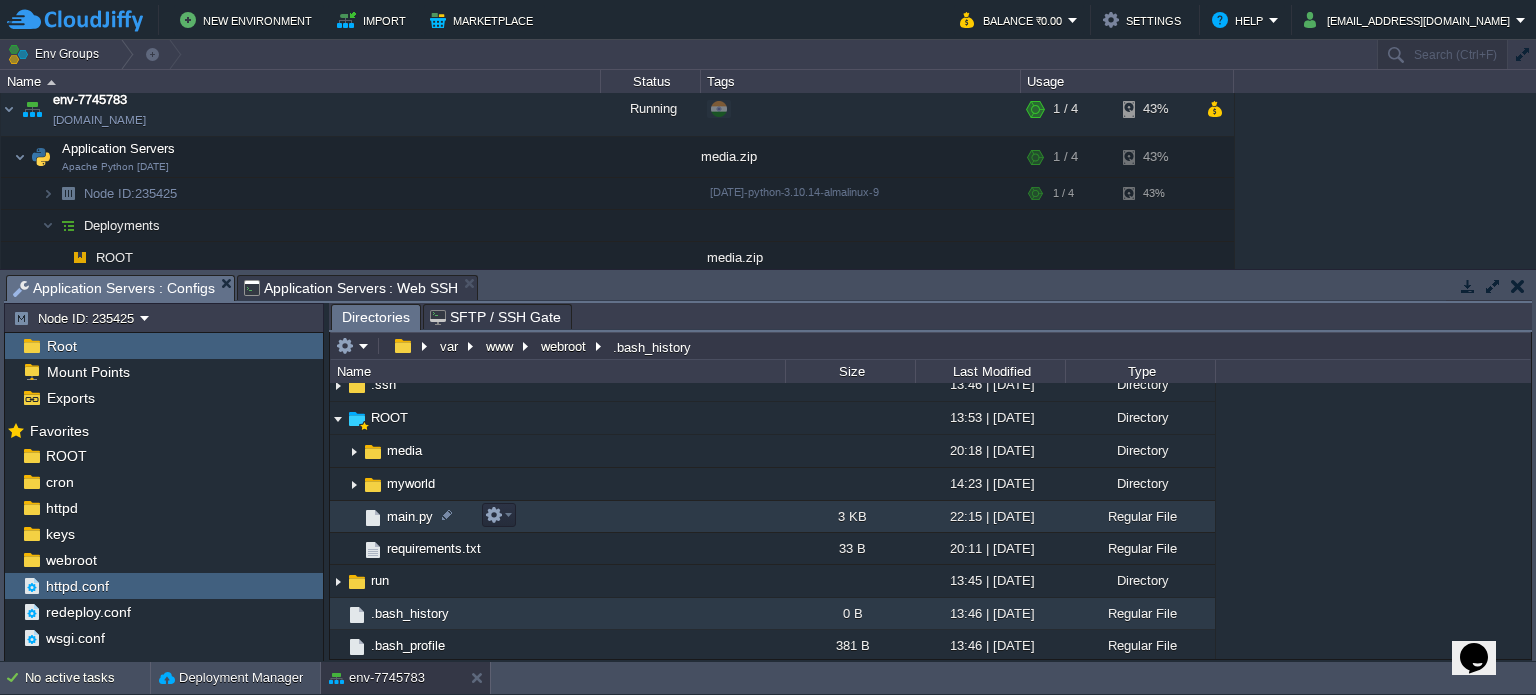 scroll, scrollTop: 0, scrollLeft: 0, axis: both 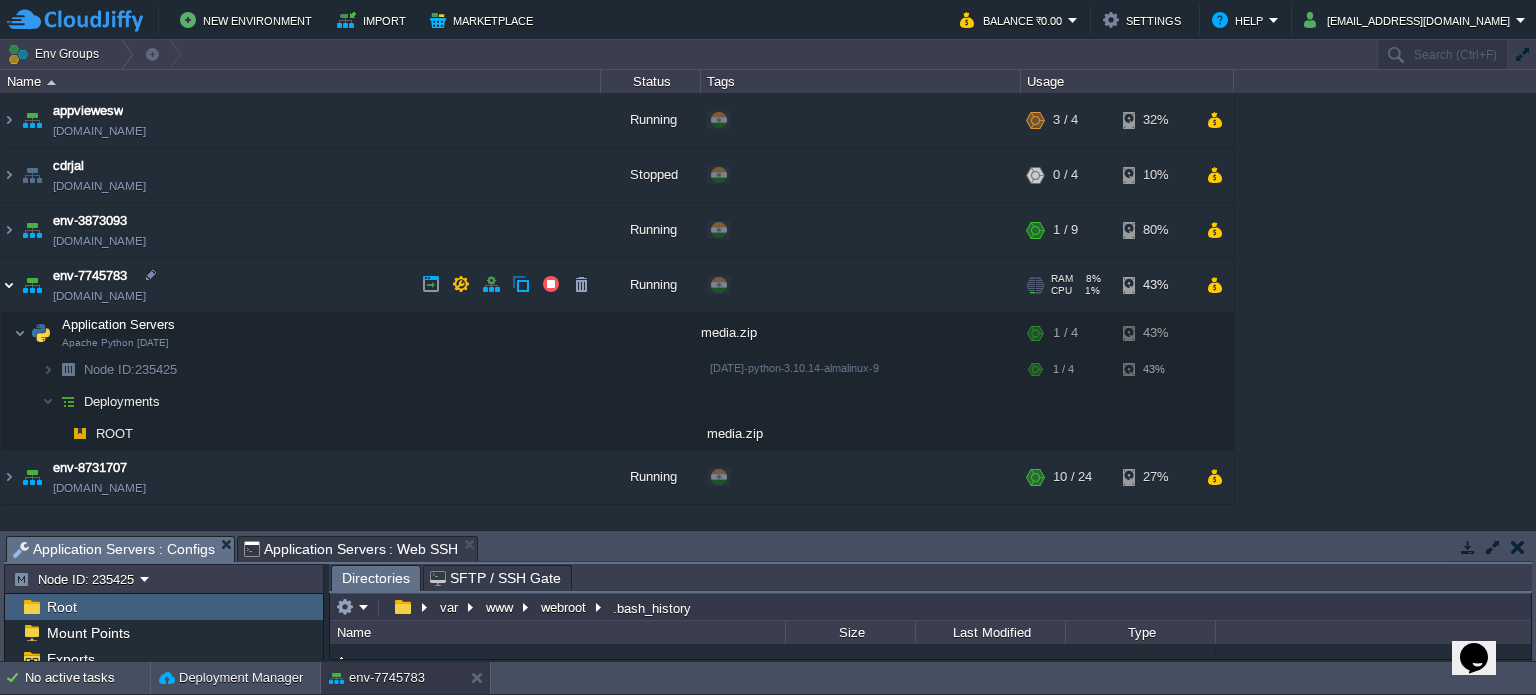 click at bounding box center [9, 285] 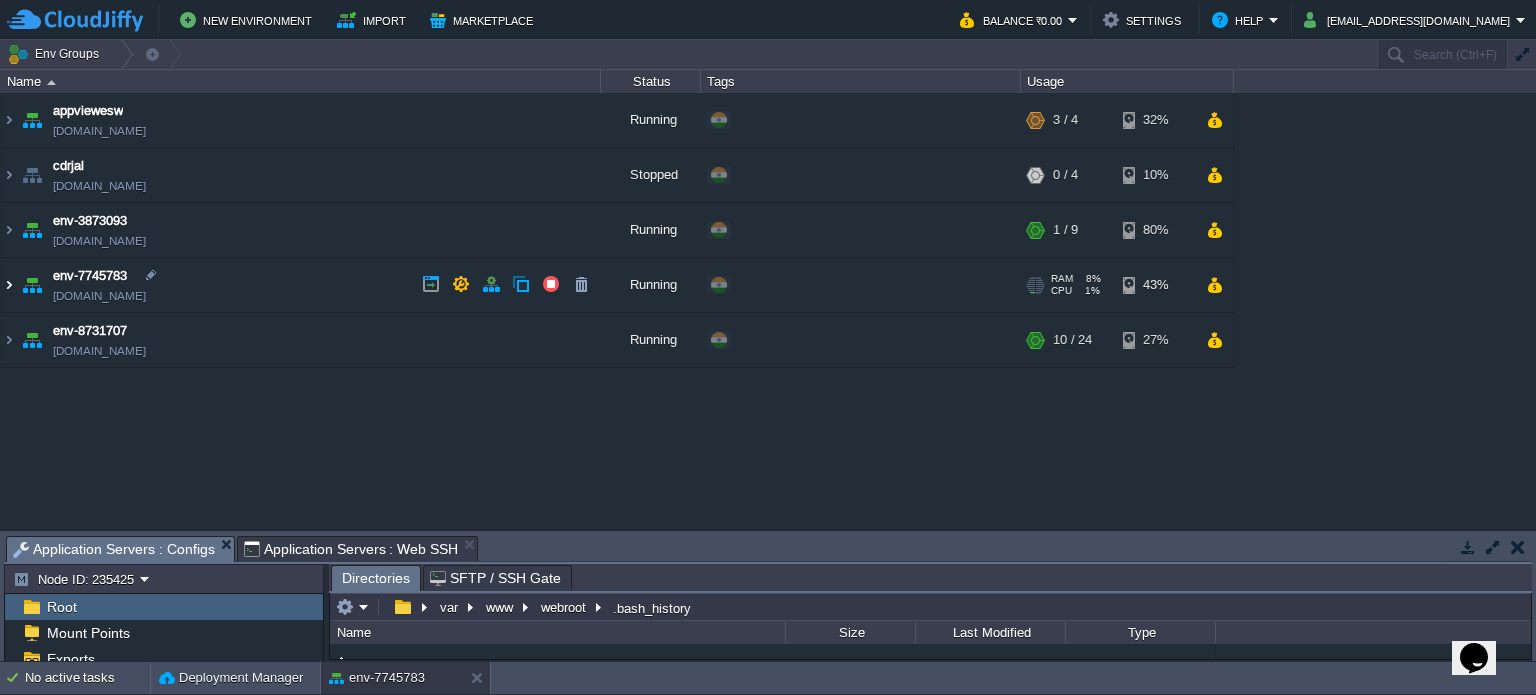 click at bounding box center (9, 285) 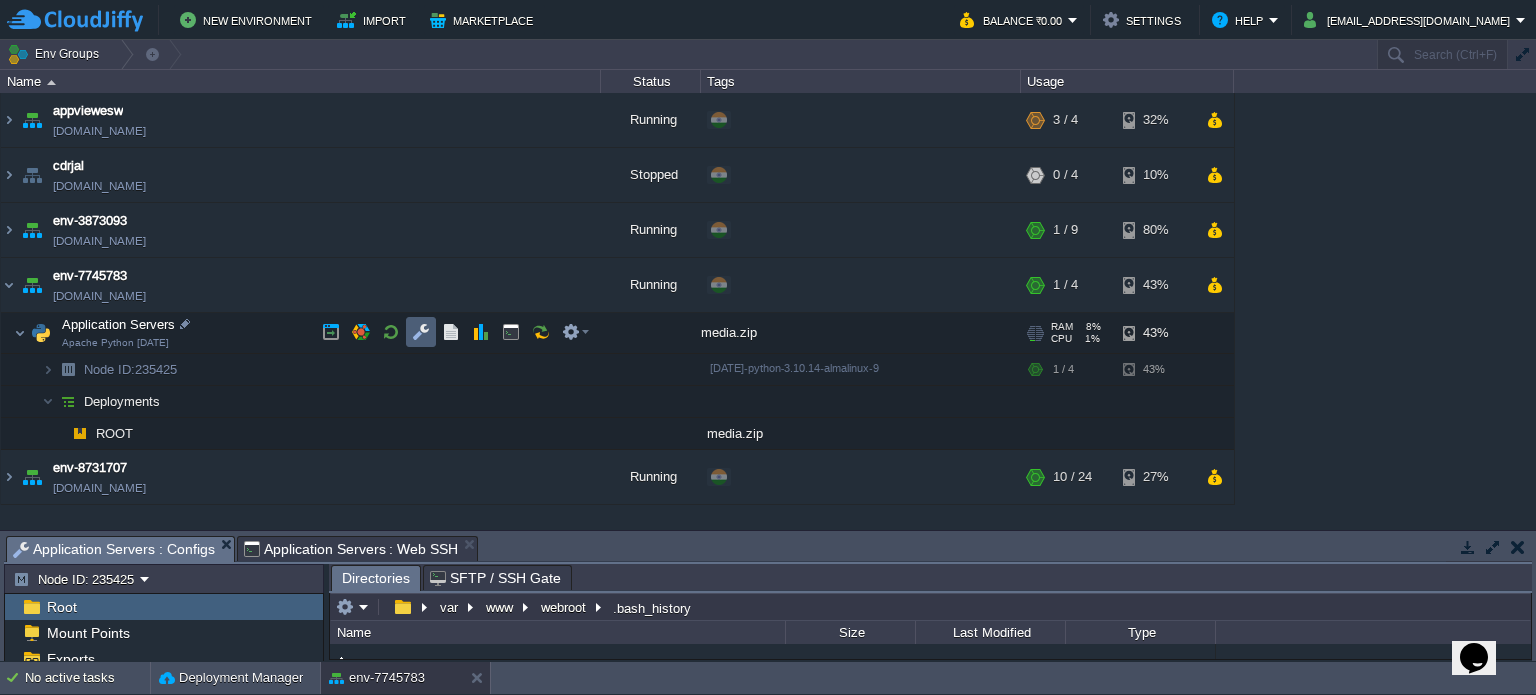 click at bounding box center [421, 332] 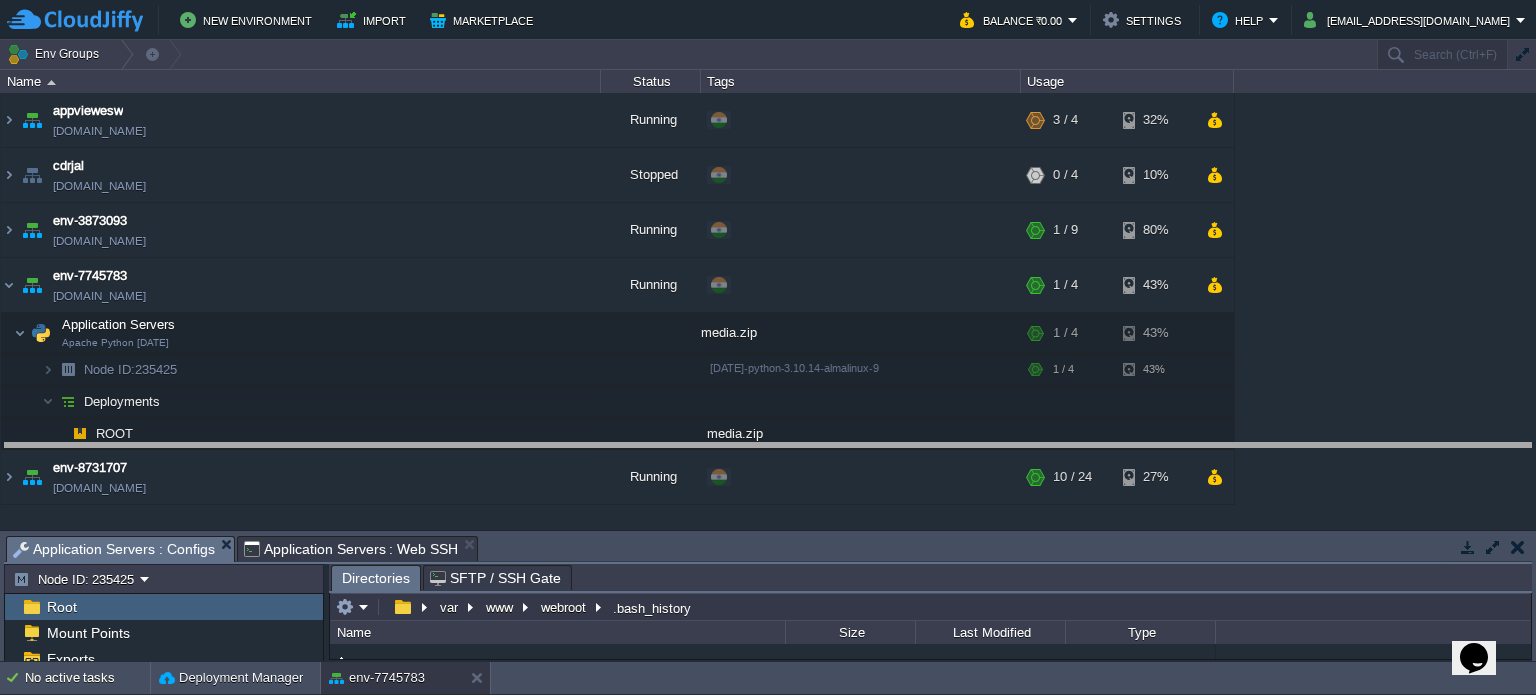 drag, startPoint x: 831, startPoint y: 544, endPoint x: 813, endPoint y: 287, distance: 257.62958 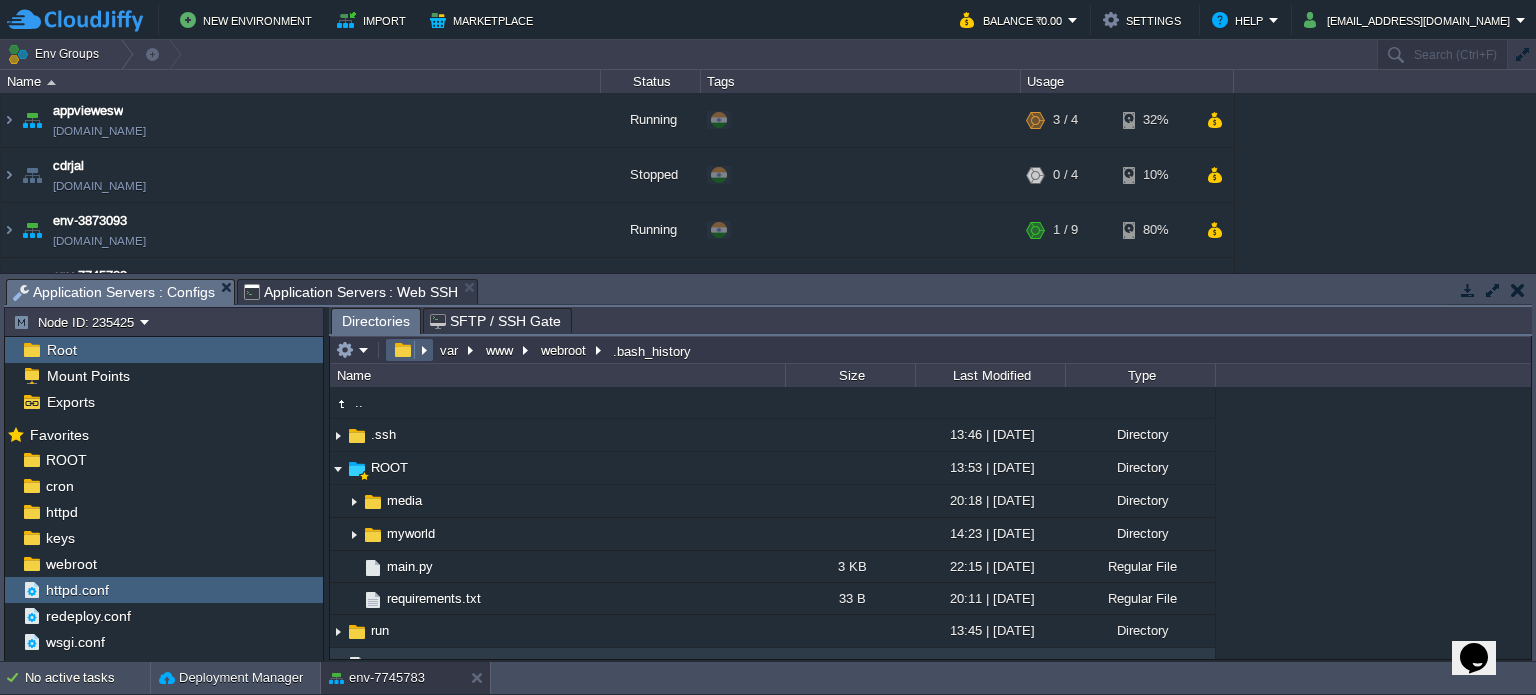 click at bounding box center [402, 350] 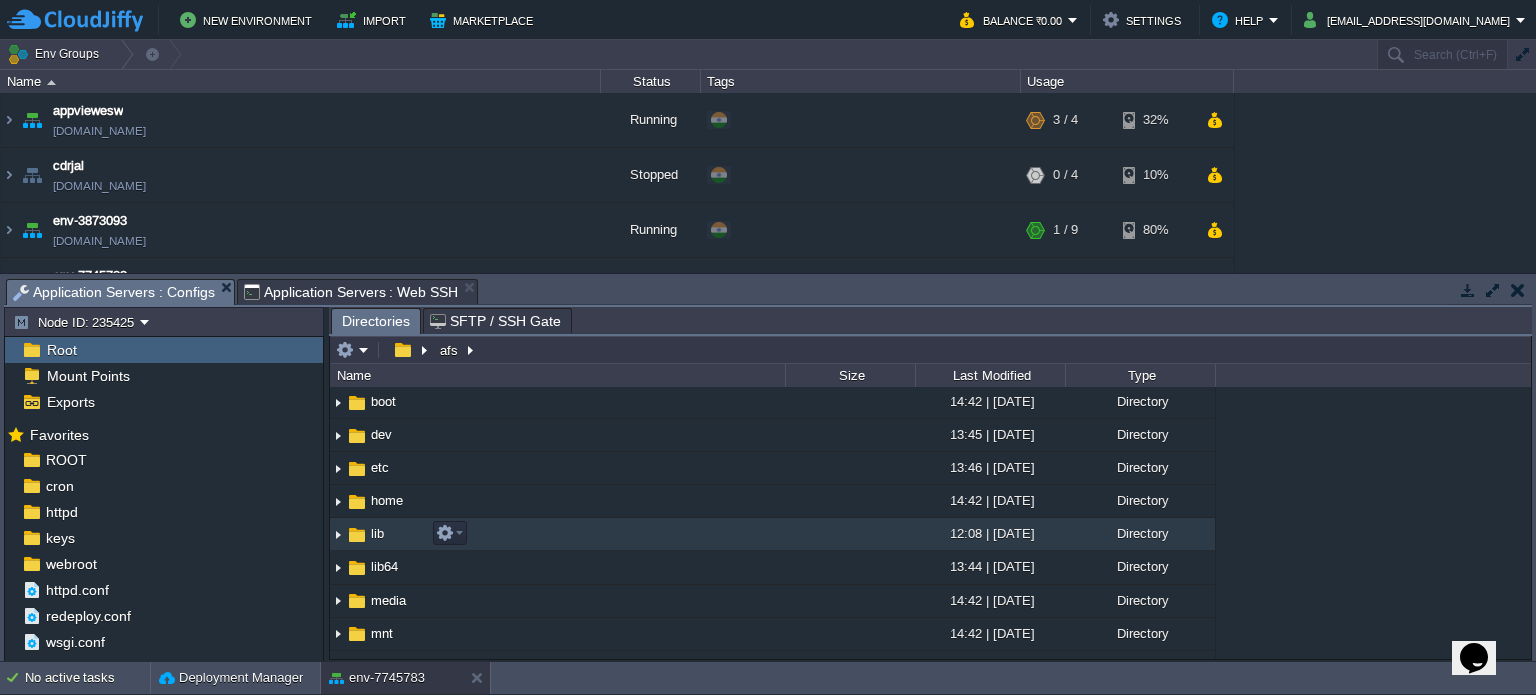 scroll, scrollTop: 68, scrollLeft: 0, axis: vertical 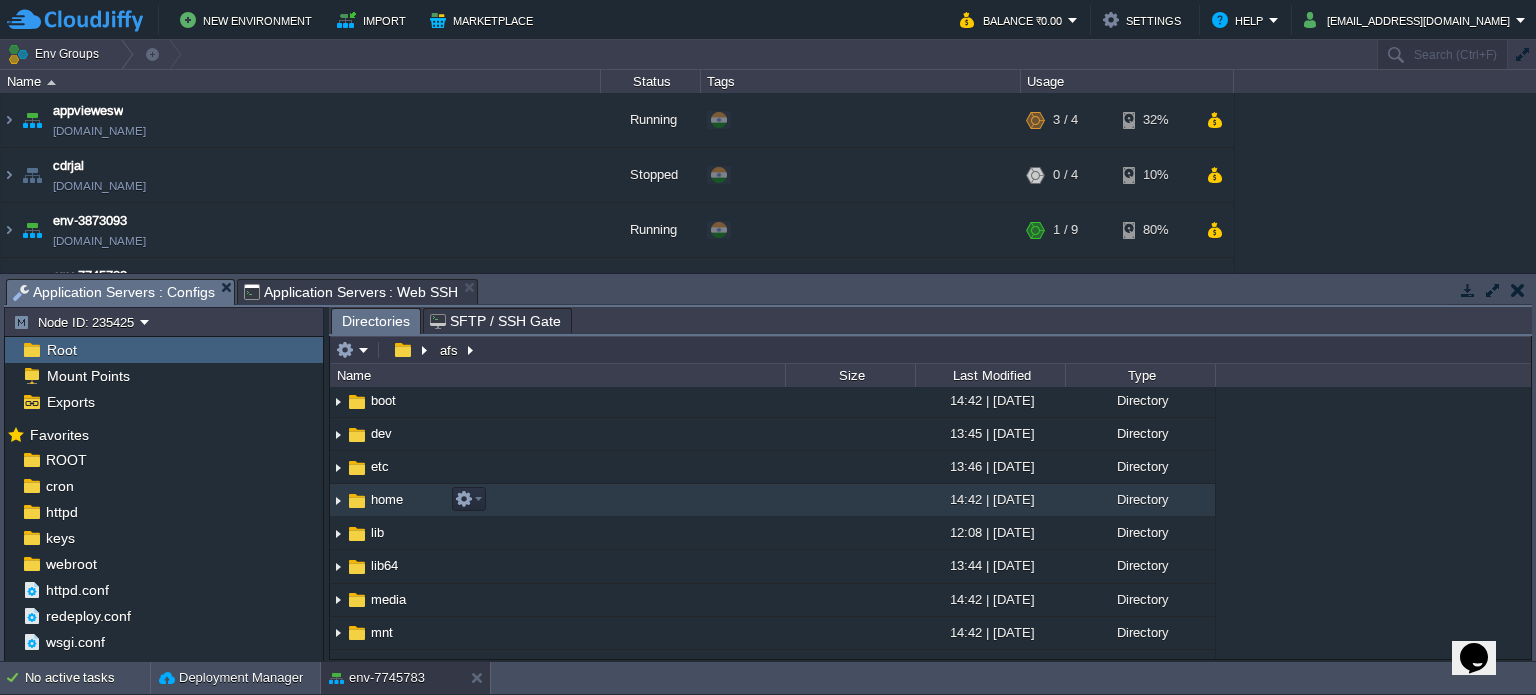 click on "home" at bounding box center (387, 499) 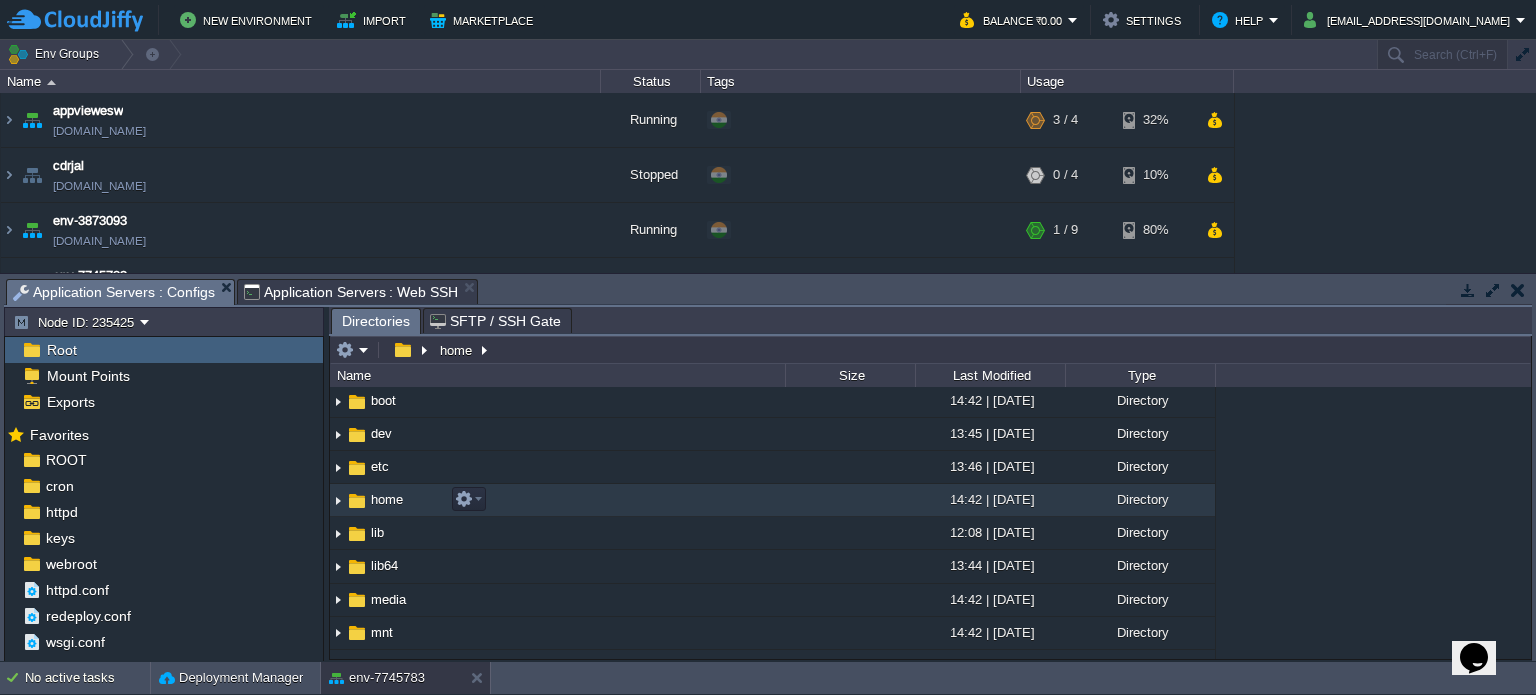 click on "home" at bounding box center (387, 499) 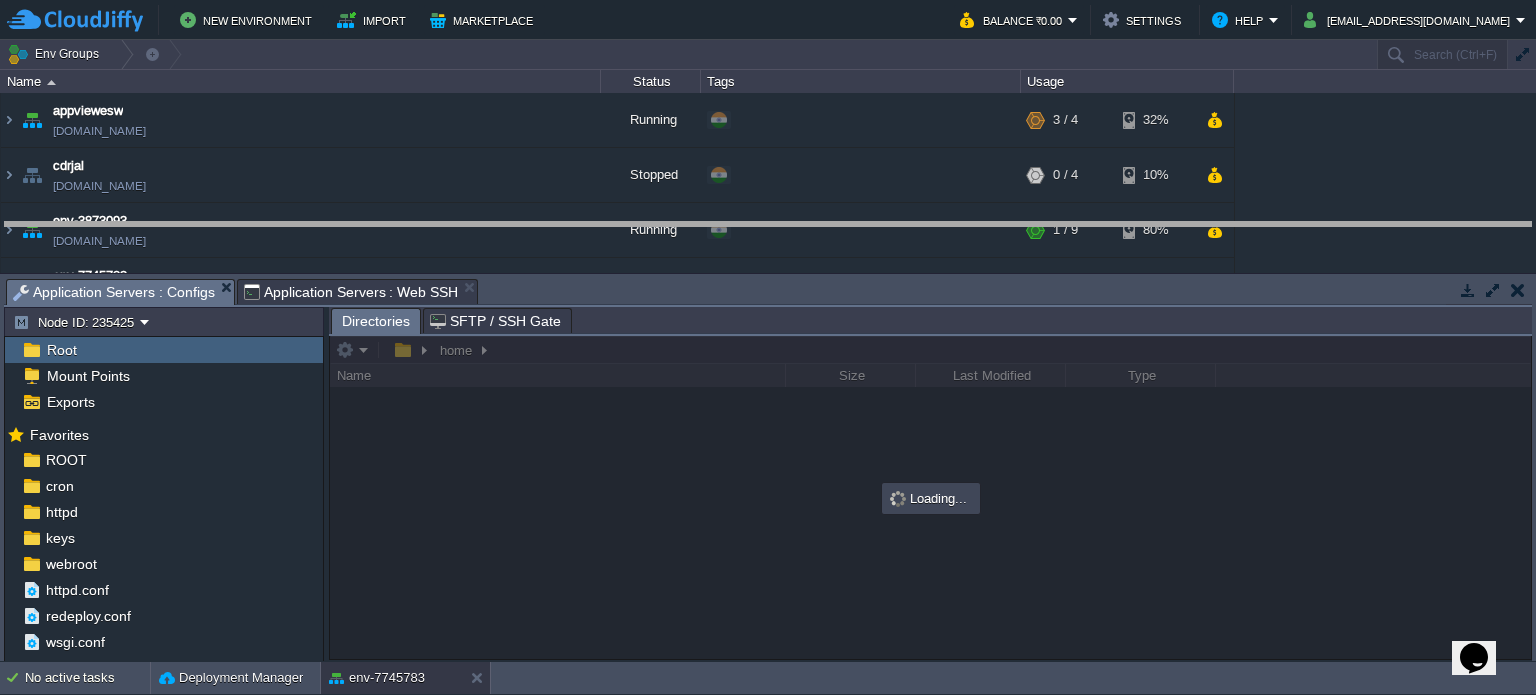drag, startPoint x: 722, startPoint y: 301, endPoint x: 734, endPoint y: 237, distance: 65.11528 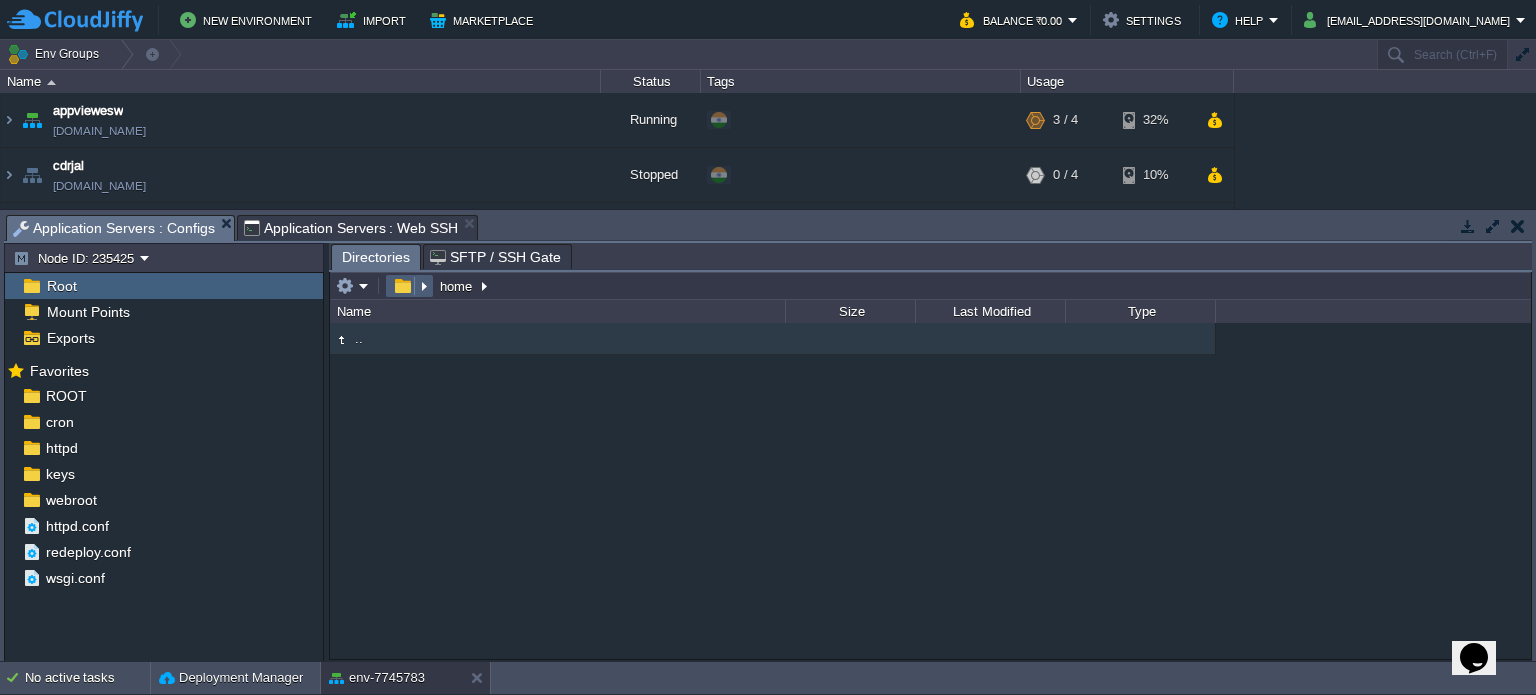 click at bounding box center (402, 286) 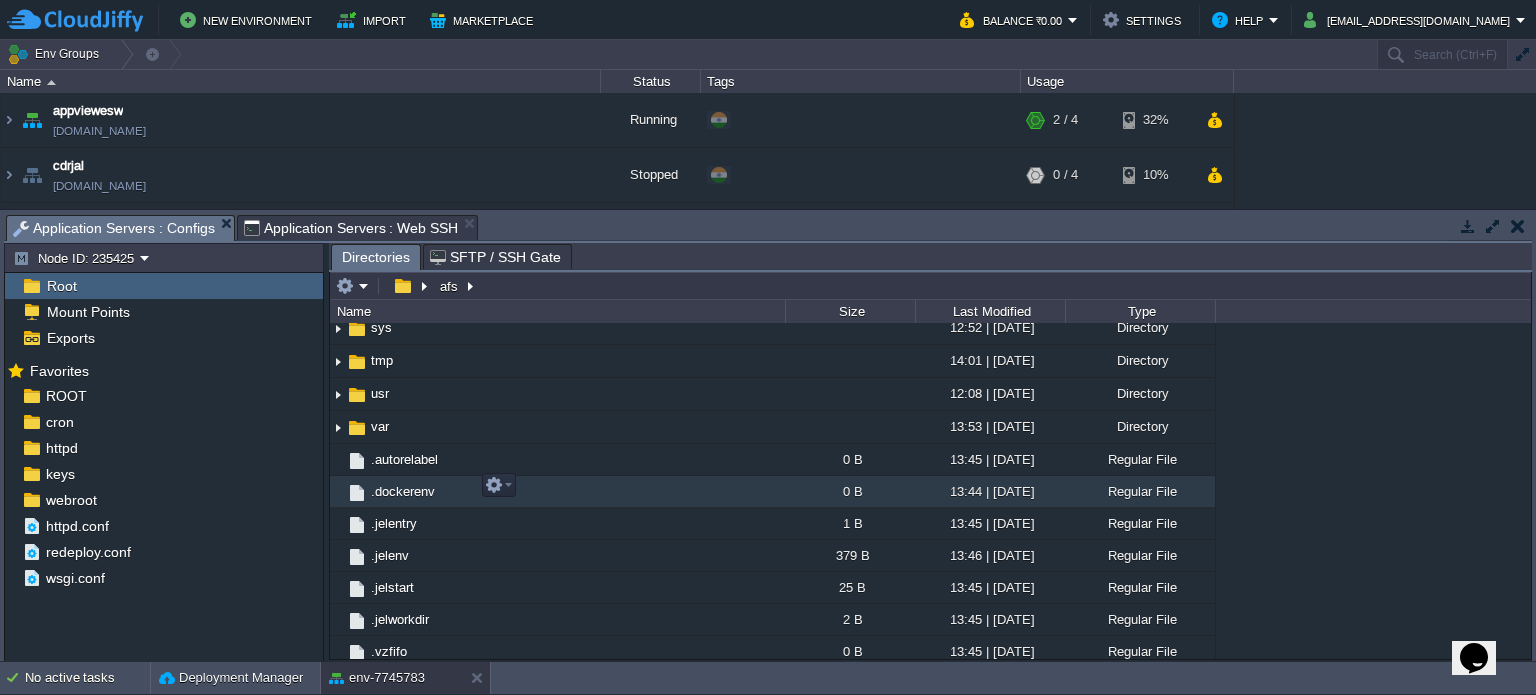 scroll, scrollTop: 604, scrollLeft: 0, axis: vertical 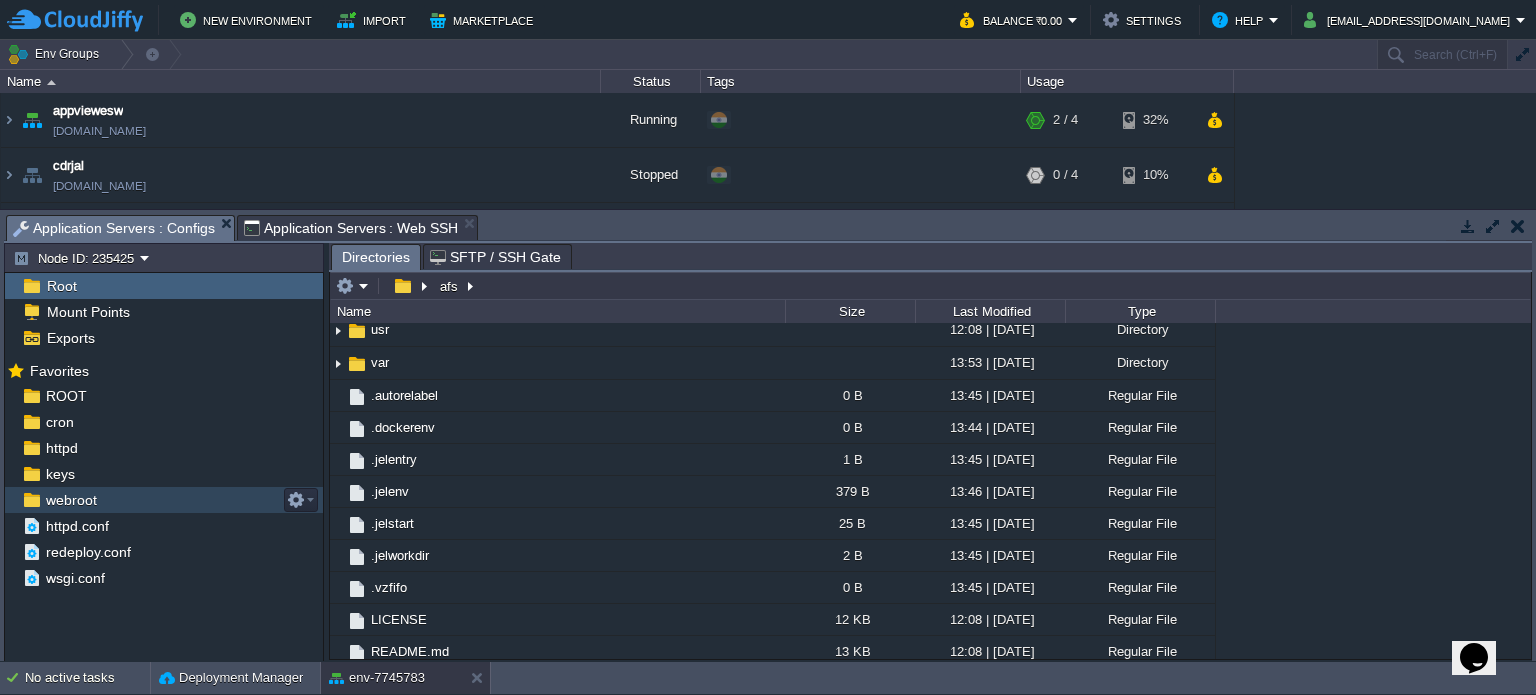 click on "webroot" at bounding box center (71, 500) 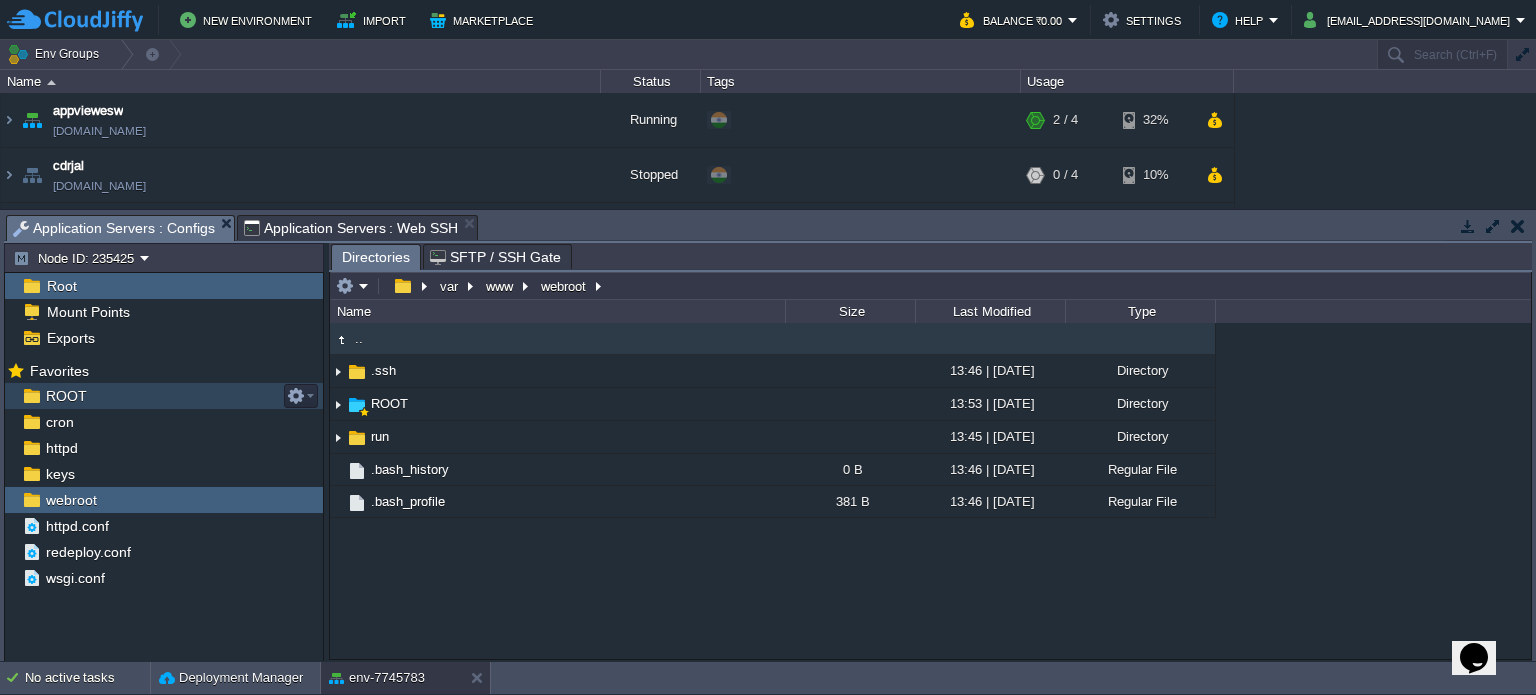 click on "ROOT" at bounding box center (66, 396) 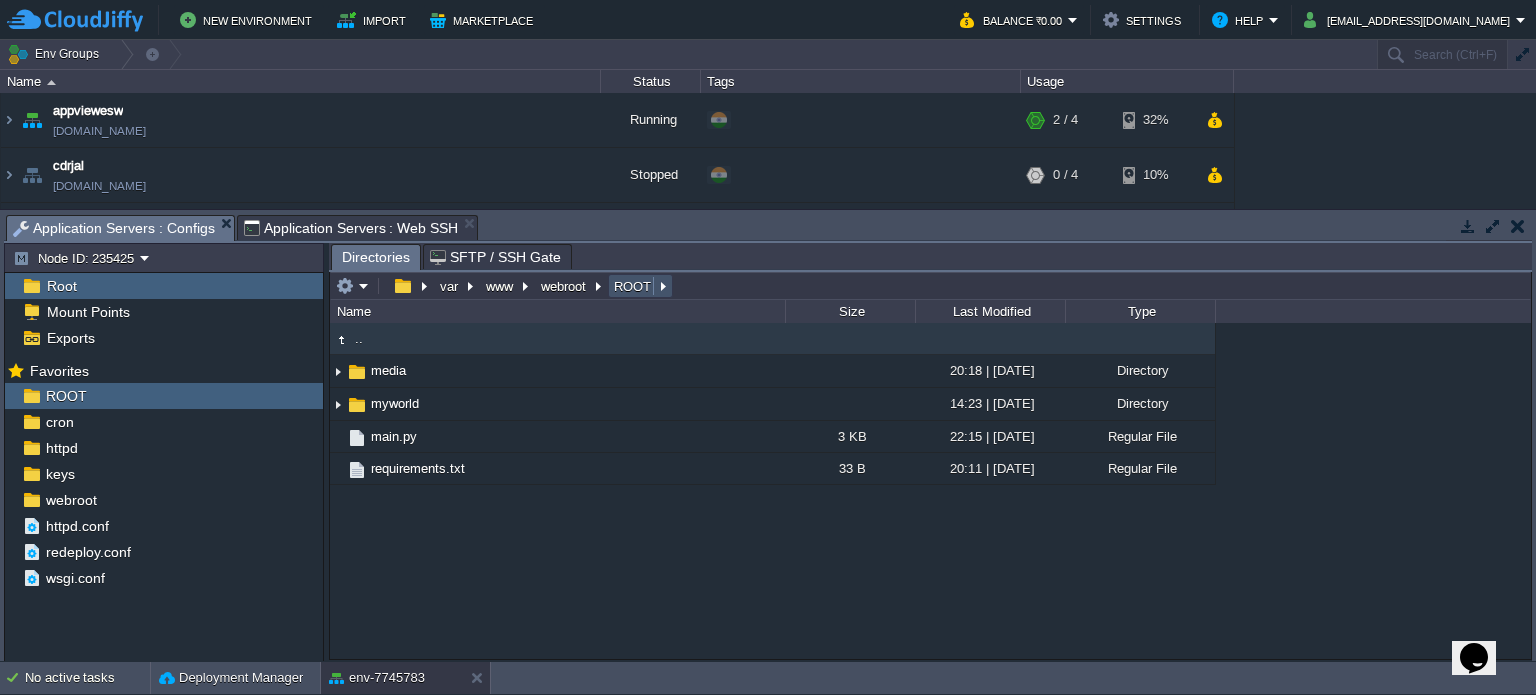 click on "ROOT" at bounding box center (633, 286) 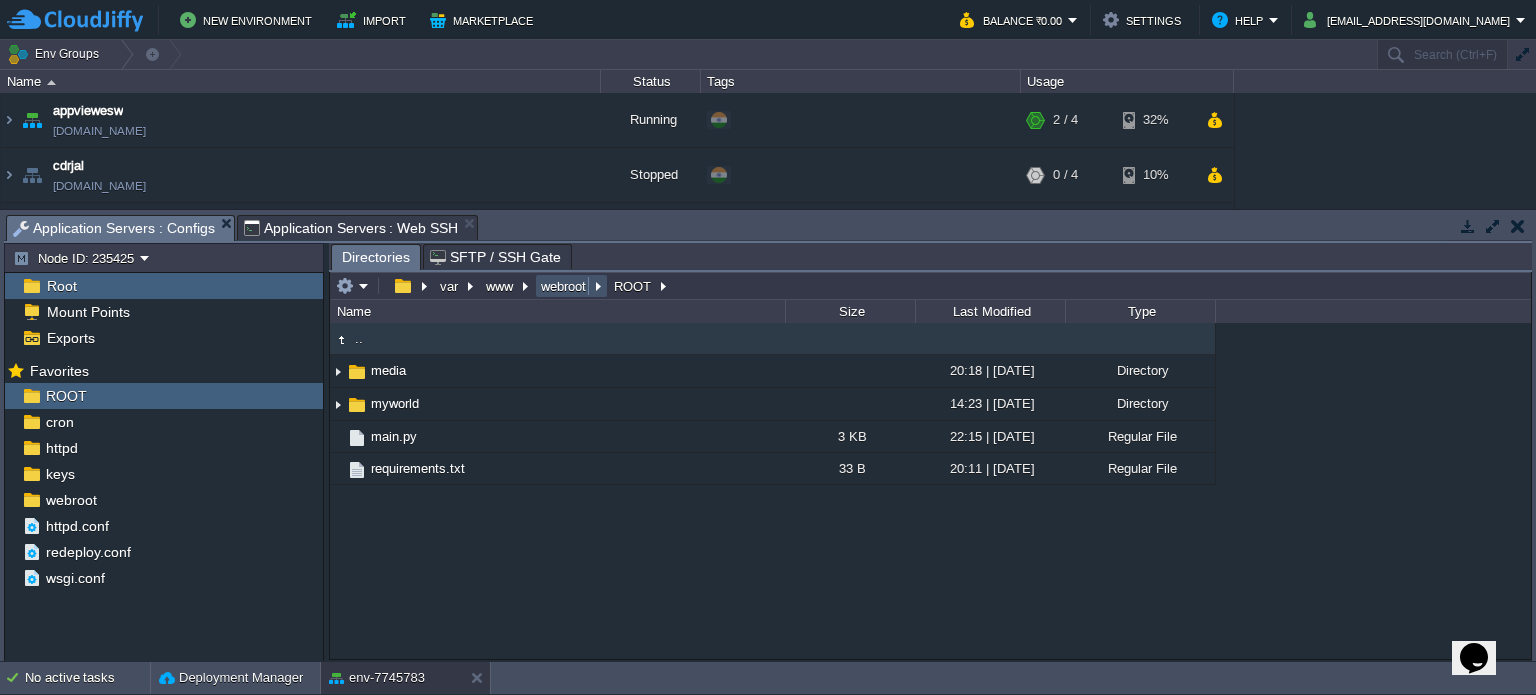 click on "webroot" at bounding box center (564, 286) 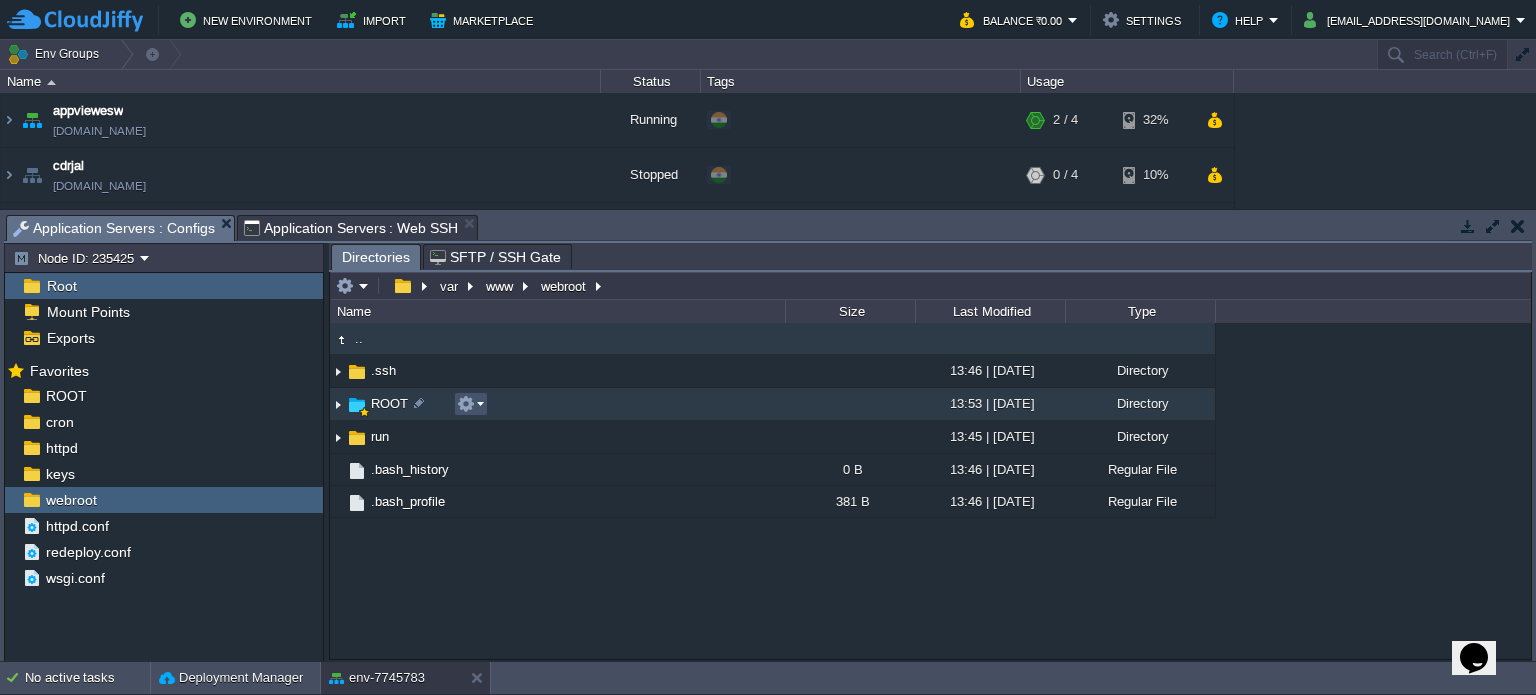 click at bounding box center [466, 404] 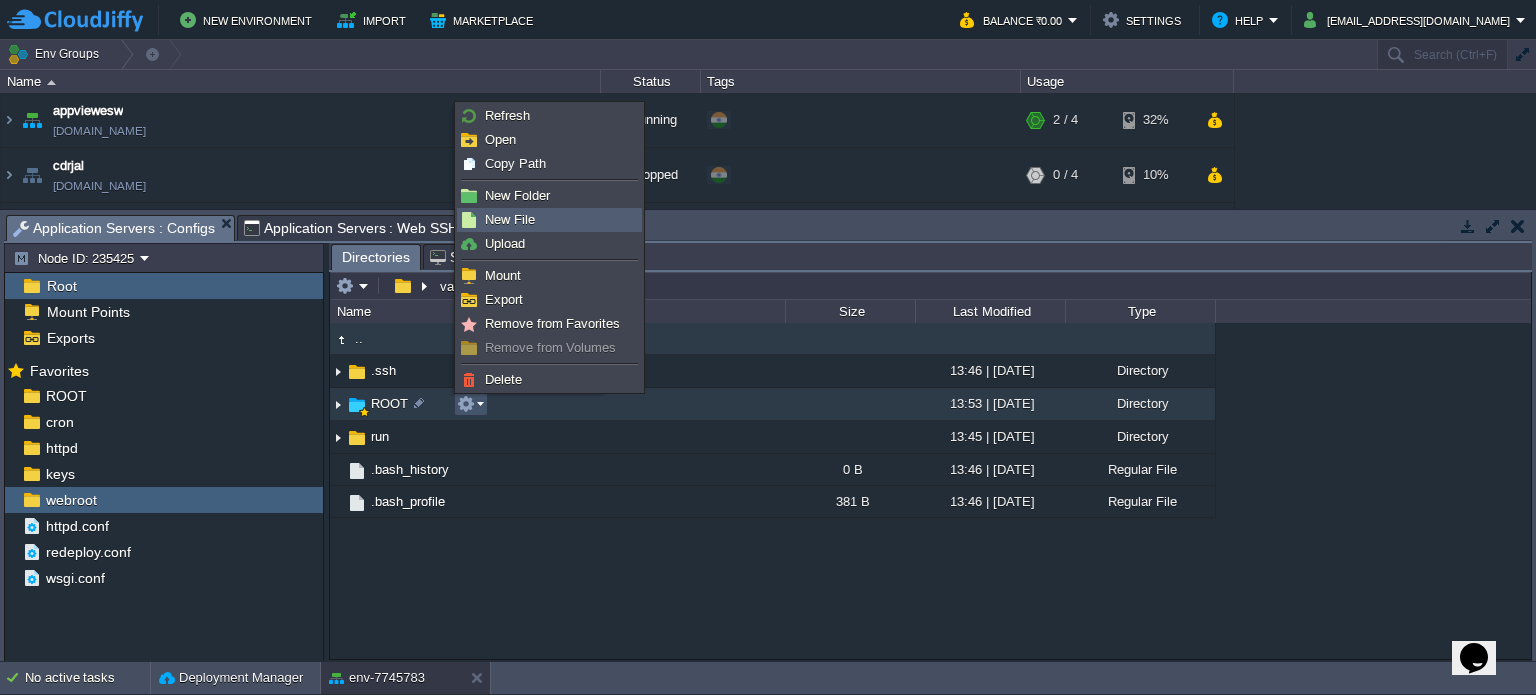 click on "New File" at bounding box center (510, 219) 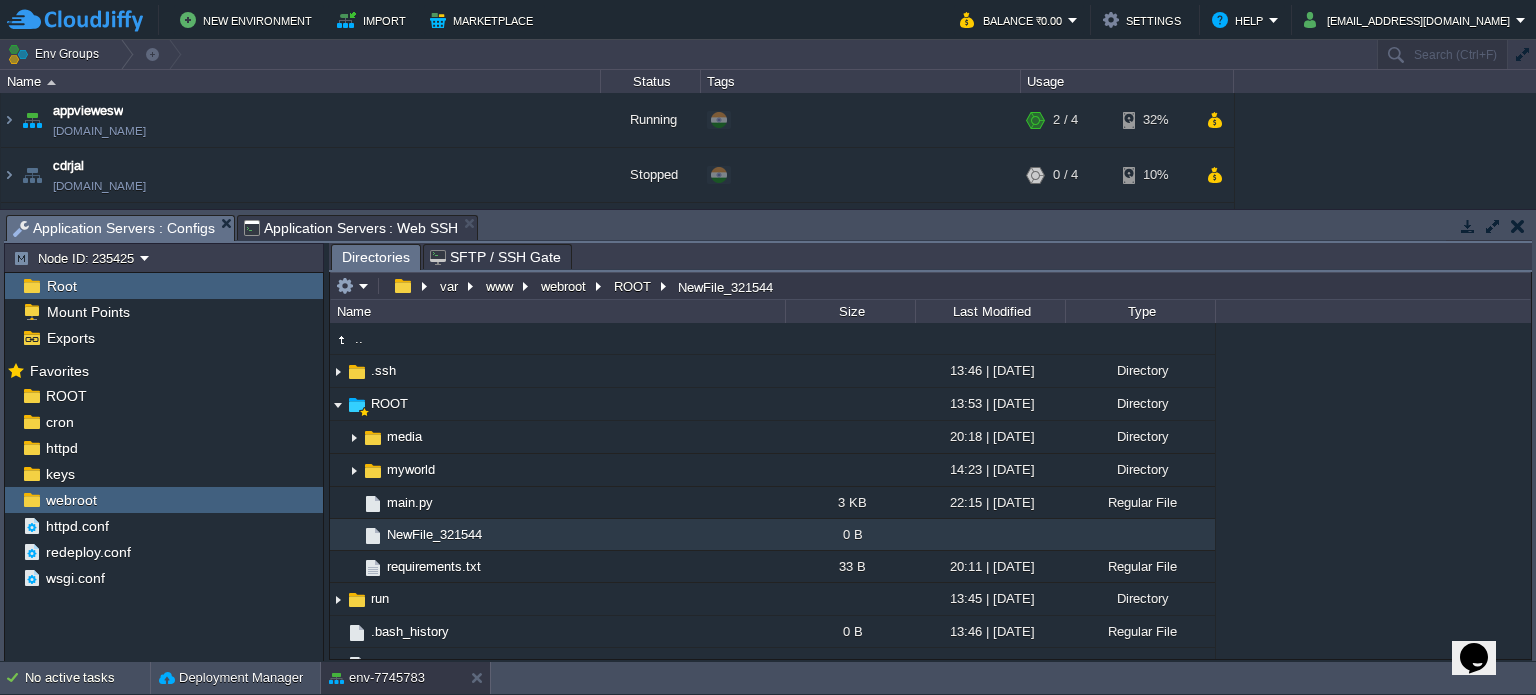 scroll, scrollTop: 18, scrollLeft: 0, axis: vertical 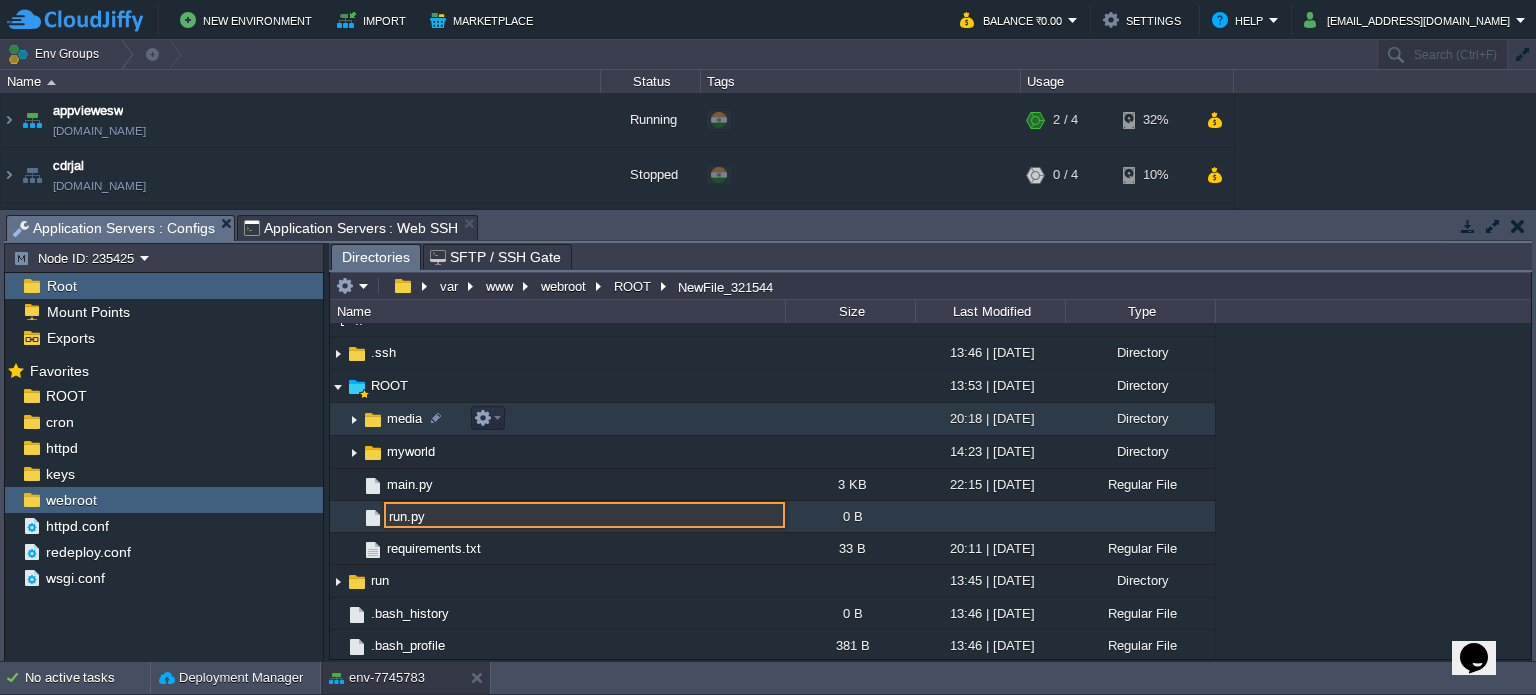 type on "run.py" 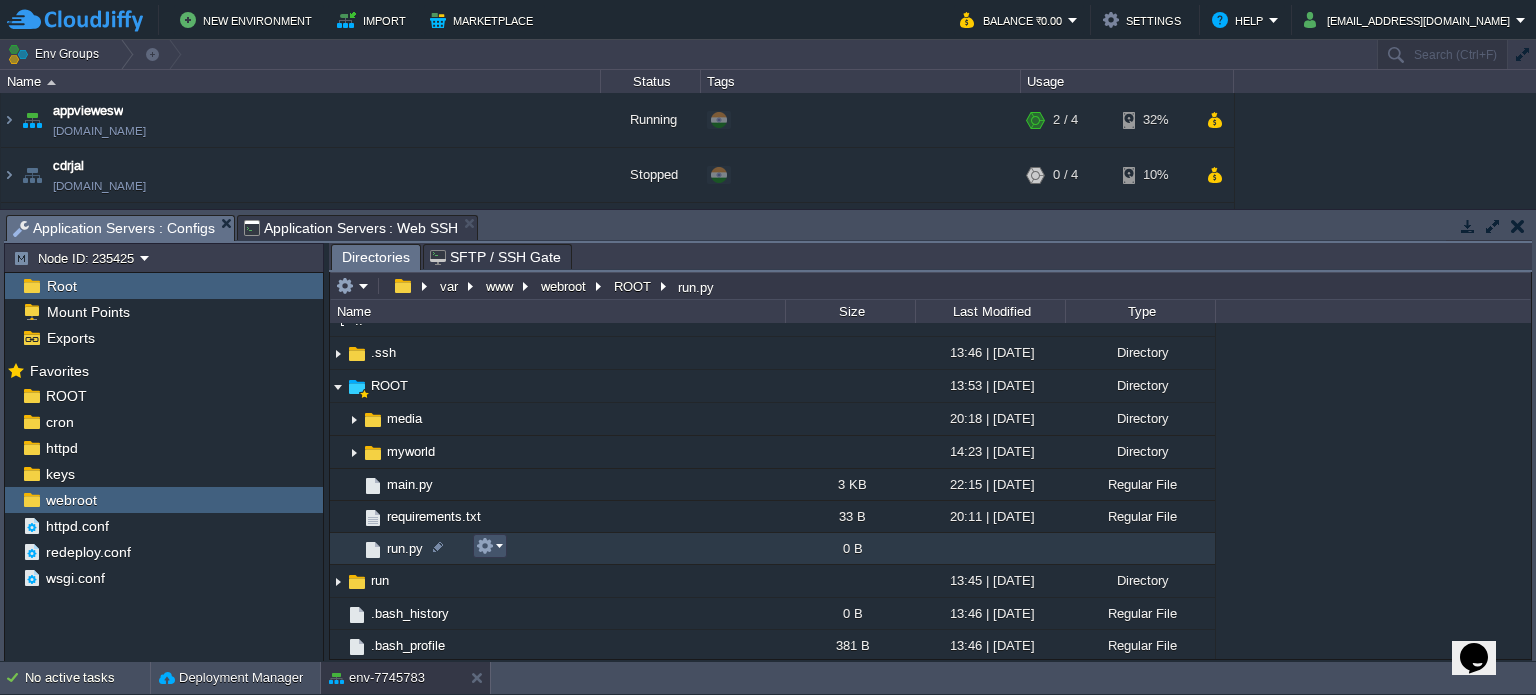 click at bounding box center [485, 546] 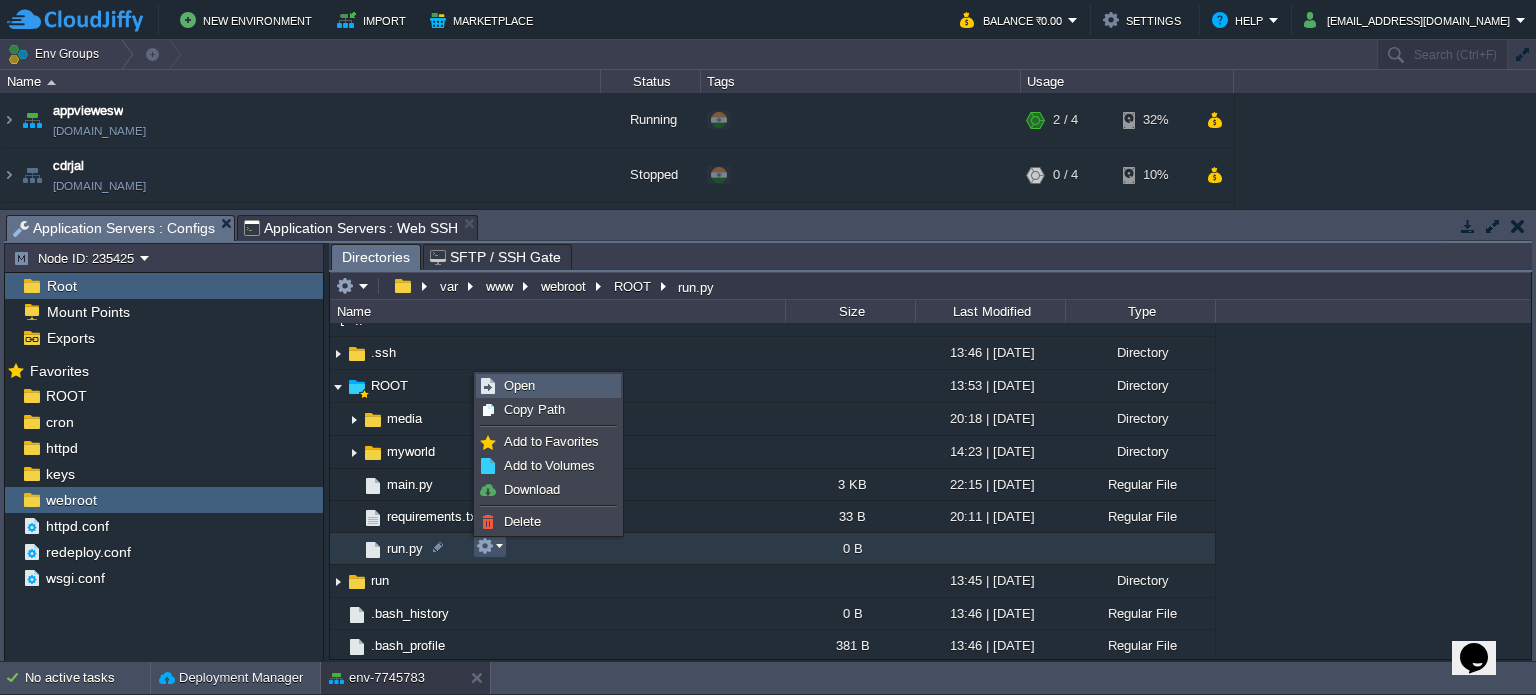 click on "Open" at bounding box center (519, 385) 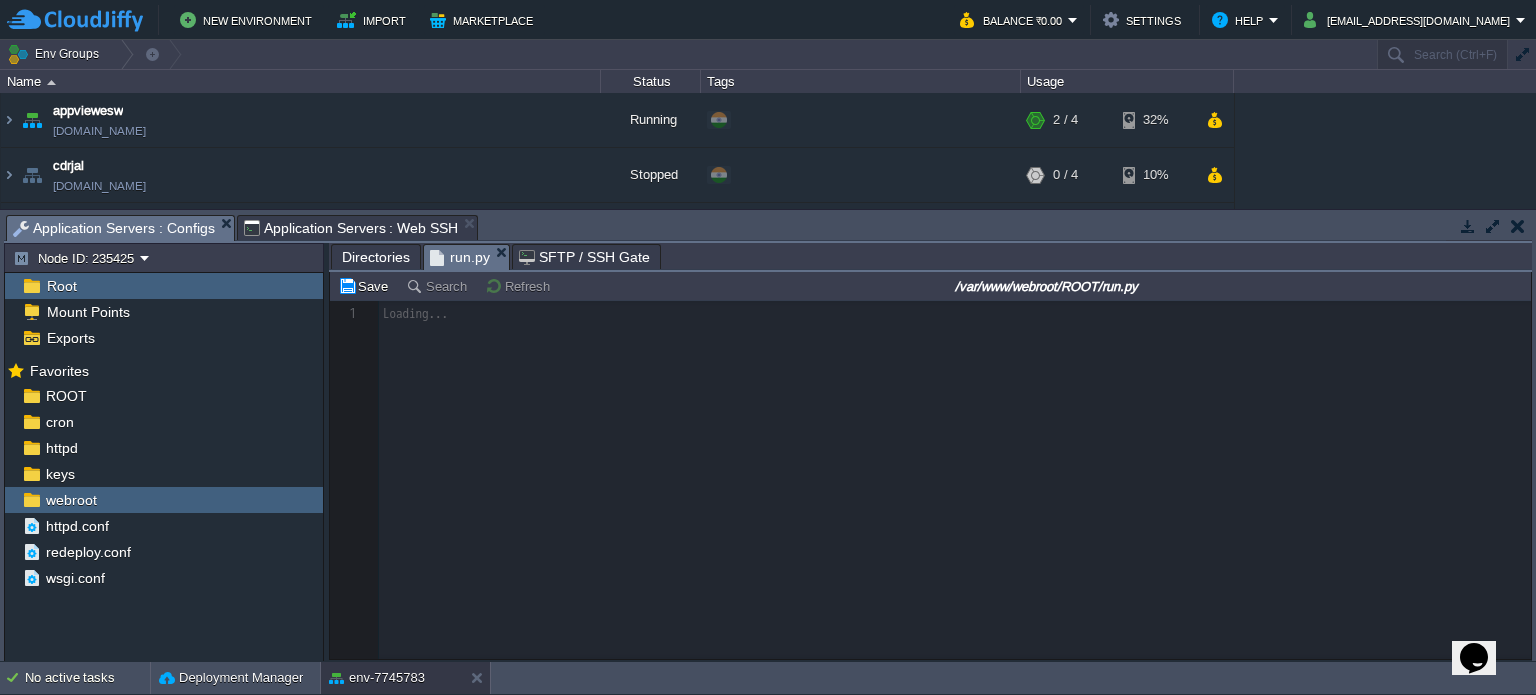 click at bounding box center [930, 480] 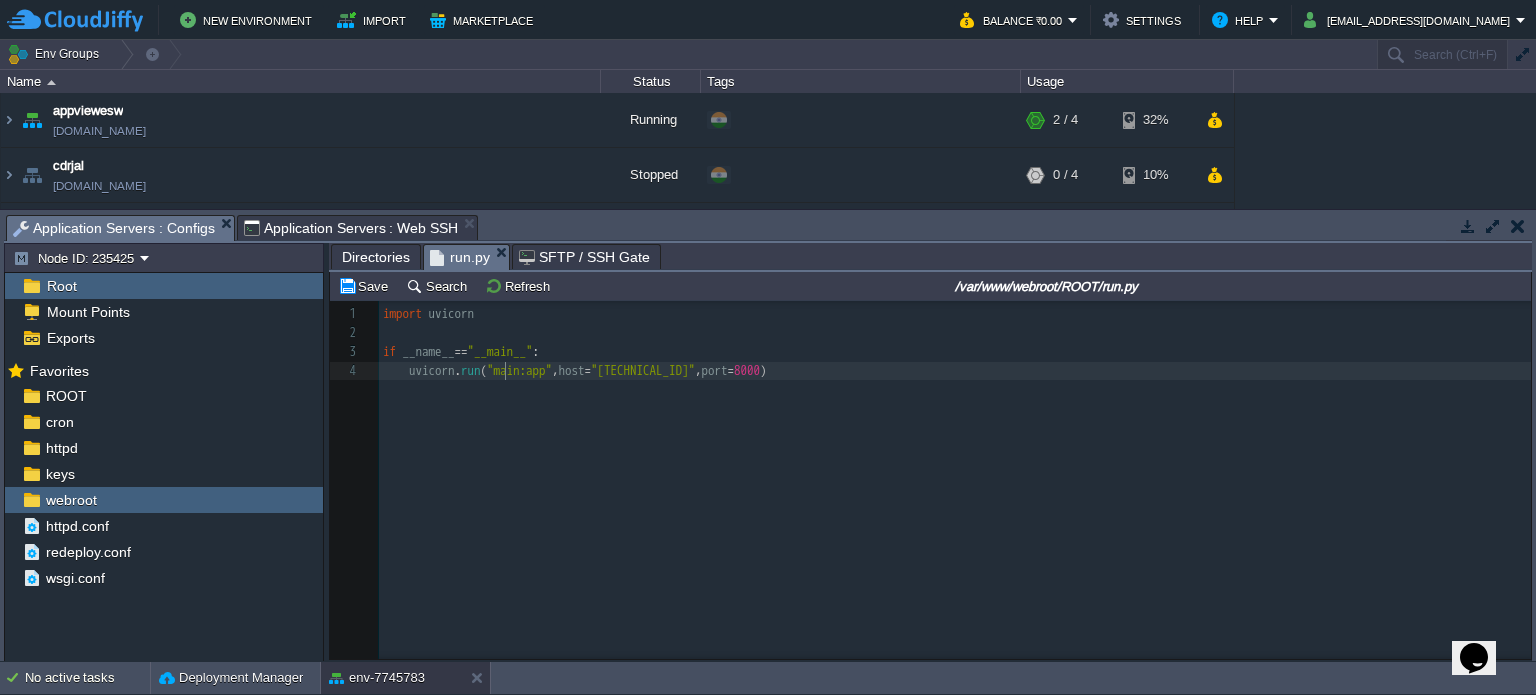 click on "Save" at bounding box center [366, 286] 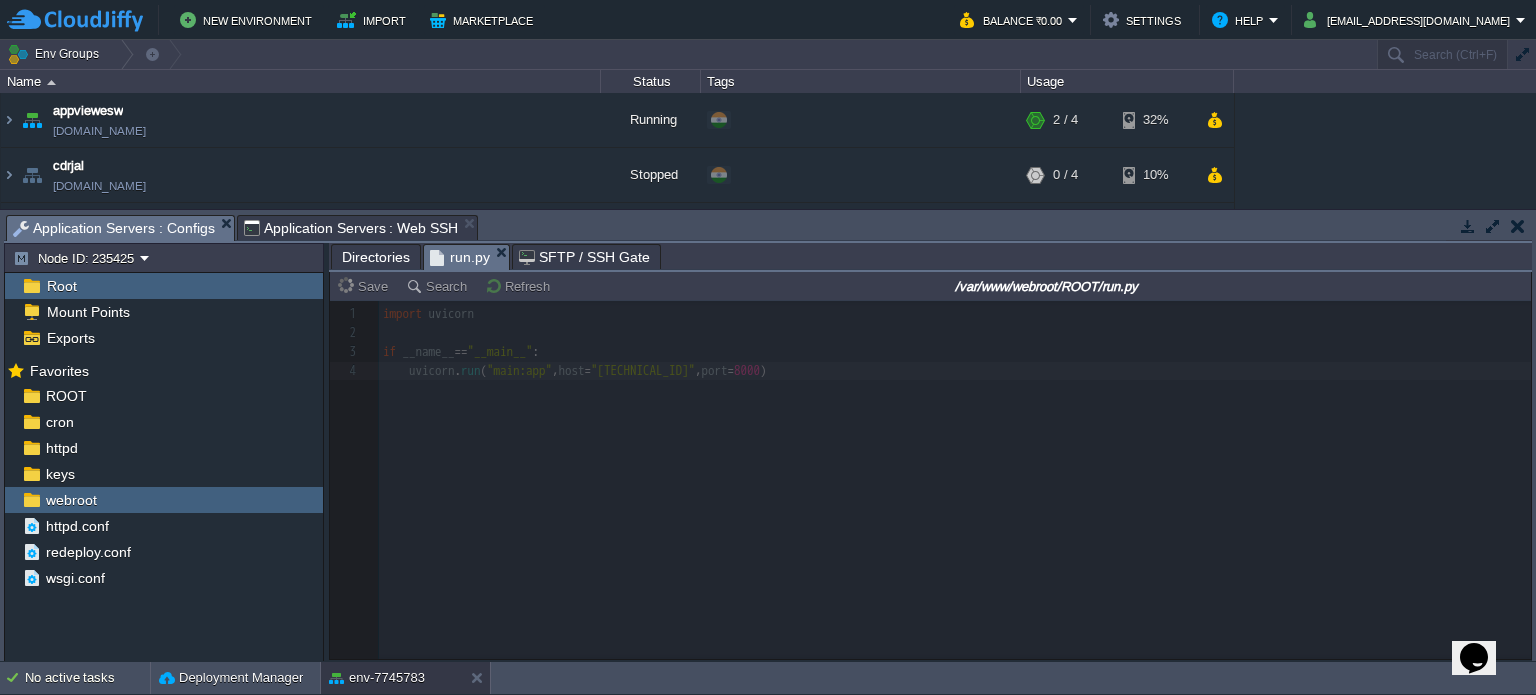 click on "Directories" at bounding box center (376, 257) 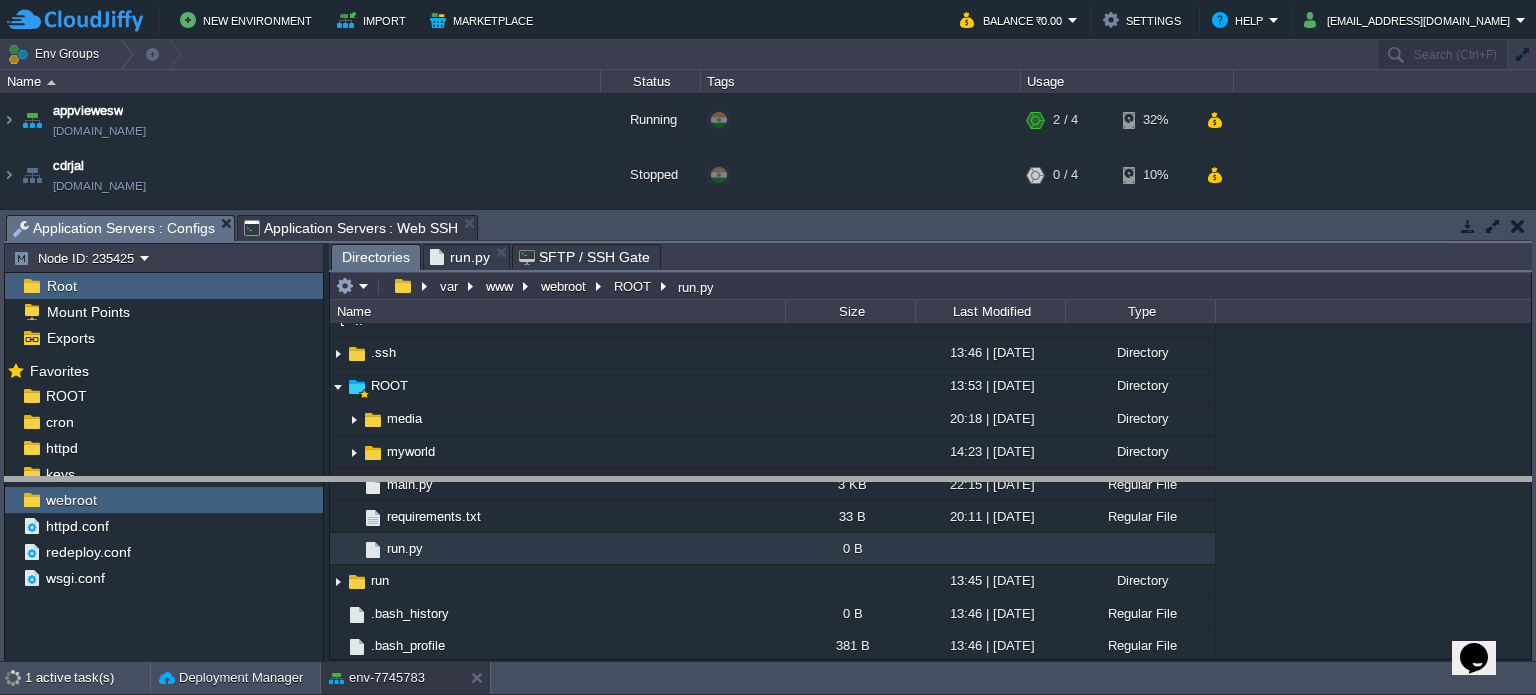 drag, startPoint x: 770, startPoint y: 233, endPoint x: 762, endPoint y: 495, distance: 262.1221 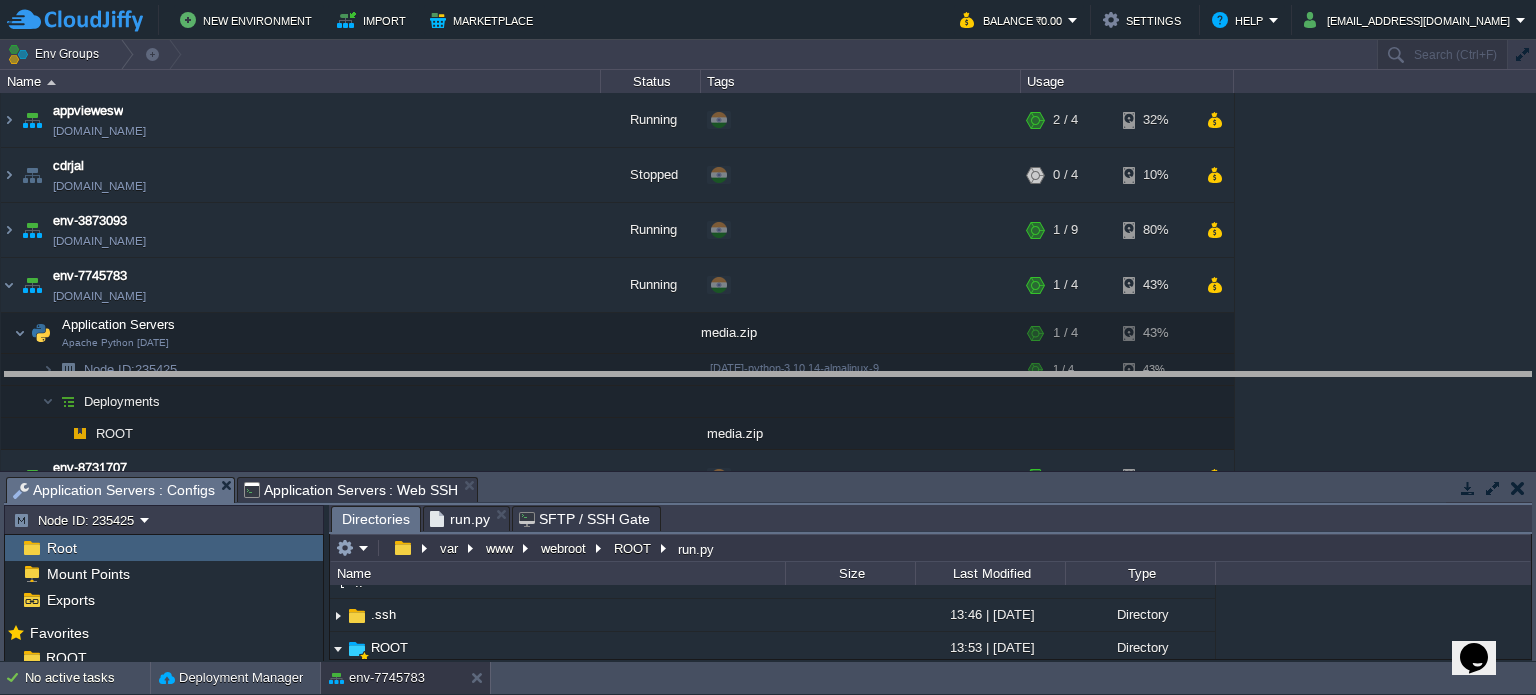 drag, startPoint x: 787, startPoint y: 493, endPoint x: 764, endPoint y: 246, distance: 248.06854 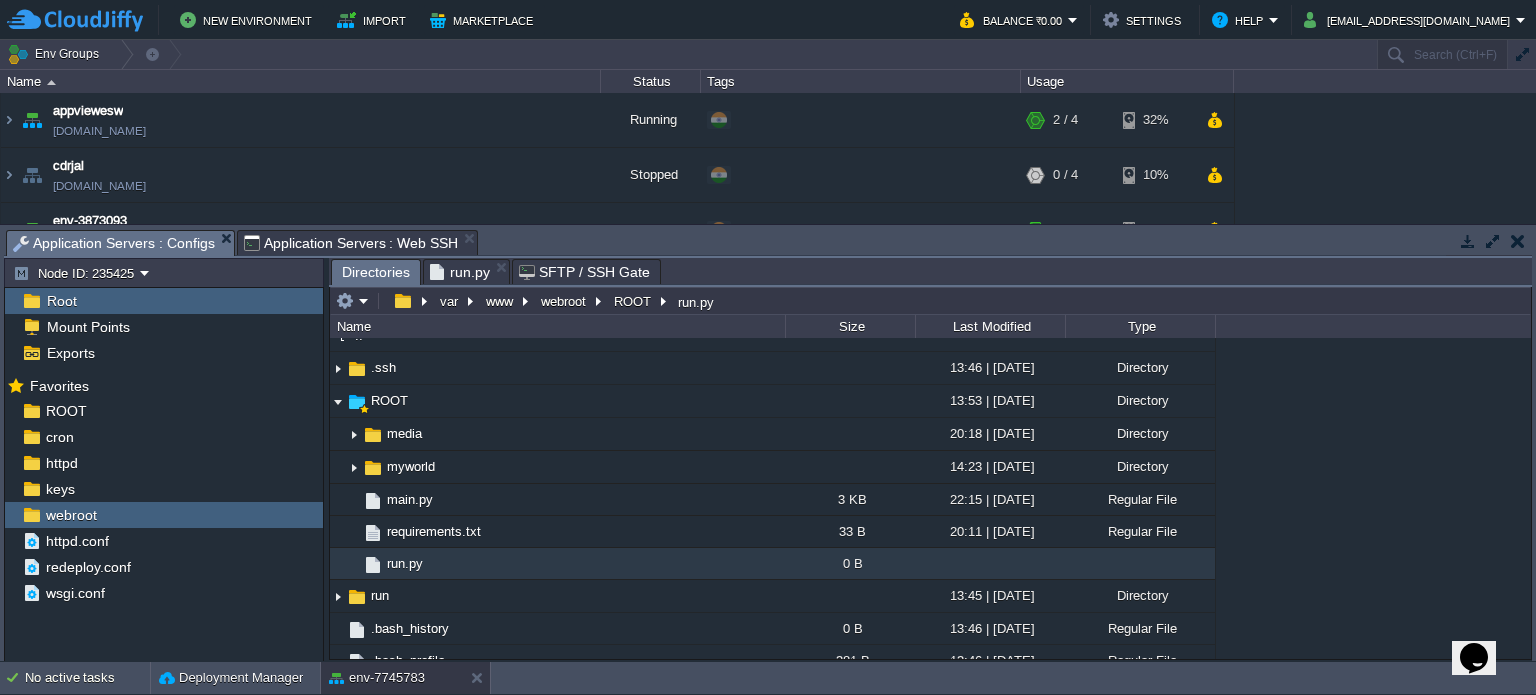 click on "Application Servers : Web SSH" at bounding box center [351, 243] 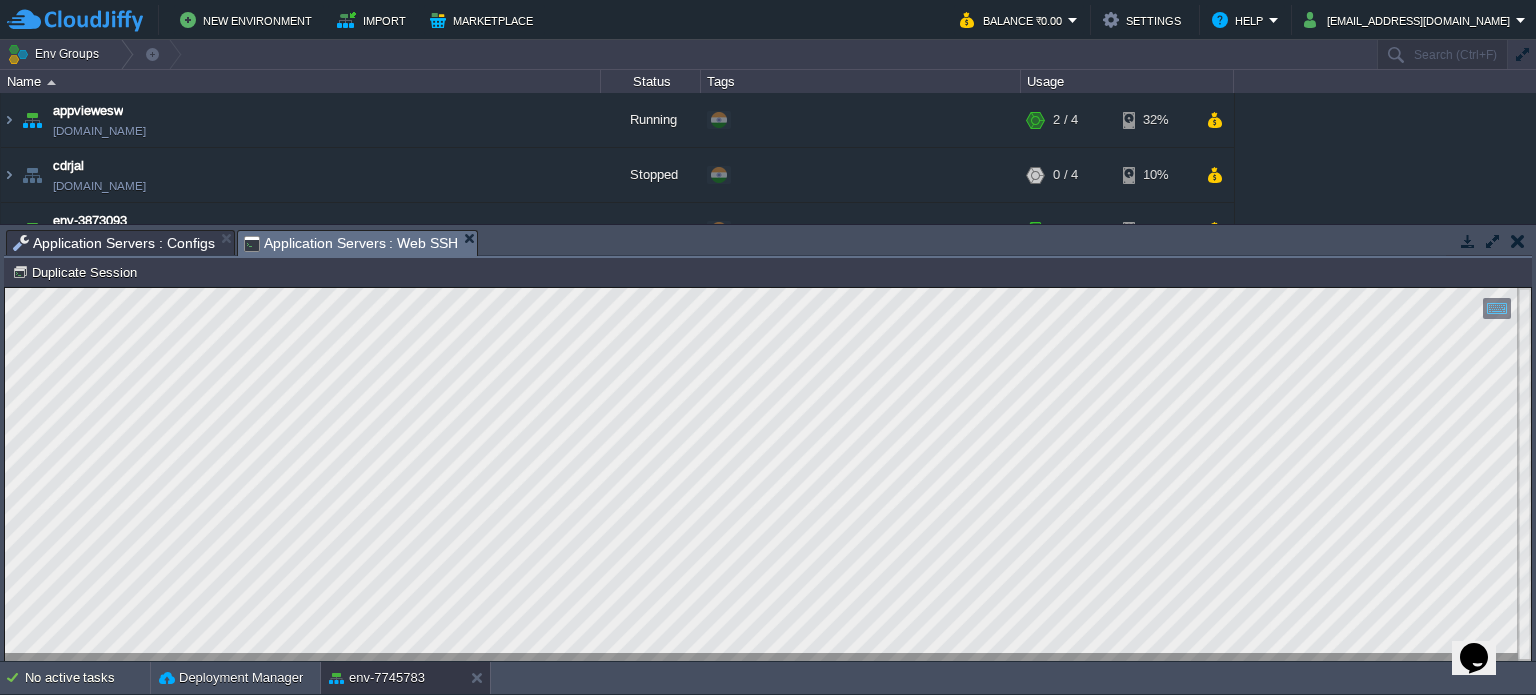 click on "Application Servers : Configs" at bounding box center (114, 243) 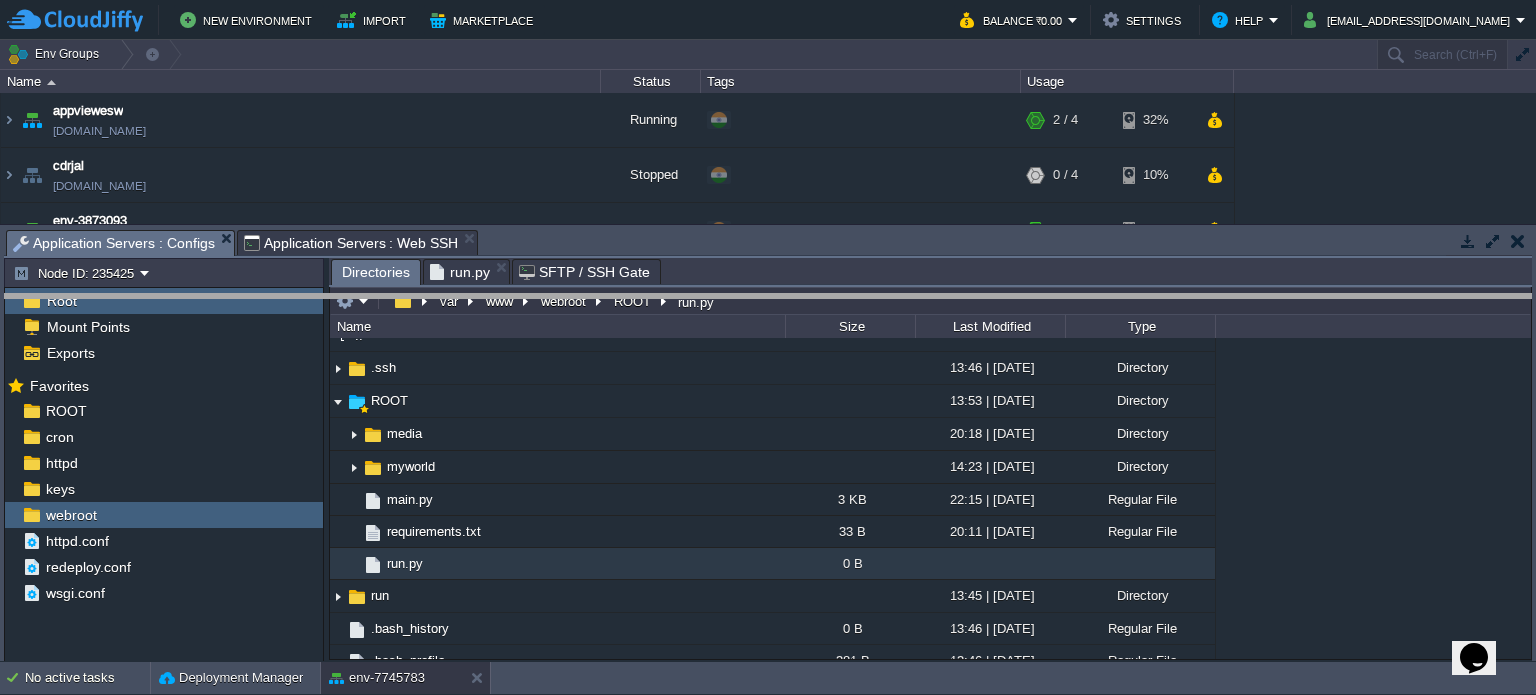 drag, startPoint x: 643, startPoint y: 248, endPoint x: 655, endPoint y: 327, distance: 79.9062 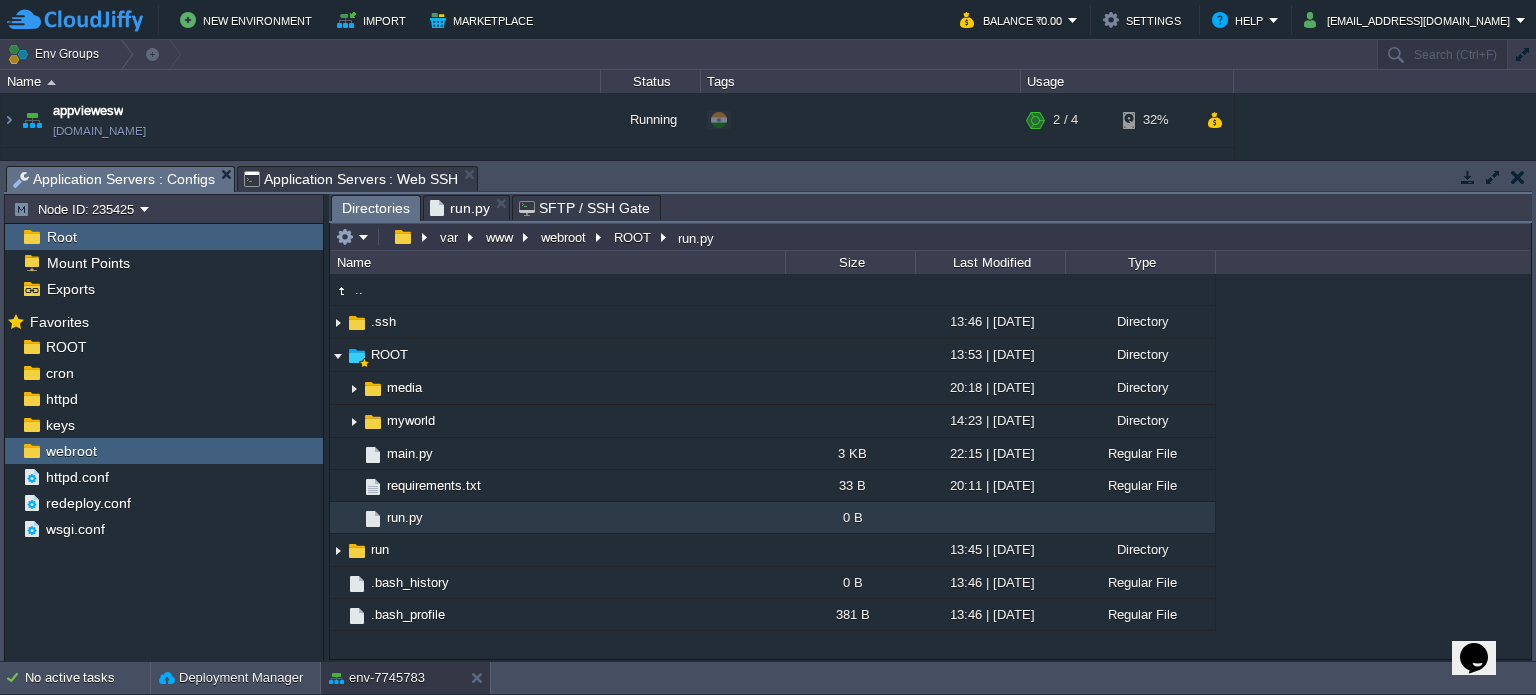 scroll, scrollTop: 0, scrollLeft: 0, axis: both 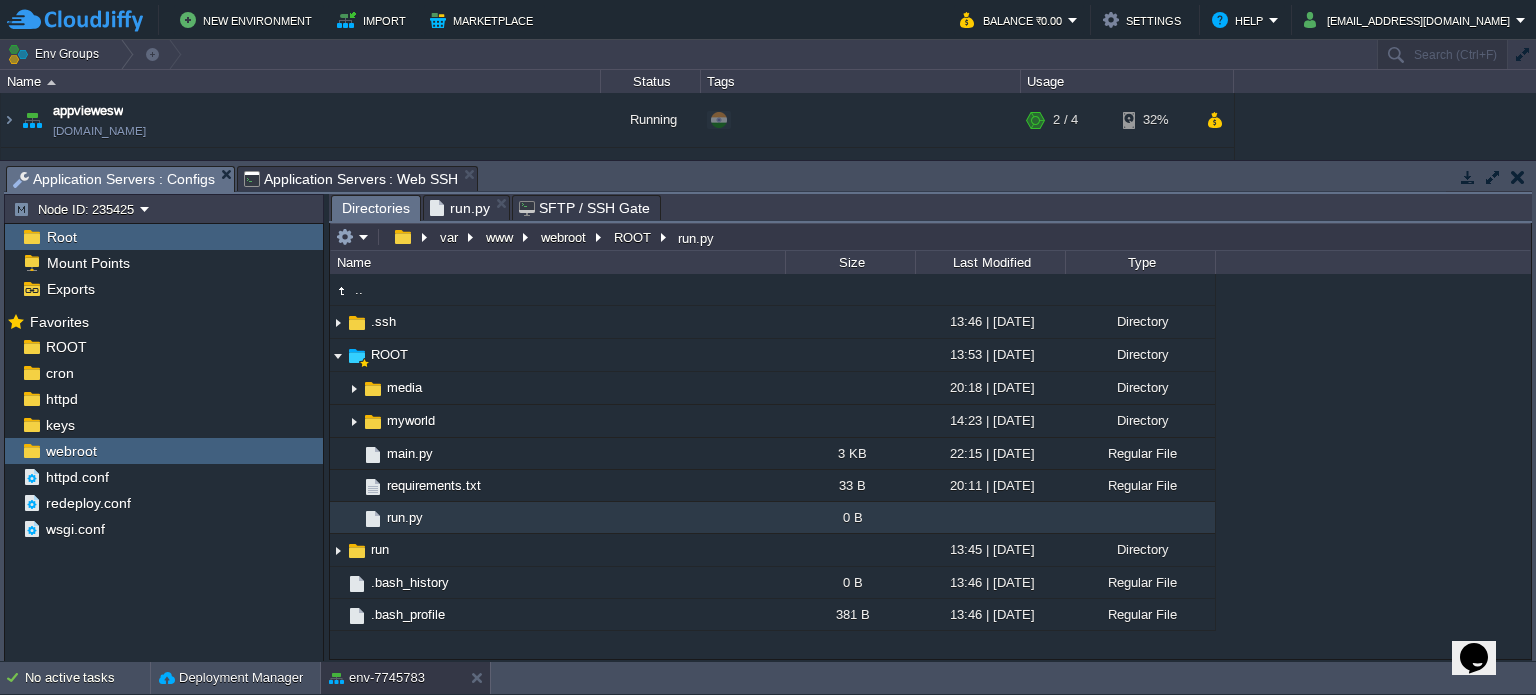click on "Directories" at bounding box center [376, 208] 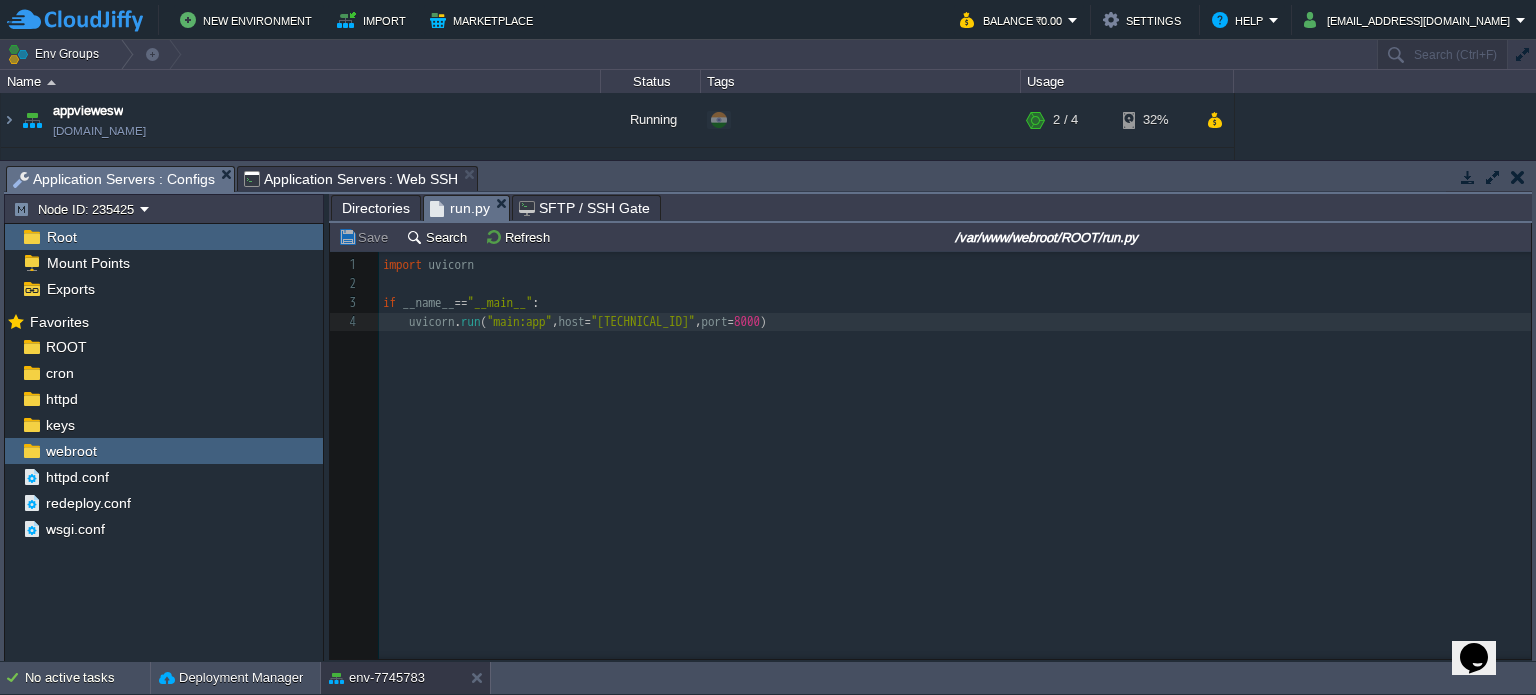 click on "run.py" at bounding box center [460, 208] 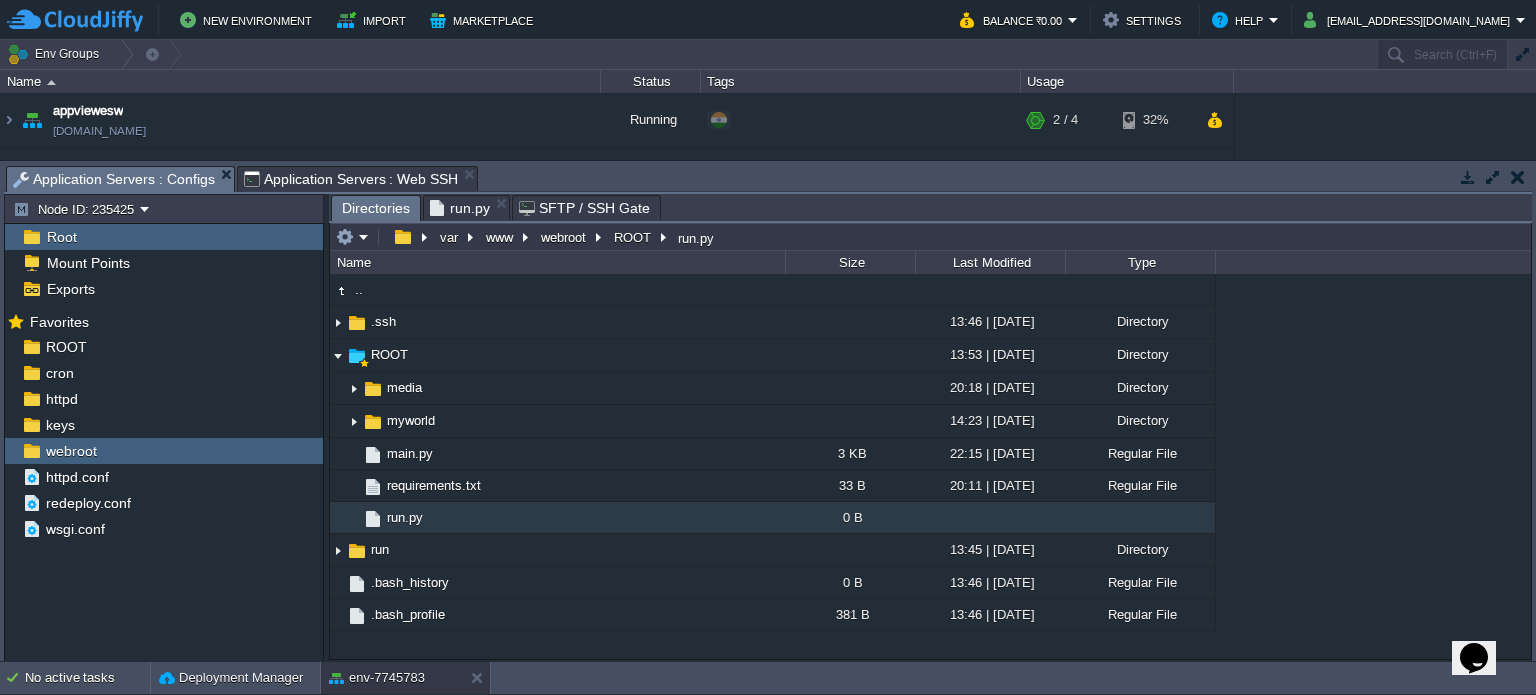 click on "Directories" at bounding box center [376, 208] 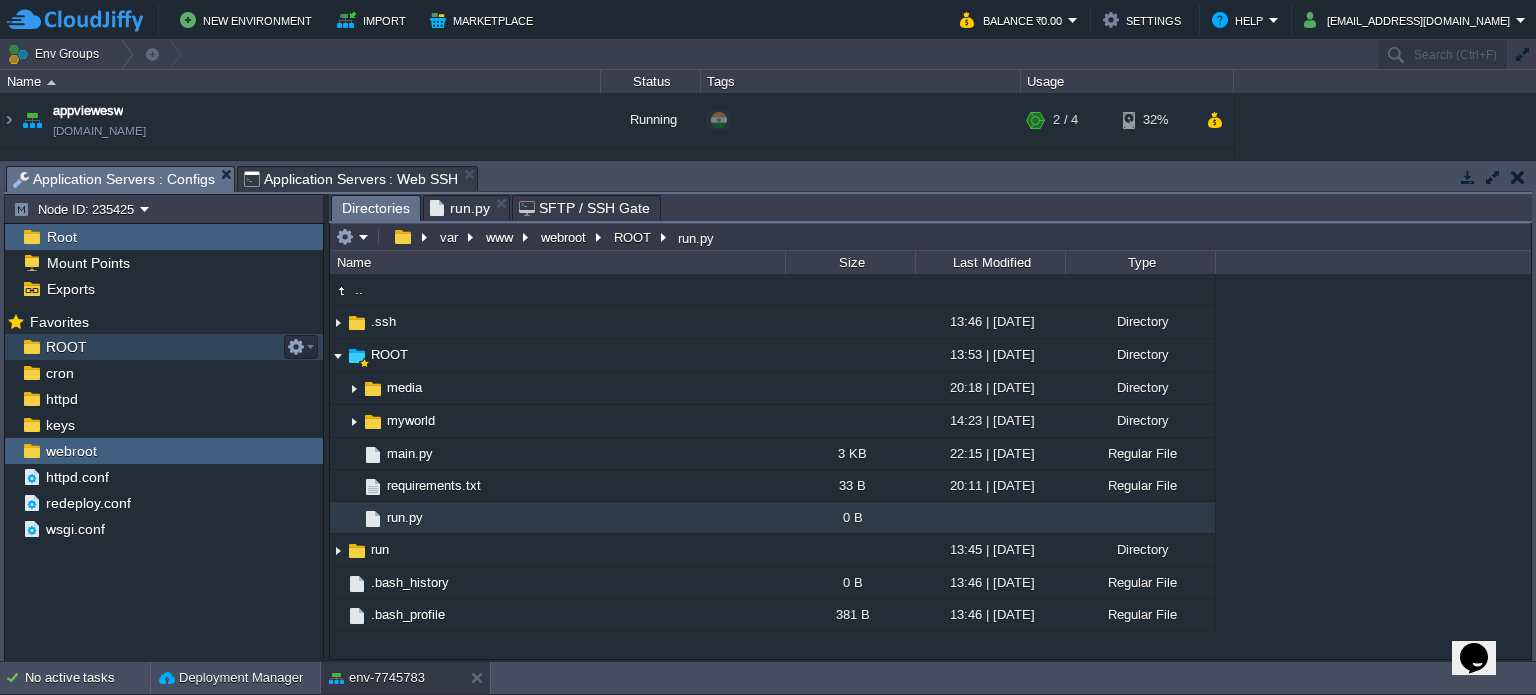 click on "ROOT" at bounding box center [66, 347] 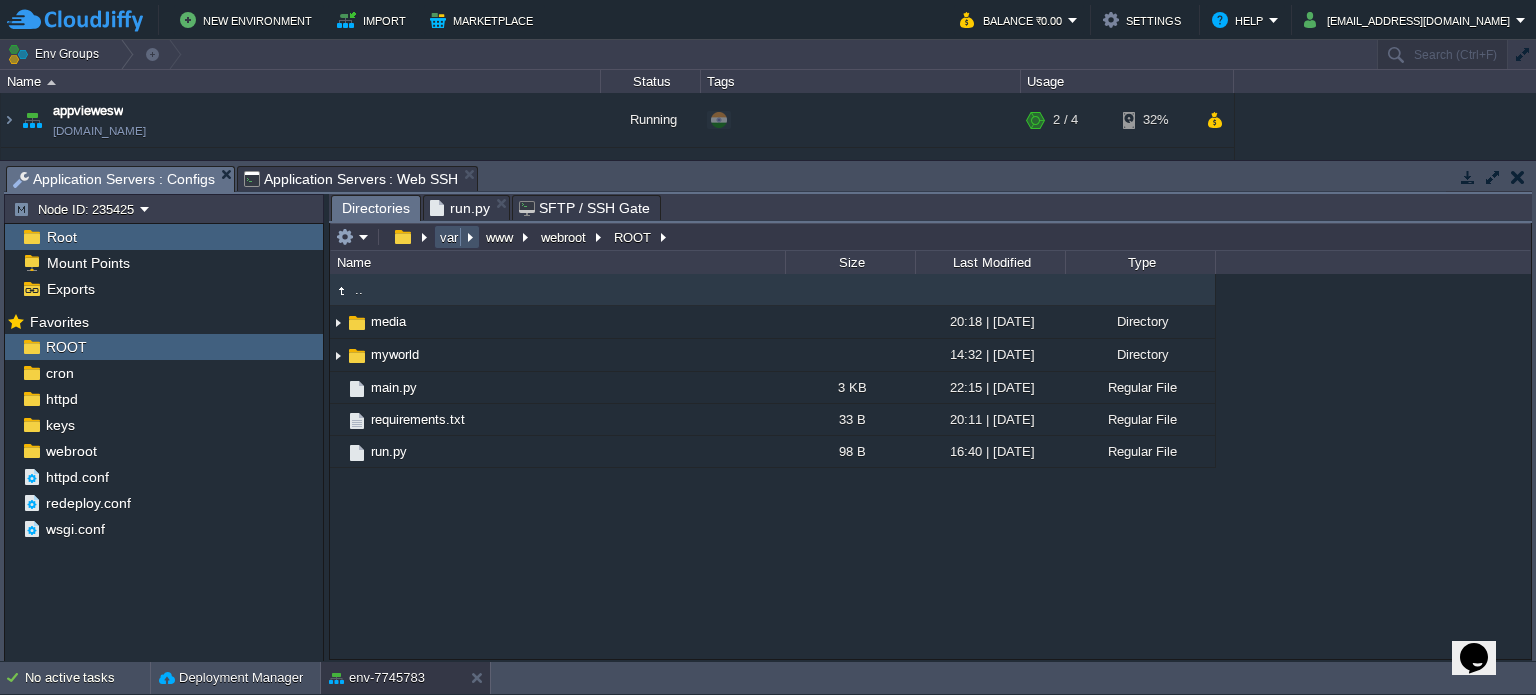 click on "var" at bounding box center [450, 237] 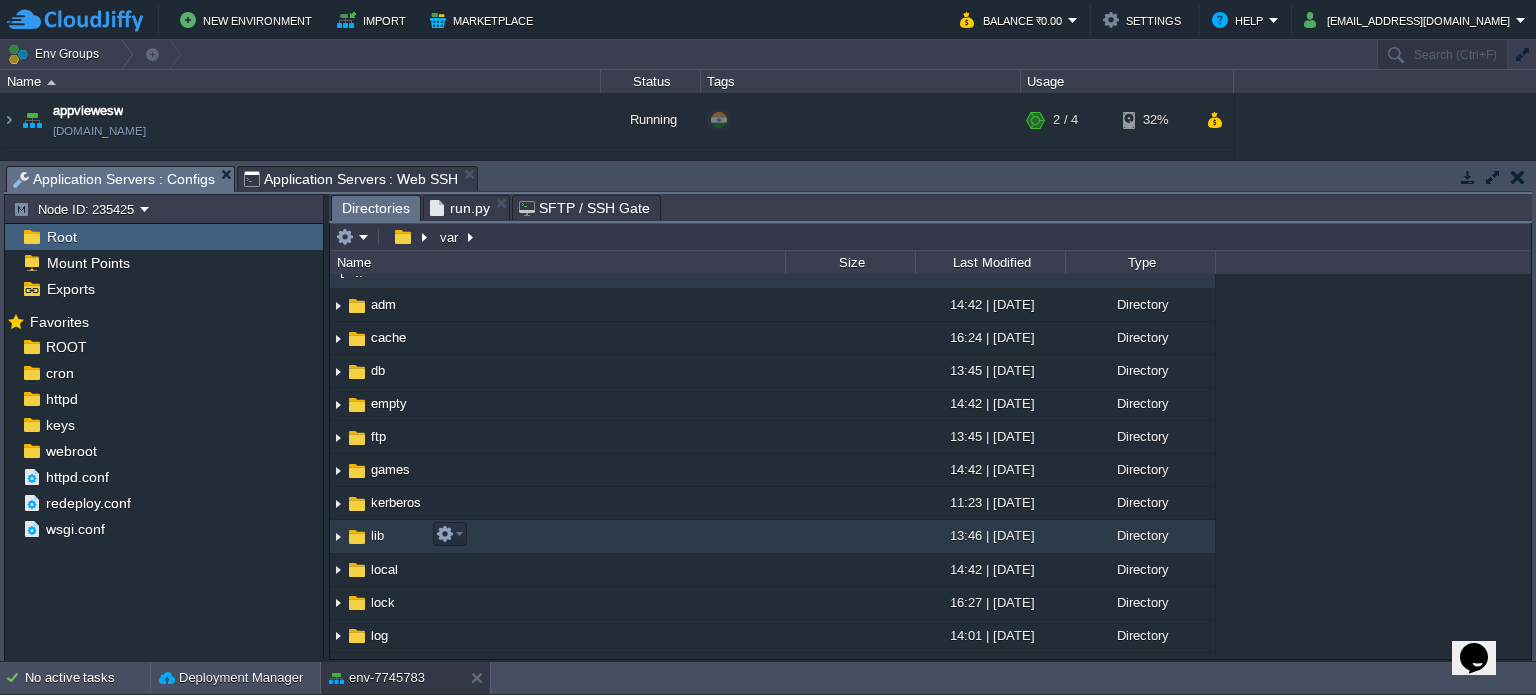 scroll, scrollTop: 0, scrollLeft: 0, axis: both 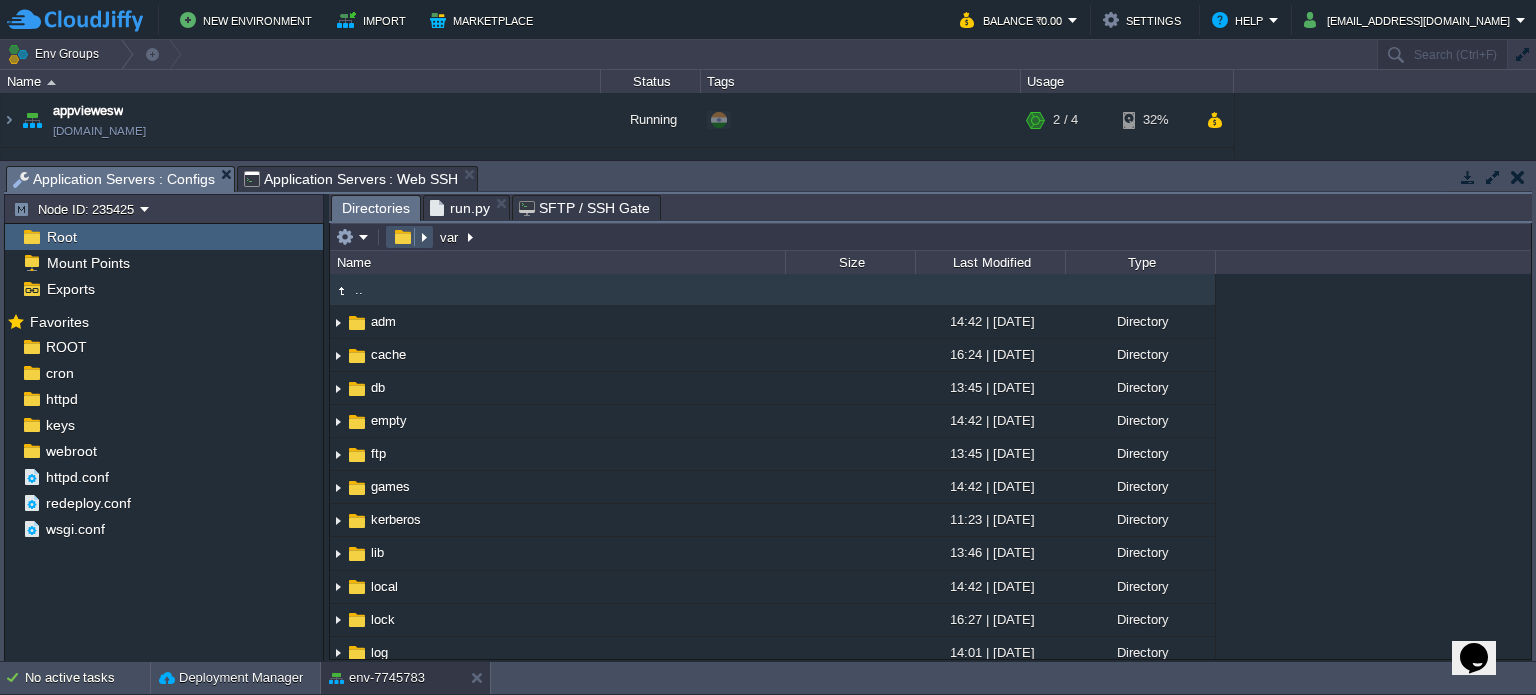 click at bounding box center (402, 237) 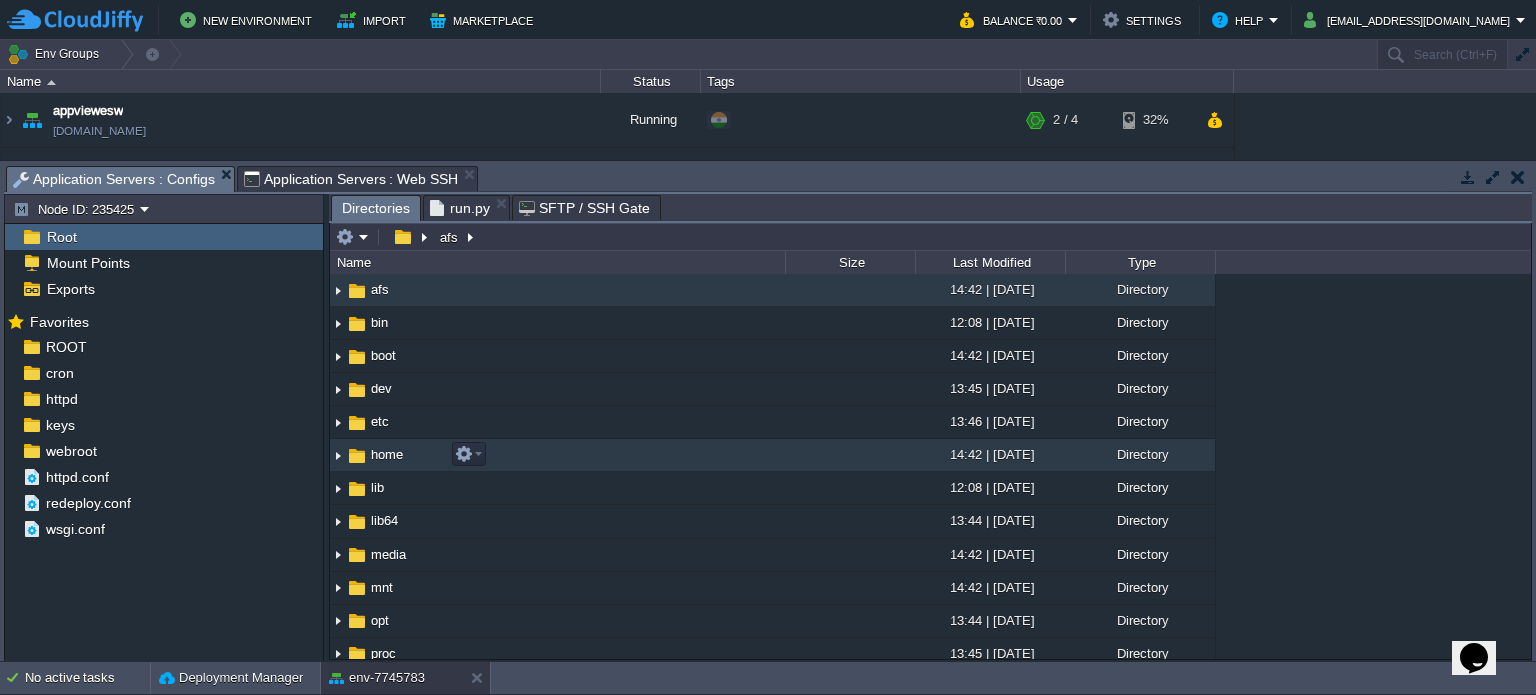 click on "home" at bounding box center [387, 454] 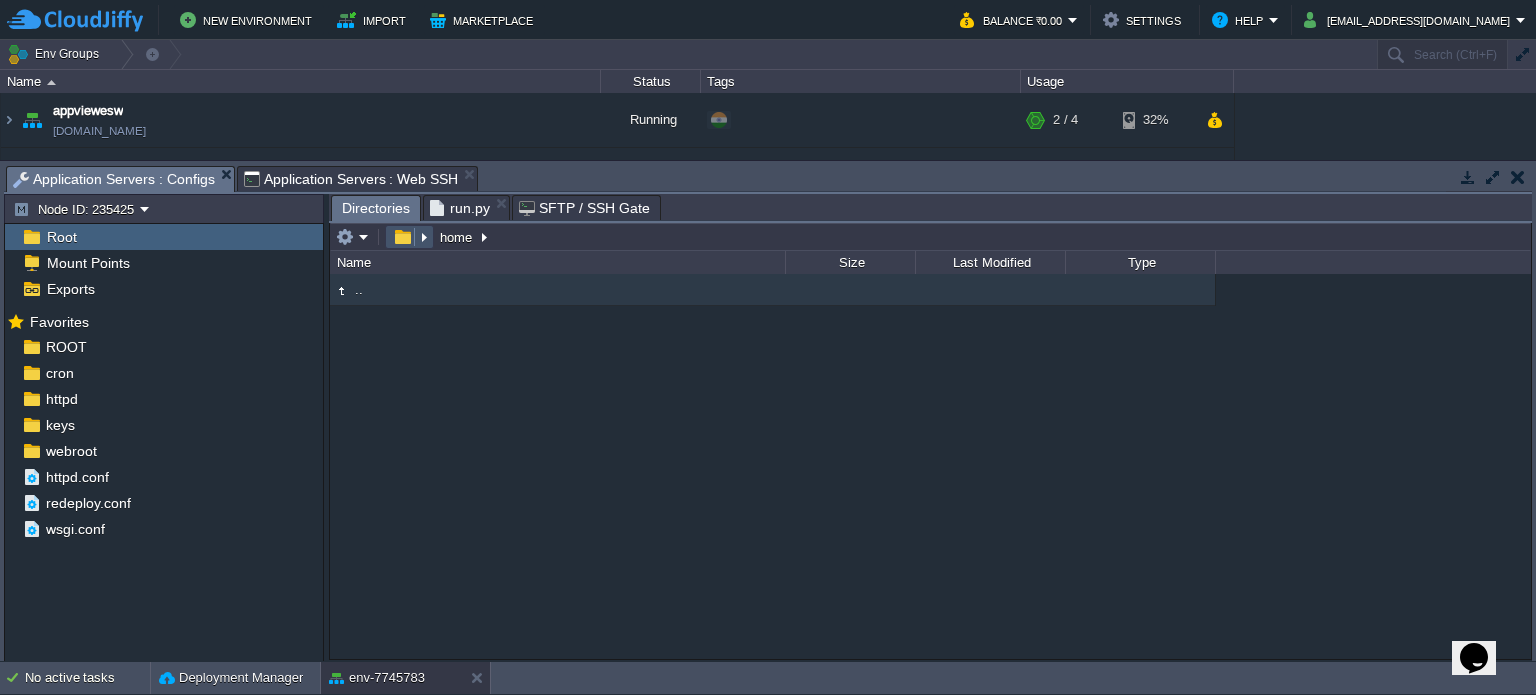 click at bounding box center (402, 237) 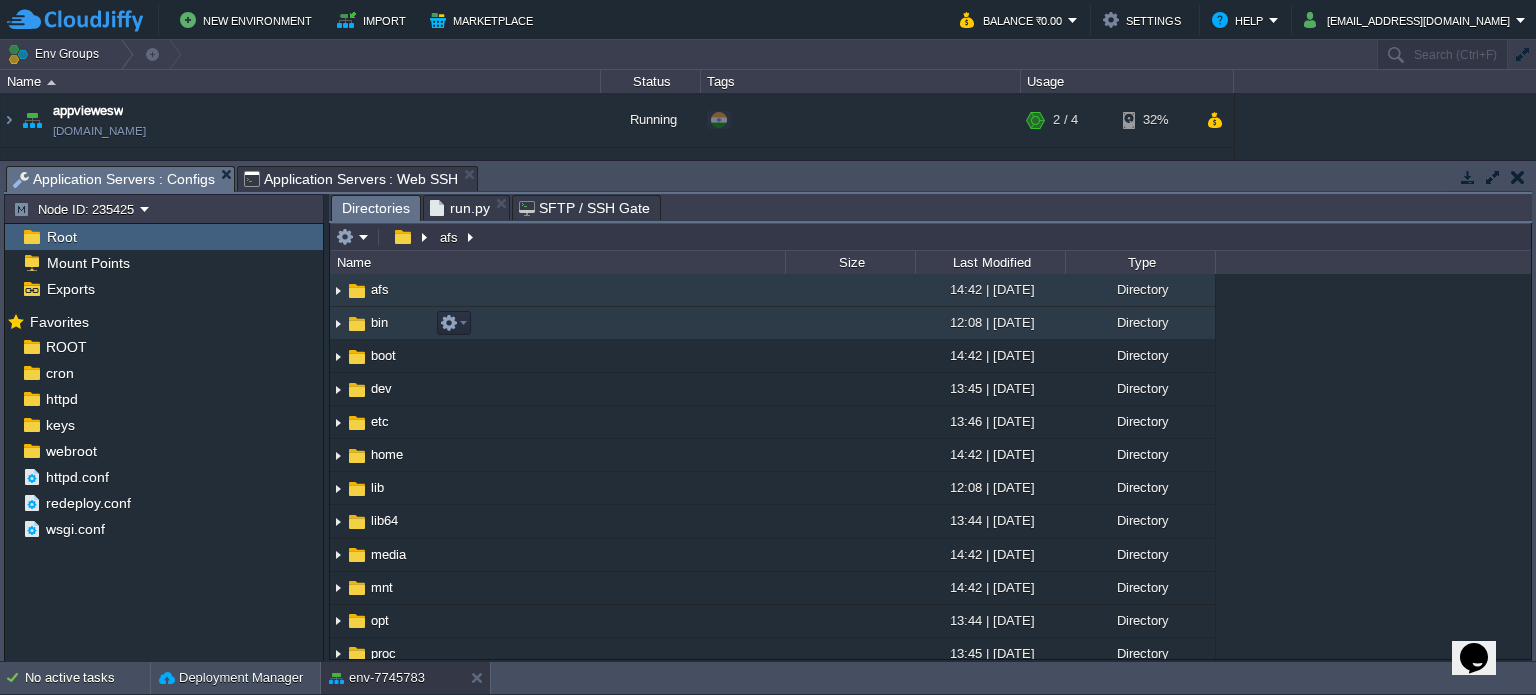 click on "bin" at bounding box center (379, 322) 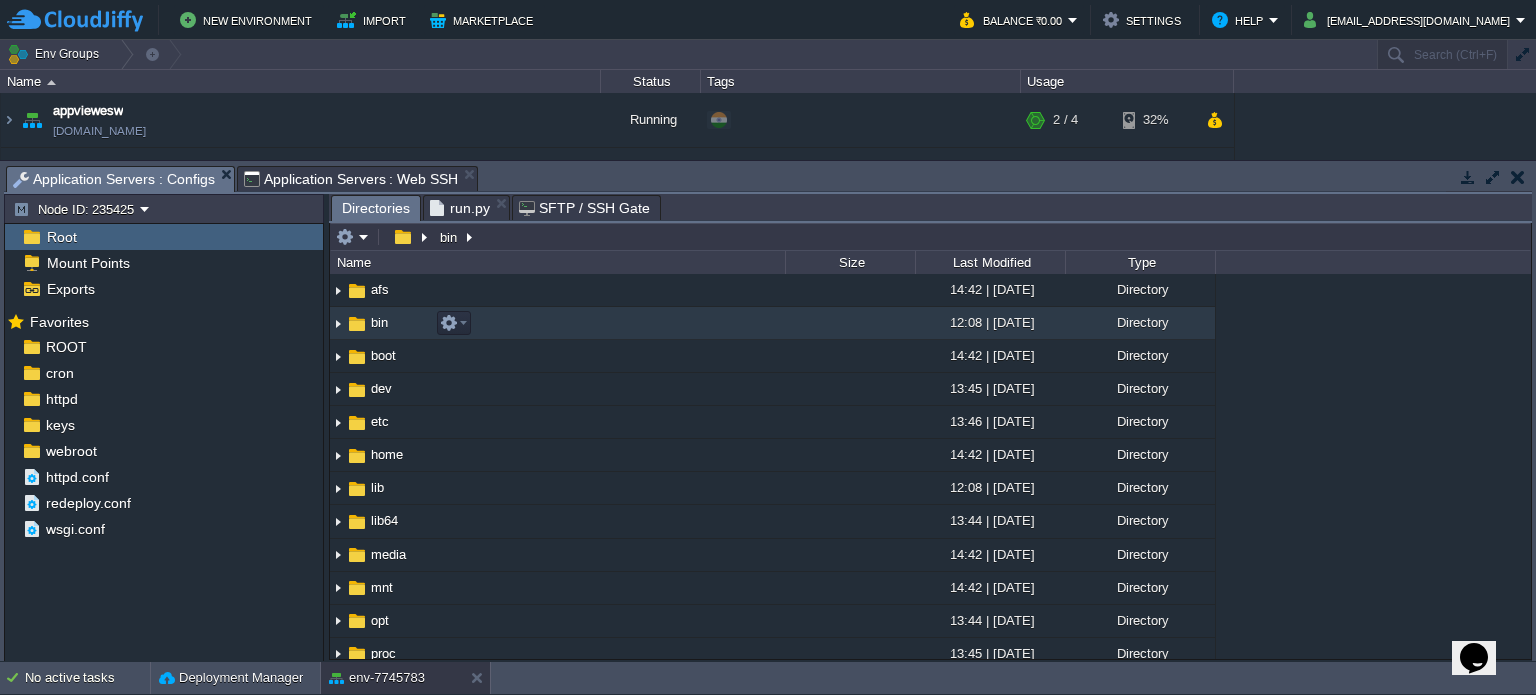 click on "bin" at bounding box center (379, 322) 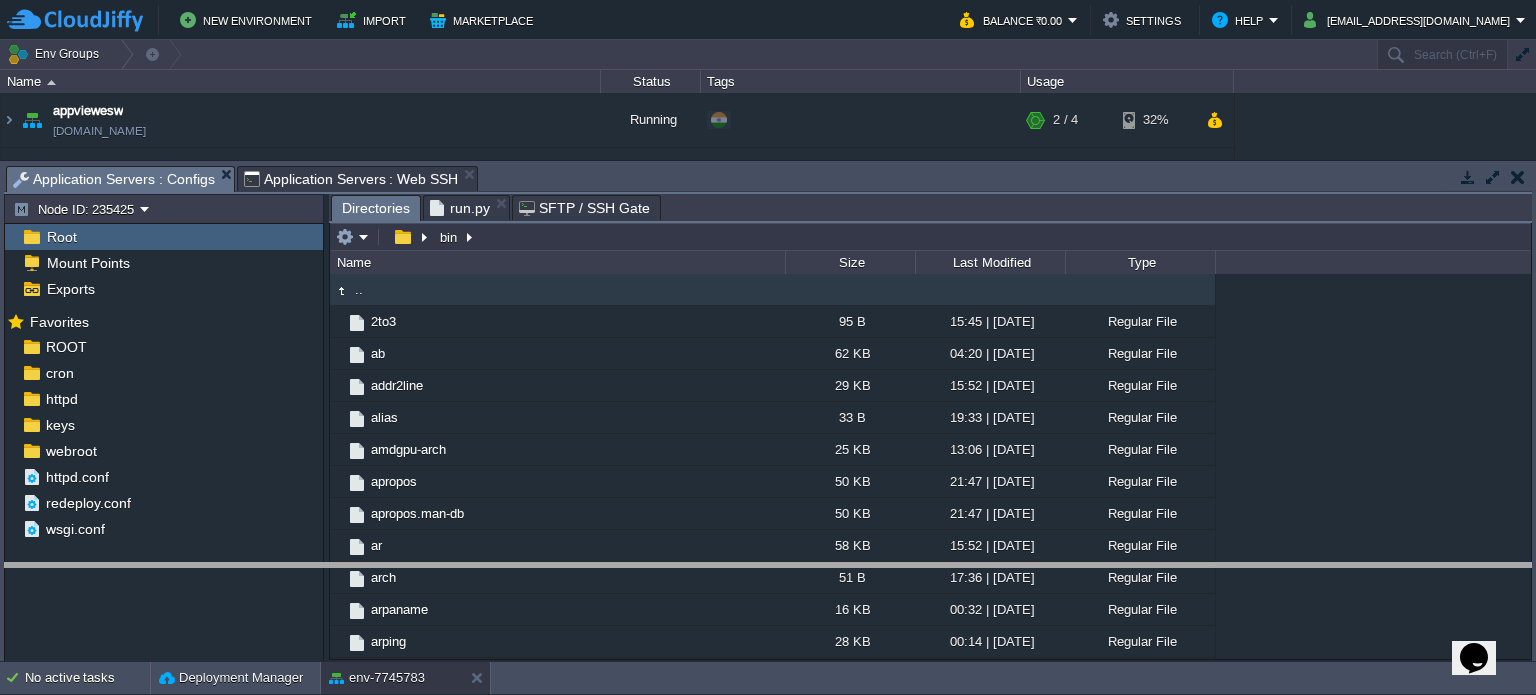 drag, startPoint x: 799, startPoint y: 178, endPoint x: 756, endPoint y: 692, distance: 515.79553 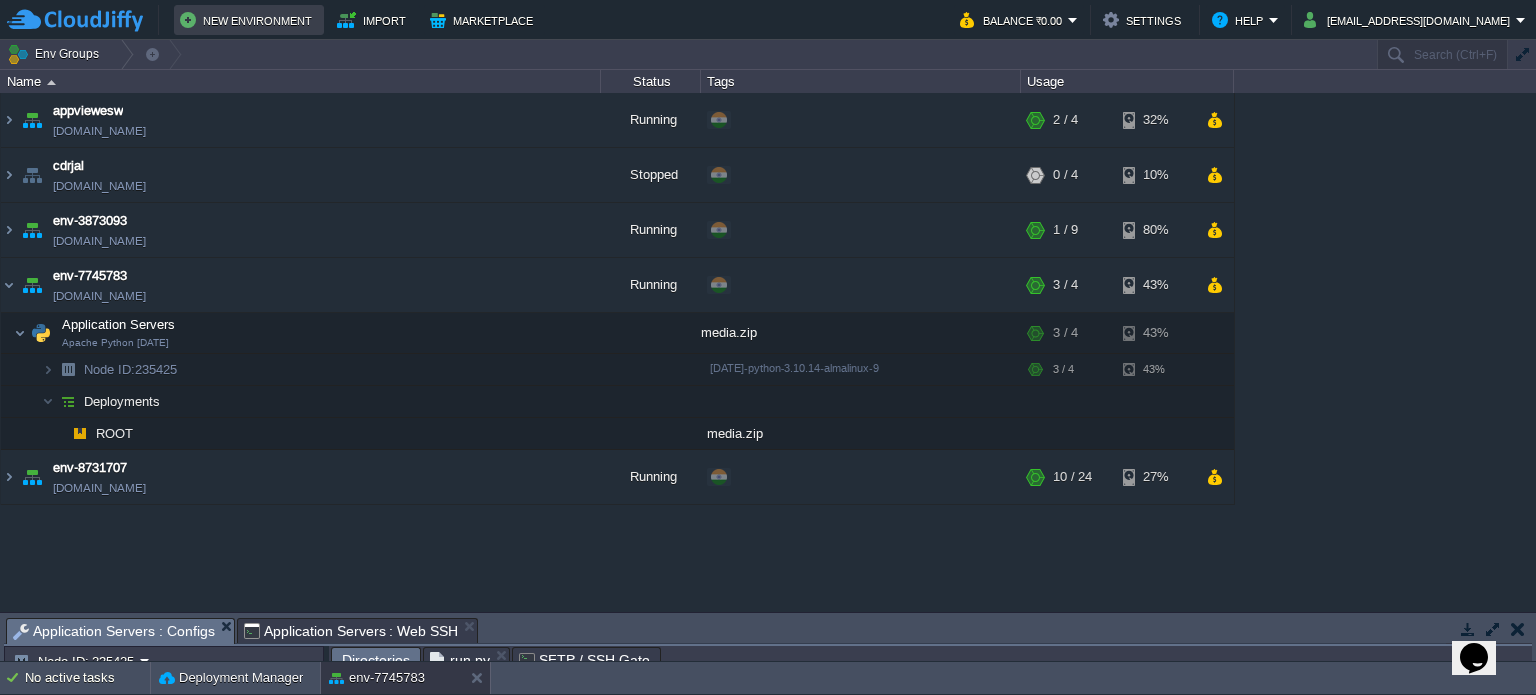 click on "New Environment" at bounding box center (249, 20) 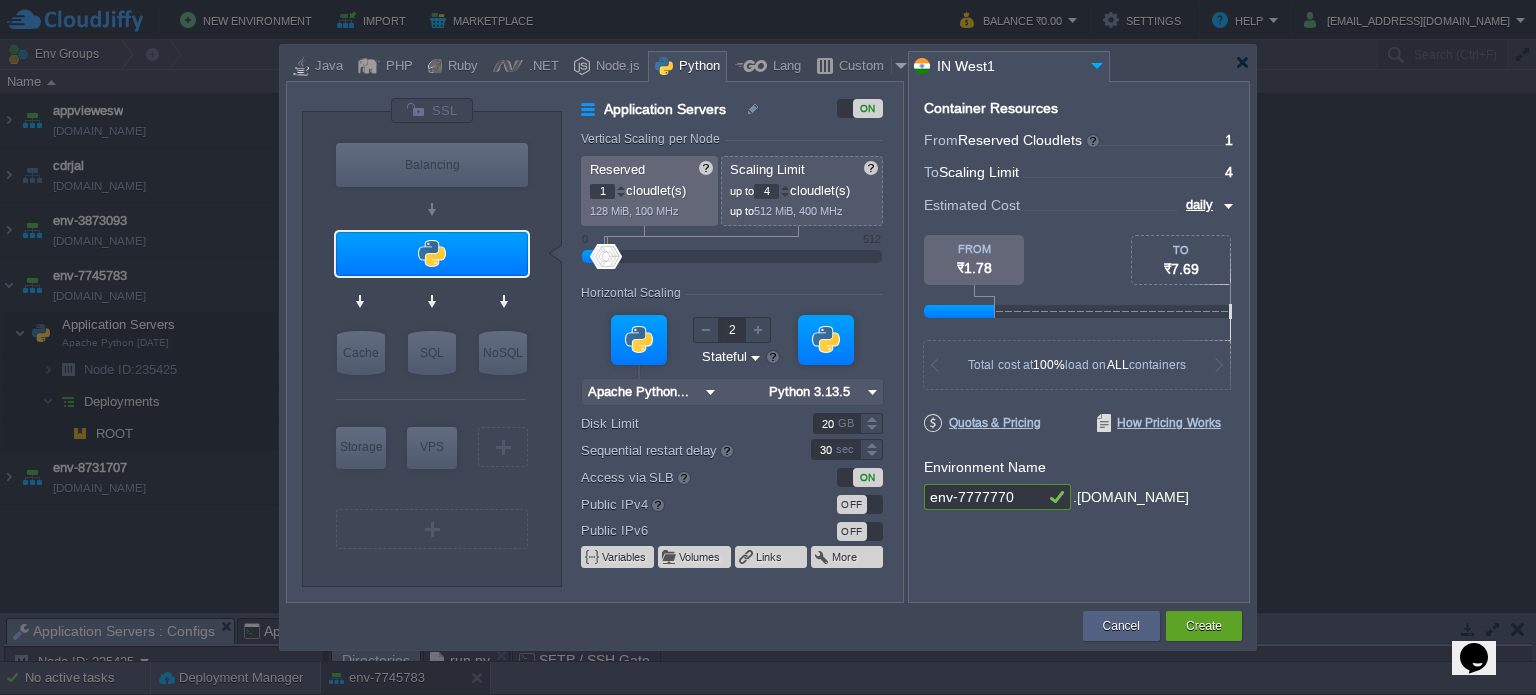 click at bounding box center [826, 340] 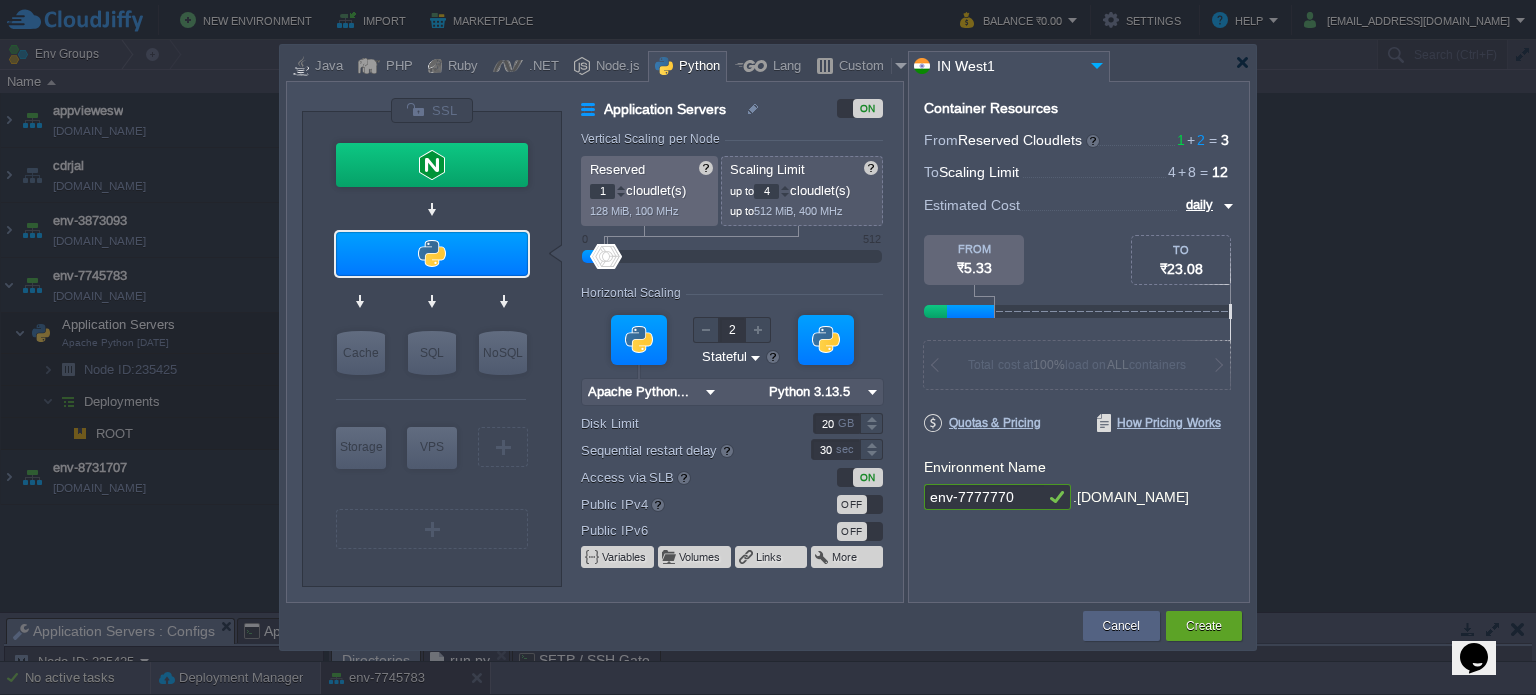 click at bounding box center (639, 340) 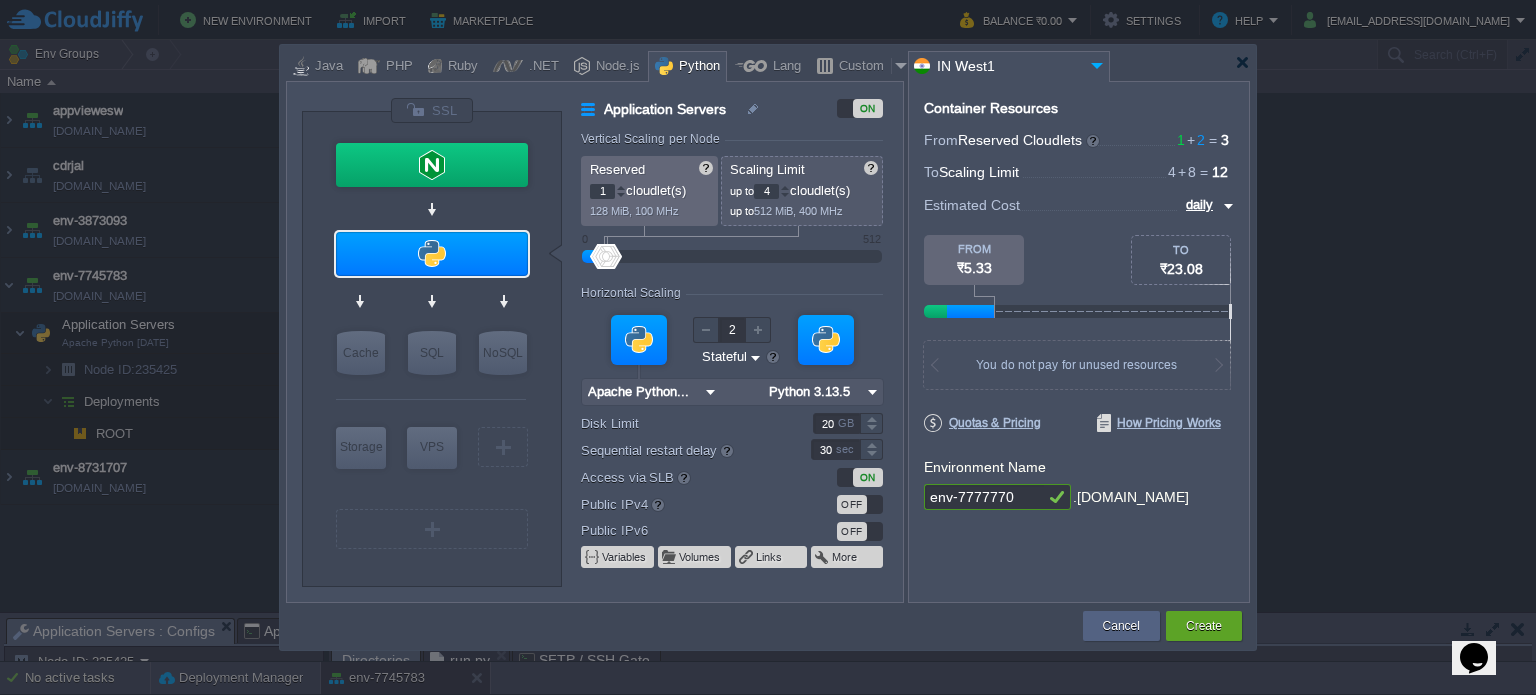 click at bounding box center (639, 340) 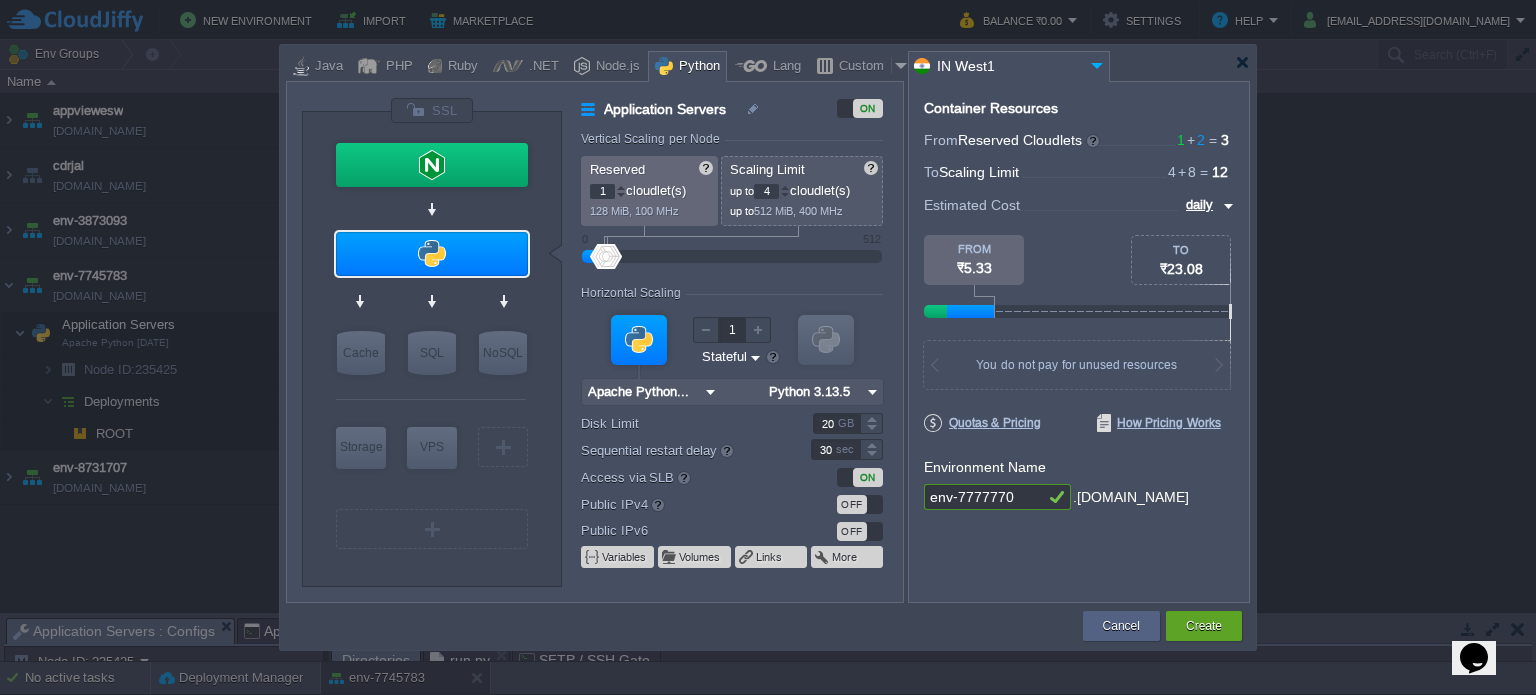 click at bounding box center [826, 340] 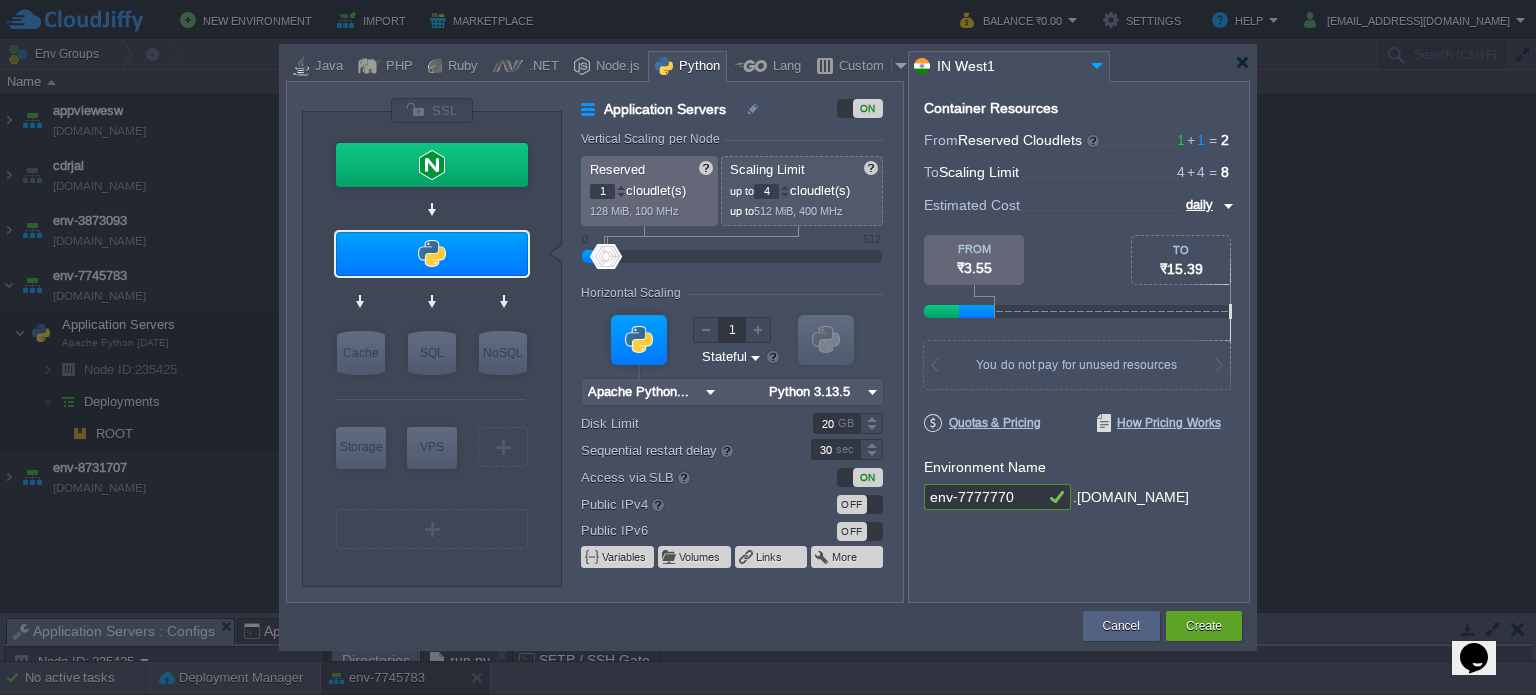 click on "Python 3.13.5" at bounding box center (812, 392) 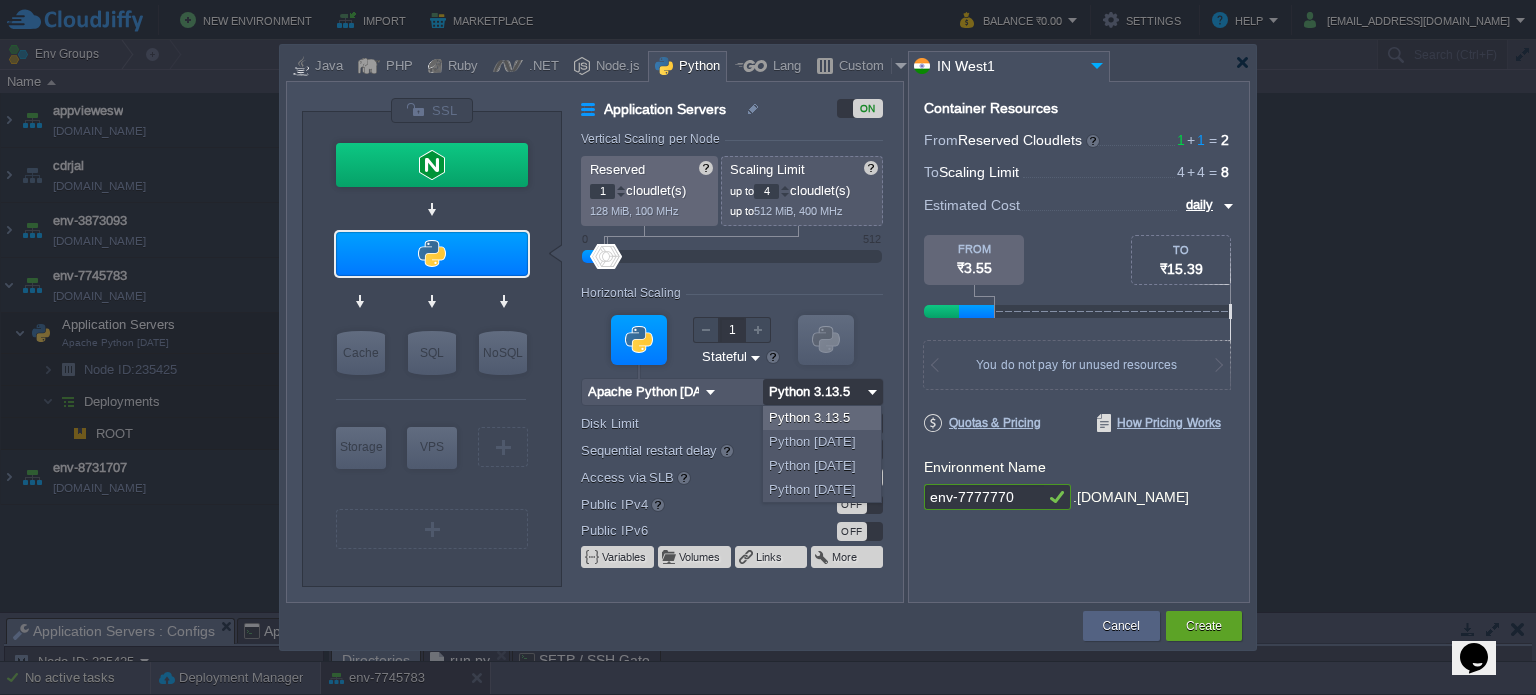 click on "Apache Python [DATE]" at bounding box center [641, 392] 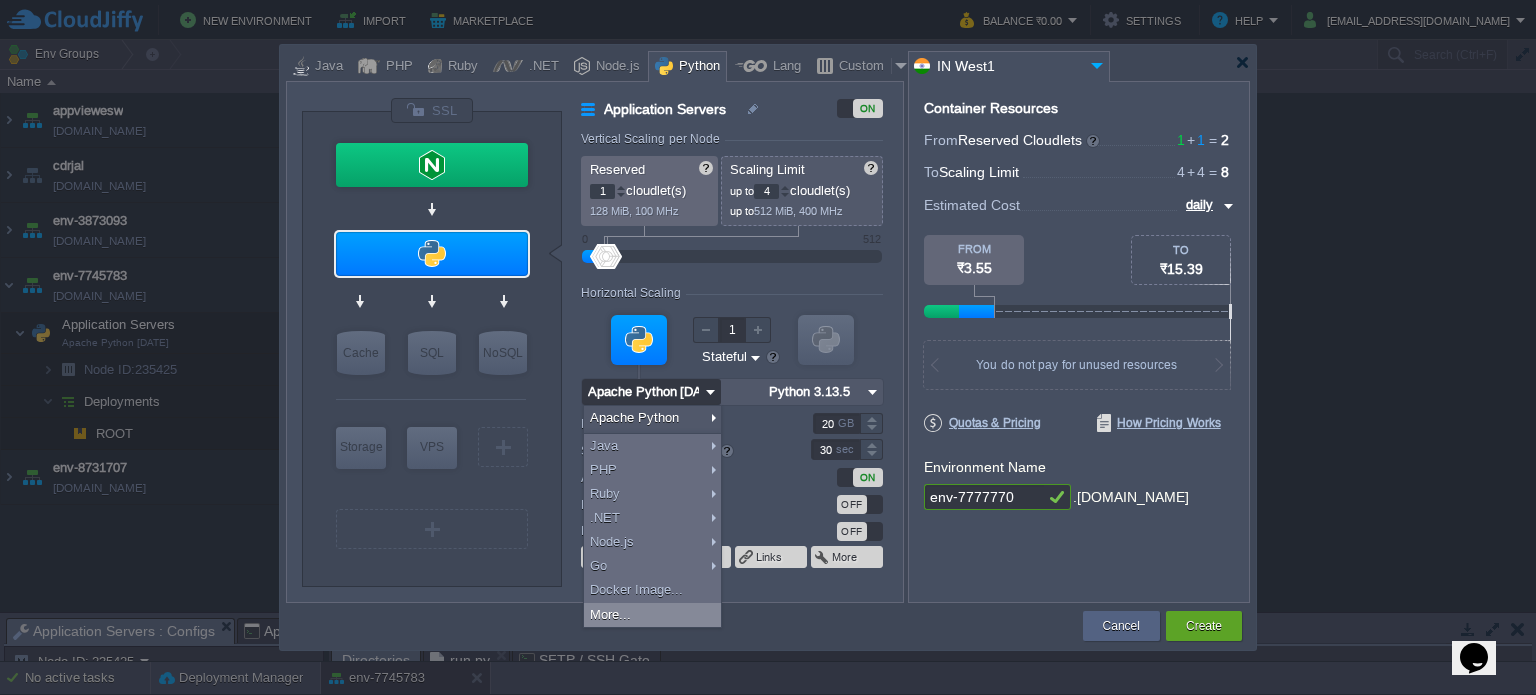 click on "More..." at bounding box center [652, 615] 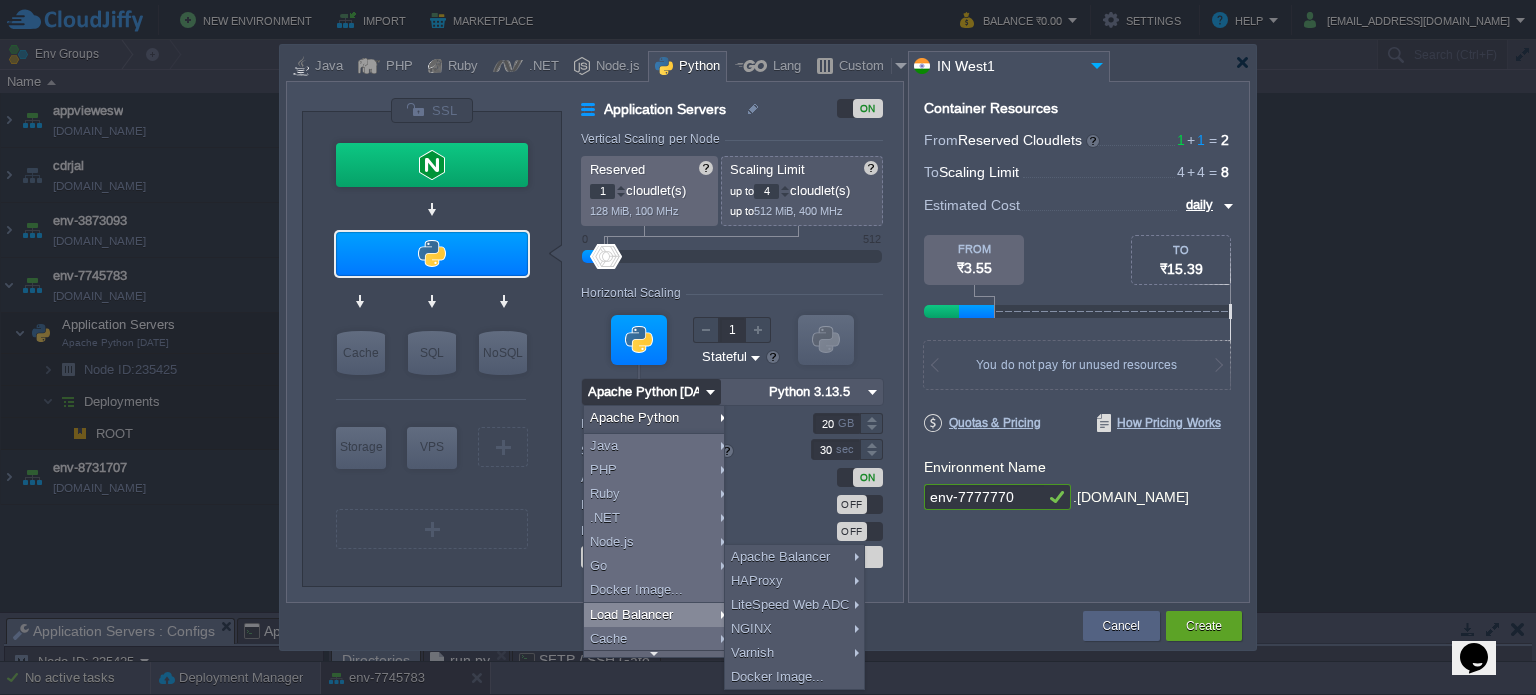 type on "Apache Python..." 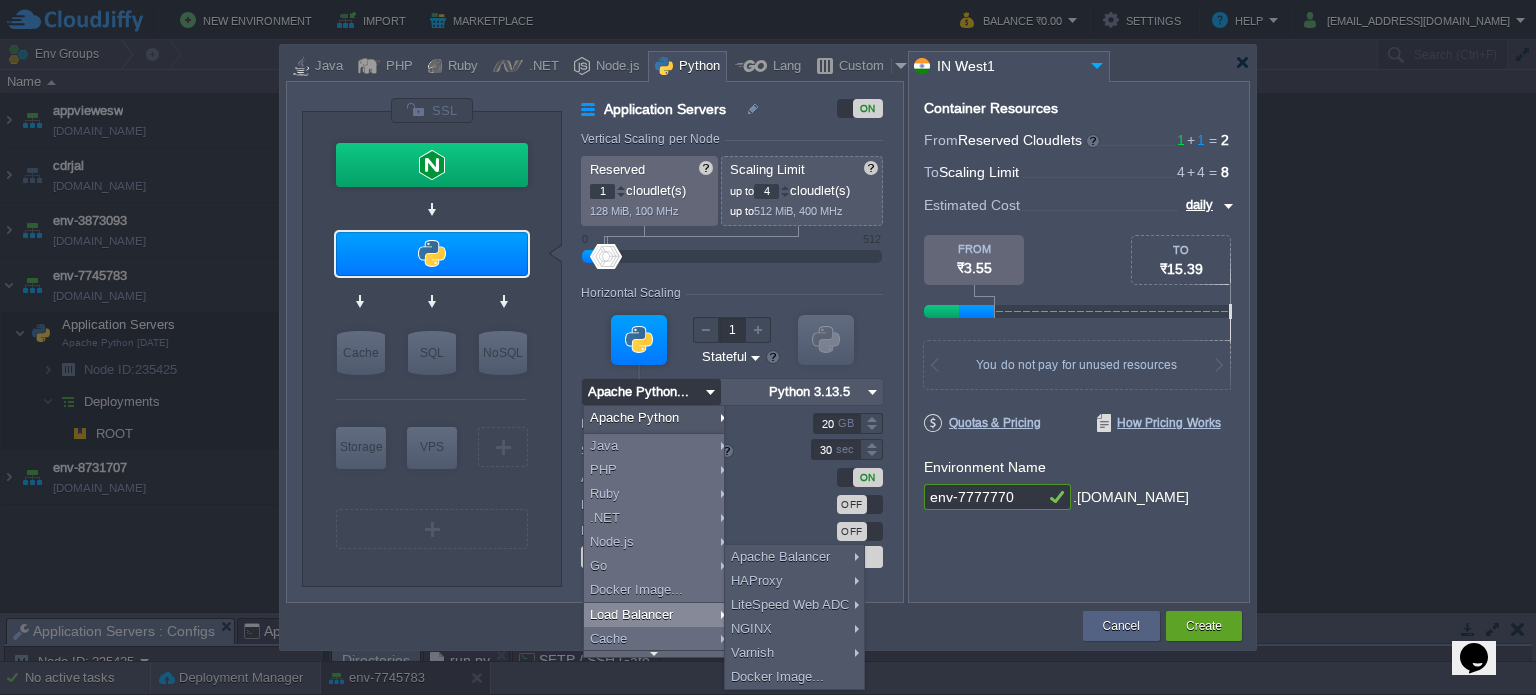 click on "Sequential restart delay" at bounding box center (682, 450) 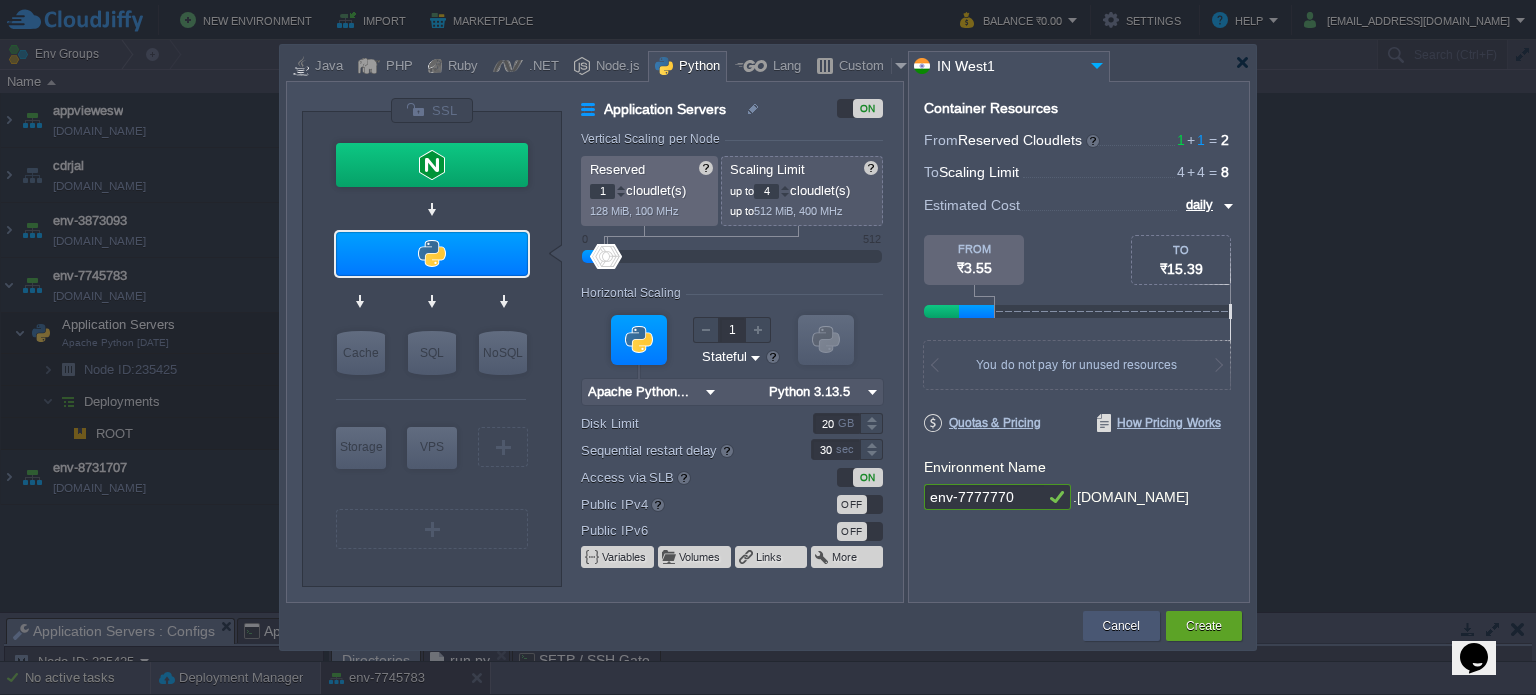 click on "Cancel" at bounding box center [1121, 626] 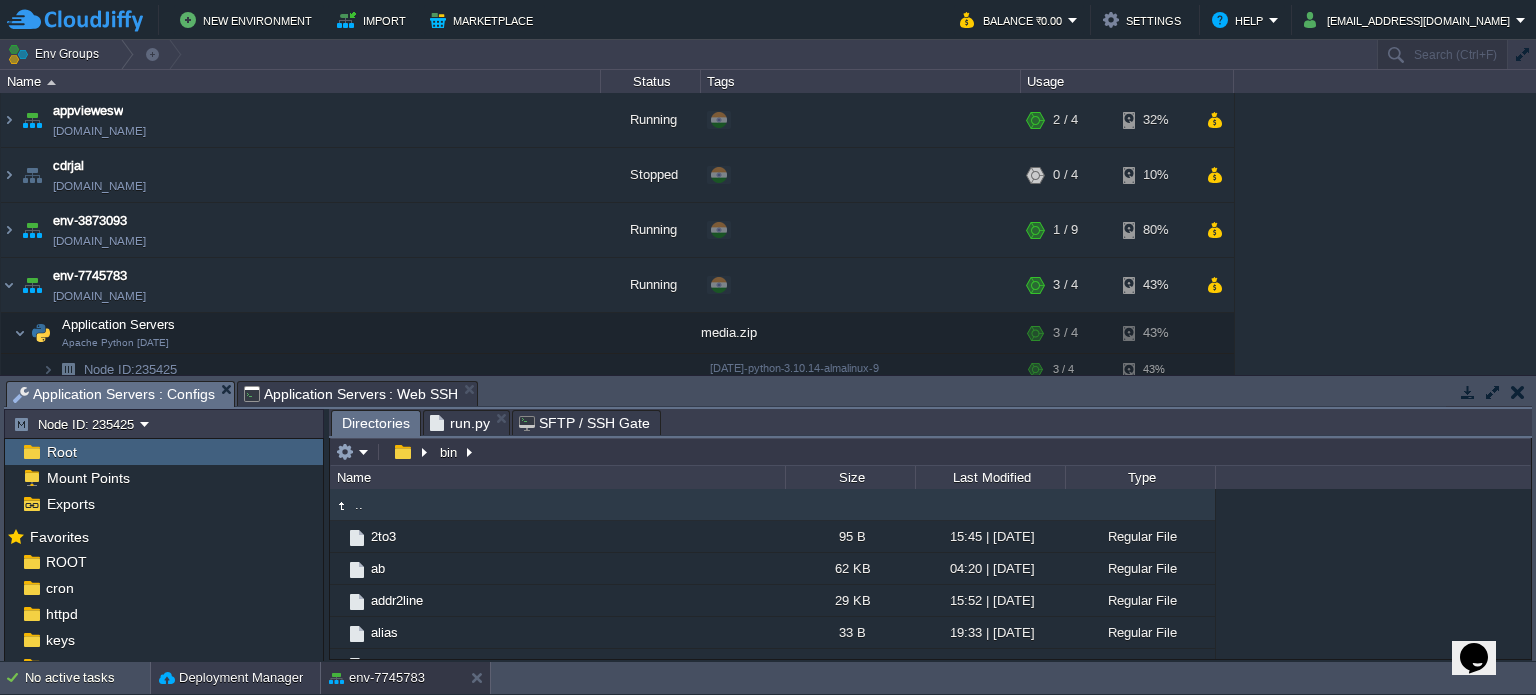 click on "Deployment Manager" at bounding box center [231, 678] 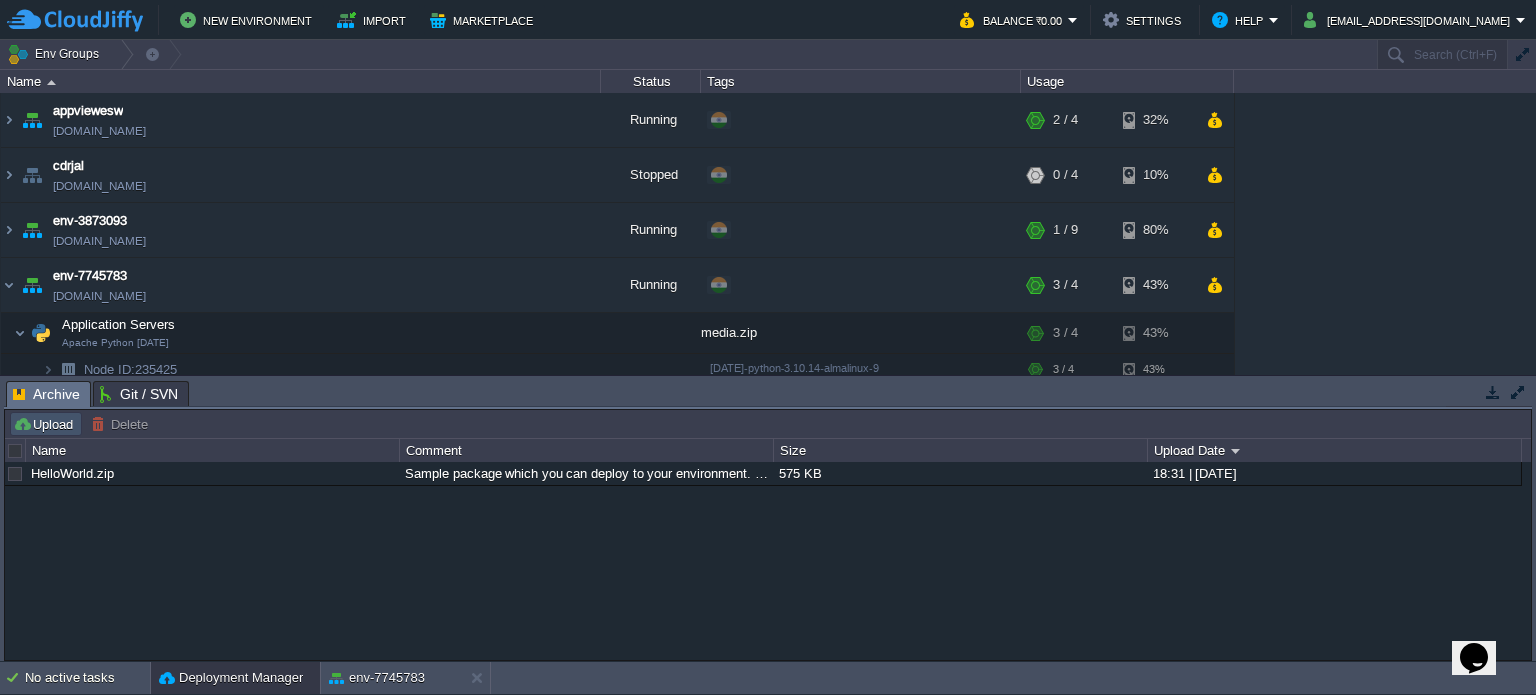 click on "Upload" at bounding box center (46, 424) 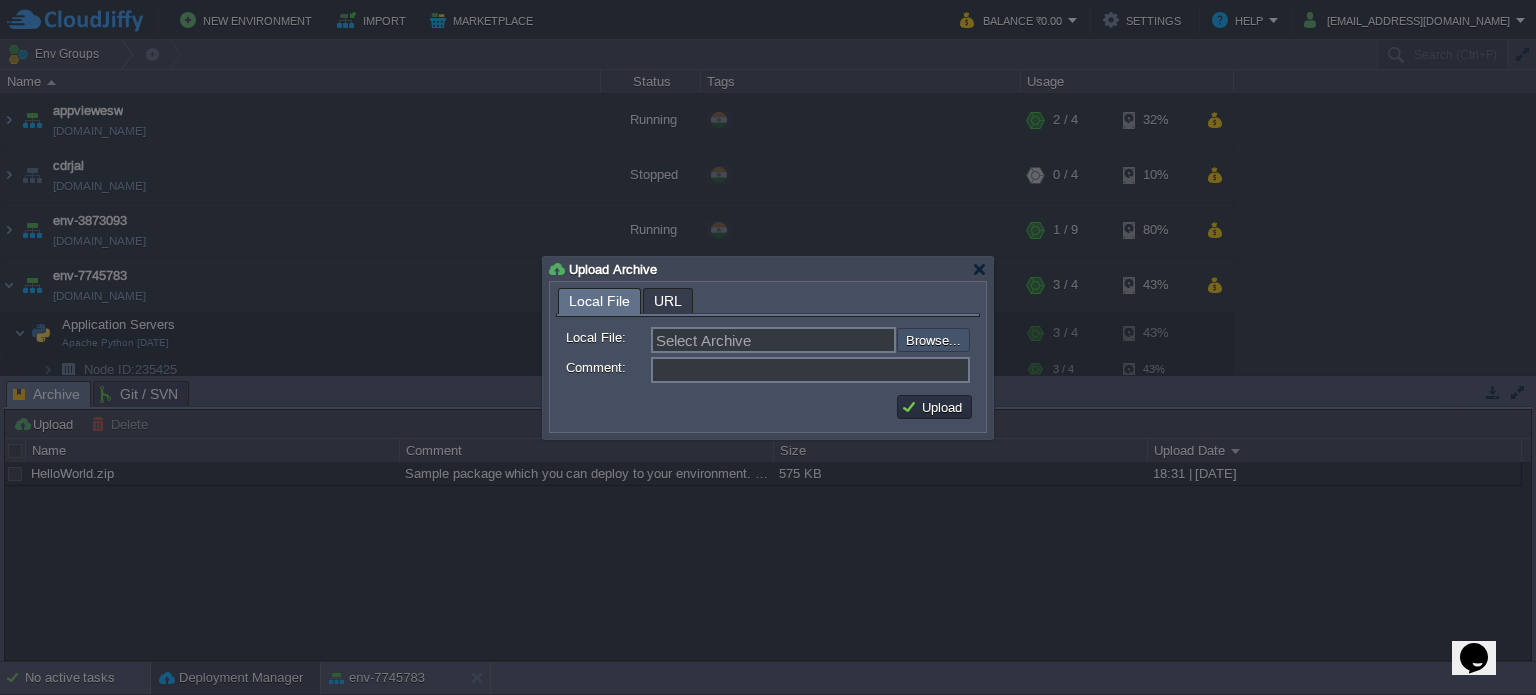click at bounding box center [843, 340] 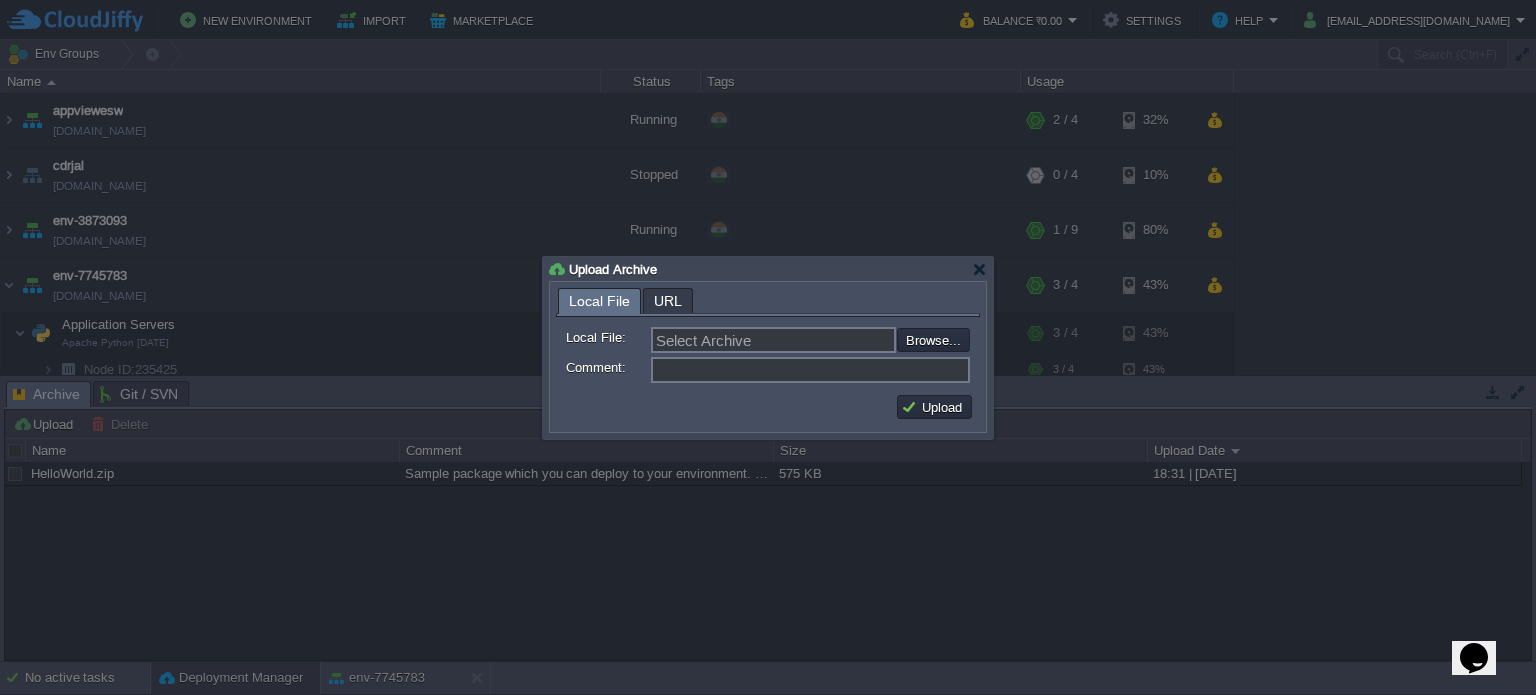 type on "C:\fakepath\requirements.zip" 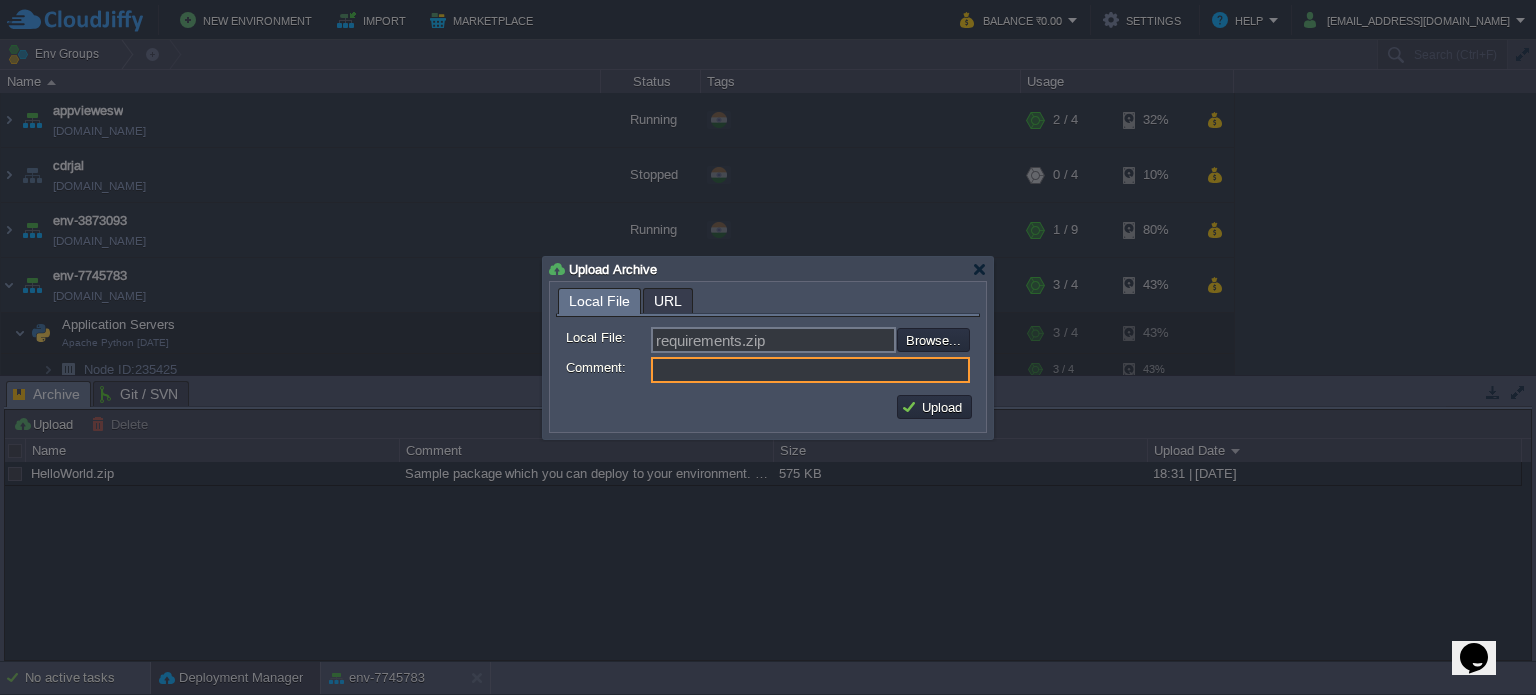 click on "URL" at bounding box center (668, 301) 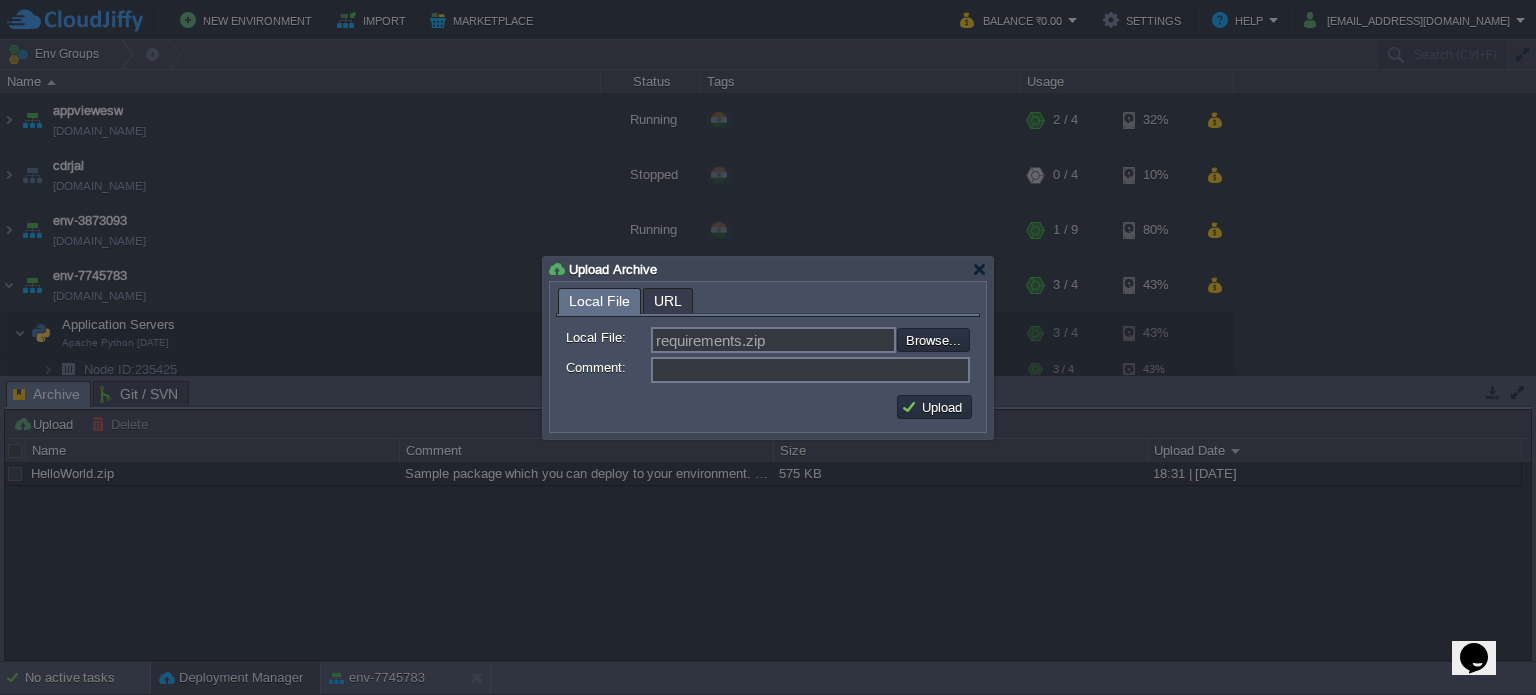 click on "Local File" at bounding box center [599, 301] 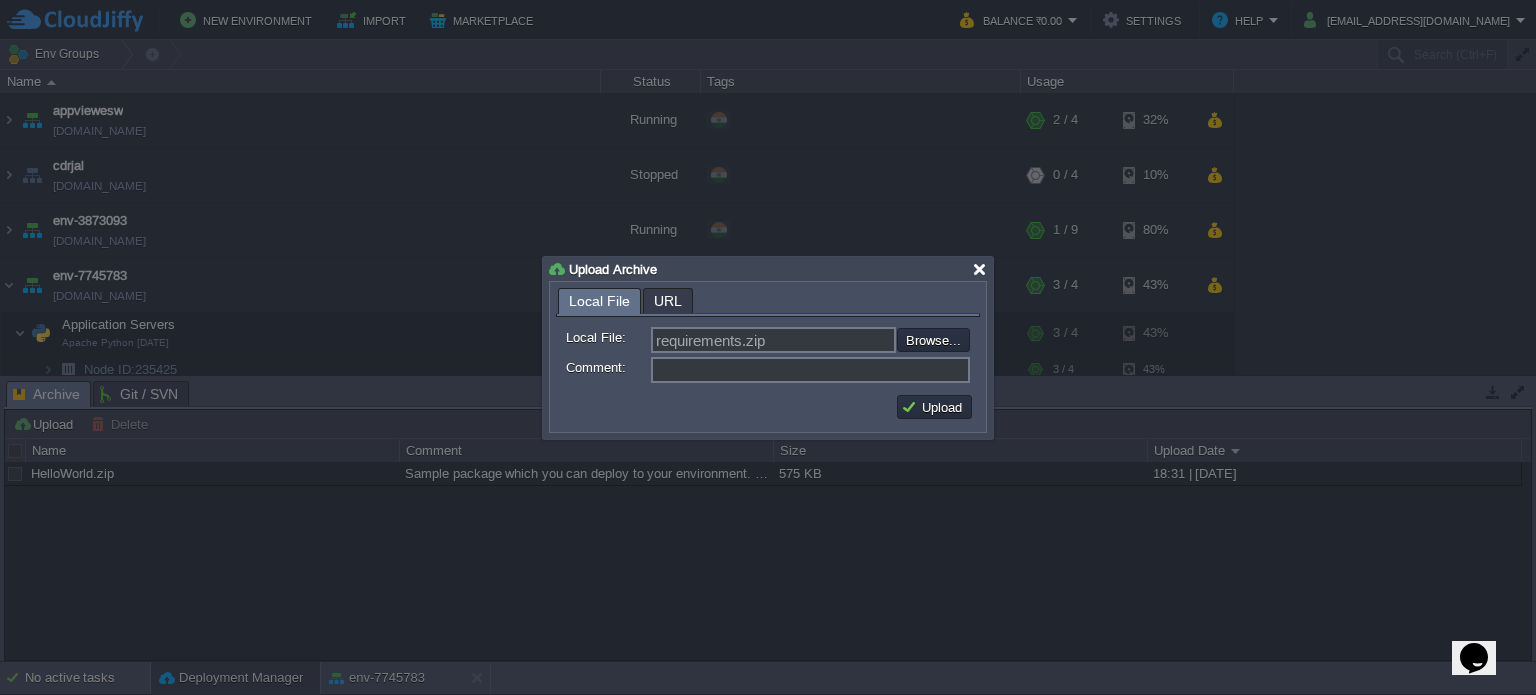 click at bounding box center (979, 269) 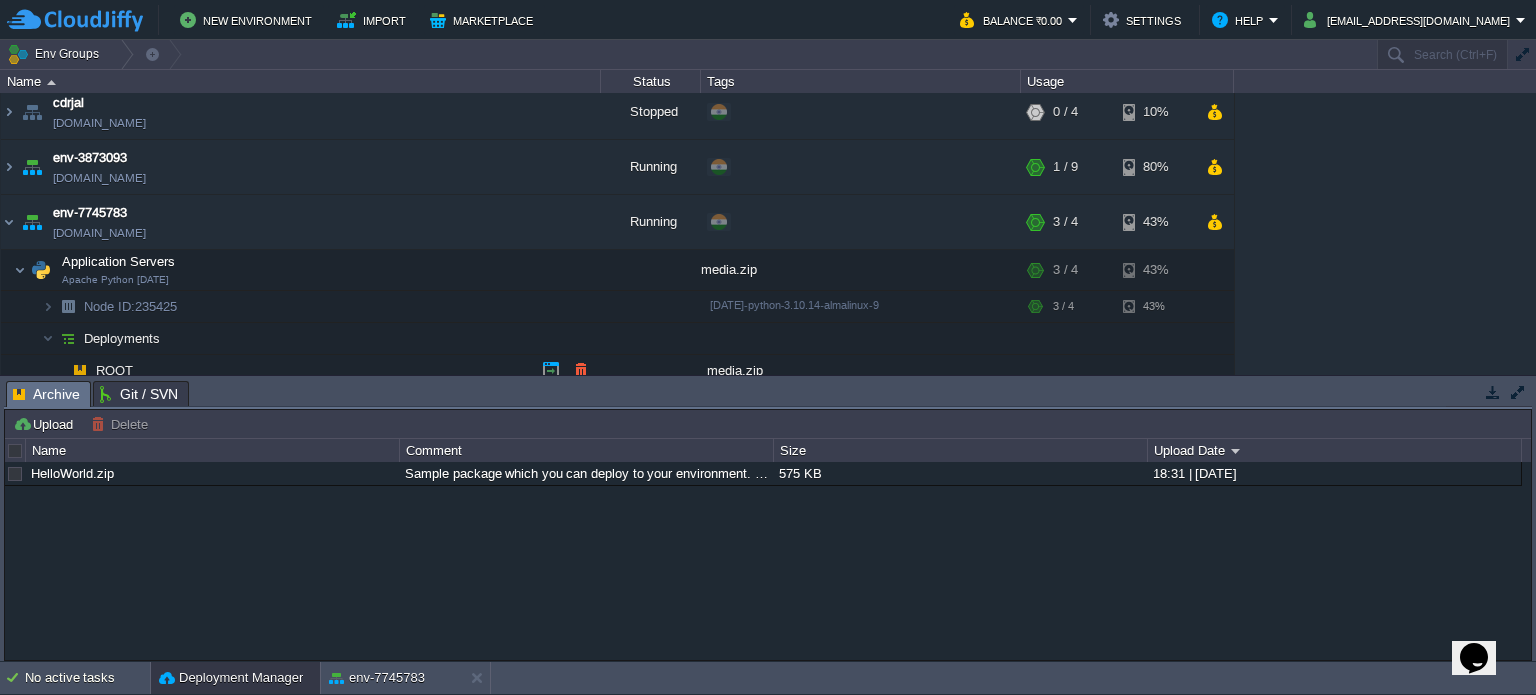 scroll, scrollTop: 92, scrollLeft: 0, axis: vertical 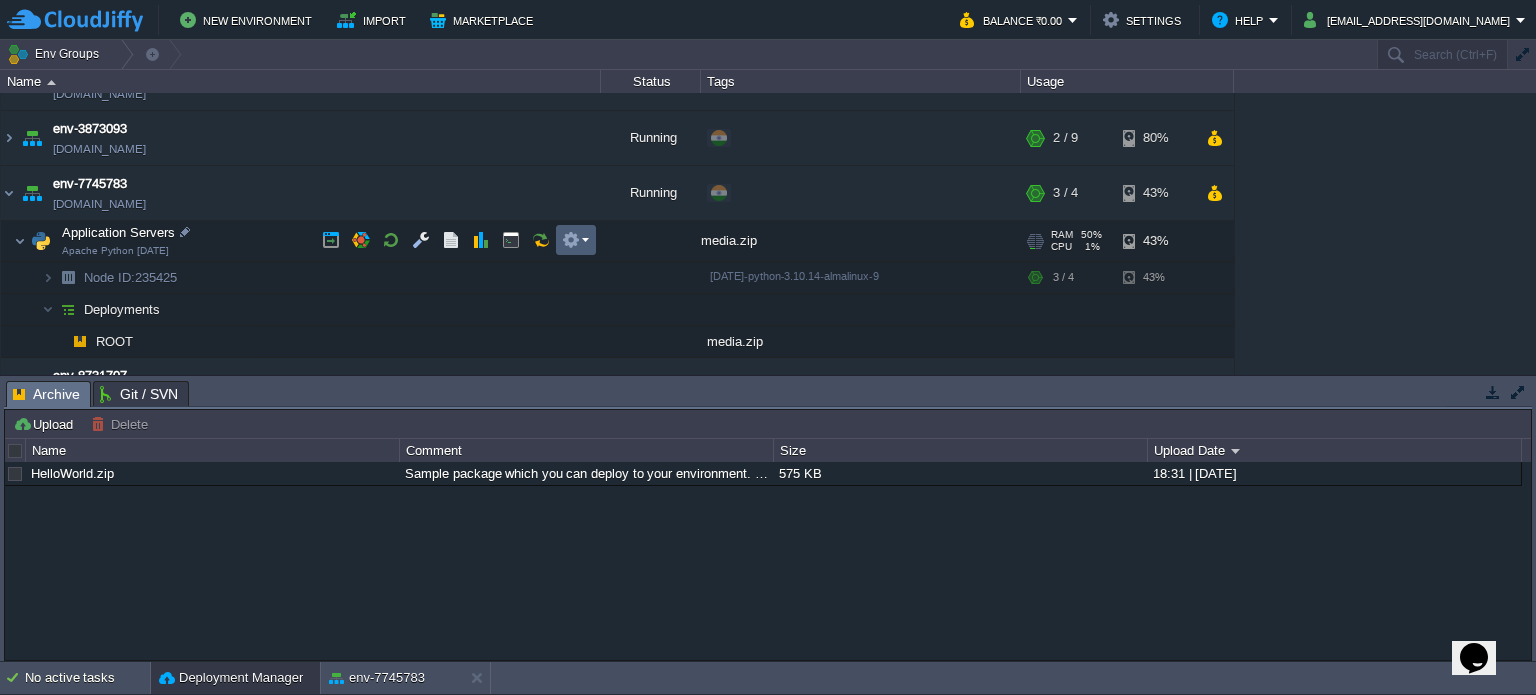 click at bounding box center (575, 240) 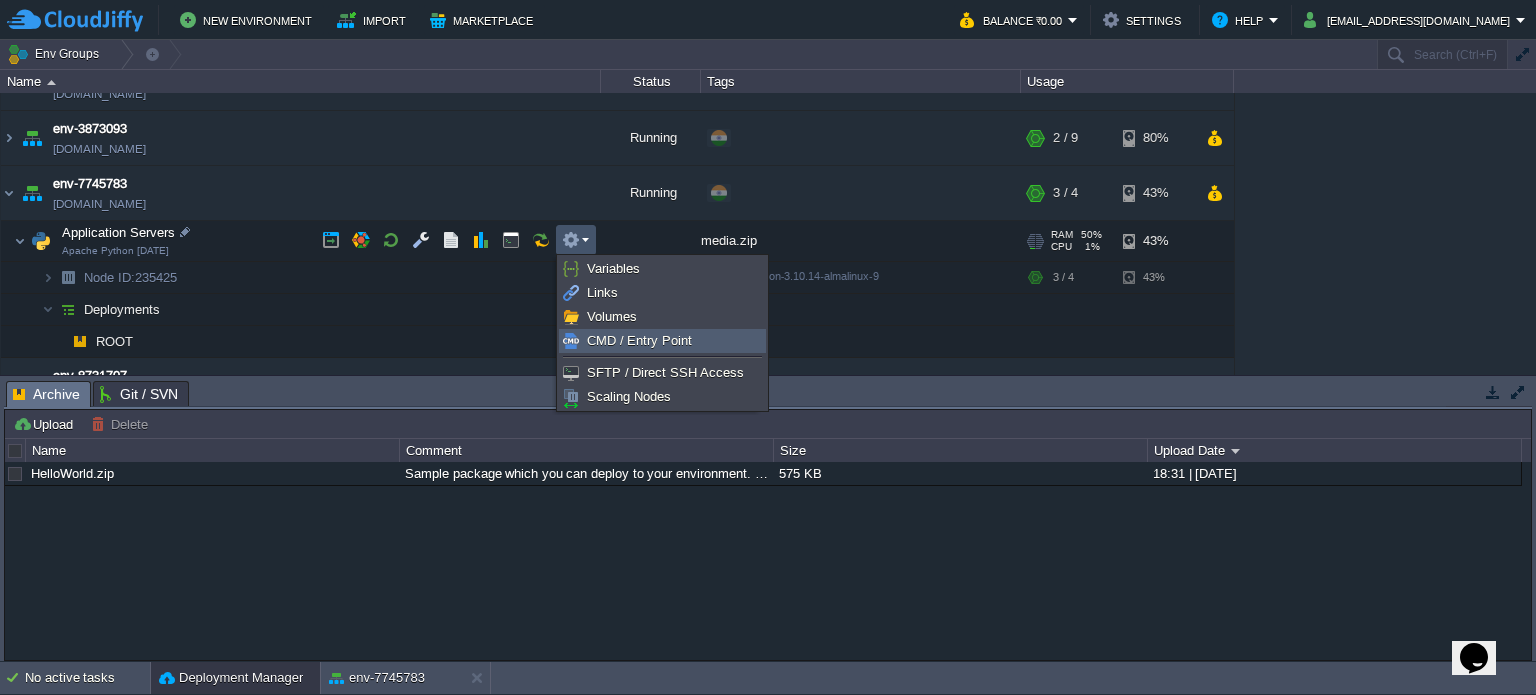 click on "CMD / Entry Point" at bounding box center [639, 340] 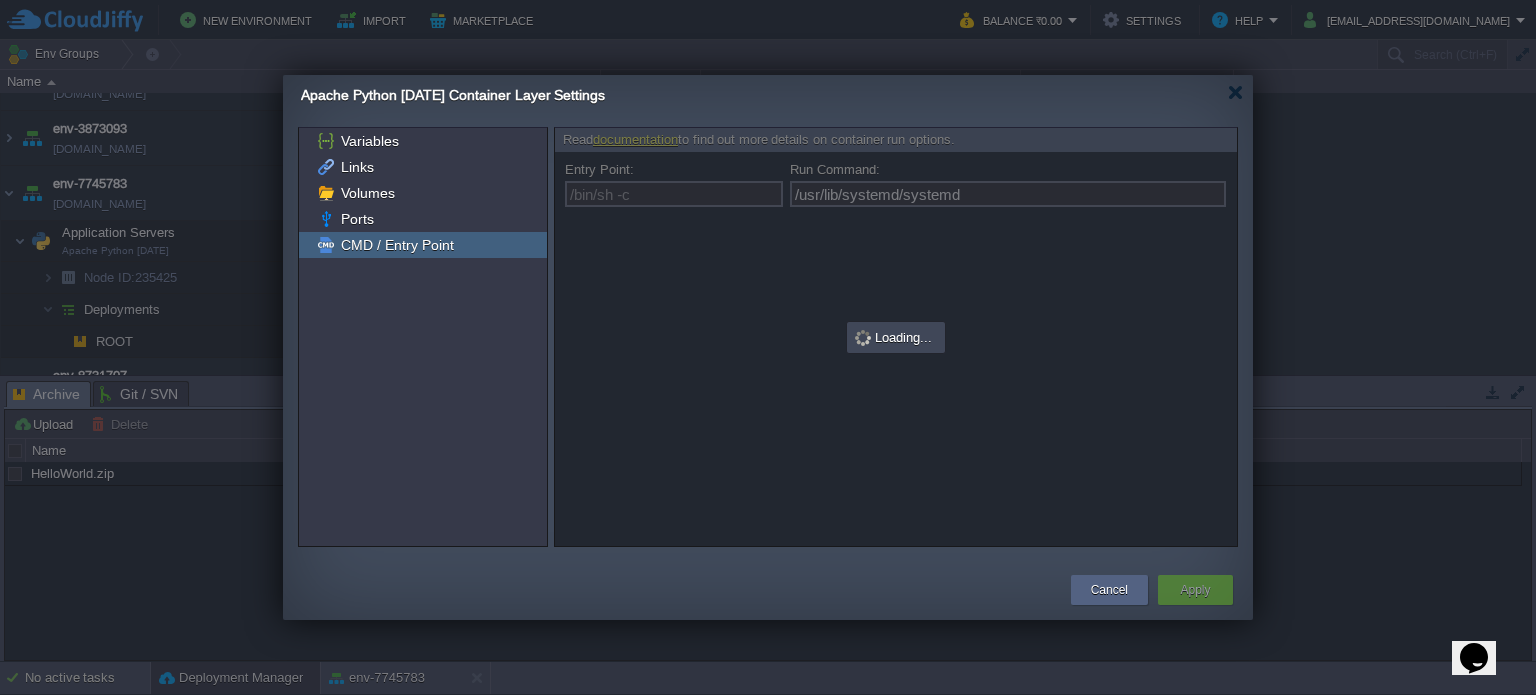type on "/bin/sh -c" 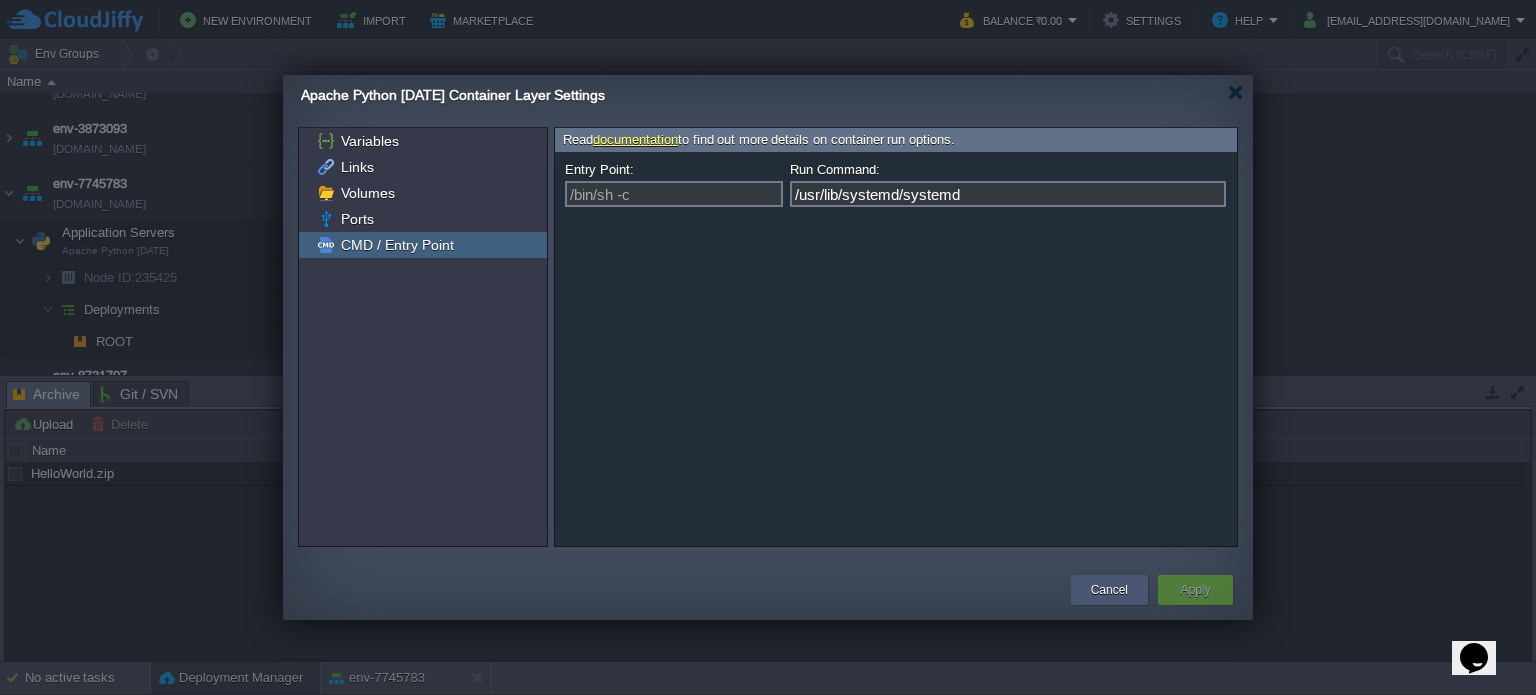 click on "Cancel" at bounding box center [1109, 590] 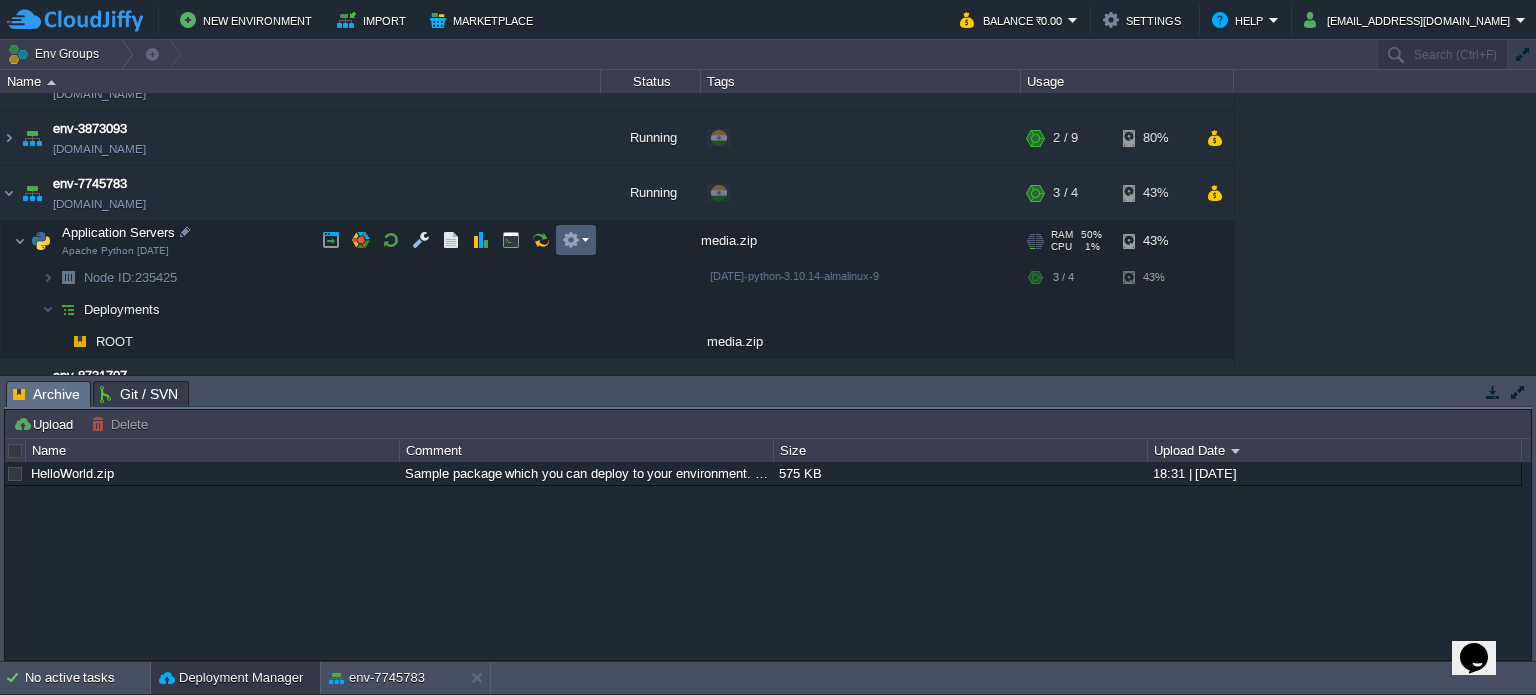 click at bounding box center (571, 240) 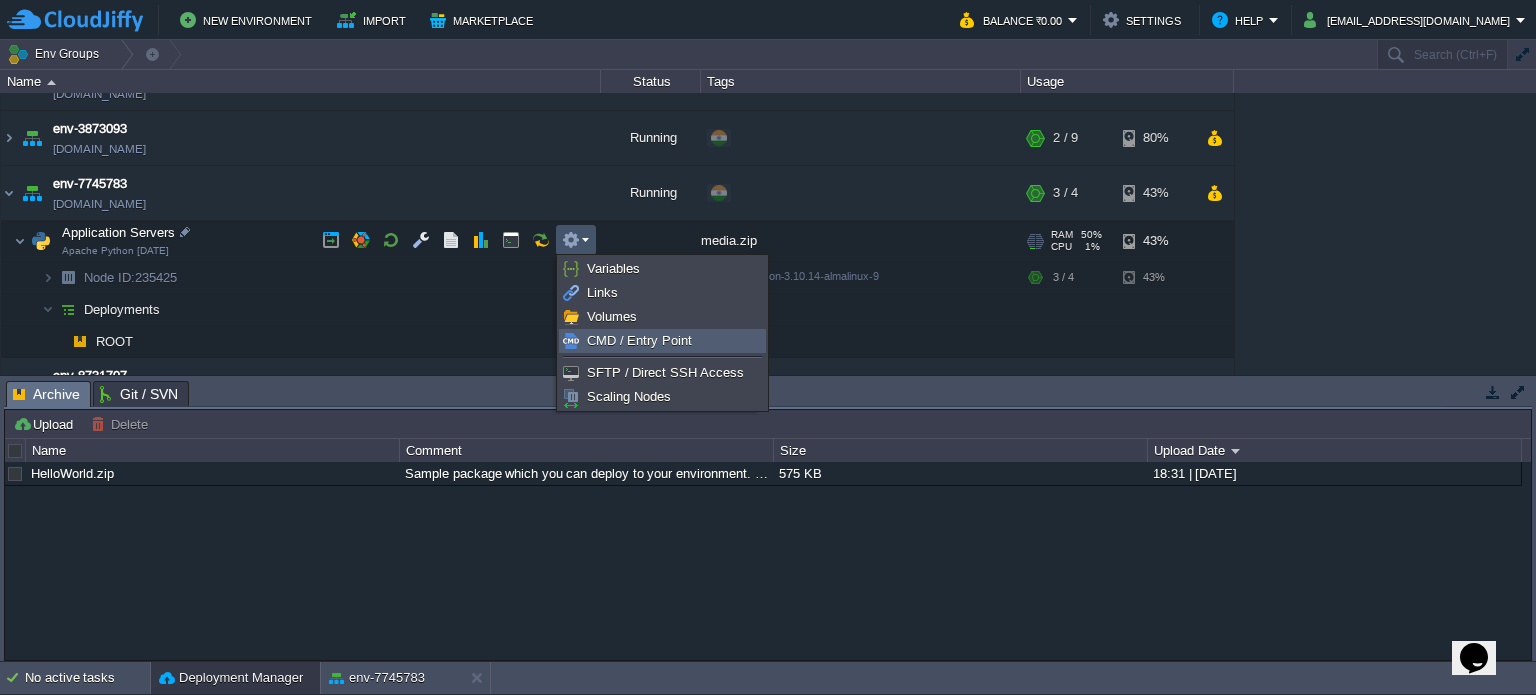 click on "CMD / Entry Point" at bounding box center (639, 340) 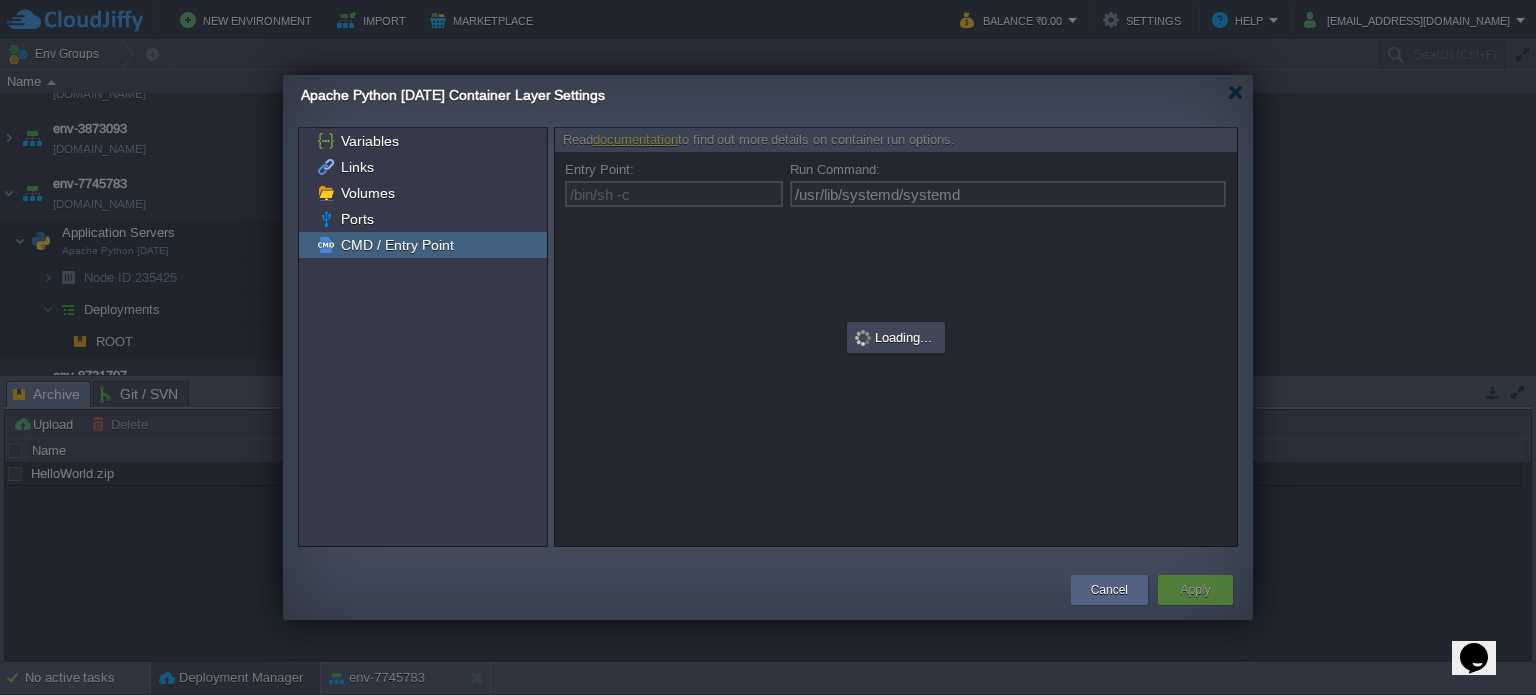 type on "/bin/sh -c" 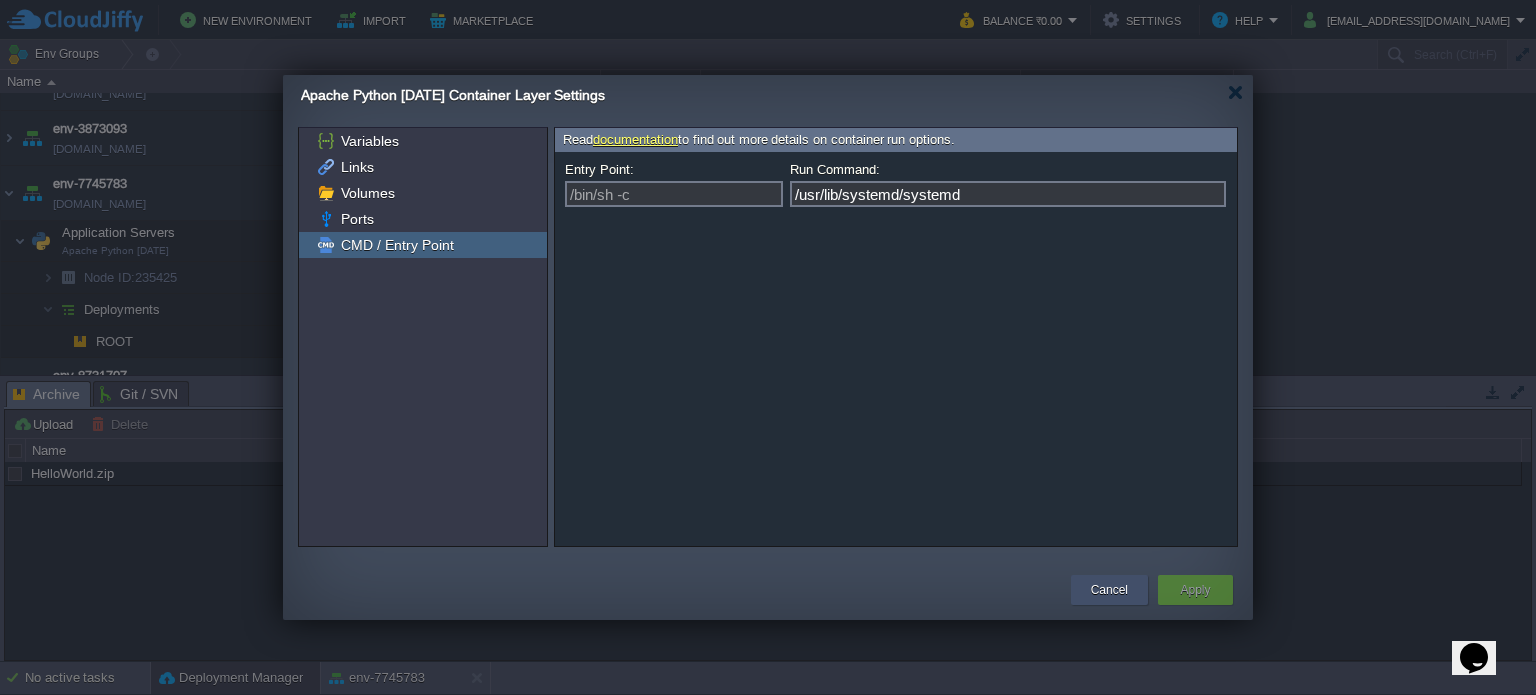 click on "Cancel" at bounding box center [1109, 590] 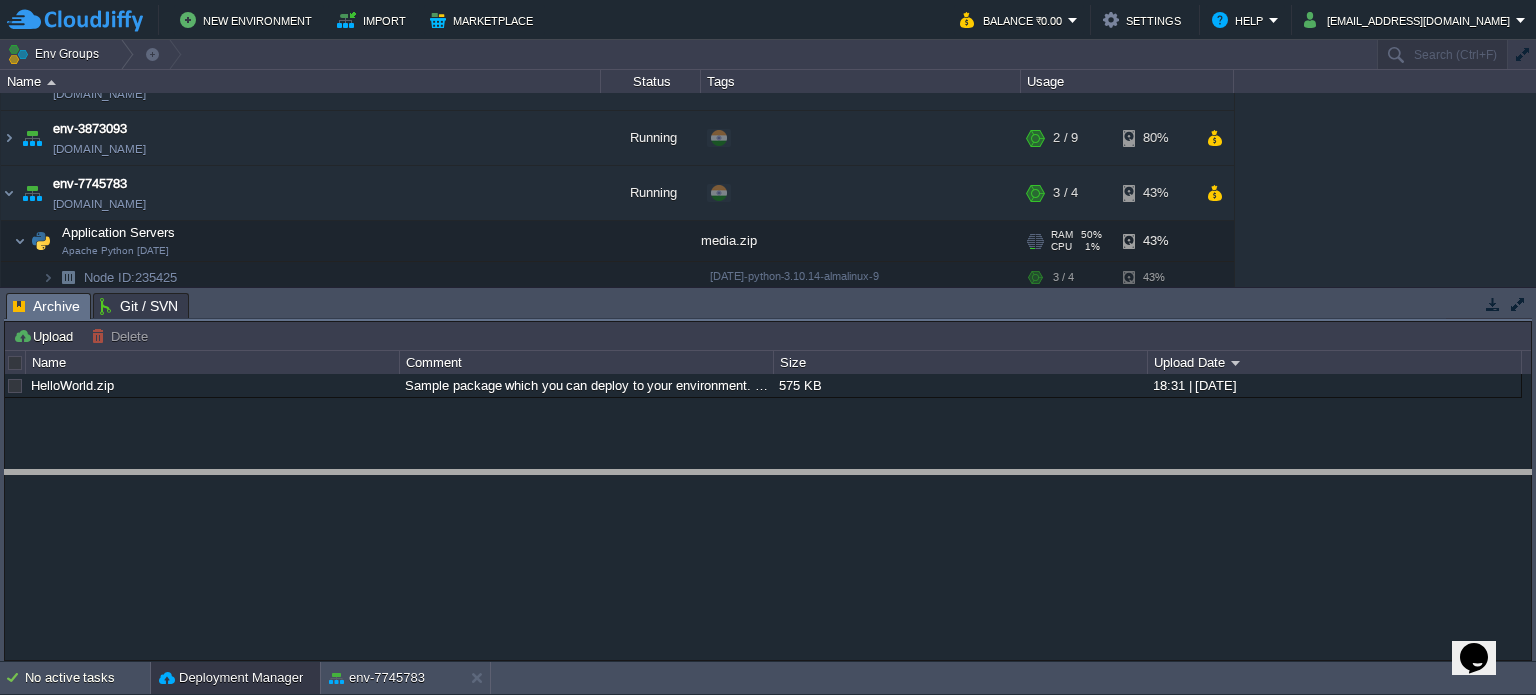 drag, startPoint x: 641, startPoint y: 307, endPoint x: 660, endPoint y: 500, distance: 193.93298 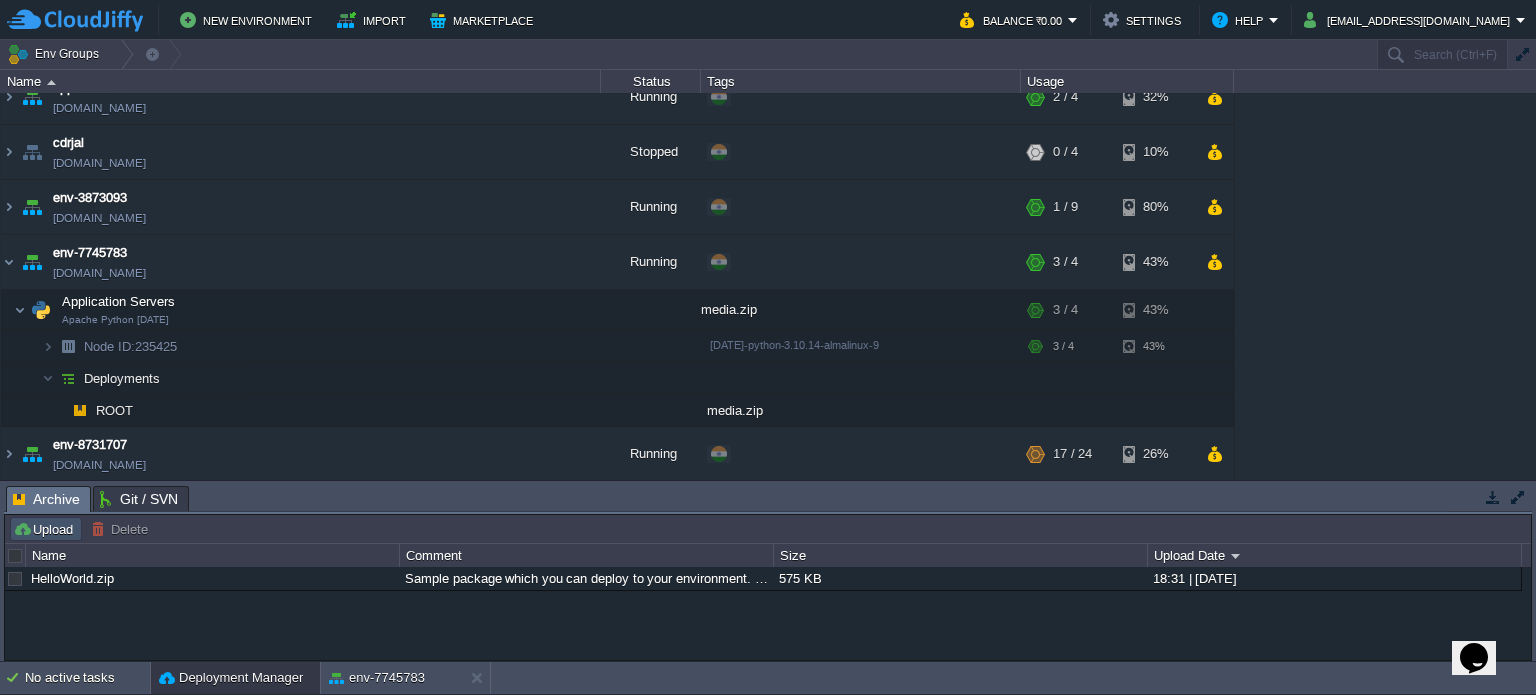 click on "Upload" at bounding box center (46, 529) 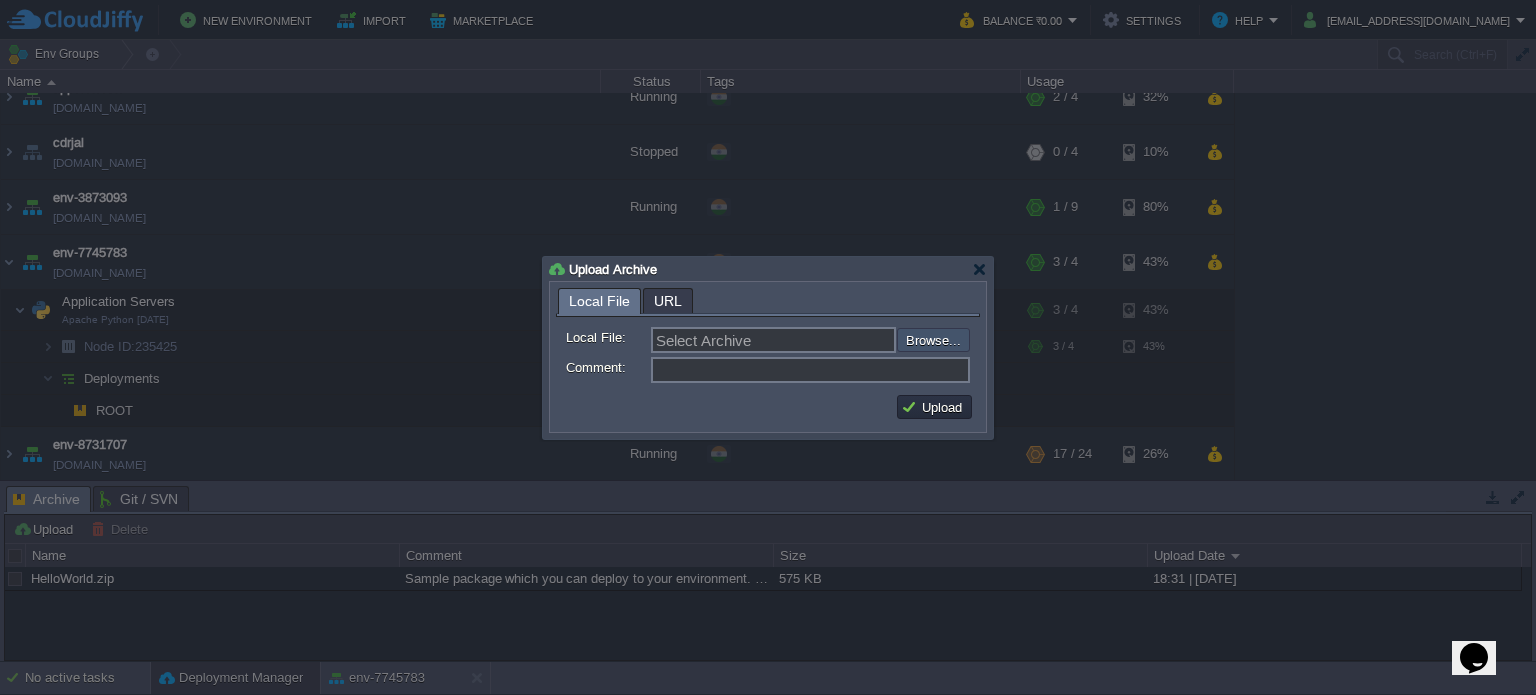 click at bounding box center [843, 340] 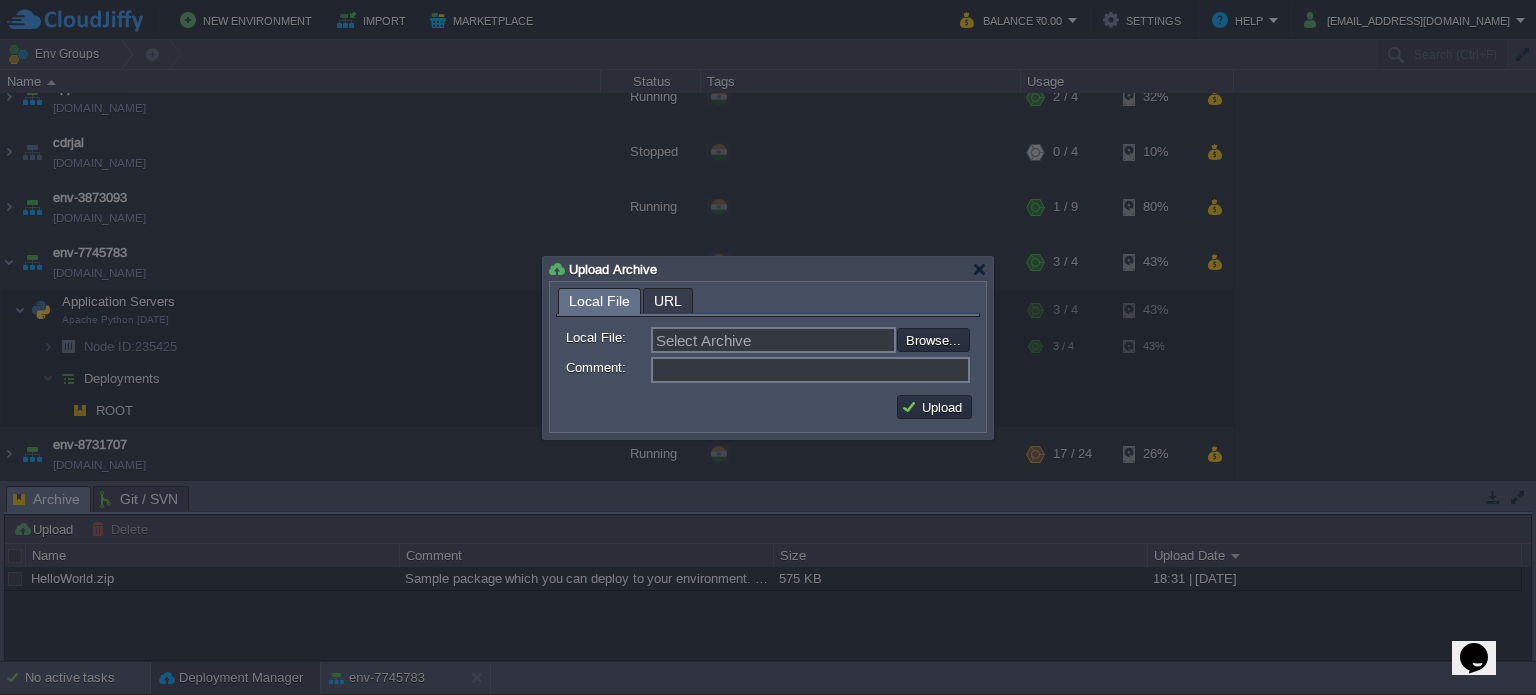 type on "C:\fakepath\requirements.zip" 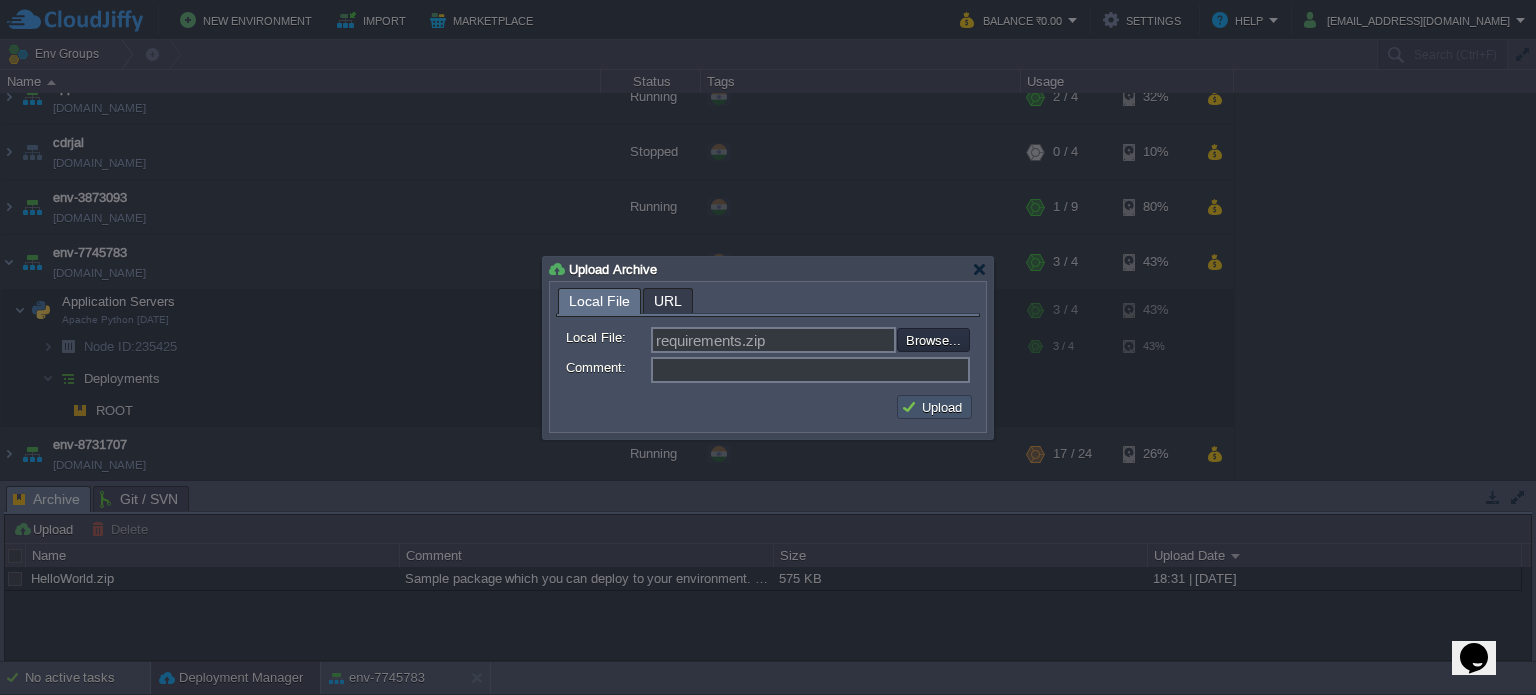 click on "Upload" at bounding box center [934, 407] 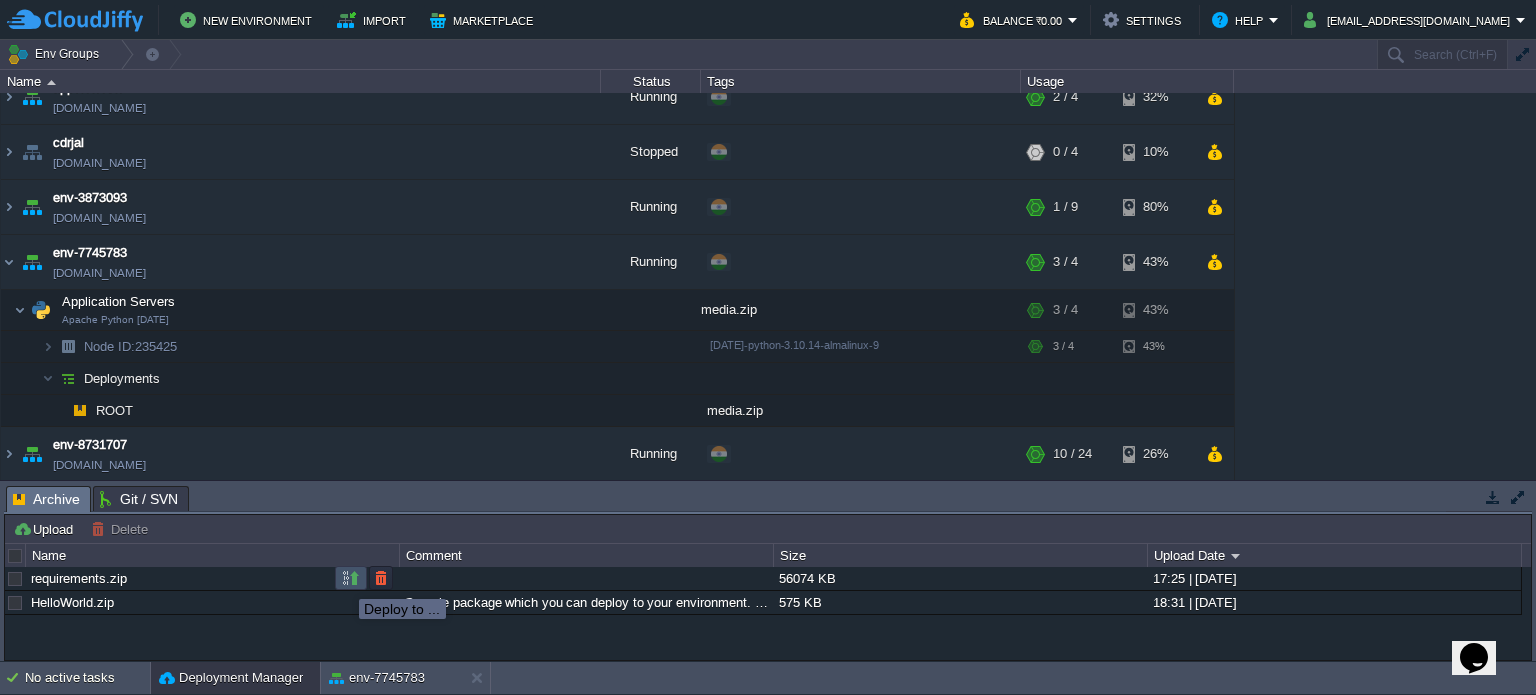 click at bounding box center [351, 578] 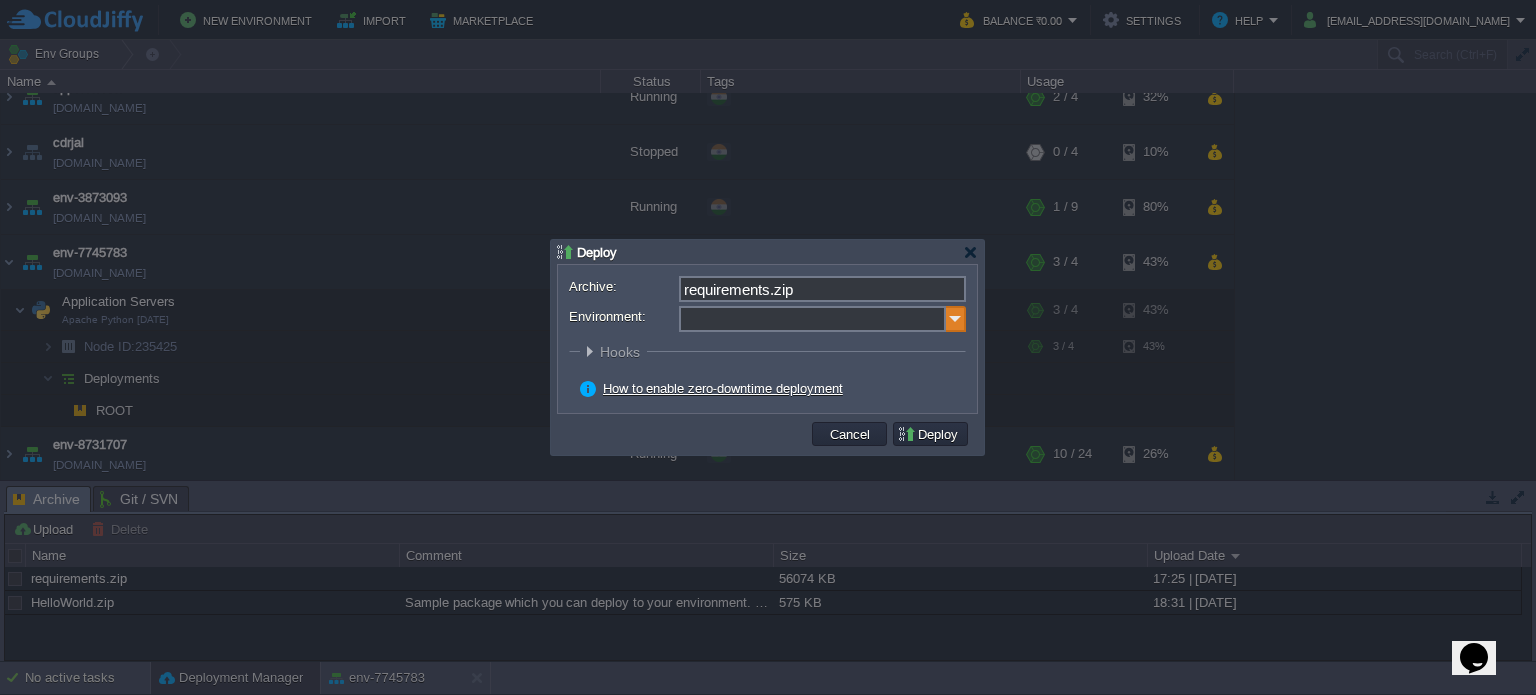 click at bounding box center (956, 319) 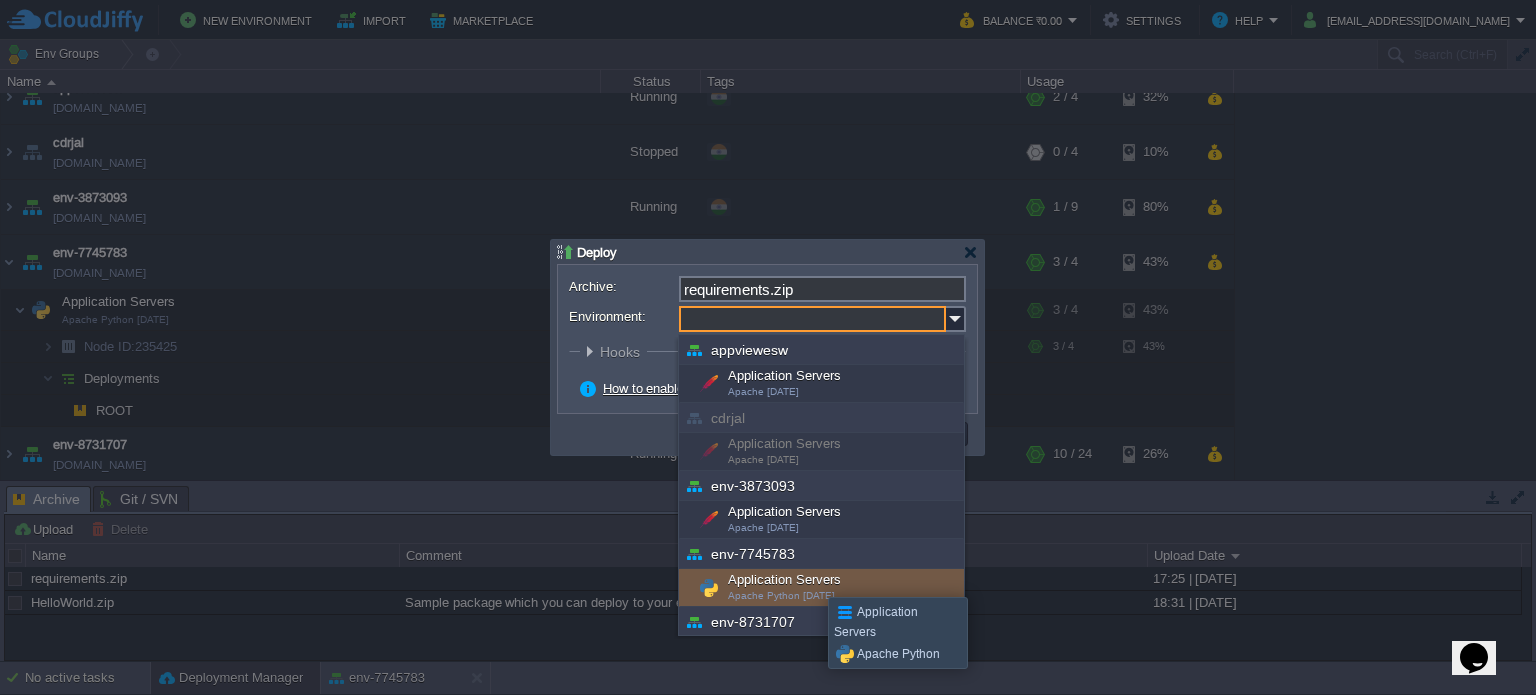 click on "Application Servers Apache Python [DATE]" at bounding box center [821, 588] 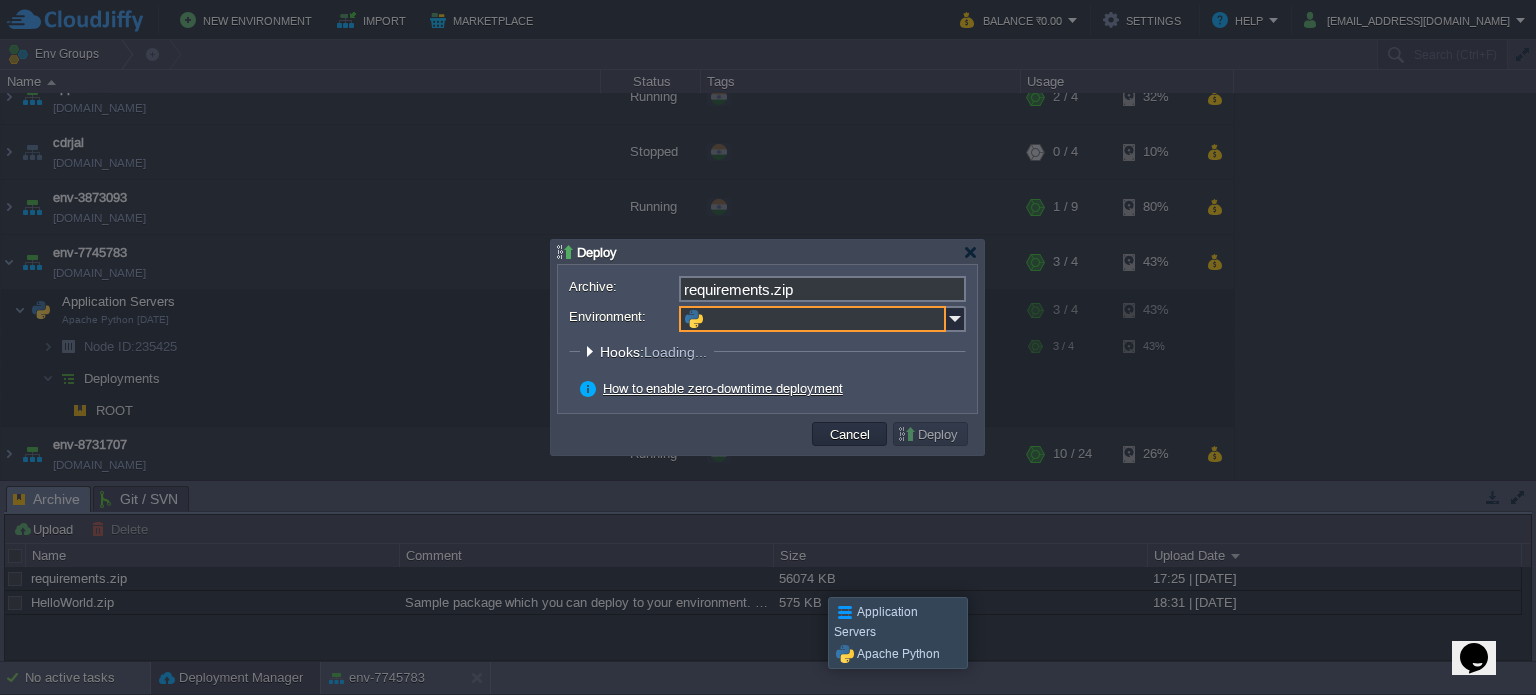type on "Application Servers (env-7745783)" 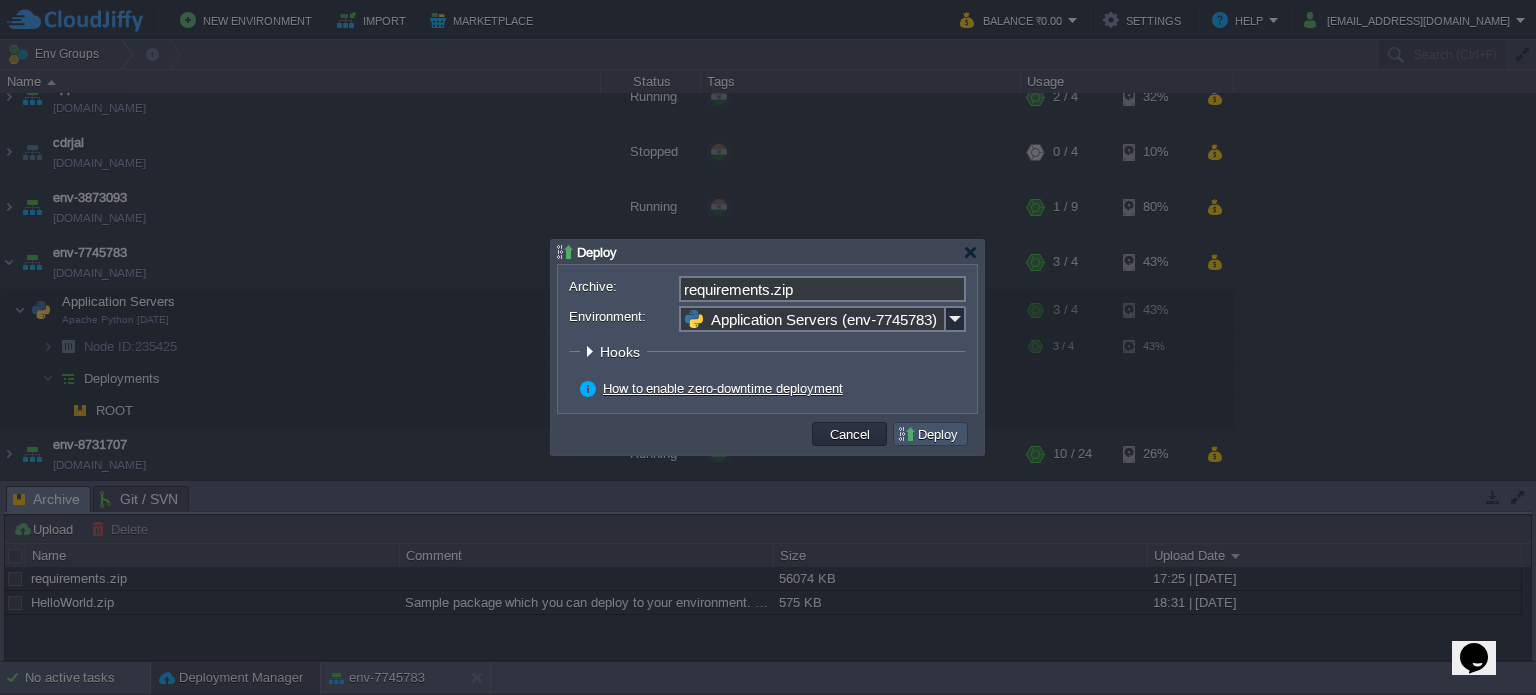 click on "Deploy" at bounding box center (930, 434) 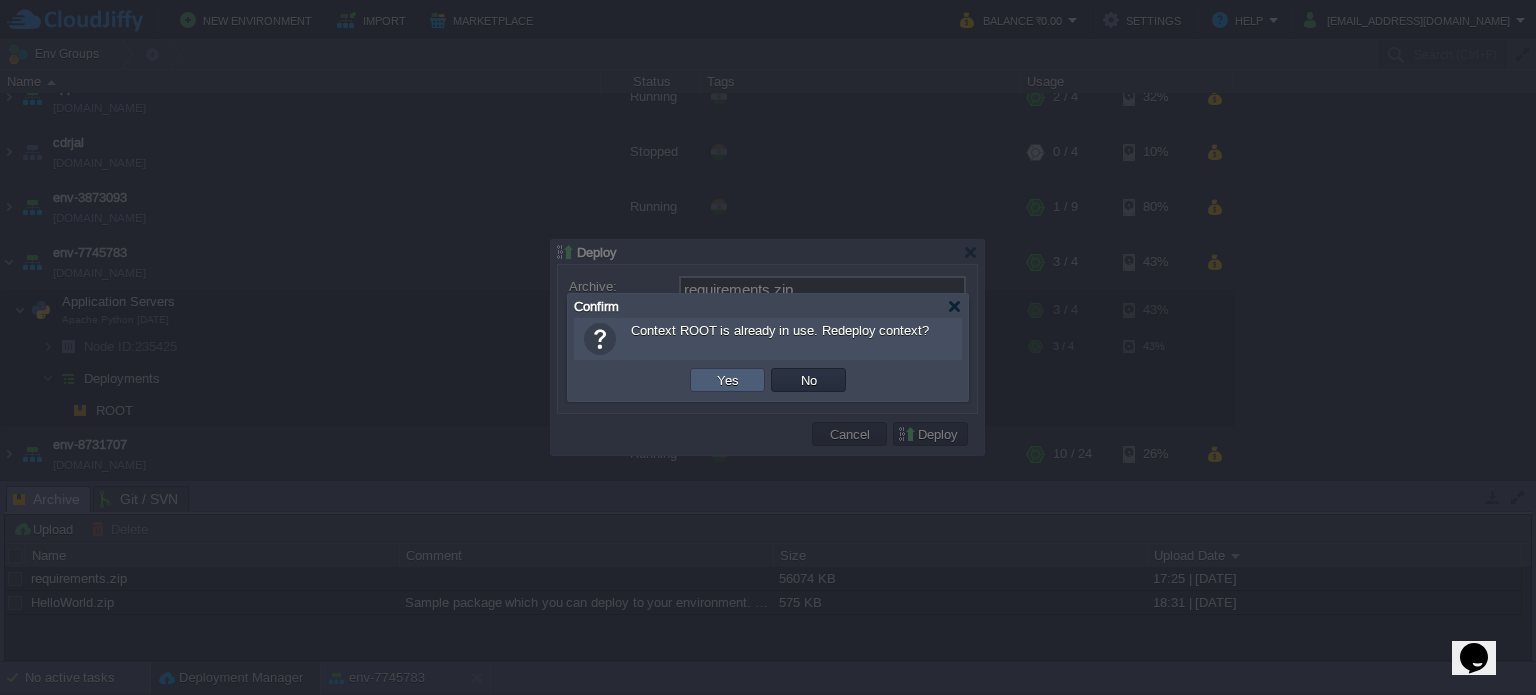 click on "Yes" at bounding box center [727, 380] 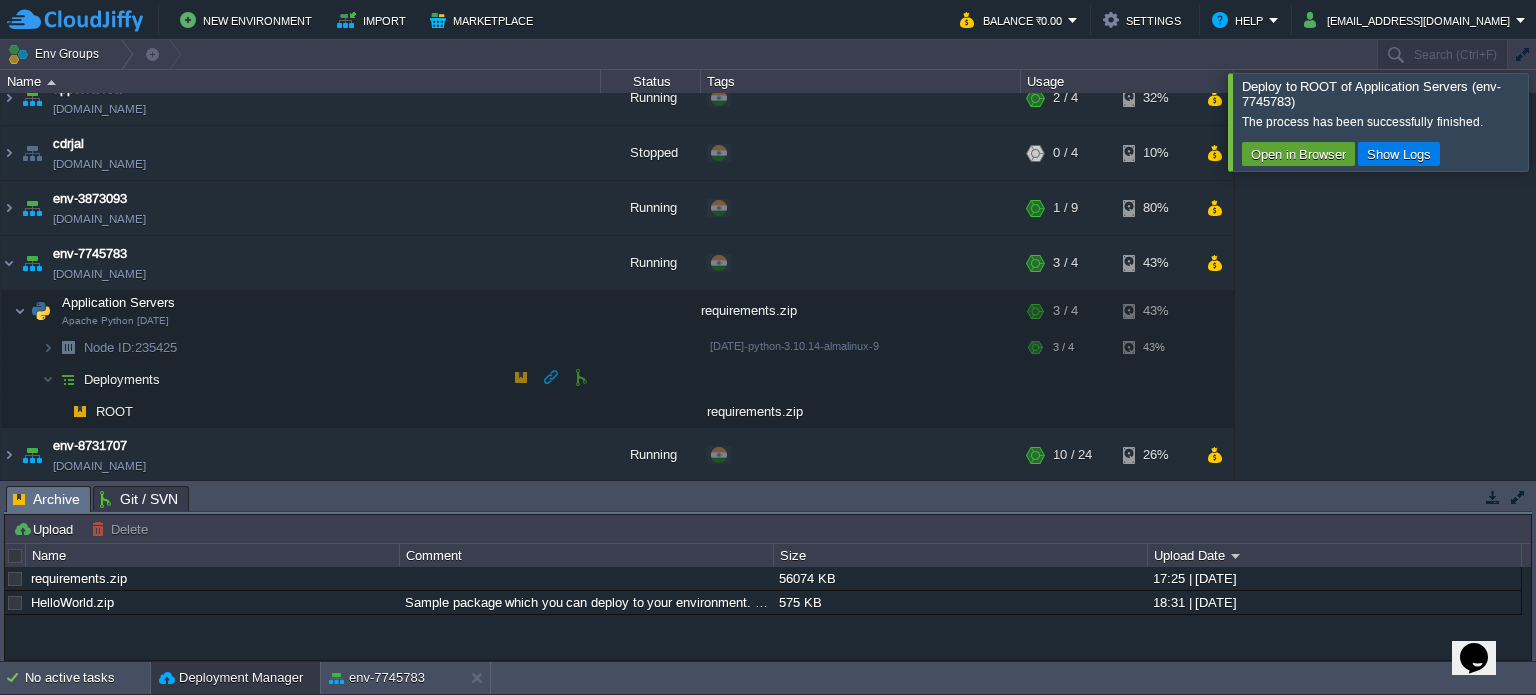 scroll, scrollTop: 22, scrollLeft: 0, axis: vertical 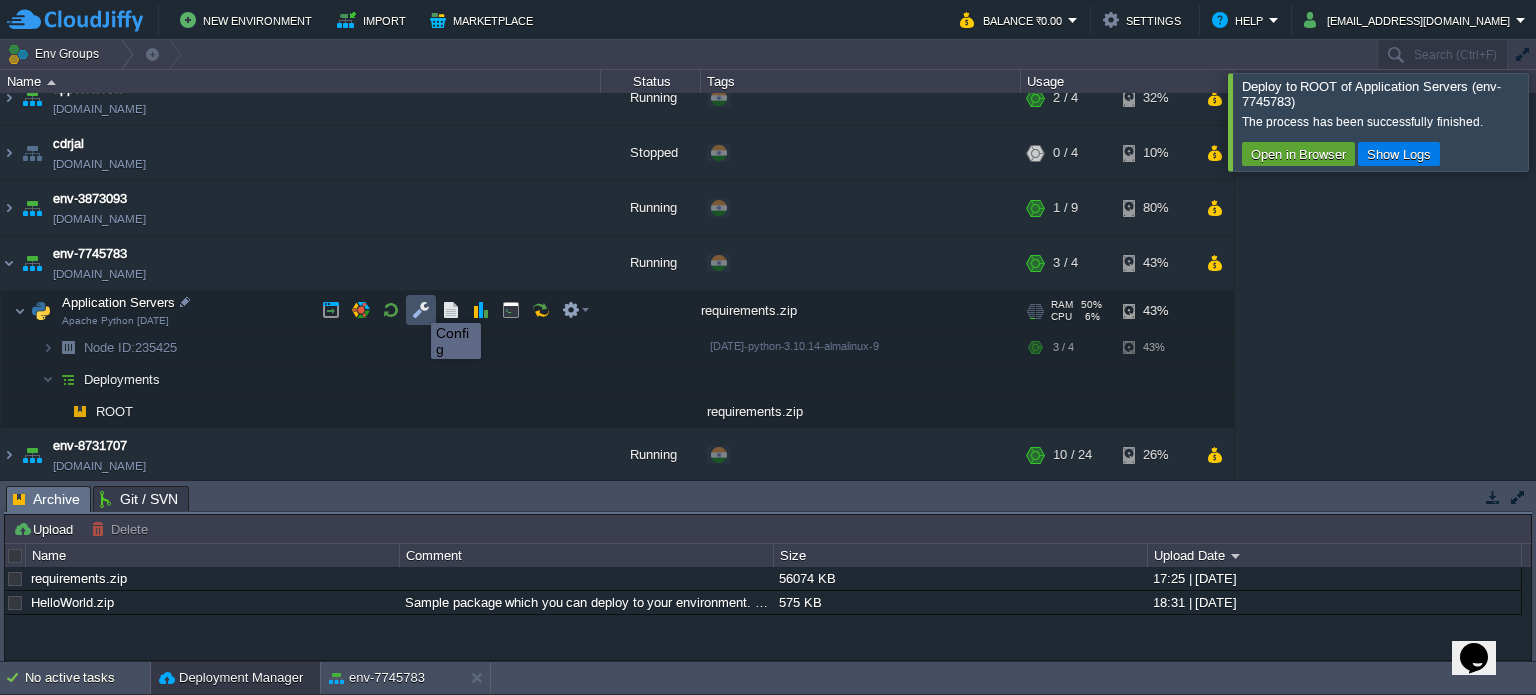 click at bounding box center (421, 310) 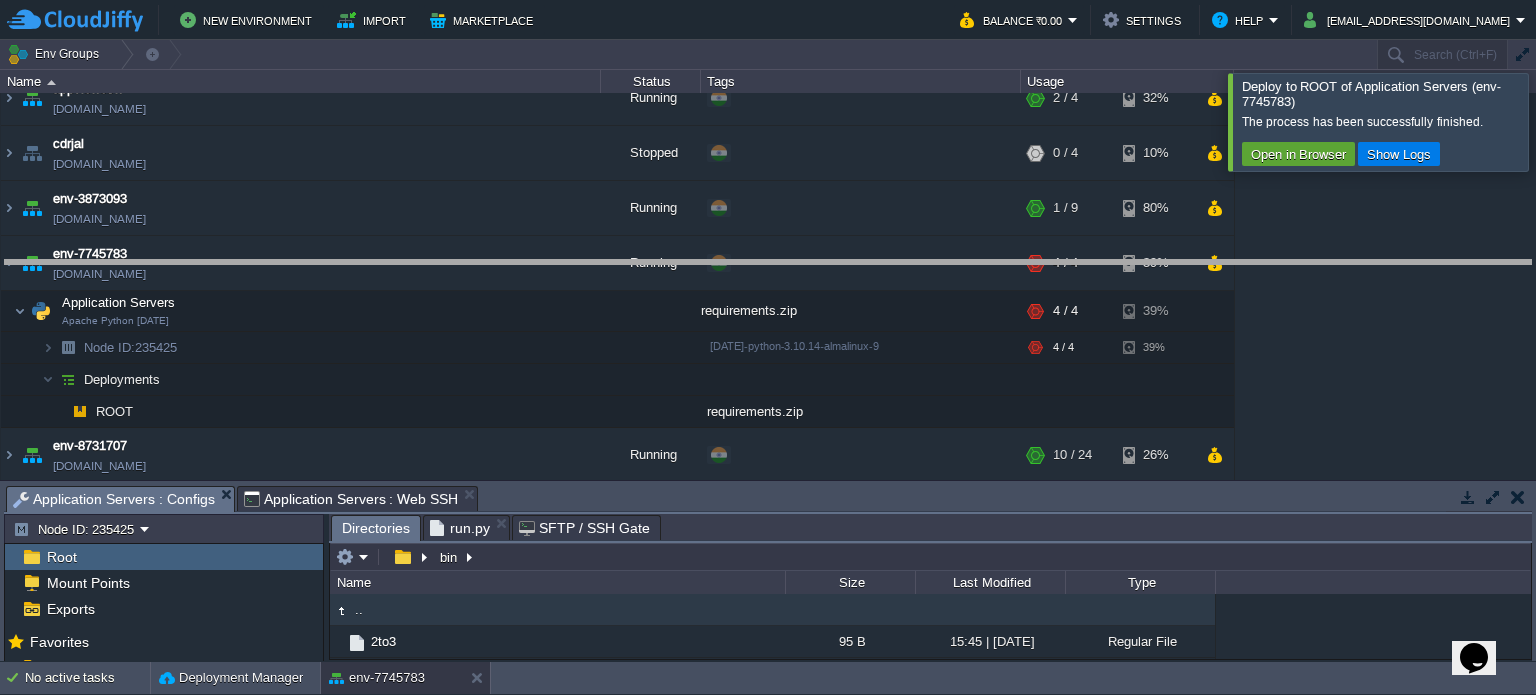 drag, startPoint x: 593, startPoint y: 504, endPoint x: 583, endPoint y: 278, distance: 226.22113 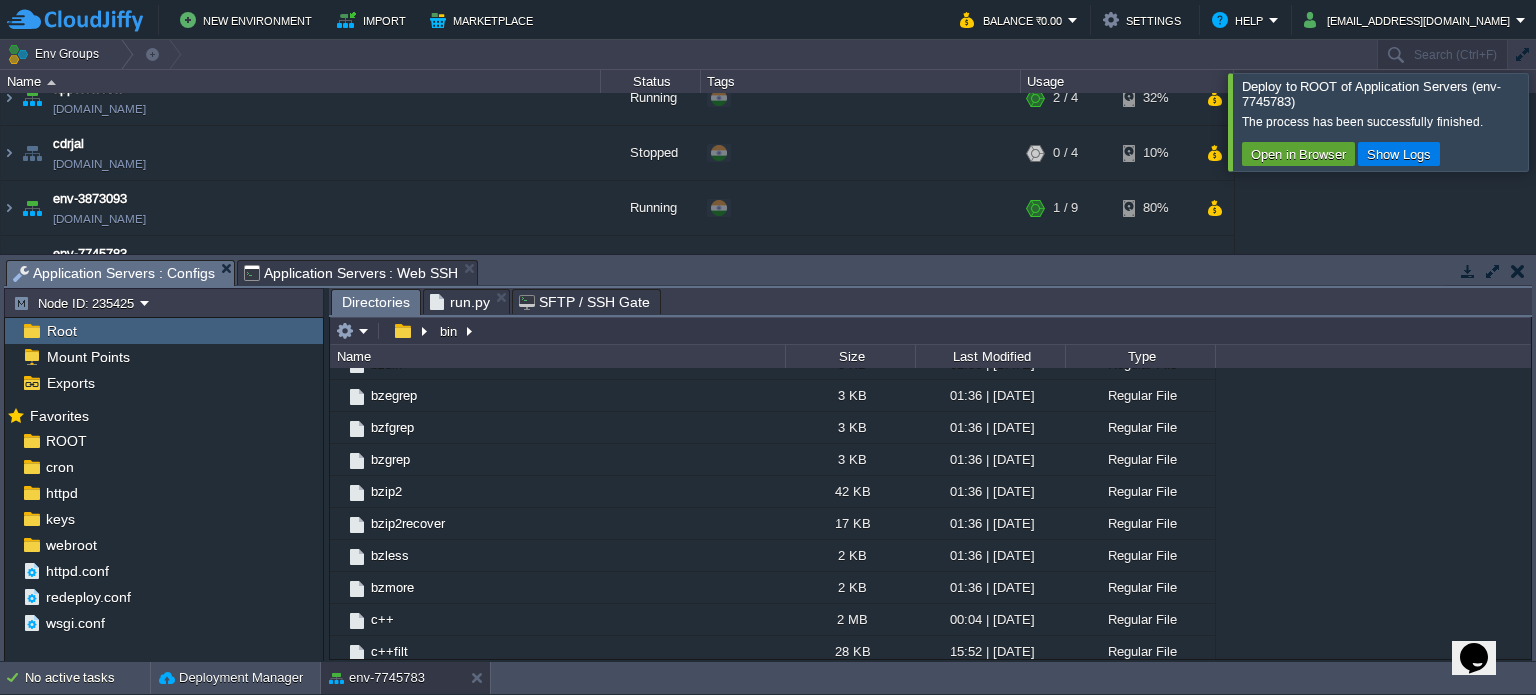 scroll, scrollTop: 0, scrollLeft: 0, axis: both 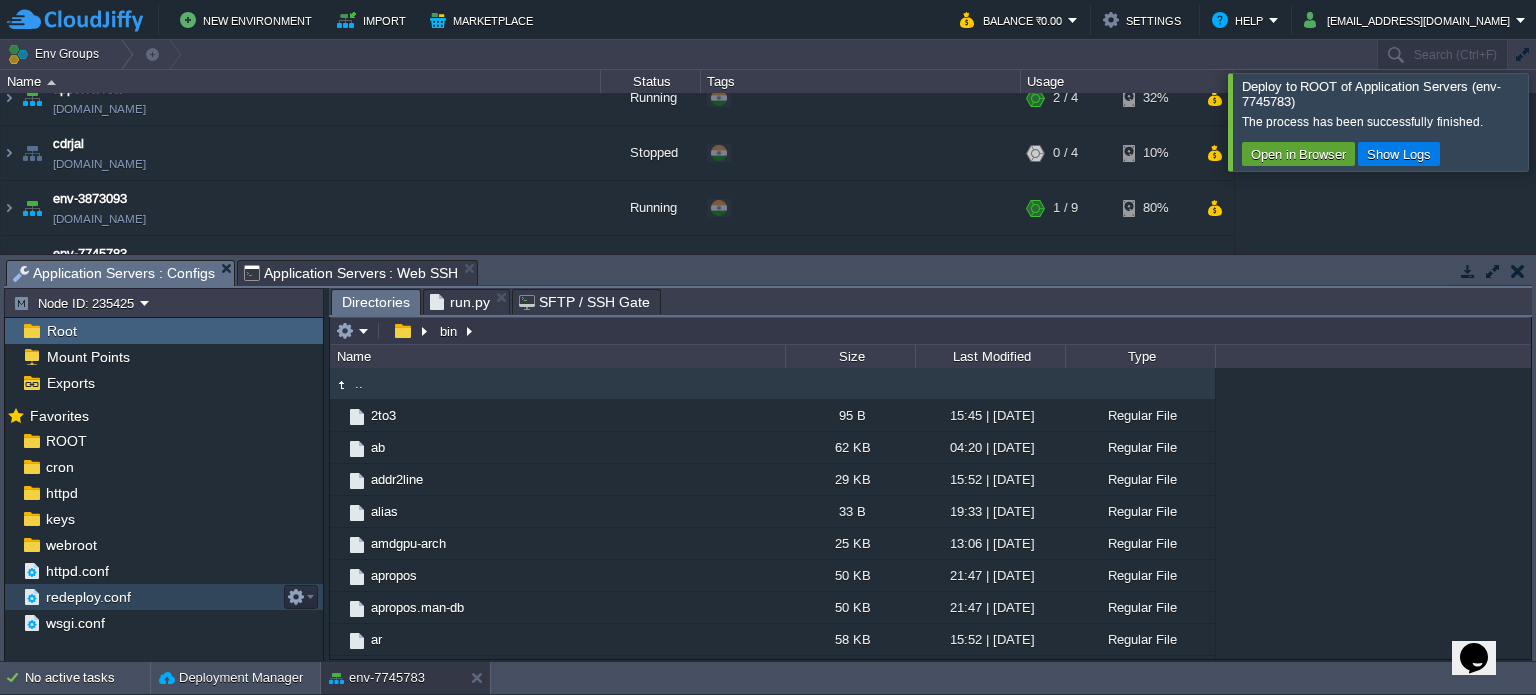 click at bounding box center [31, 597] 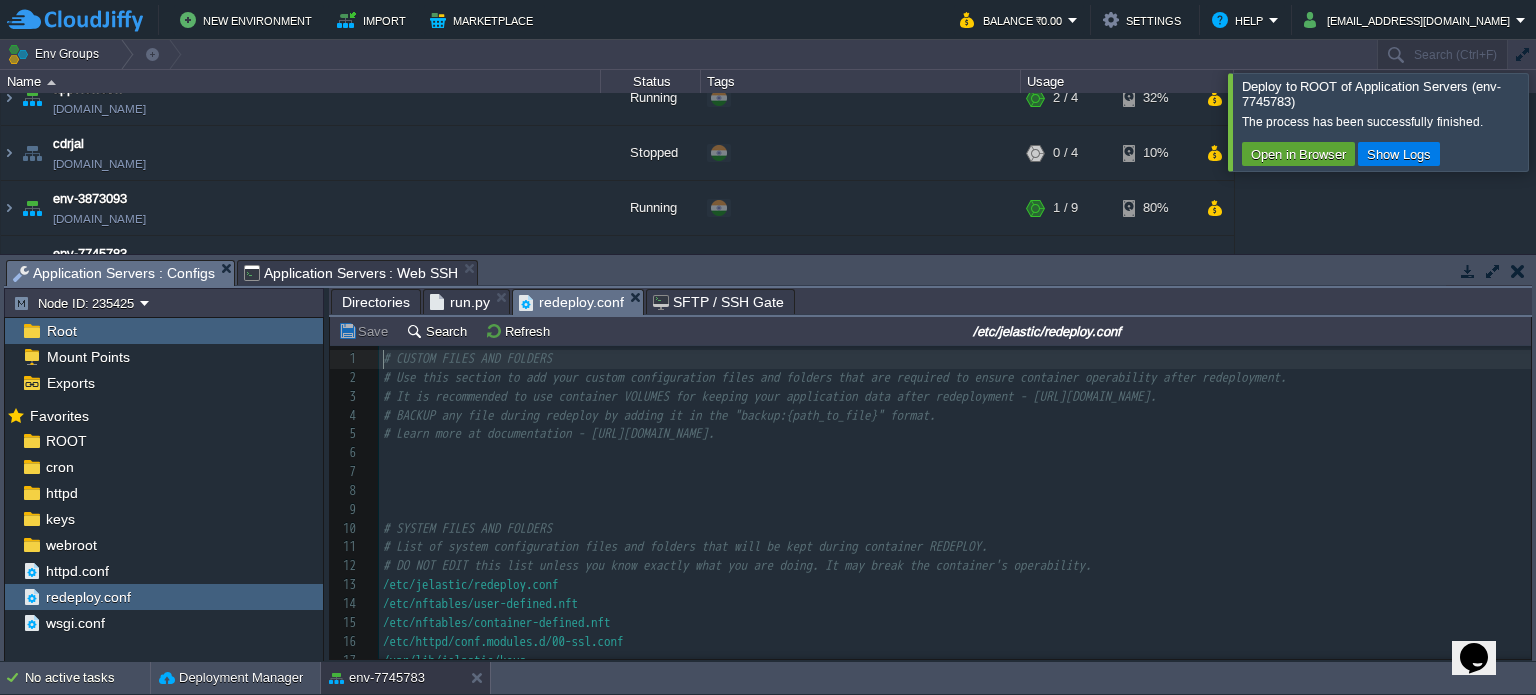 scroll, scrollTop: 6, scrollLeft: 0, axis: vertical 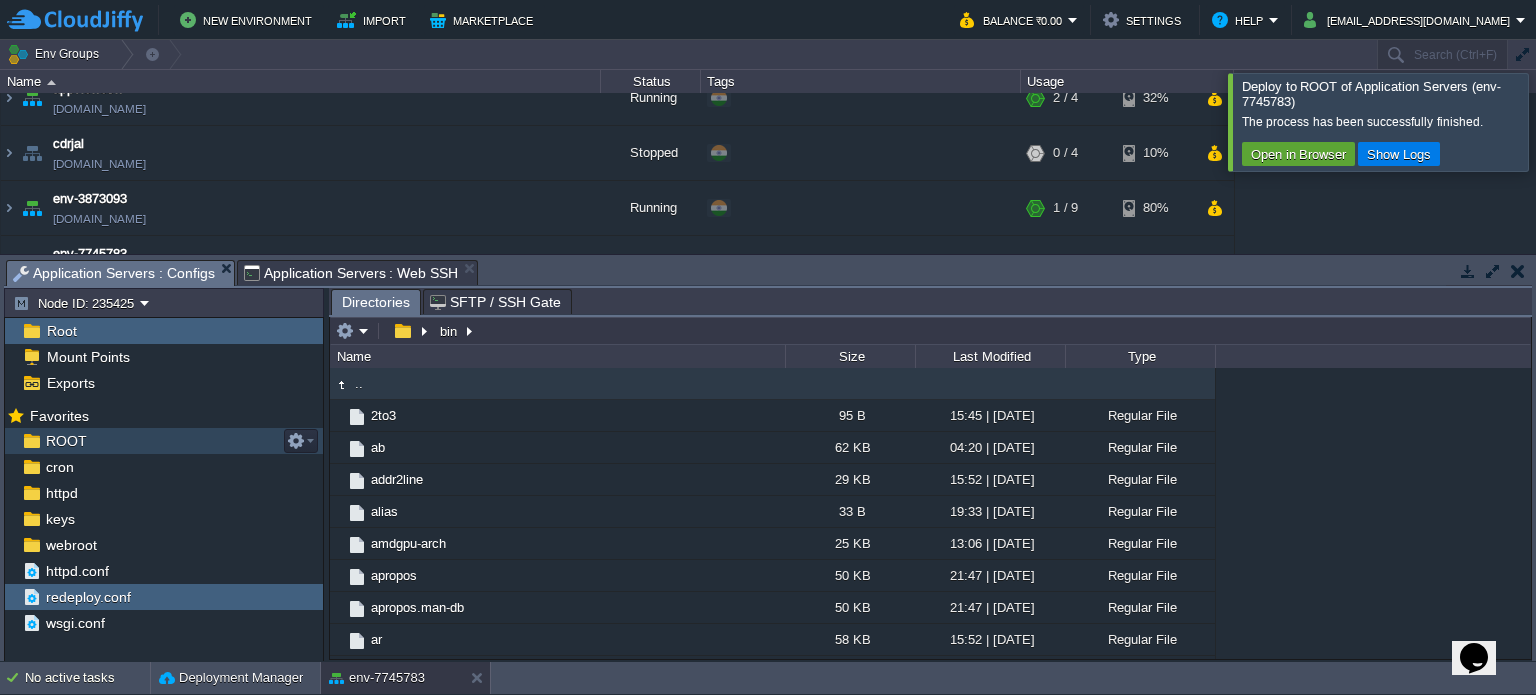 click on "ROOT" at bounding box center (66, 441) 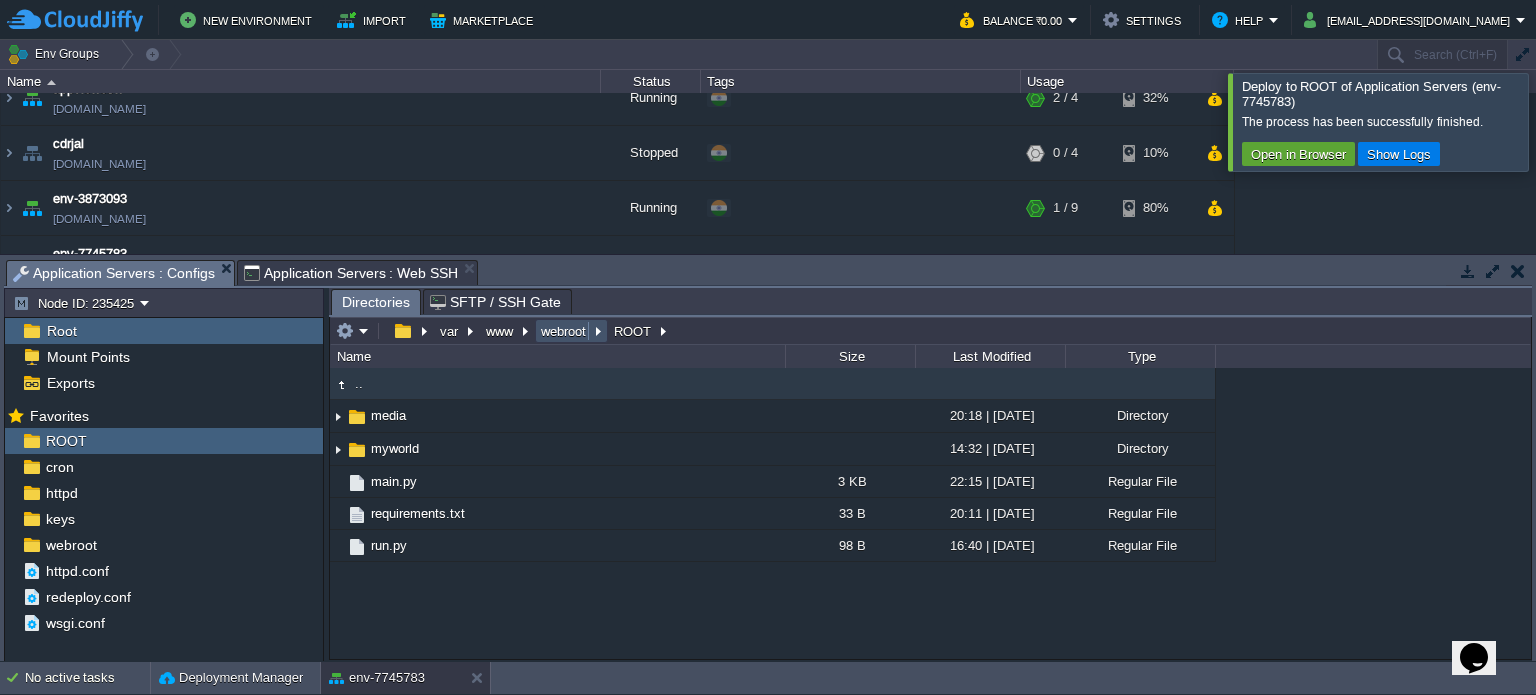 click on "webroot" at bounding box center (564, 331) 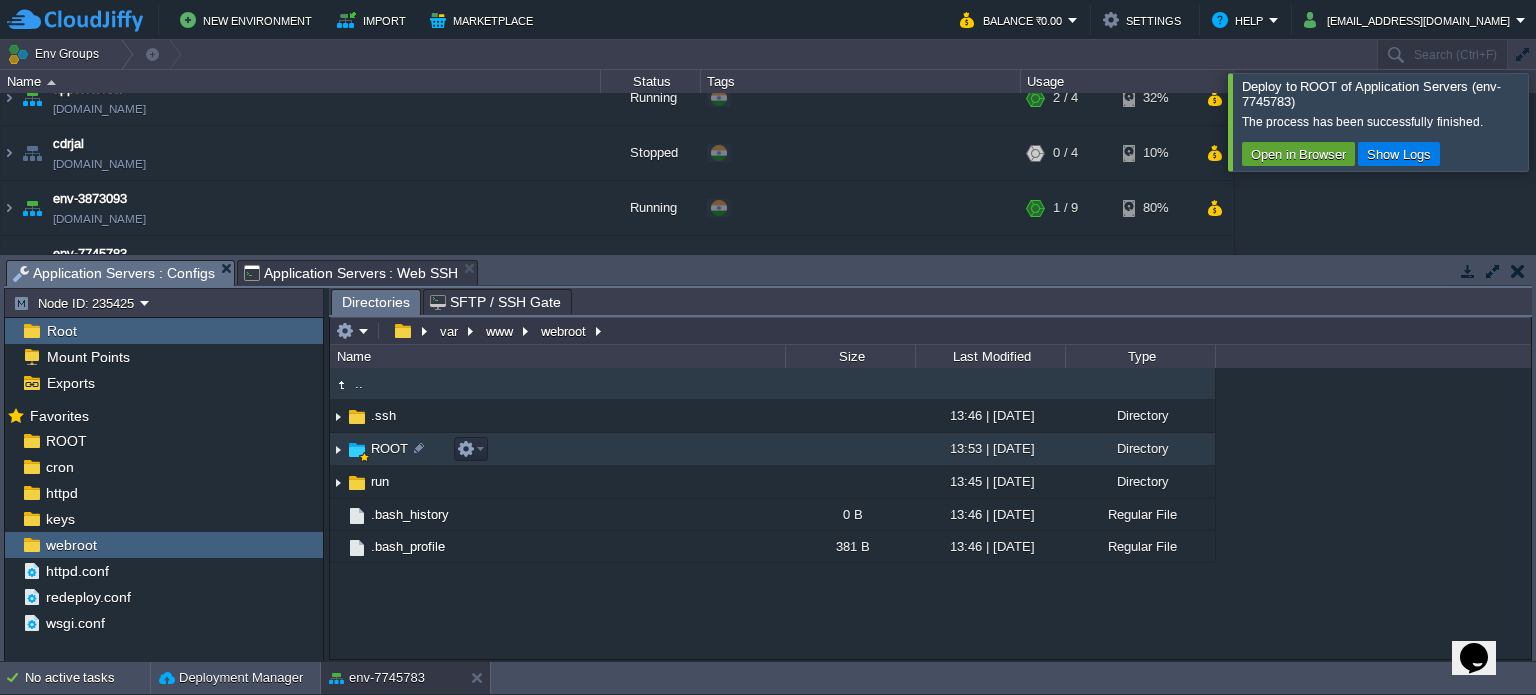 click at bounding box center (338, 449) 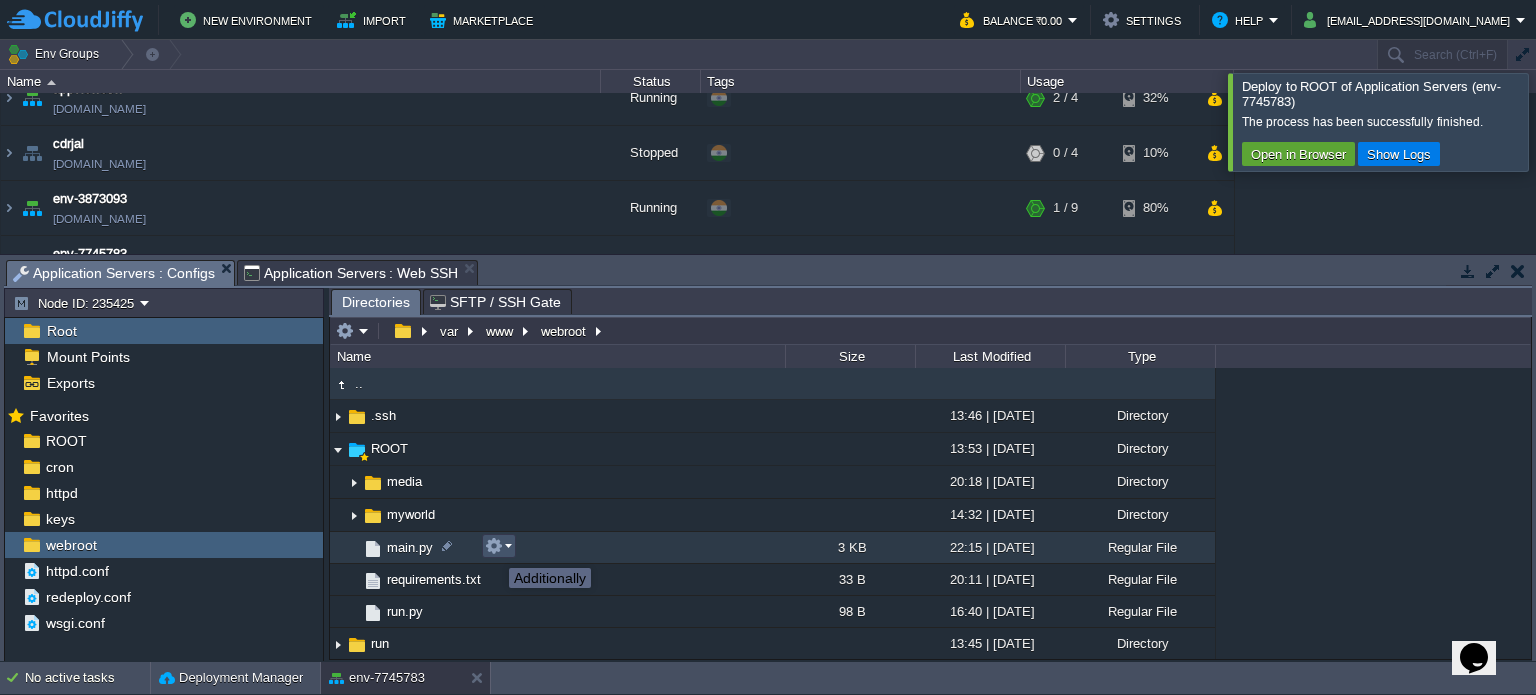 click at bounding box center [494, 546] 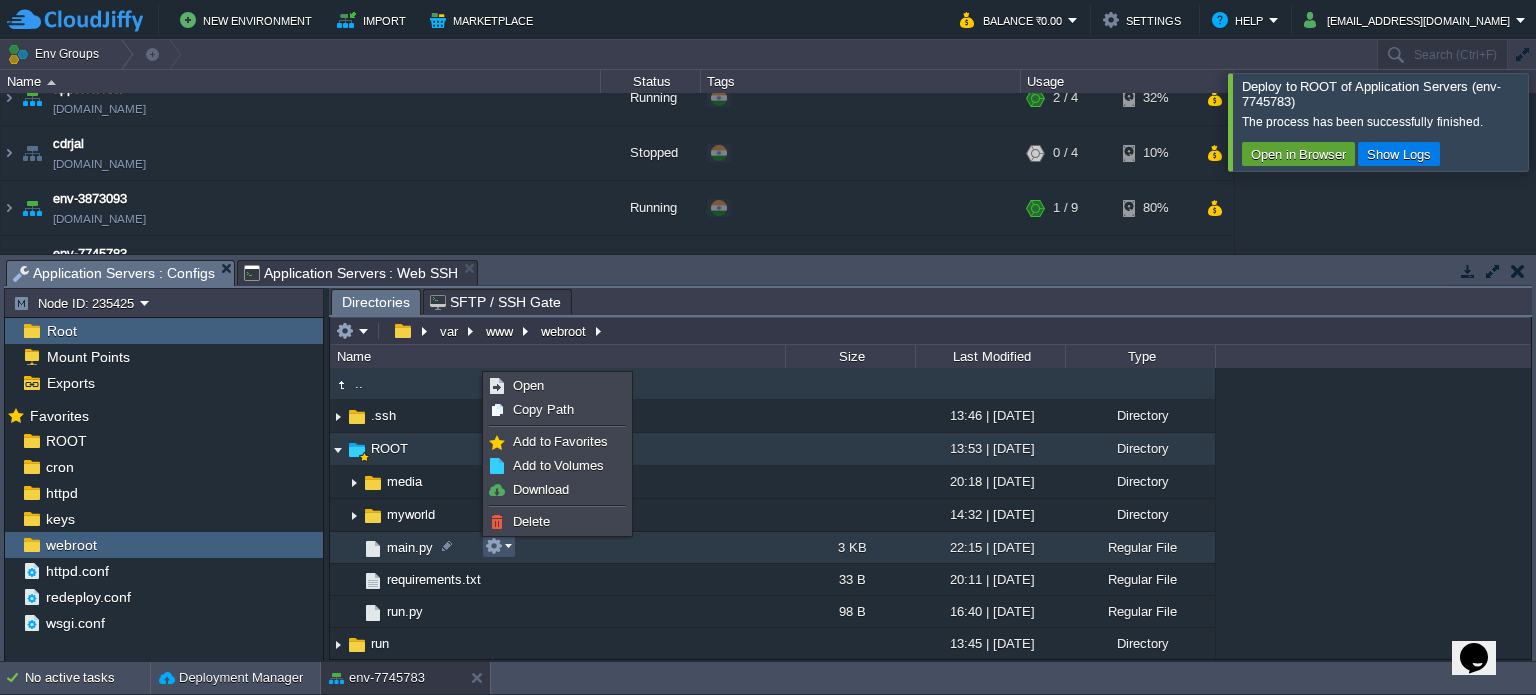 click at bounding box center [338, 449] 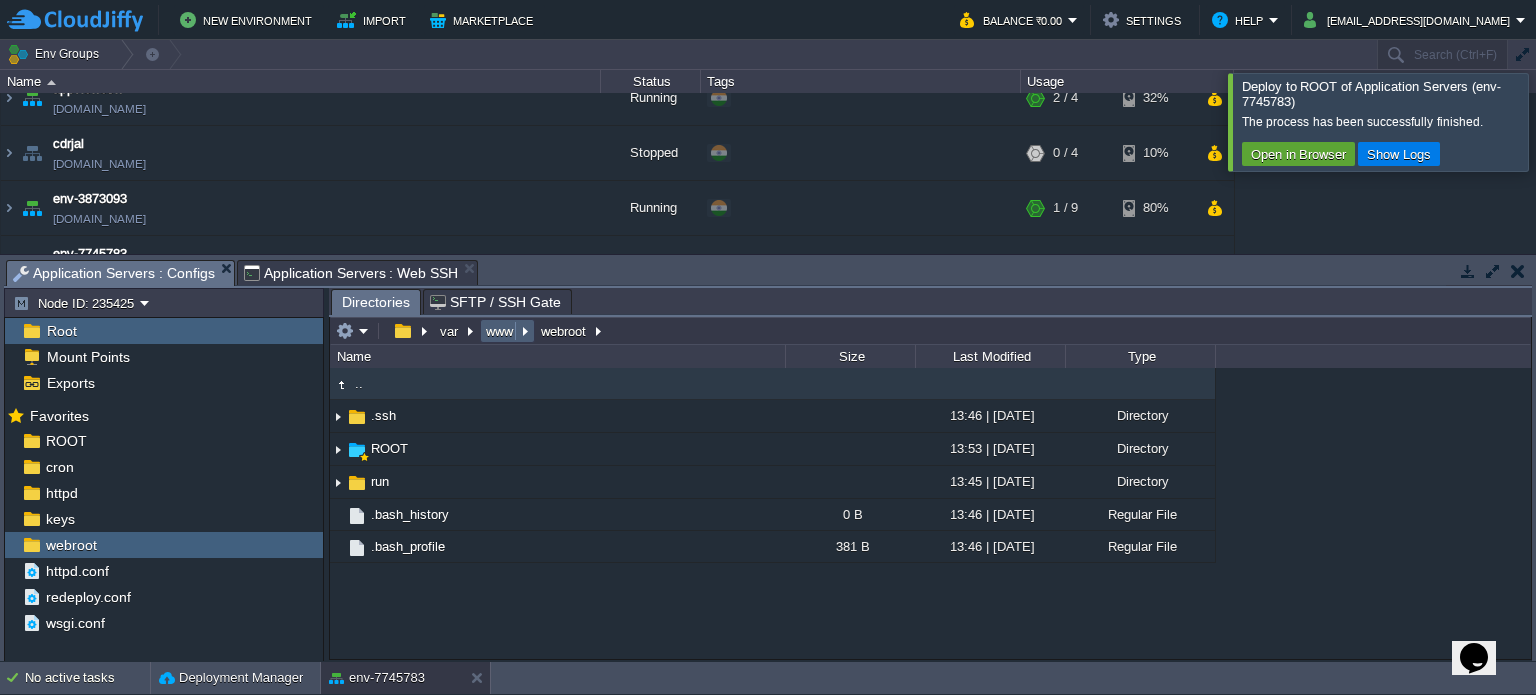click on "www" at bounding box center [500, 331] 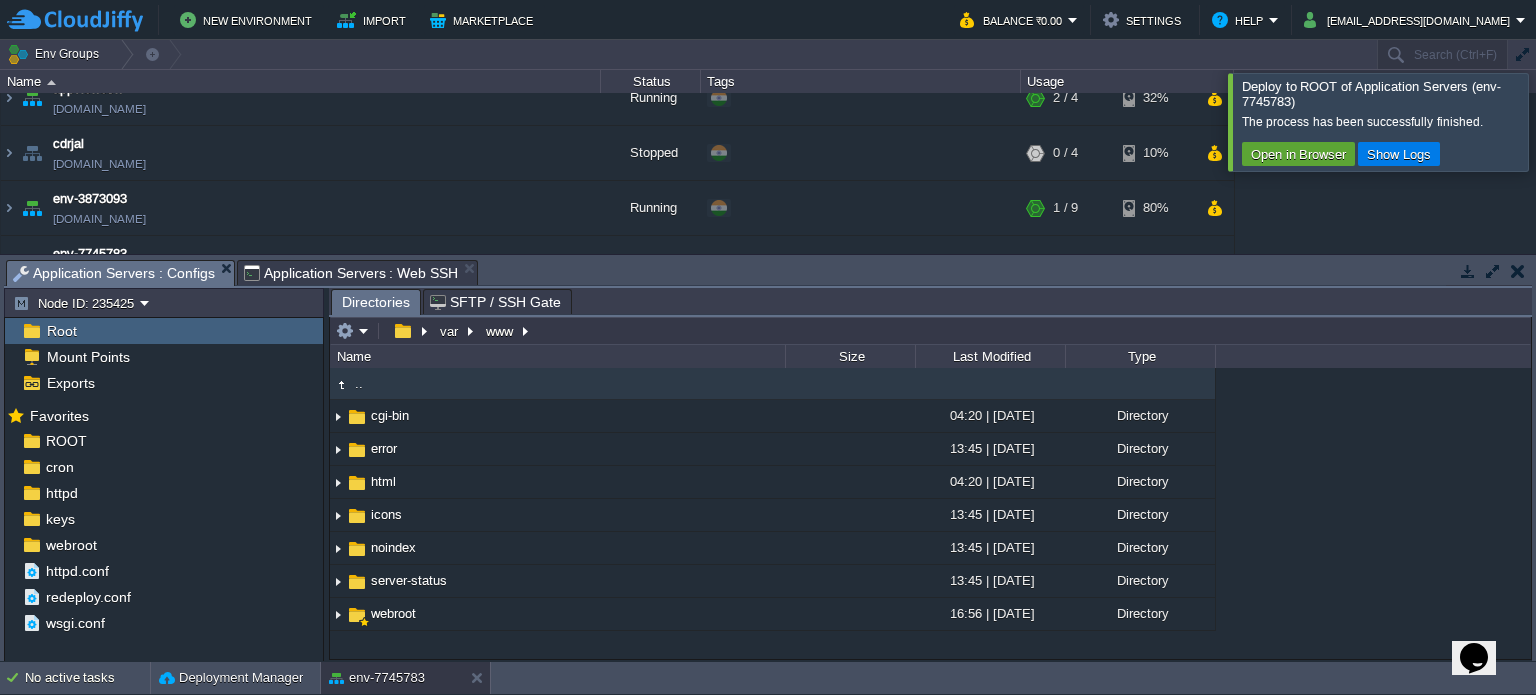 click on "Application Servers : Web SSH" at bounding box center (351, 273) 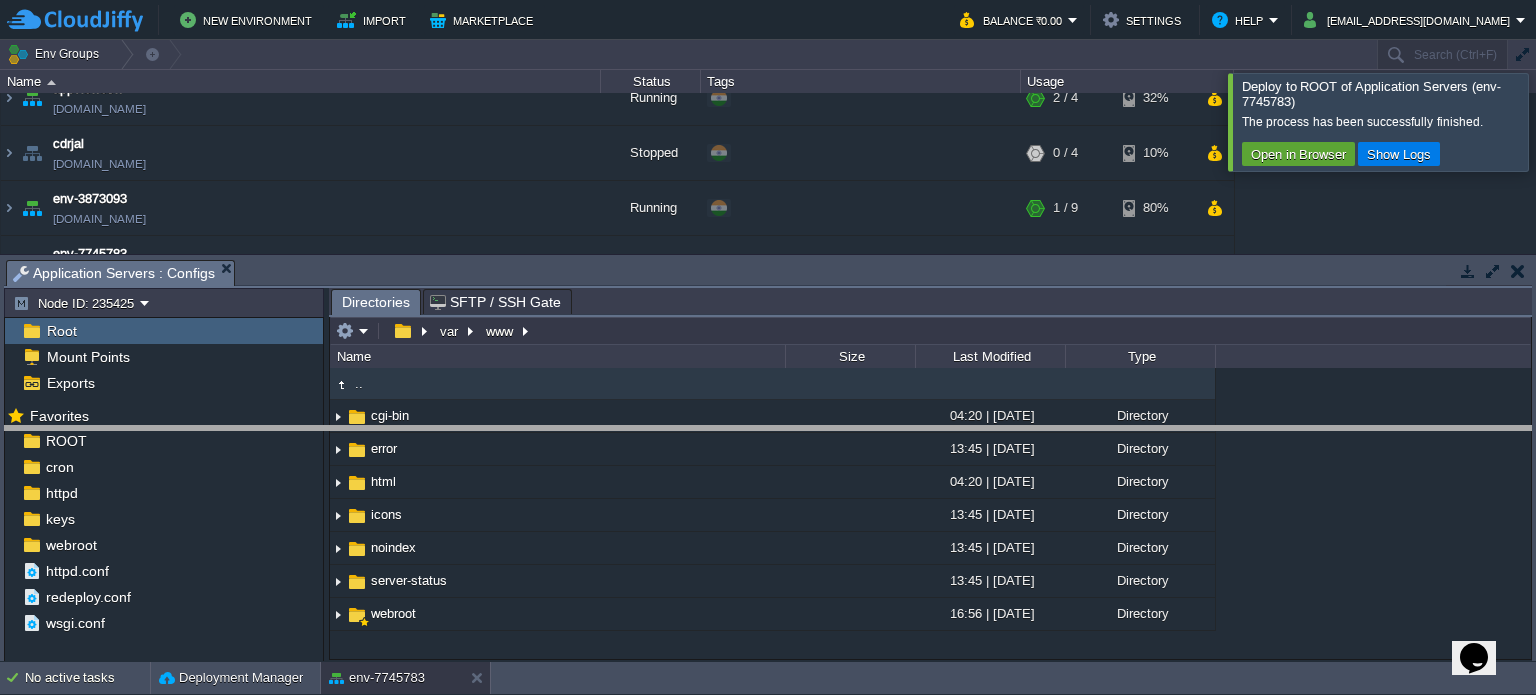 drag, startPoint x: 575, startPoint y: 271, endPoint x: 568, endPoint y: 477, distance: 206.1189 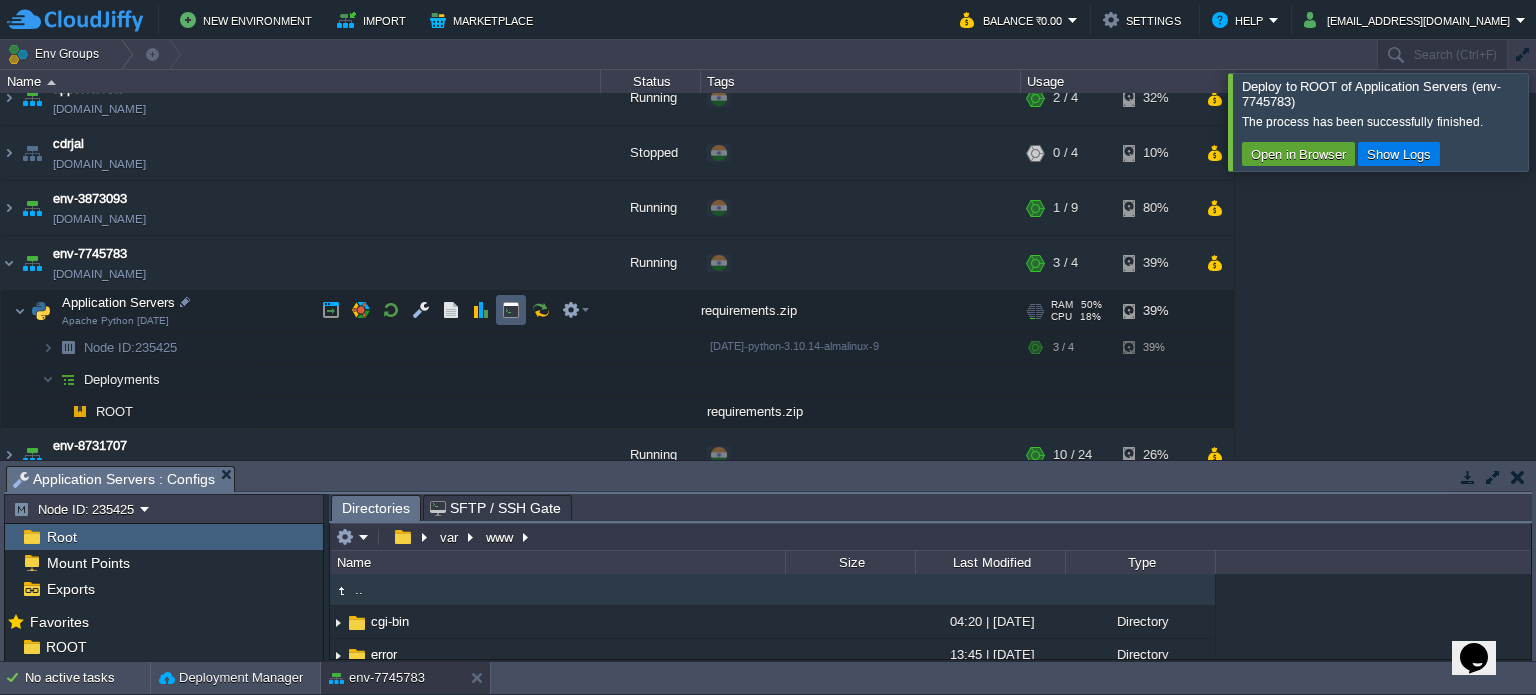 click at bounding box center [511, 310] 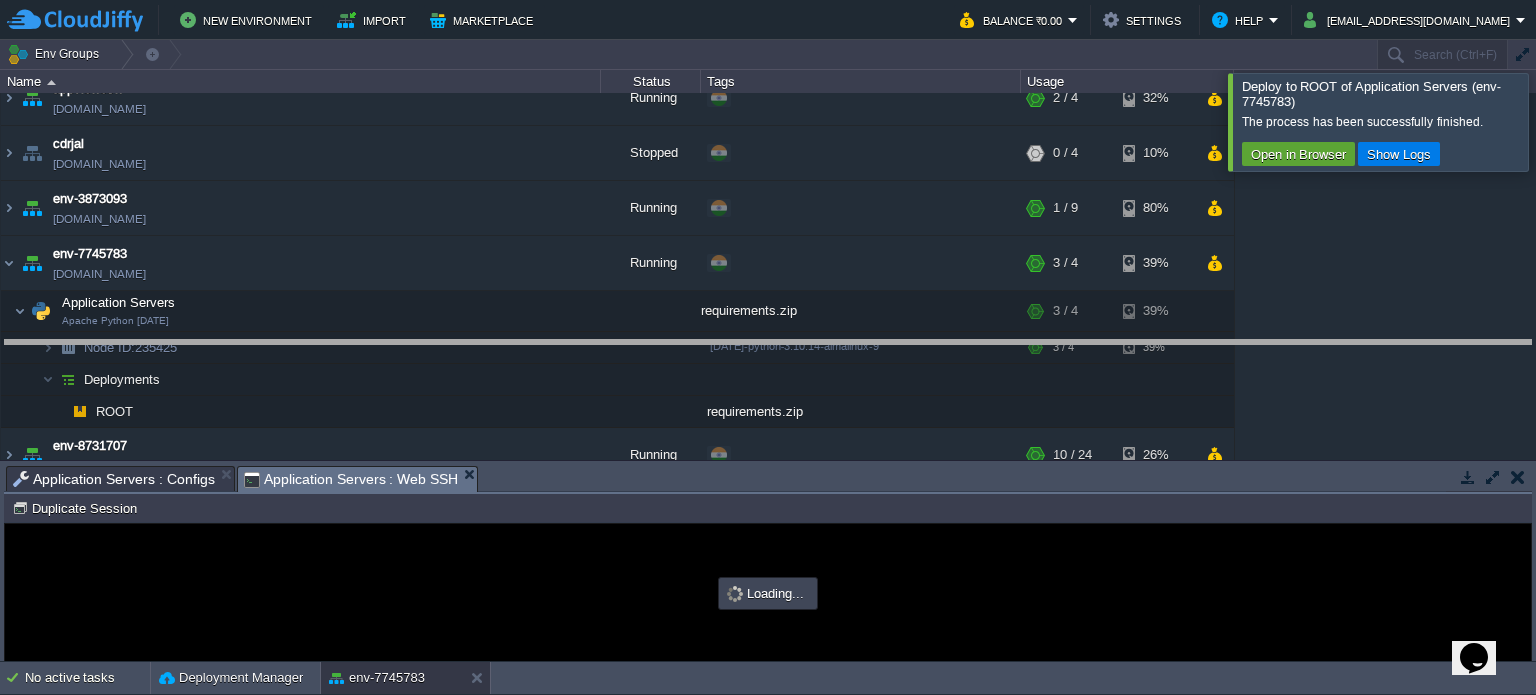 drag, startPoint x: 666, startPoint y: 480, endPoint x: 659, endPoint y: 307, distance: 173.14156 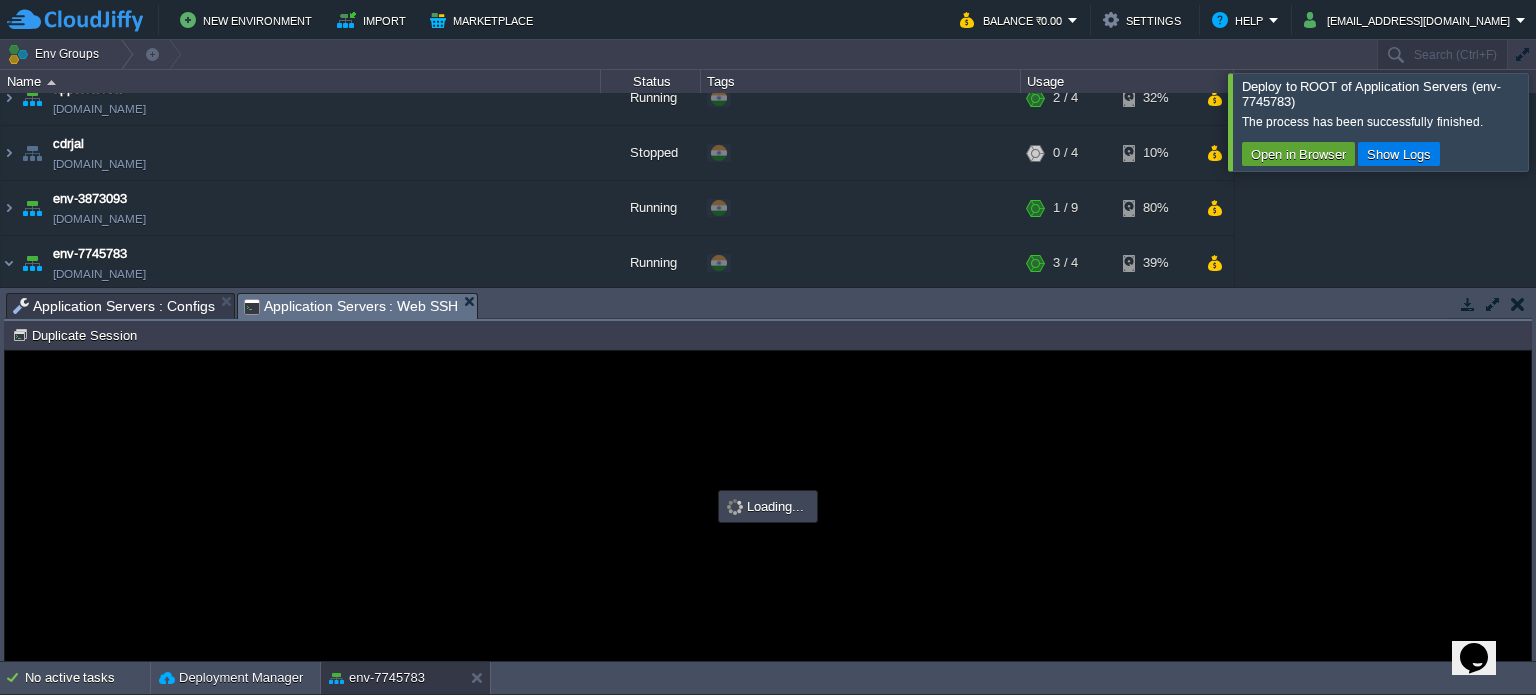 scroll, scrollTop: 0, scrollLeft: 0, axis: both 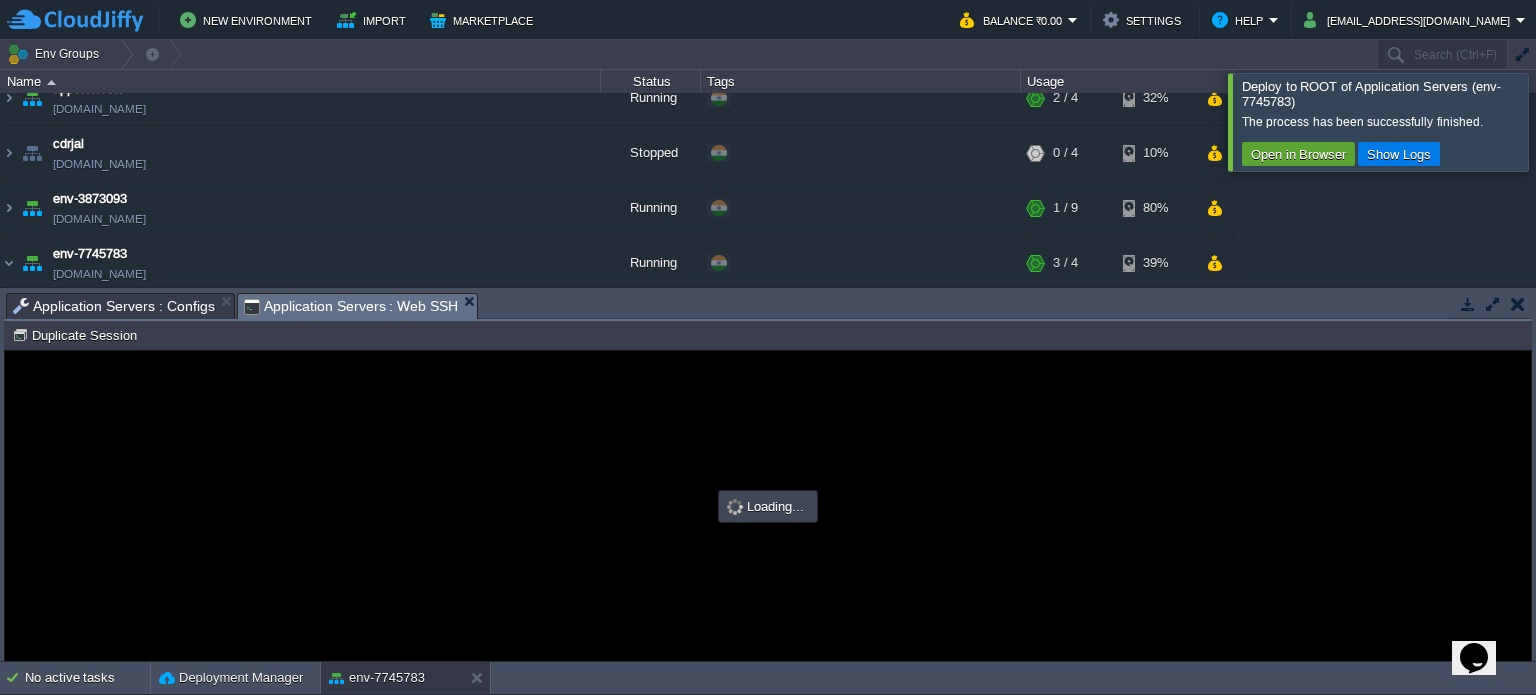 type on "#000000" 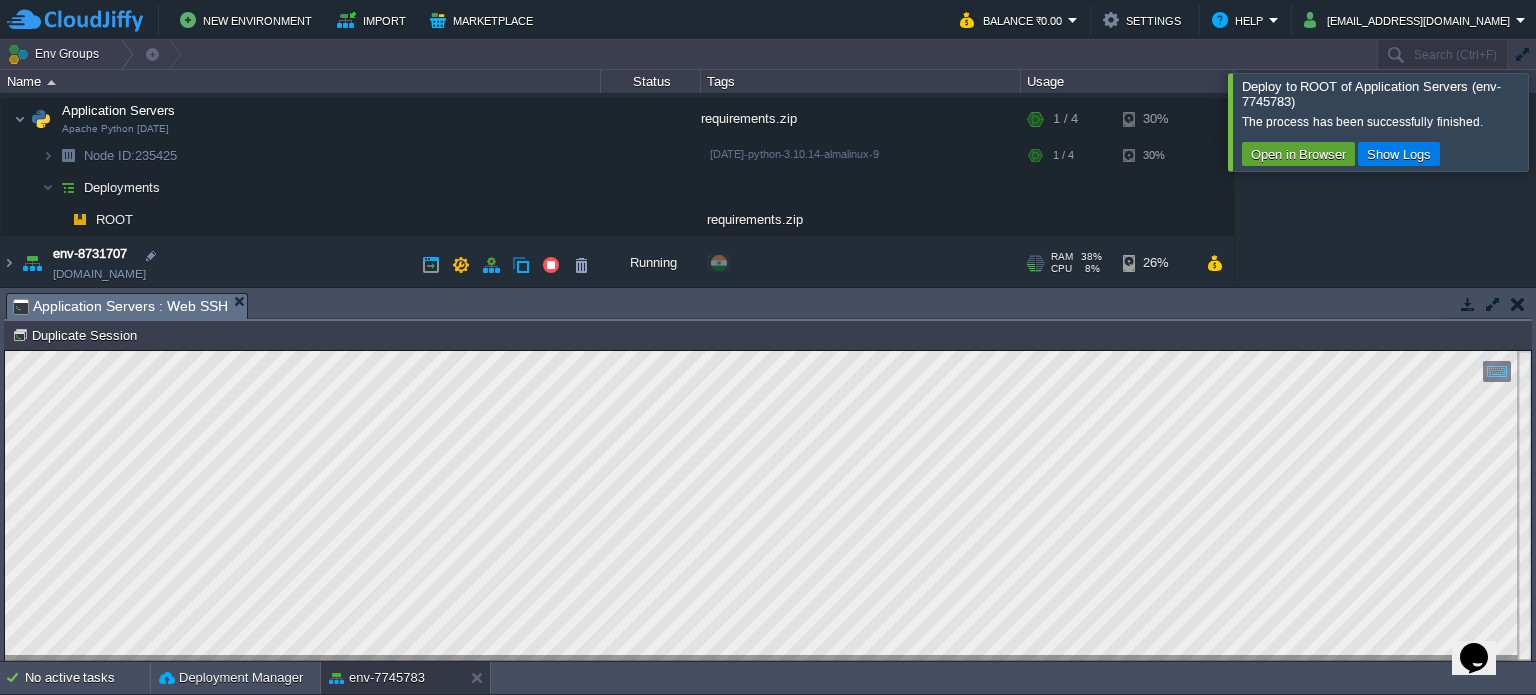 scroll, scrollTop: 134, scrollLeft: 0, axis: vertical 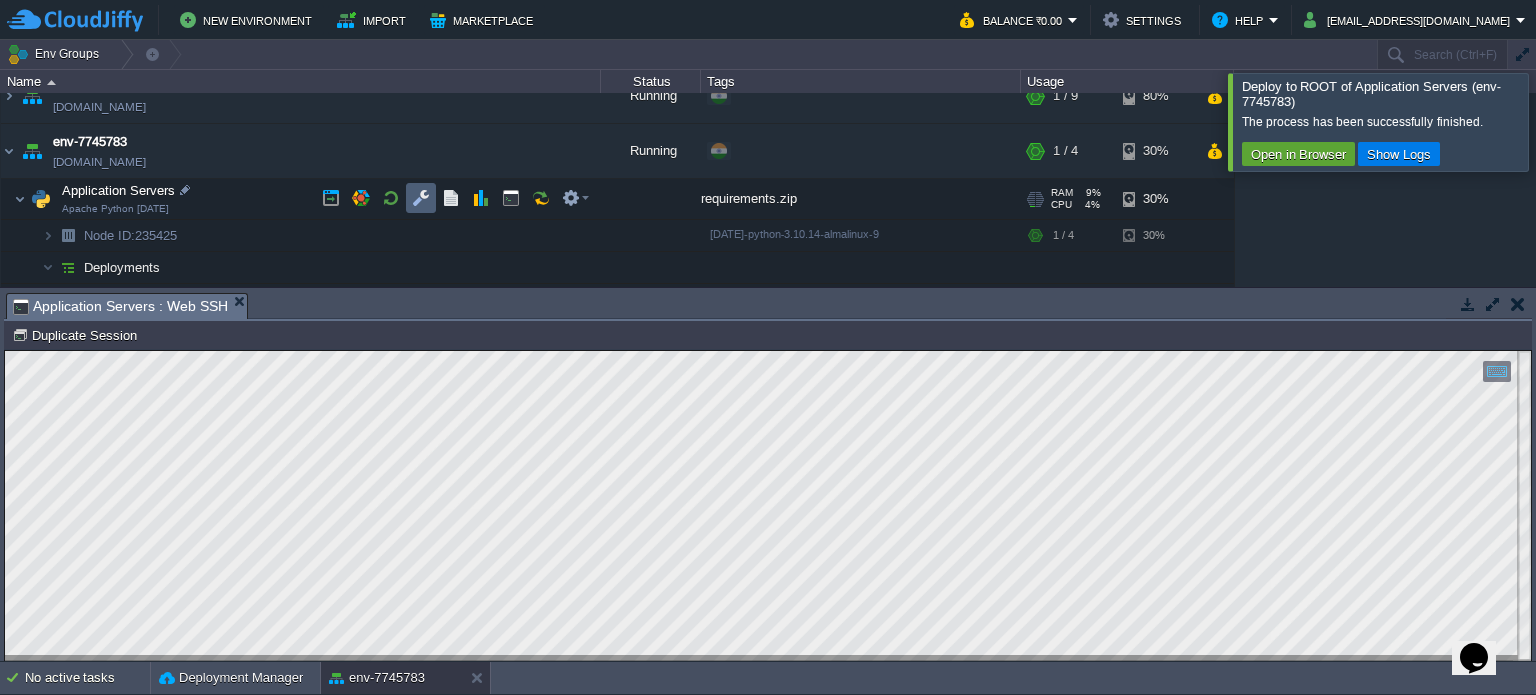 click at bounding box center [421, 198] 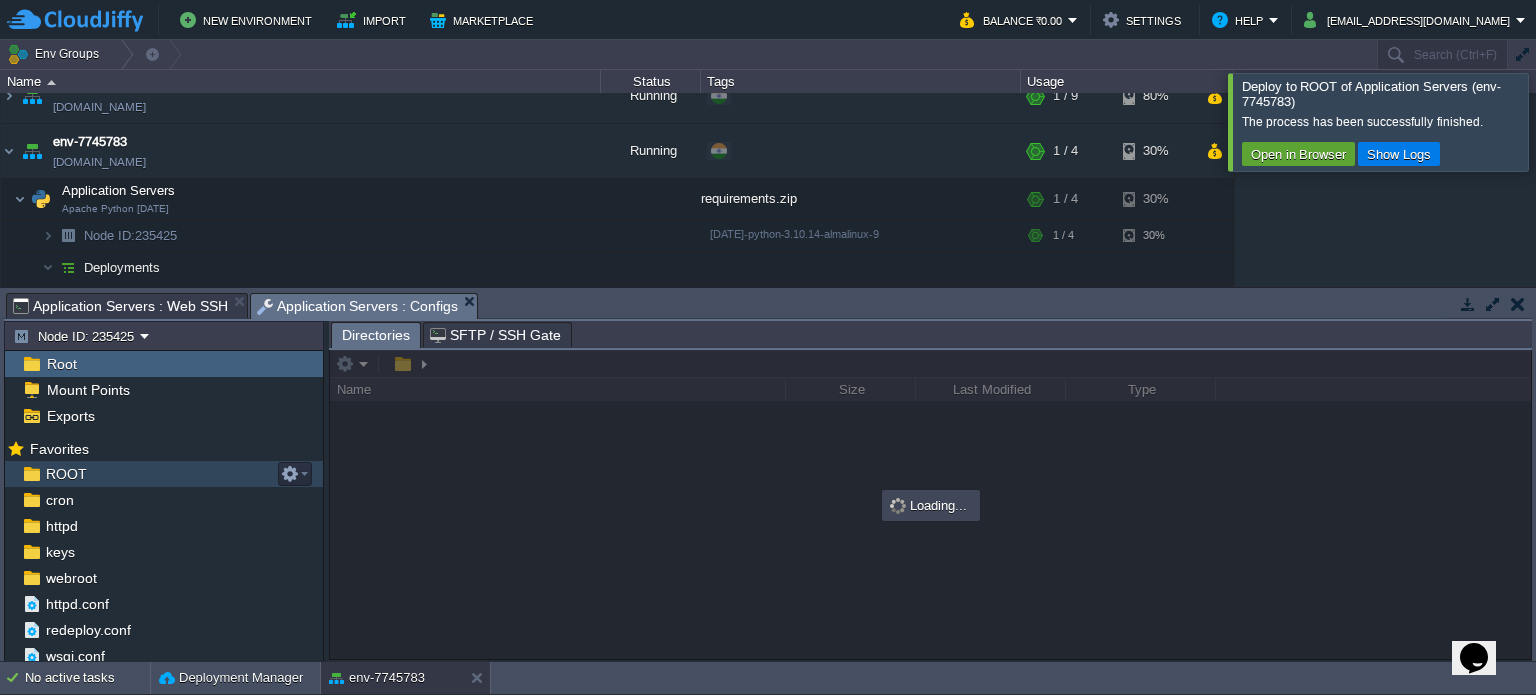 click on "ROOT" at bounding box center (164, 474) 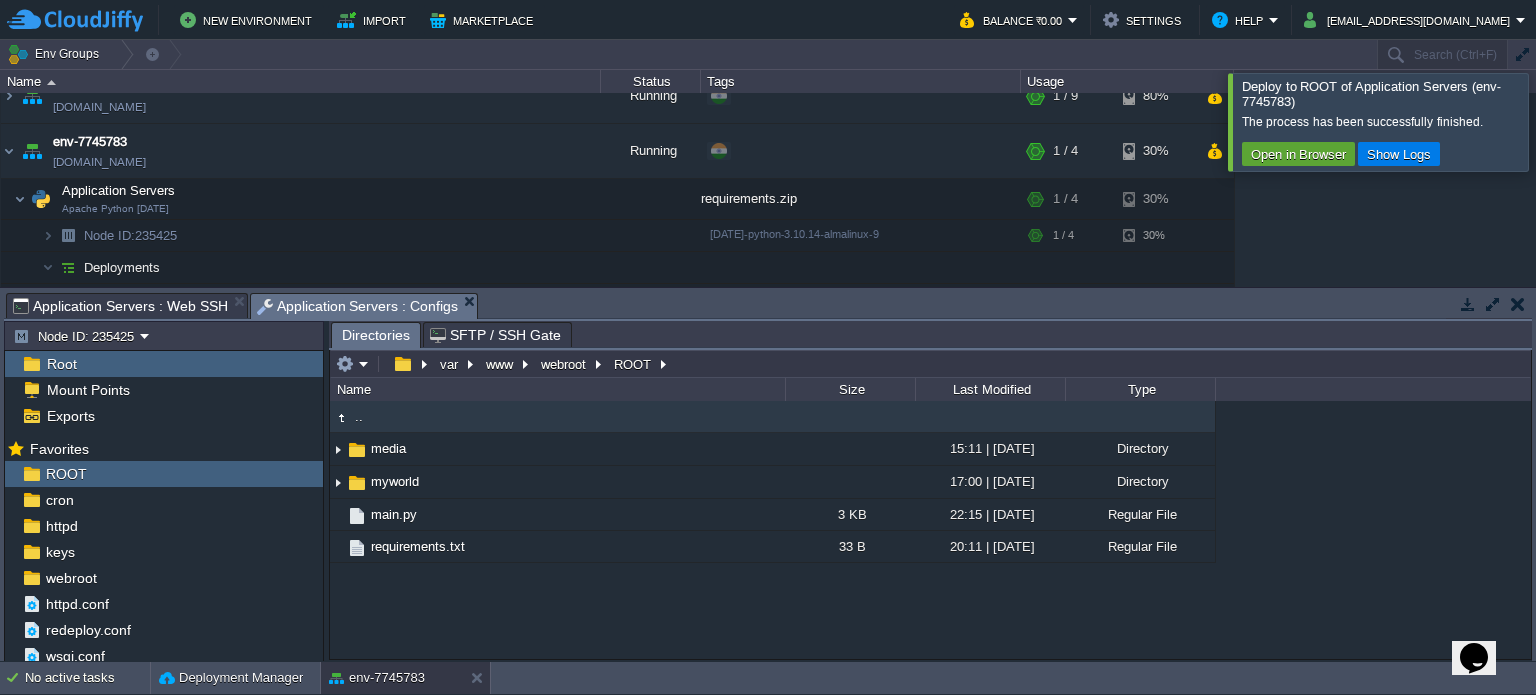 click at bounding box center [1560, 121] 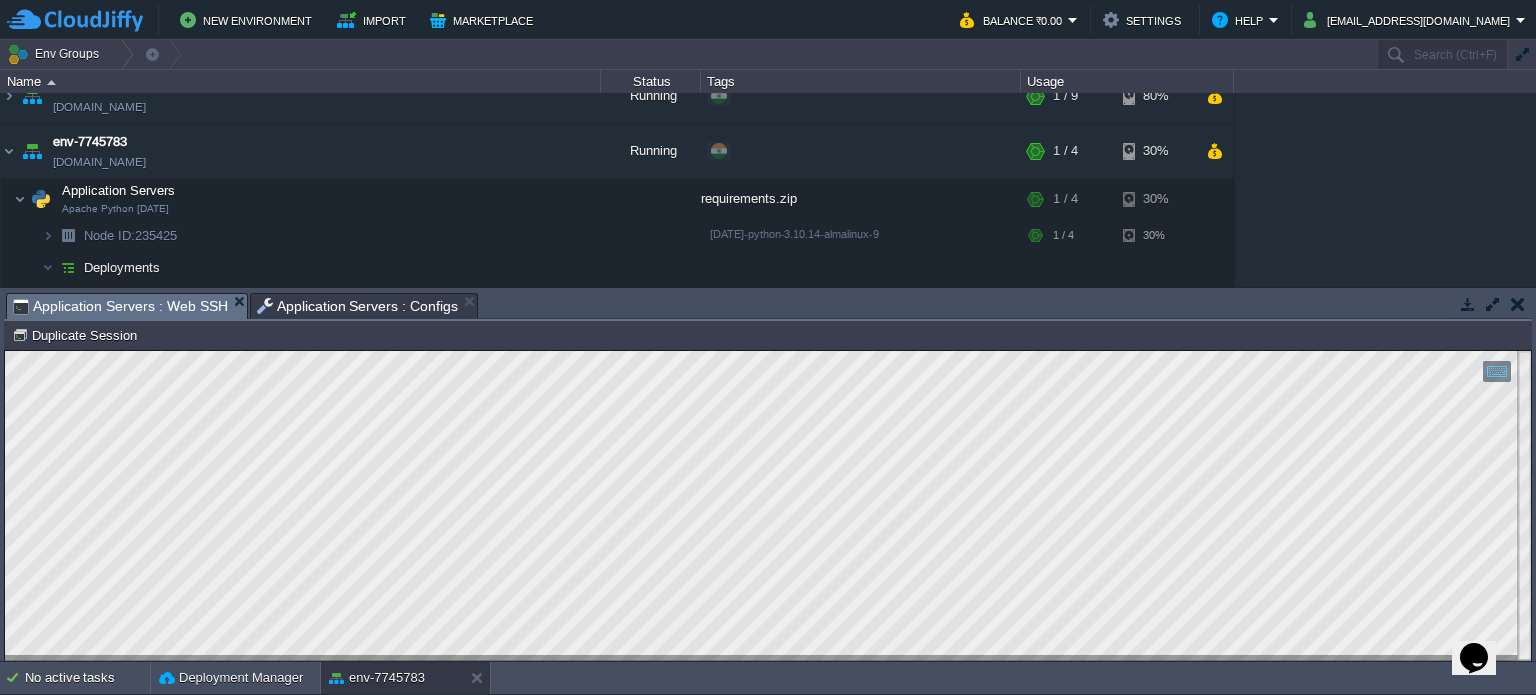 click on "Application Servers : Web SSH" at bounding box center [120, 306] 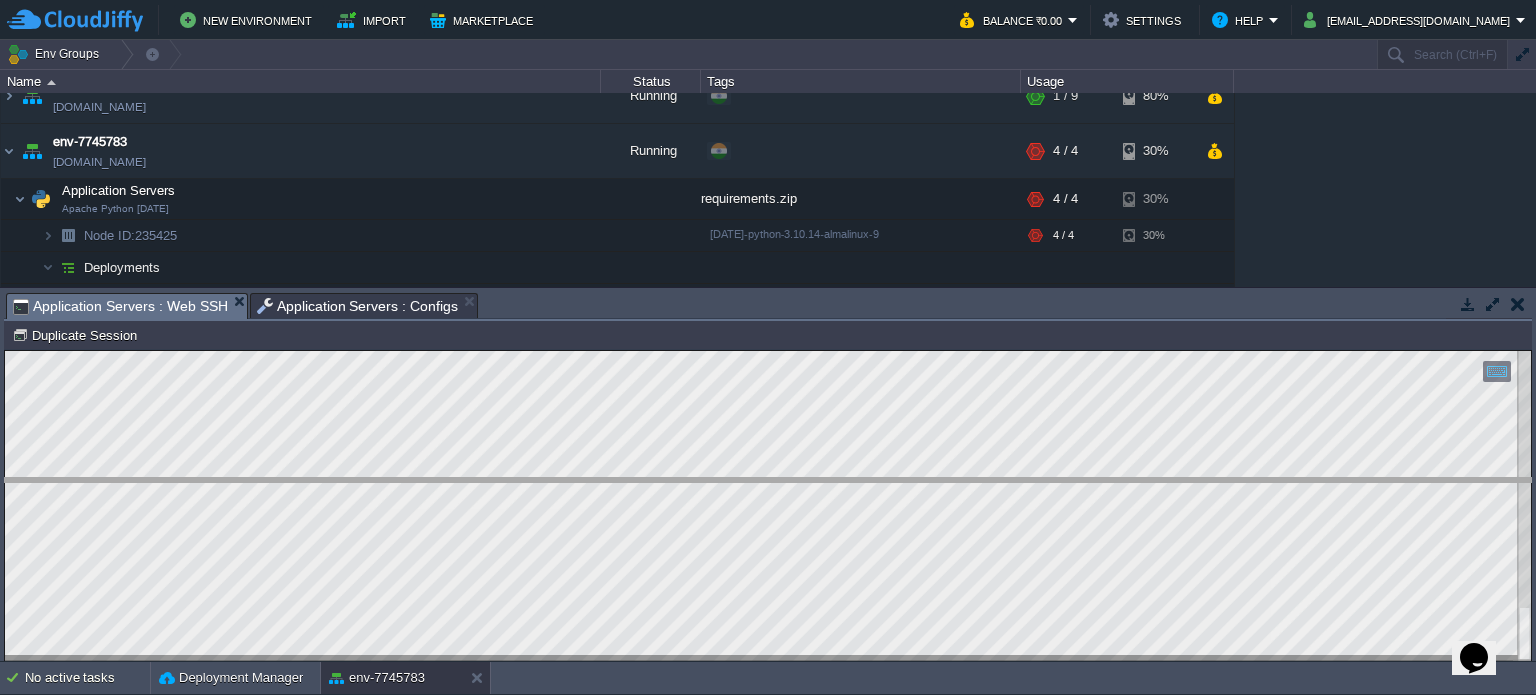drag, startPoint x: 662, startPoint y: 307, endPoint x: 689, endPoint y: 515, distance: 209.74509 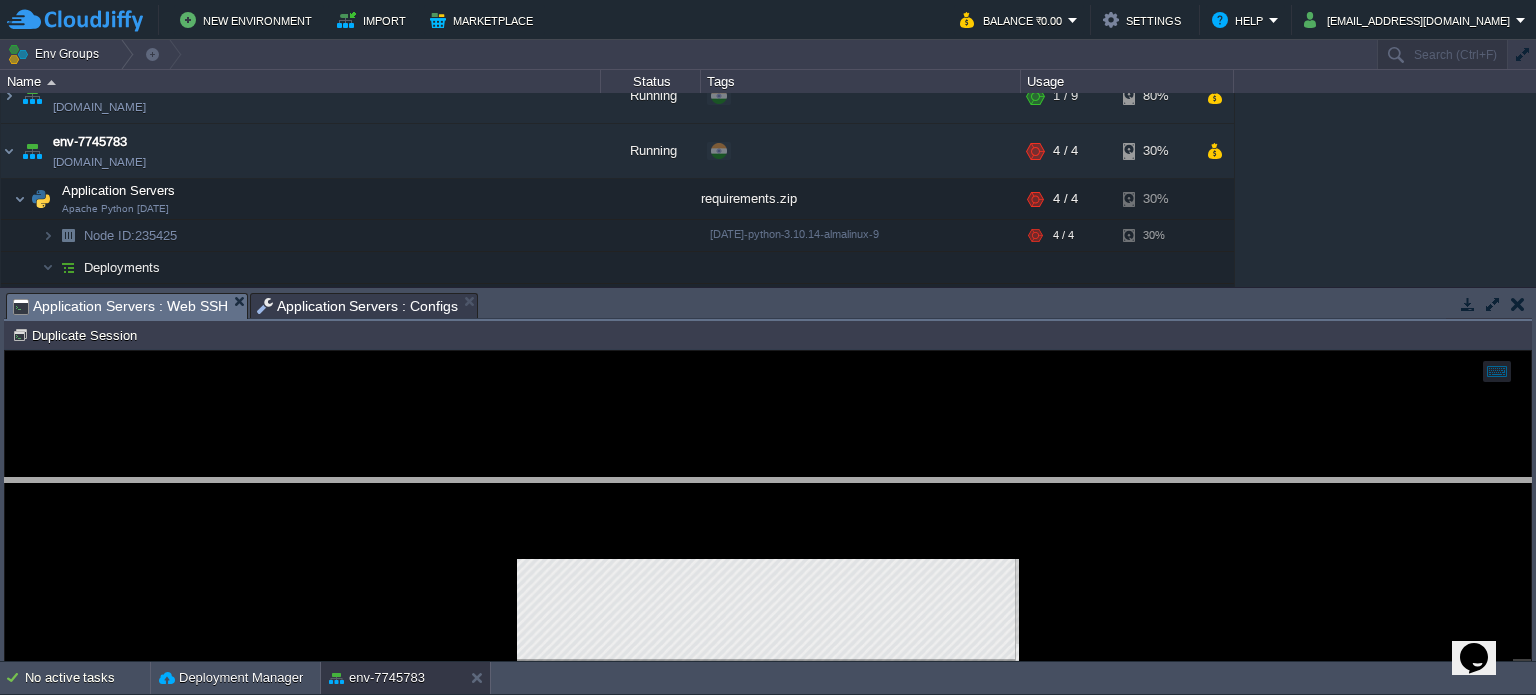 scroll, scrollTop: 8, scrollLeft: 0, axis: vertical 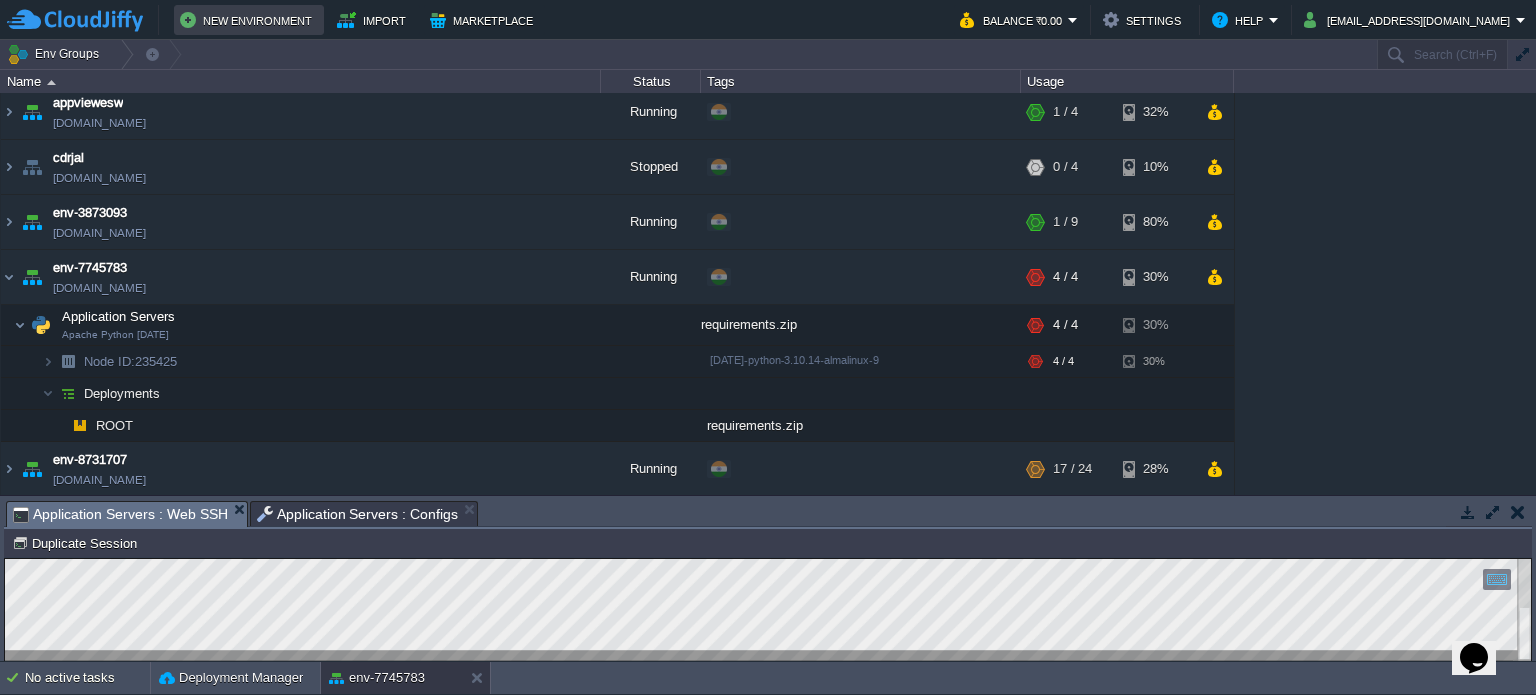 click on "New Environment" at bounding box center [249, 20] 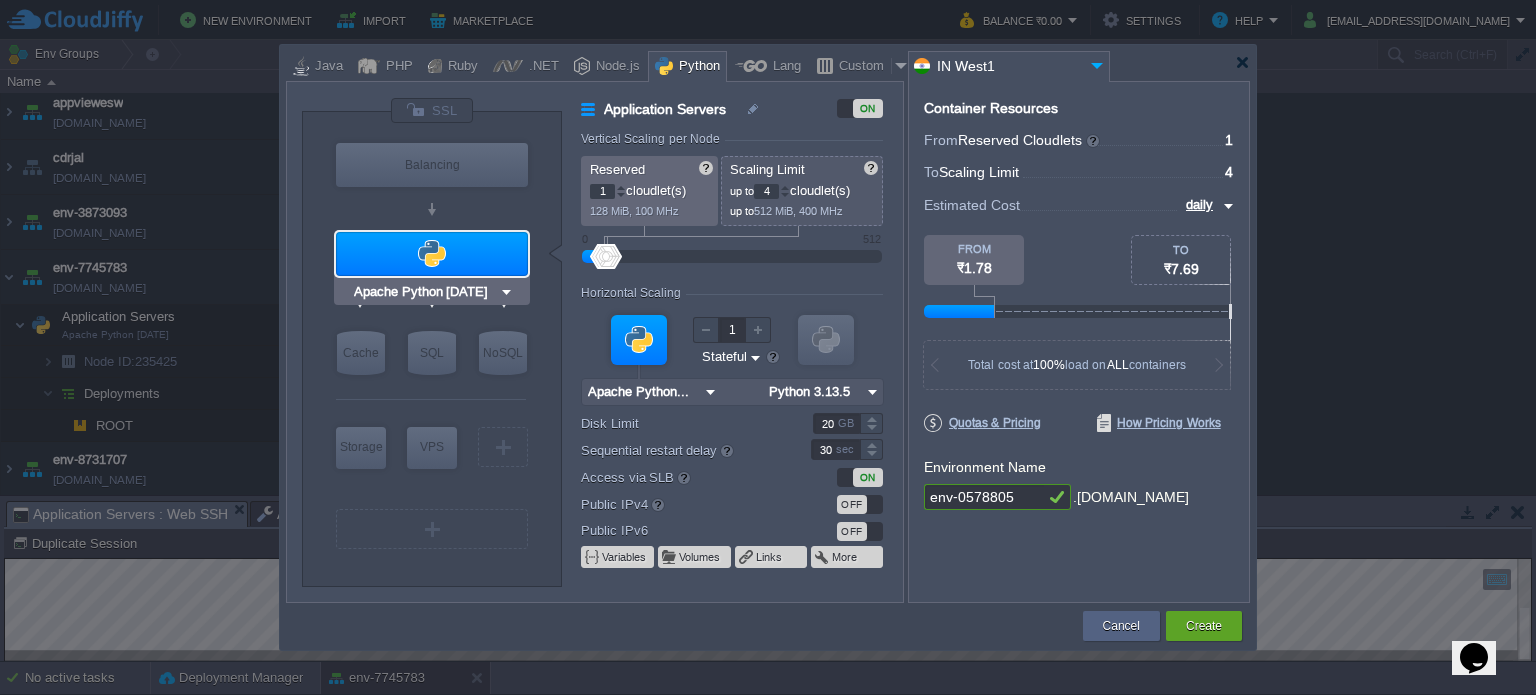 click at bounding box center [506, 292] 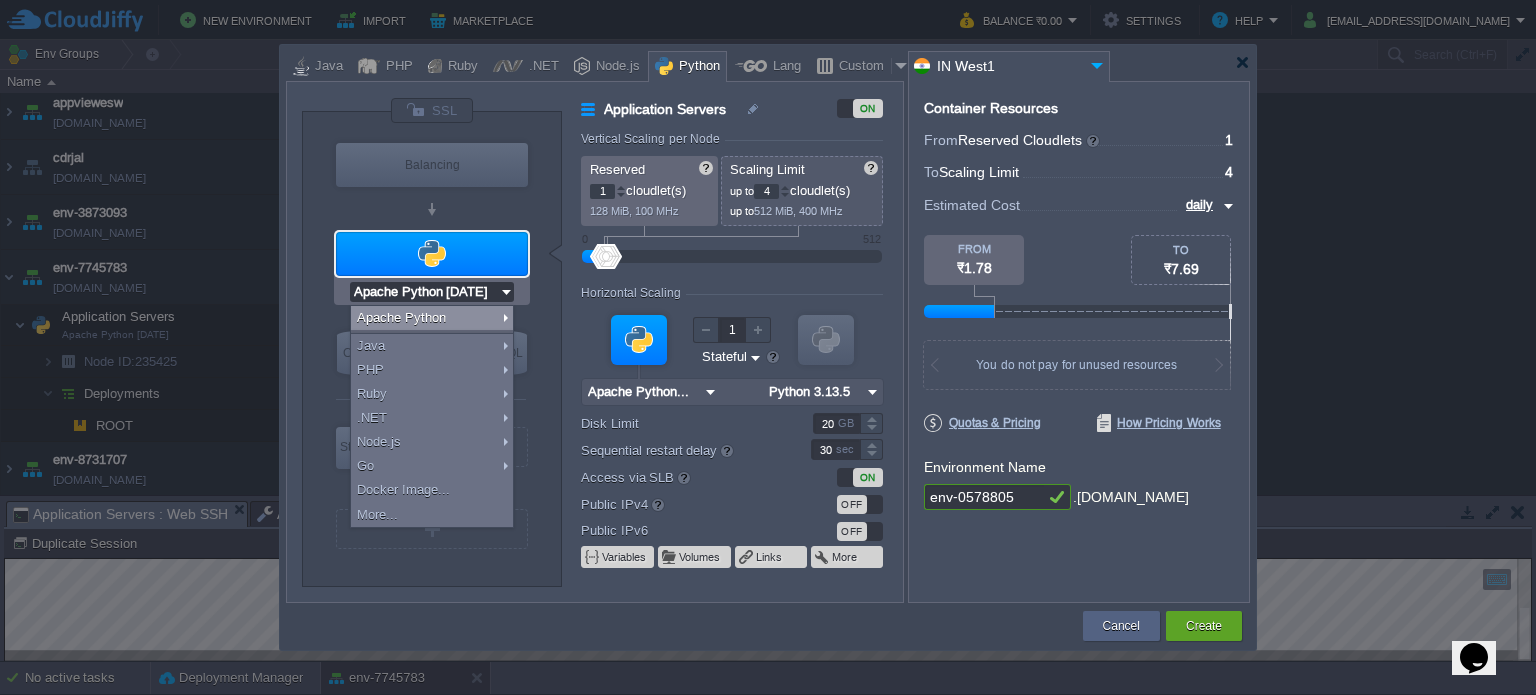 click at bounding box center (506, 292) 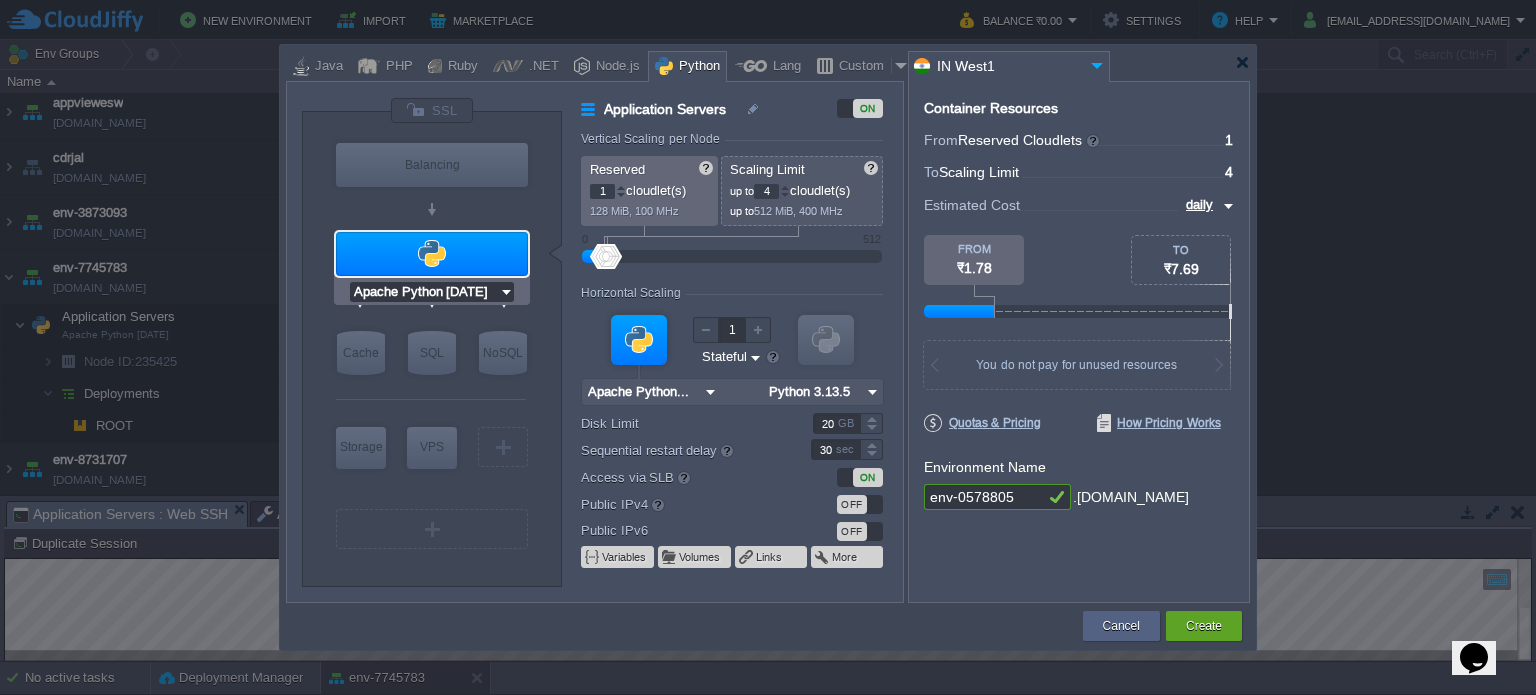 click at bounding box center [506, 292] 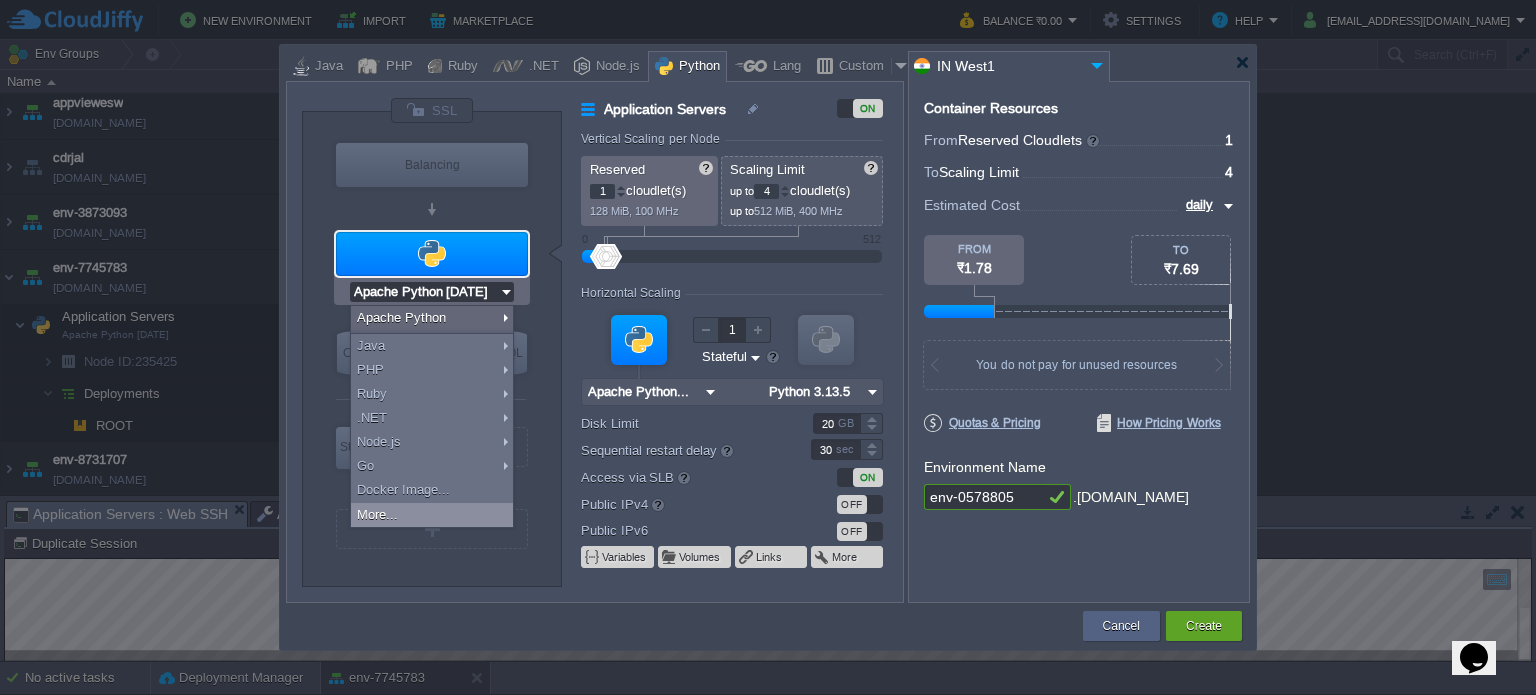 click on "More..." at bounding box center [432, 515] 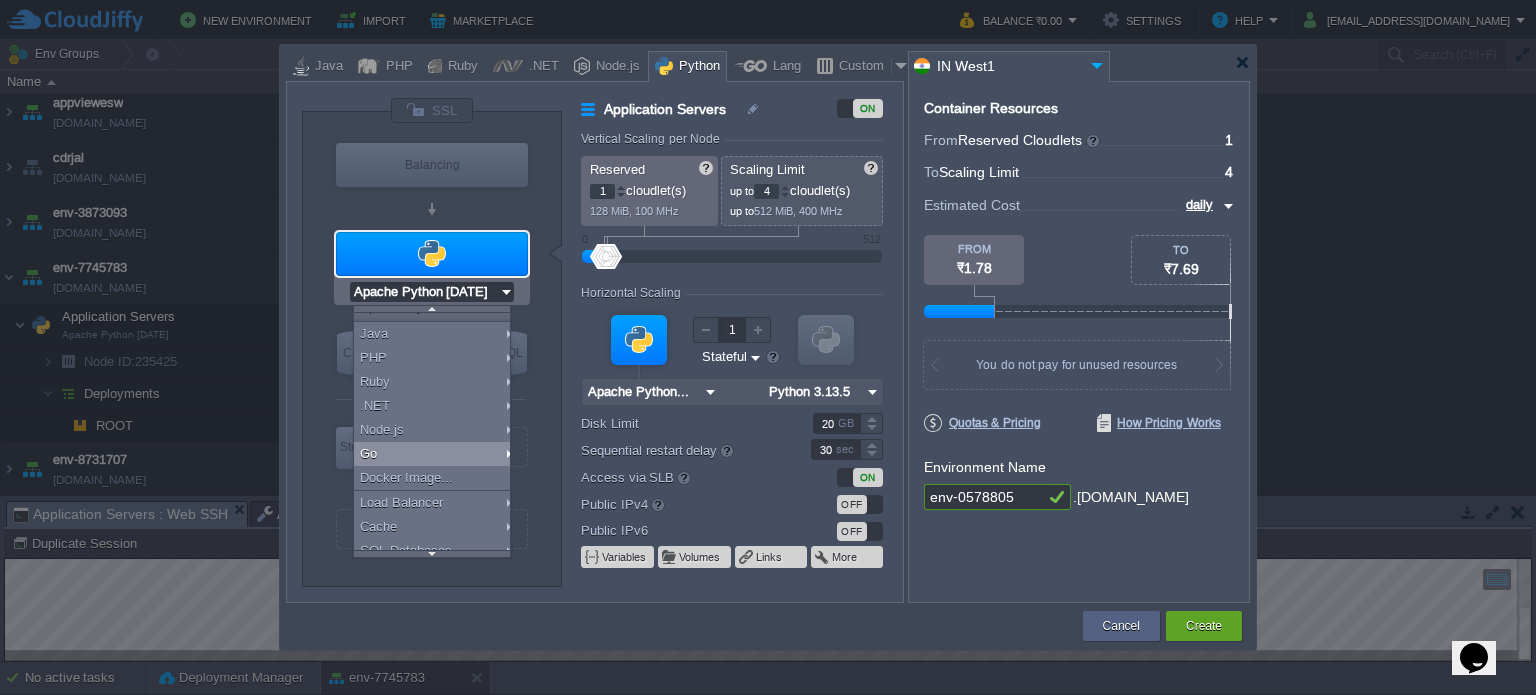 scroll, scrollTop: 0, scrollLeft: 0, axis: both 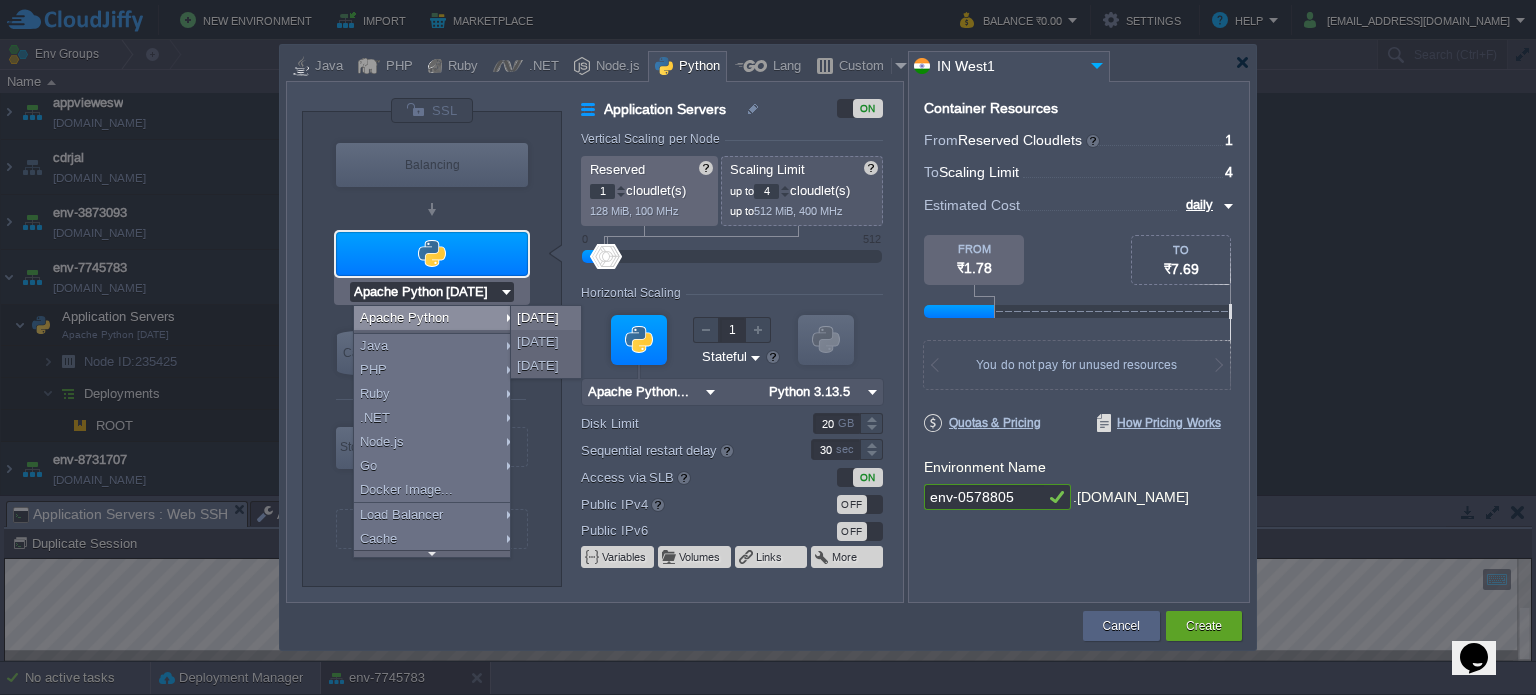 click at bounding box center (506, 292) 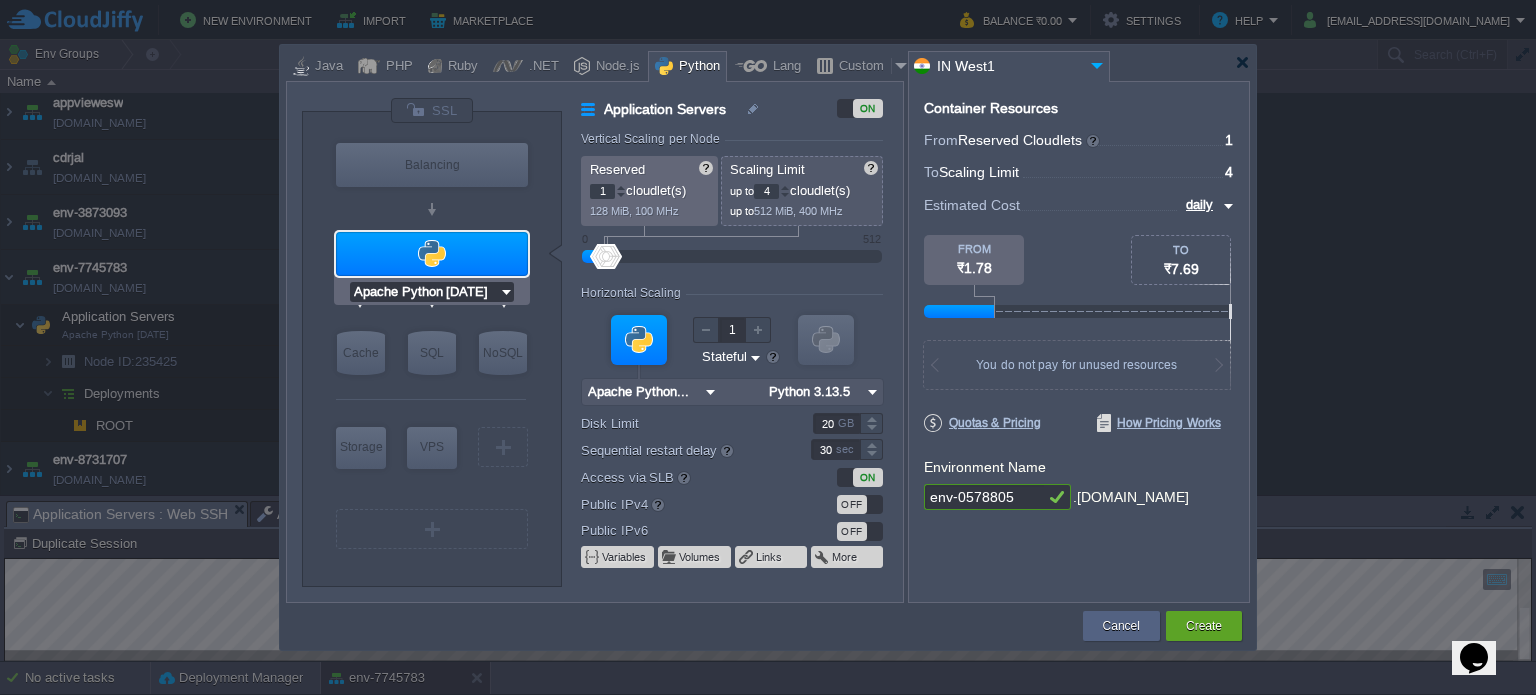 click at bounding box center (432, 254) 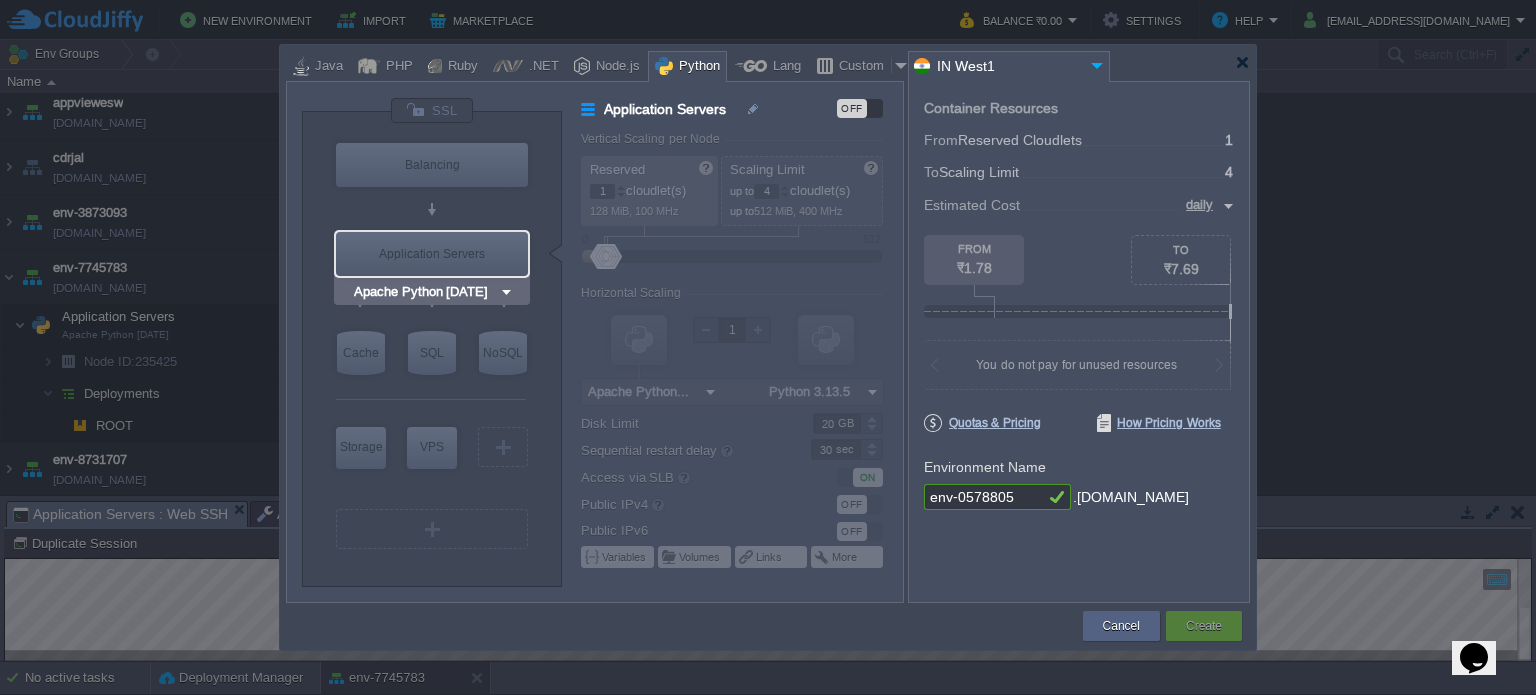 type on "NGINX 1.28.0" 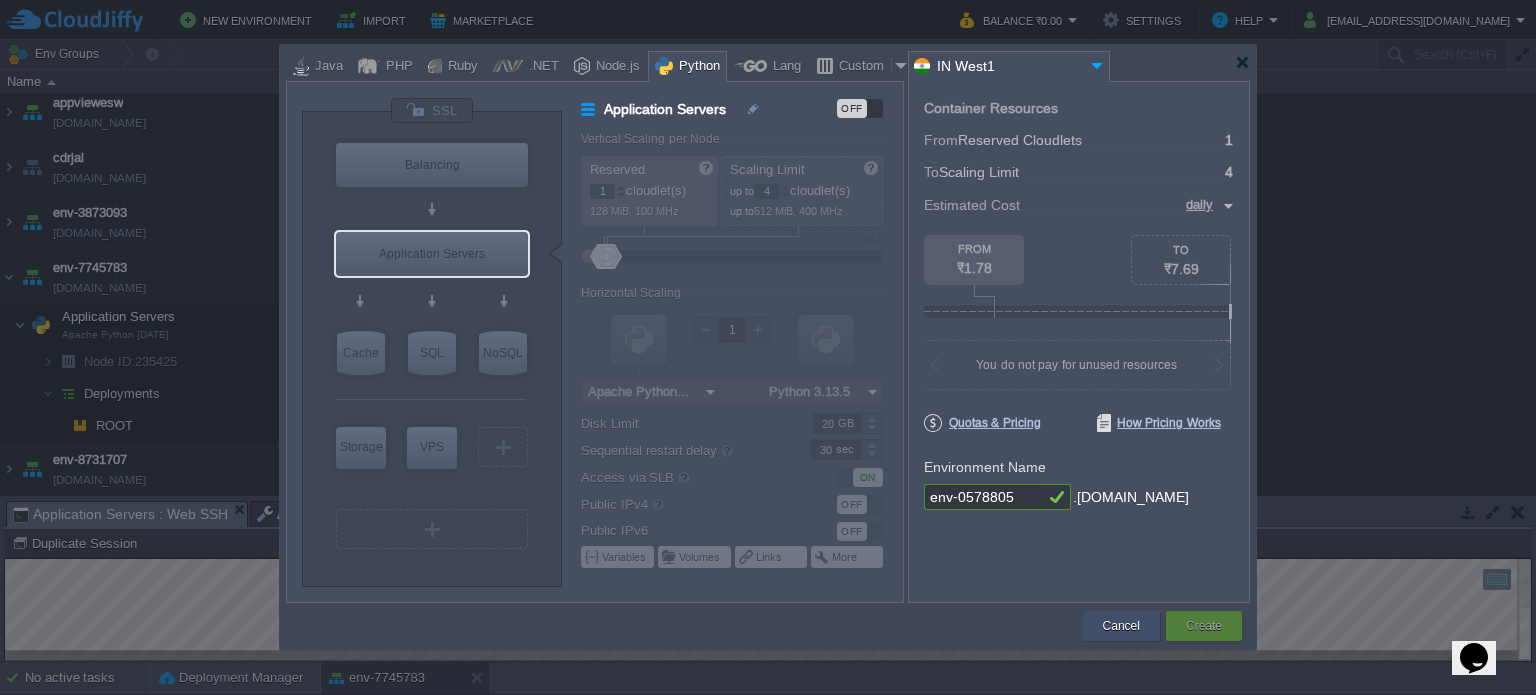 click on "Cancel" at bounding box center [1121, 626] 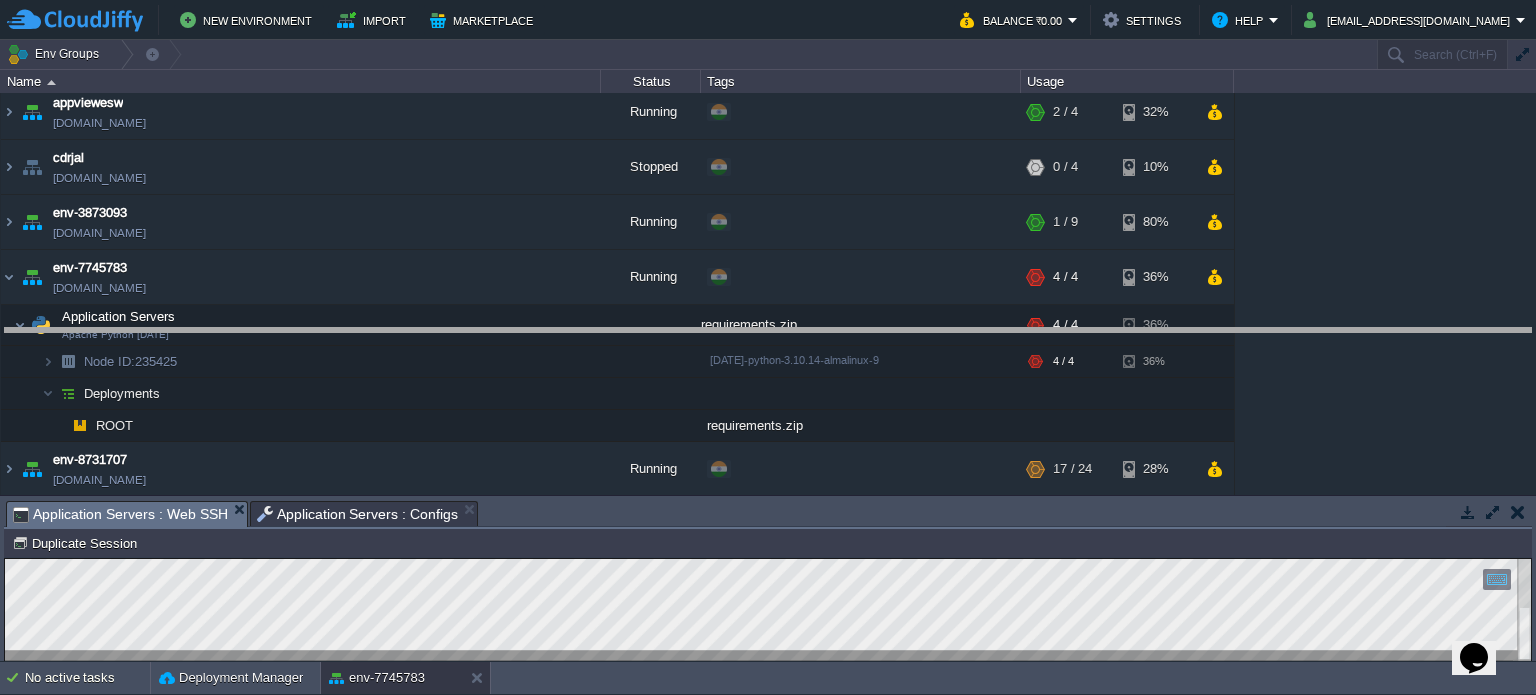 drag, startPoint x: 736, startPoint y: 523, endPoint x: 693, endPoint y: 358, distance: 170.511 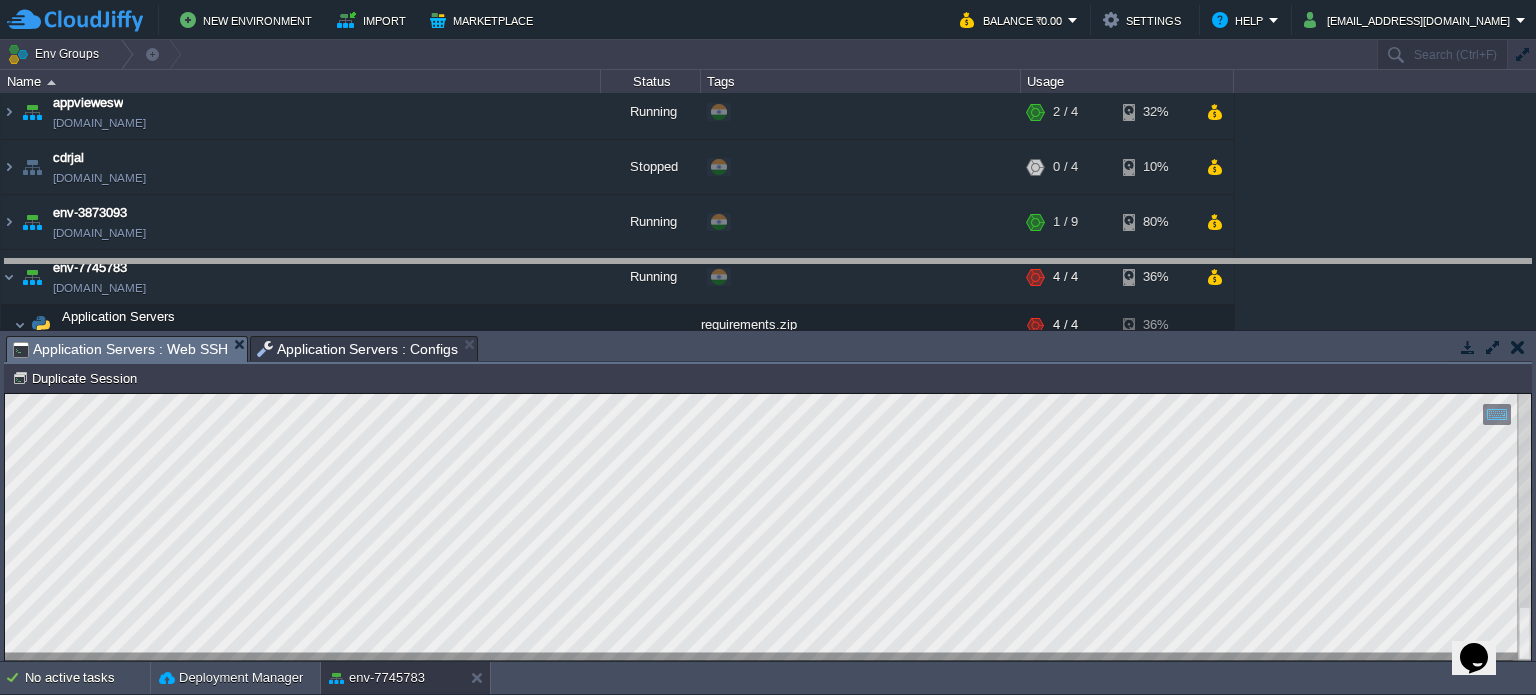 drag, startPoint x: 700, startPoint y: 359, endPoint x: 696, endPoint y: 282, distance: 77.10383 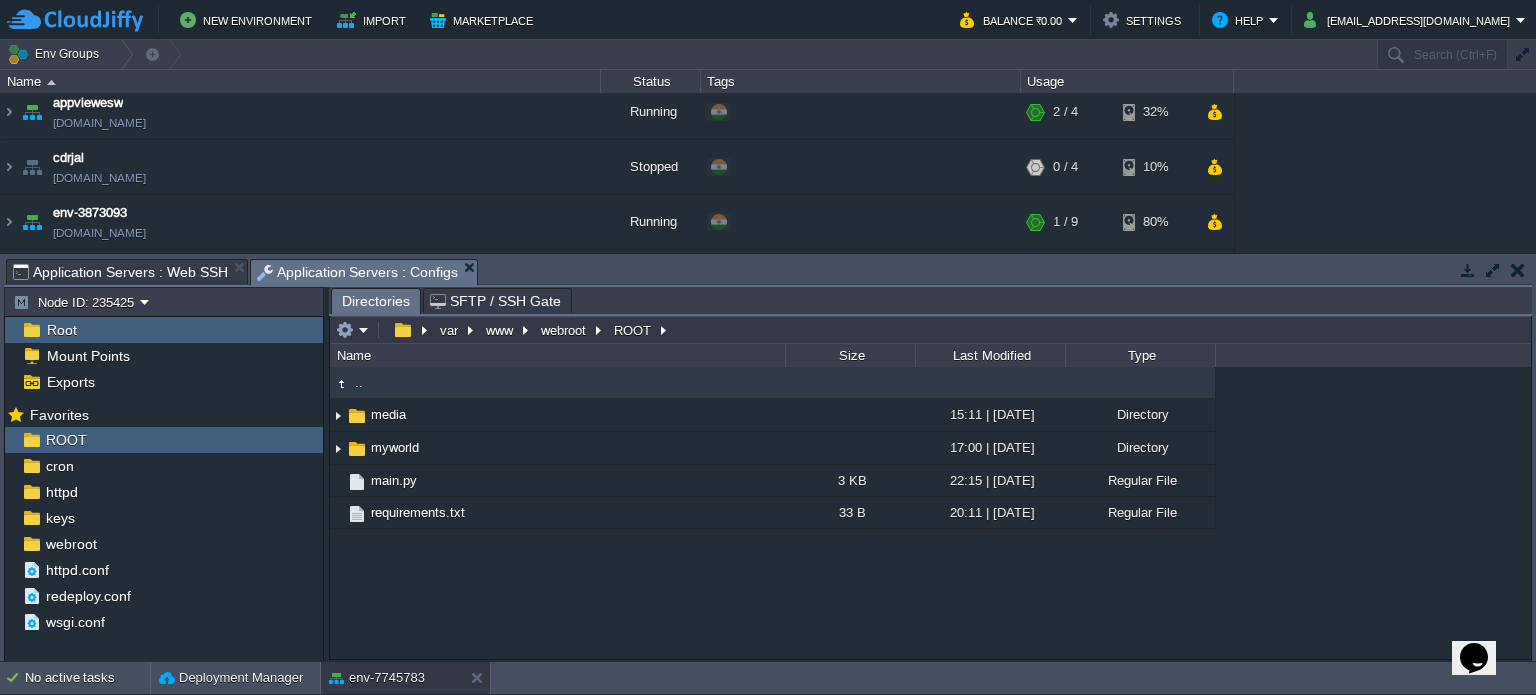 click on "Application Servers : Configs" at bounding box center [358, 272] 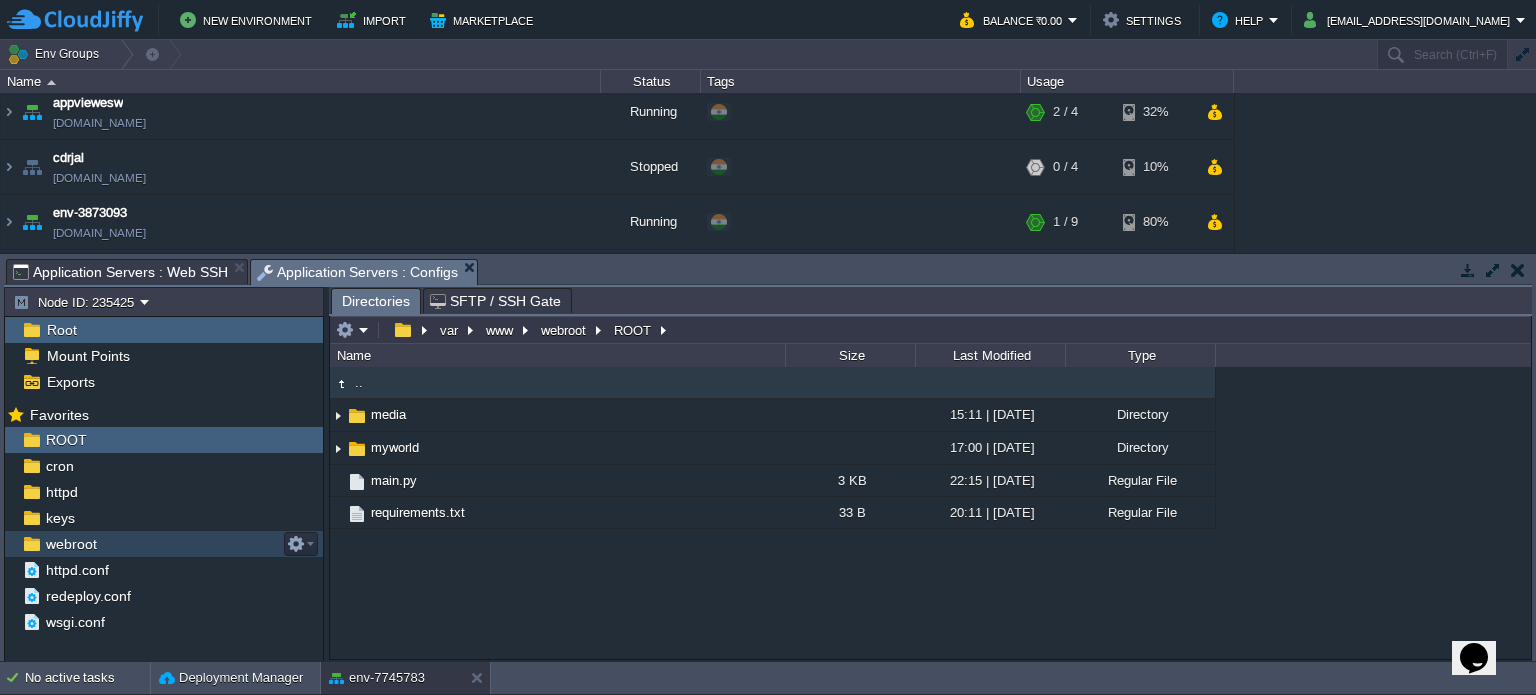 click on "webroot" at bounding box center [71, 544] 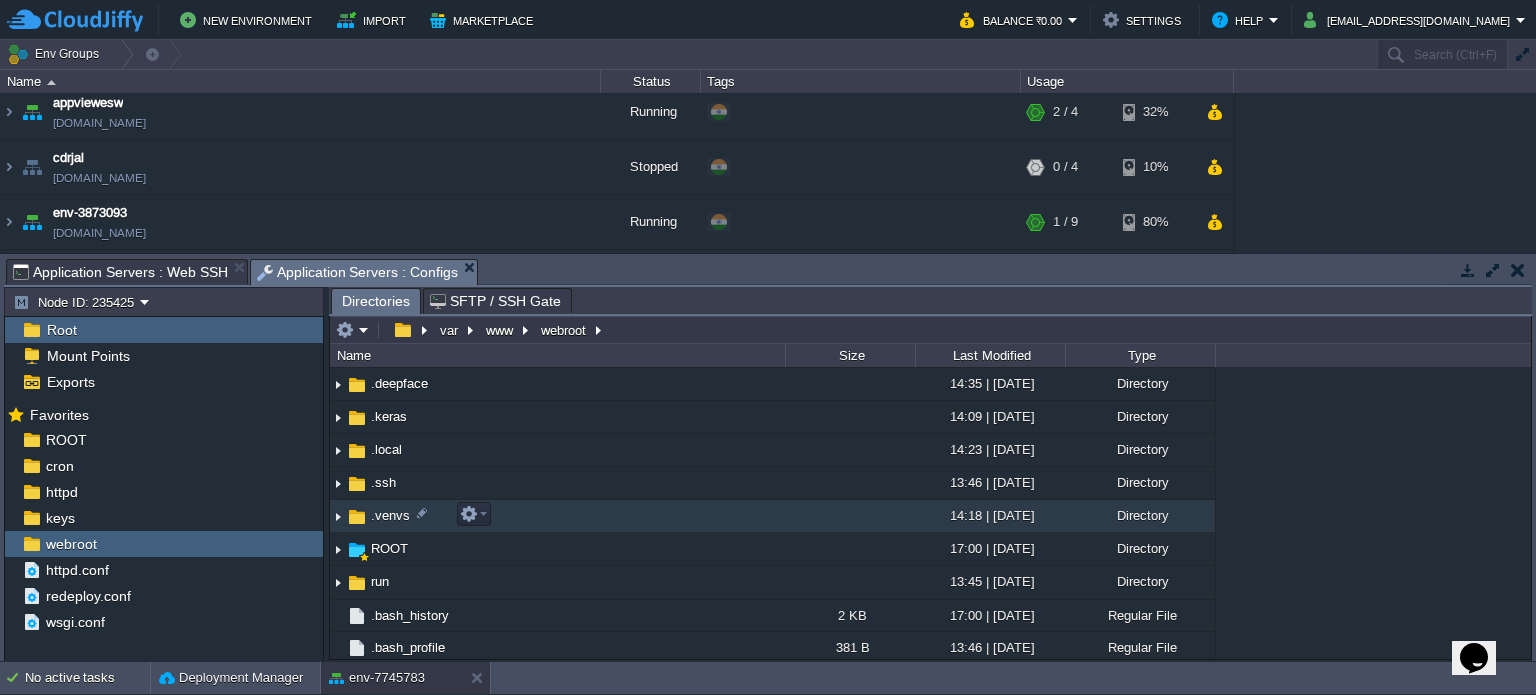 scroll, scrollTop: 65, scrollLeft: 0, axis: vertical 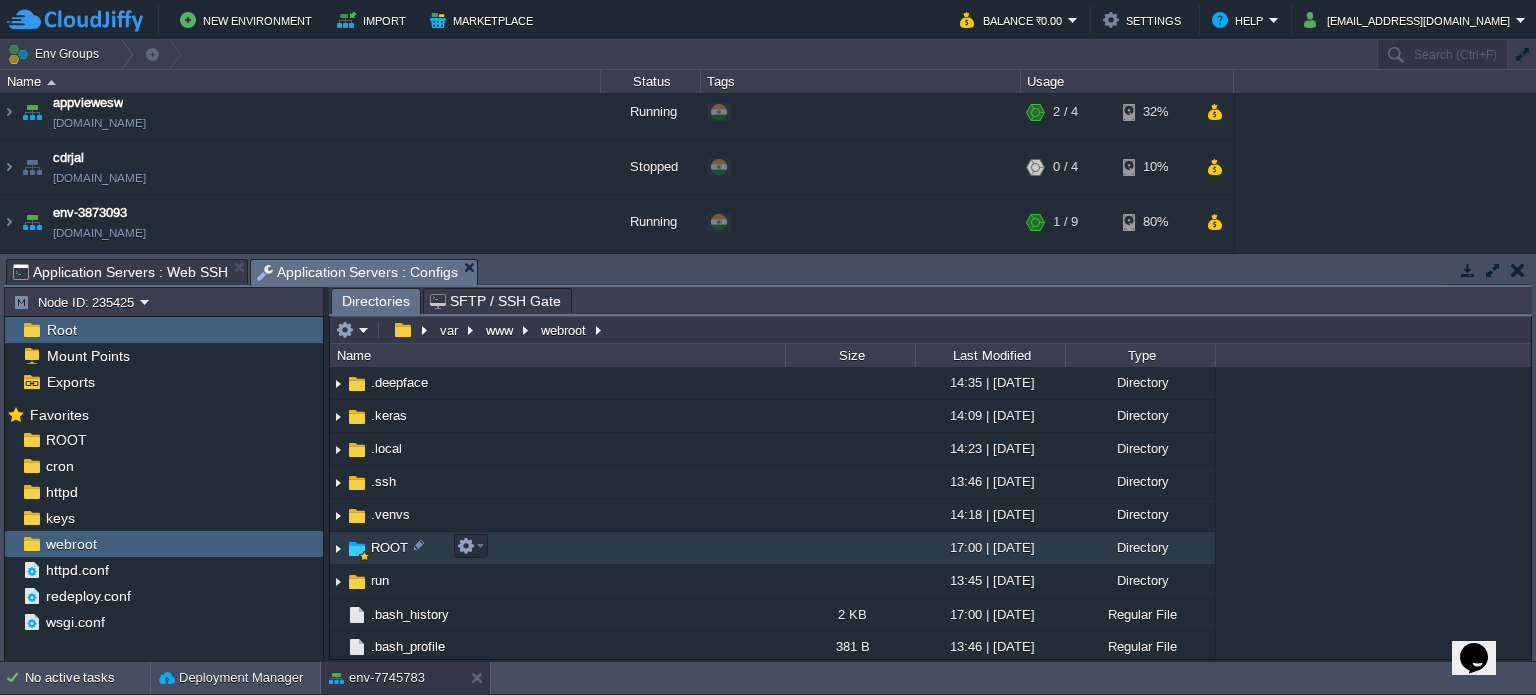 click at bounding box center [338, 548] 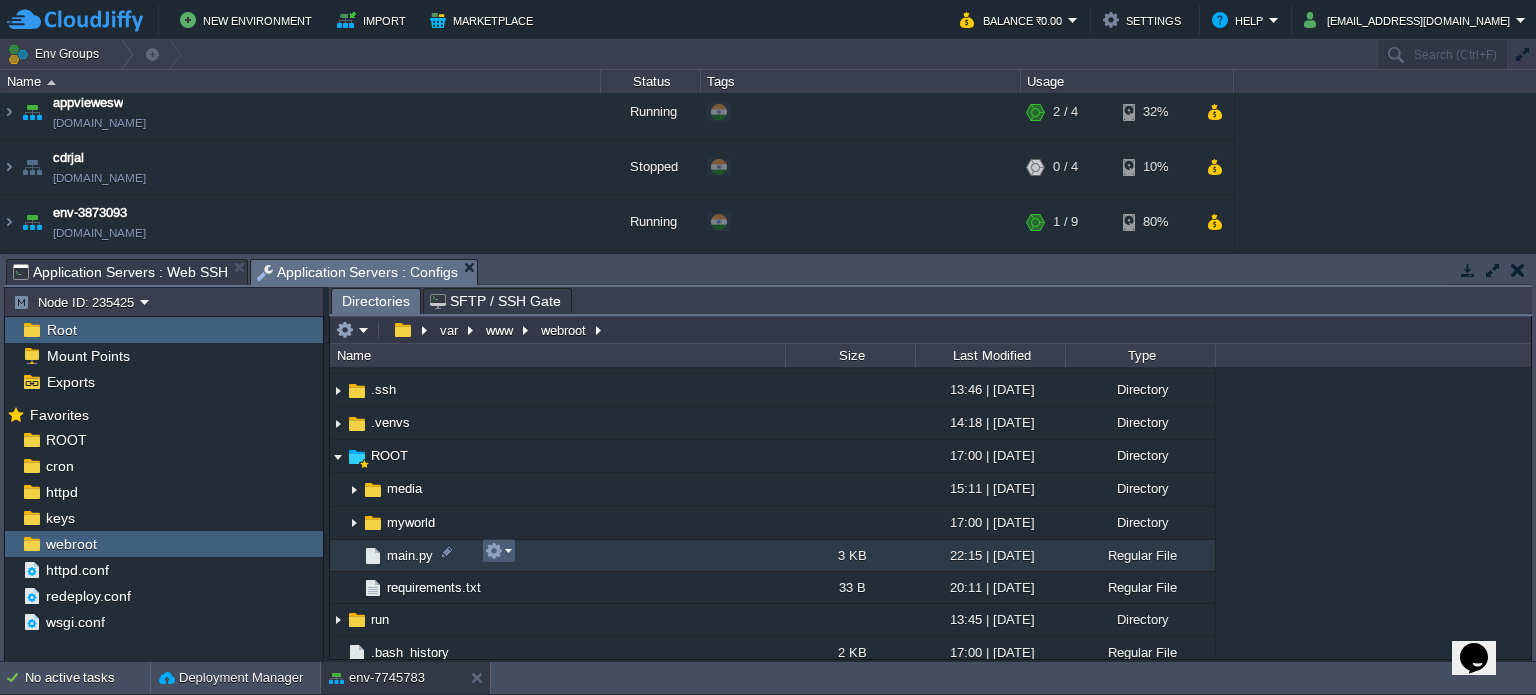scroll, scrollTop: 161, scrollLeft: 0, axis: vertical 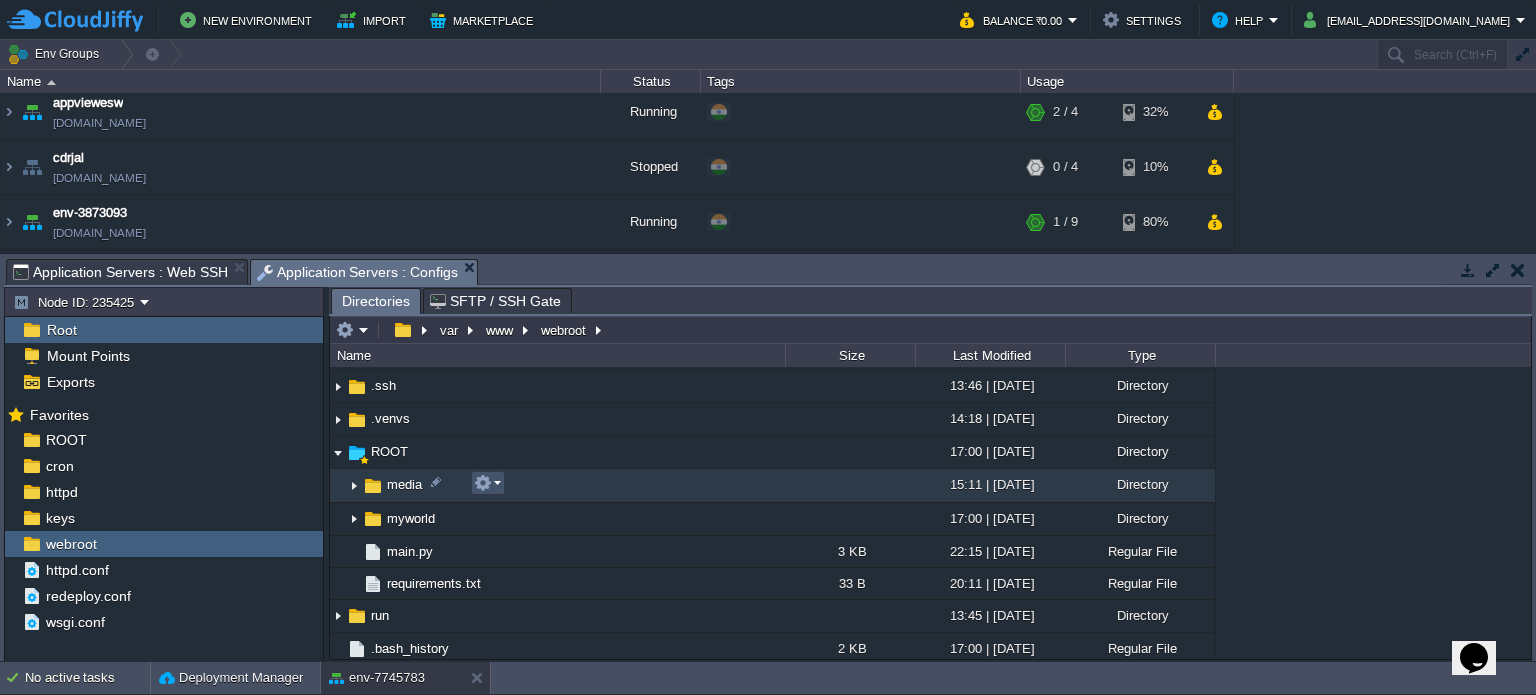 click at bounding box center [483, 483] 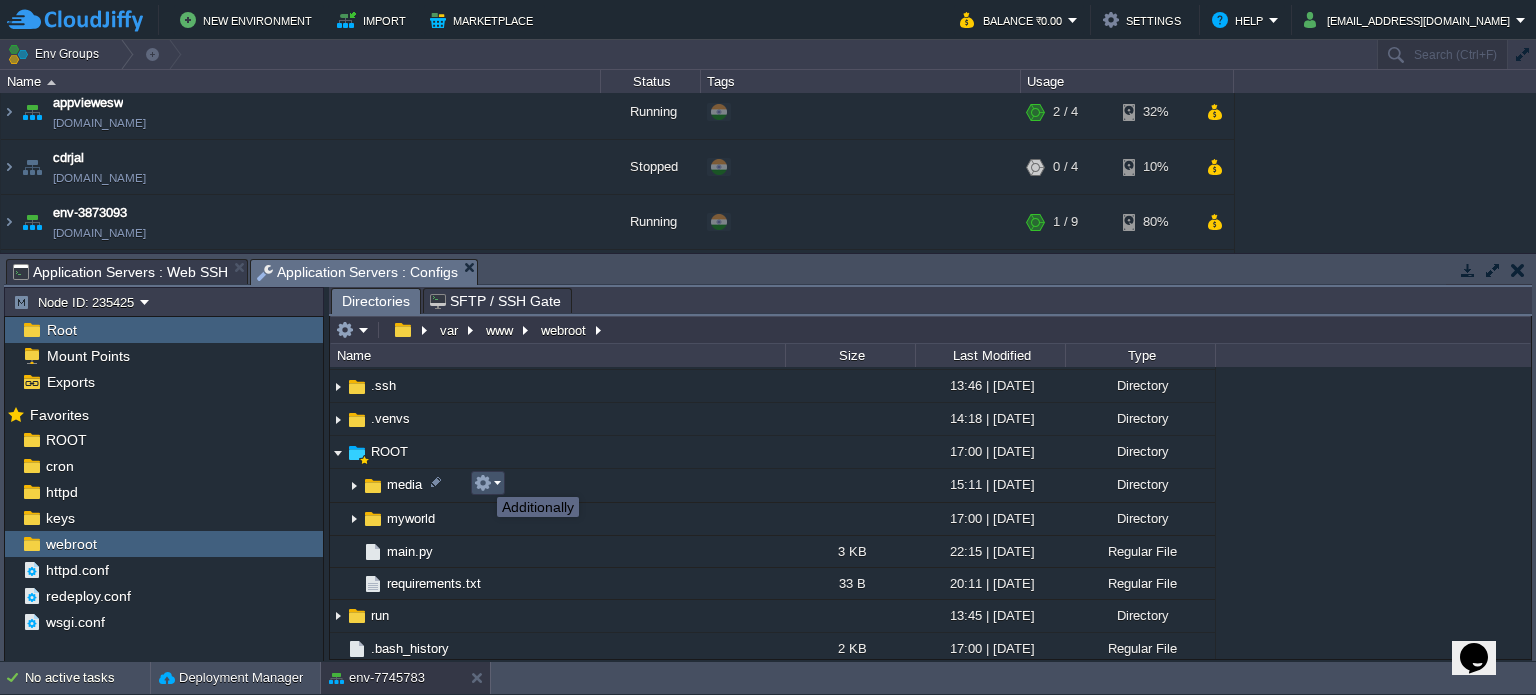 click at bounding box center [483, 483] 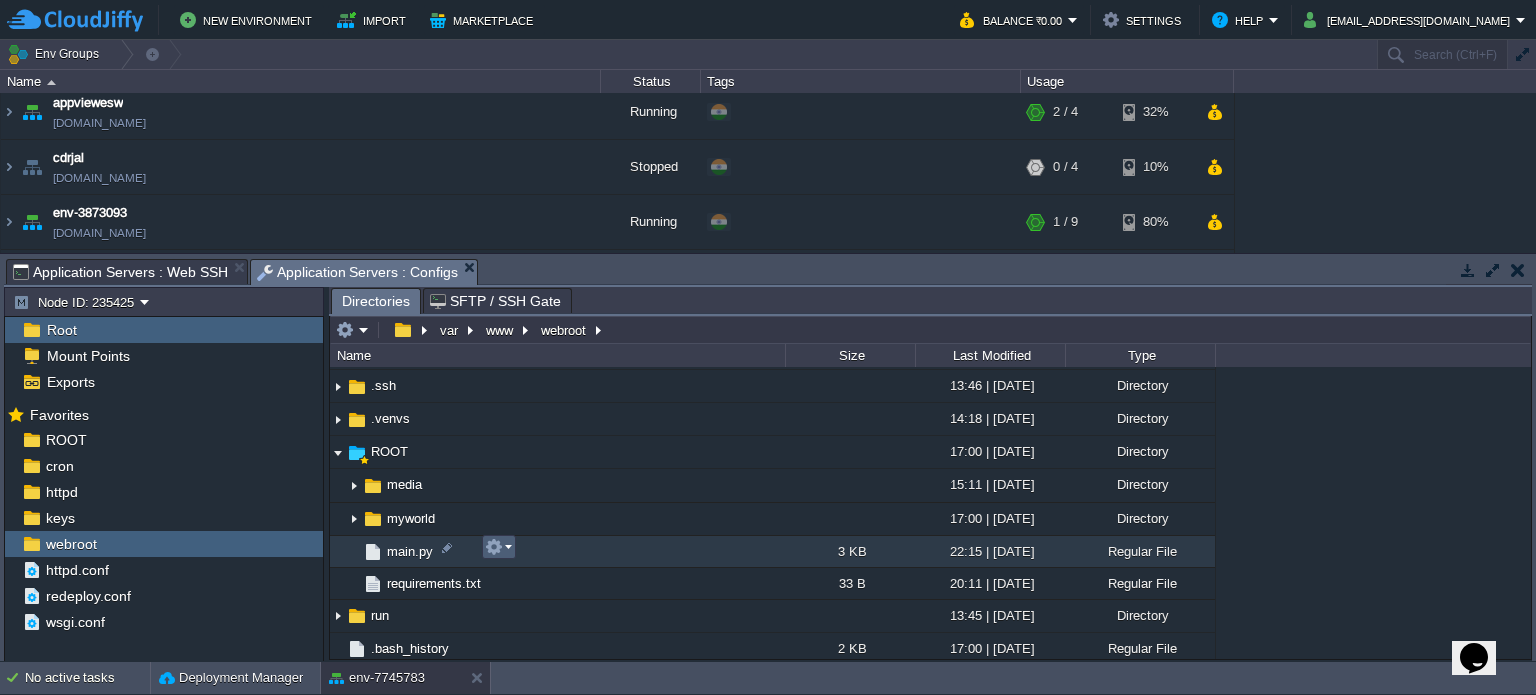 click at bounding box center [494, 547] 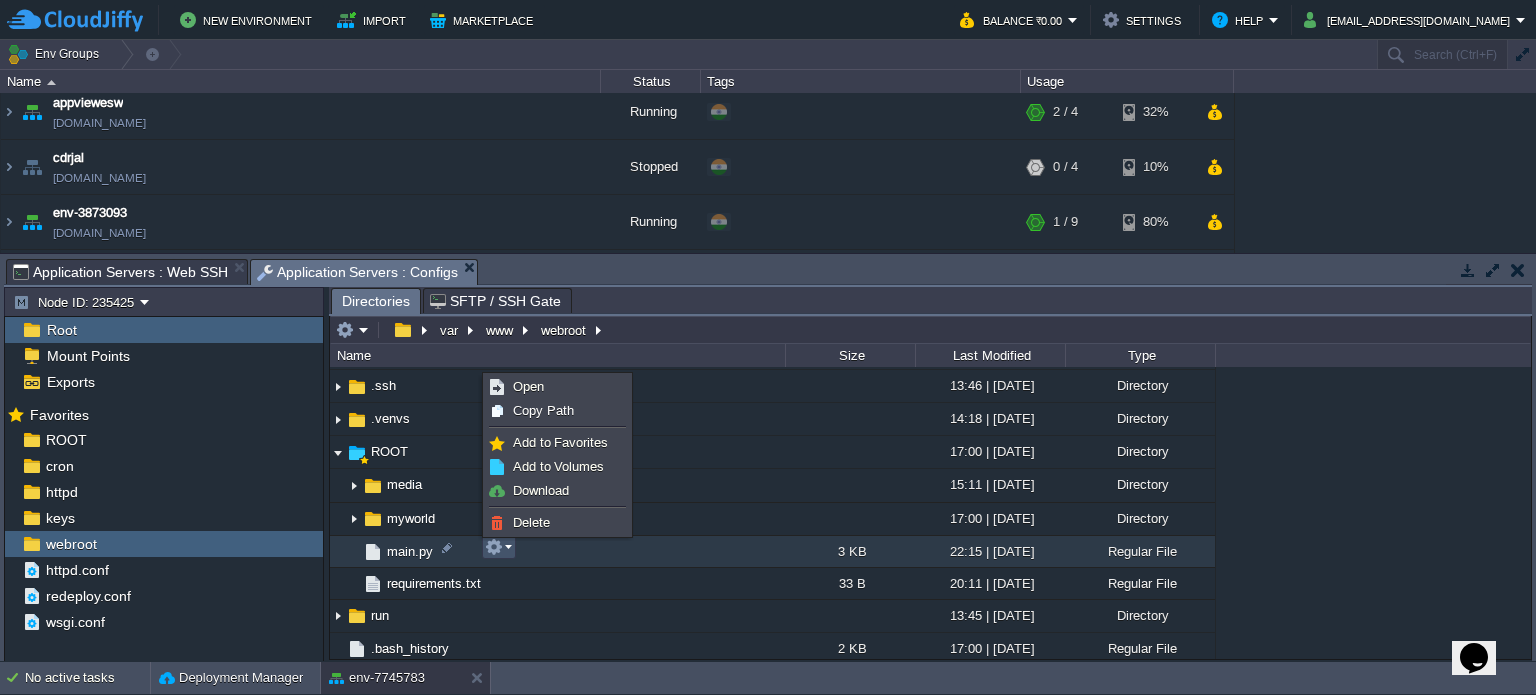 click at bounding box center (494, 547) 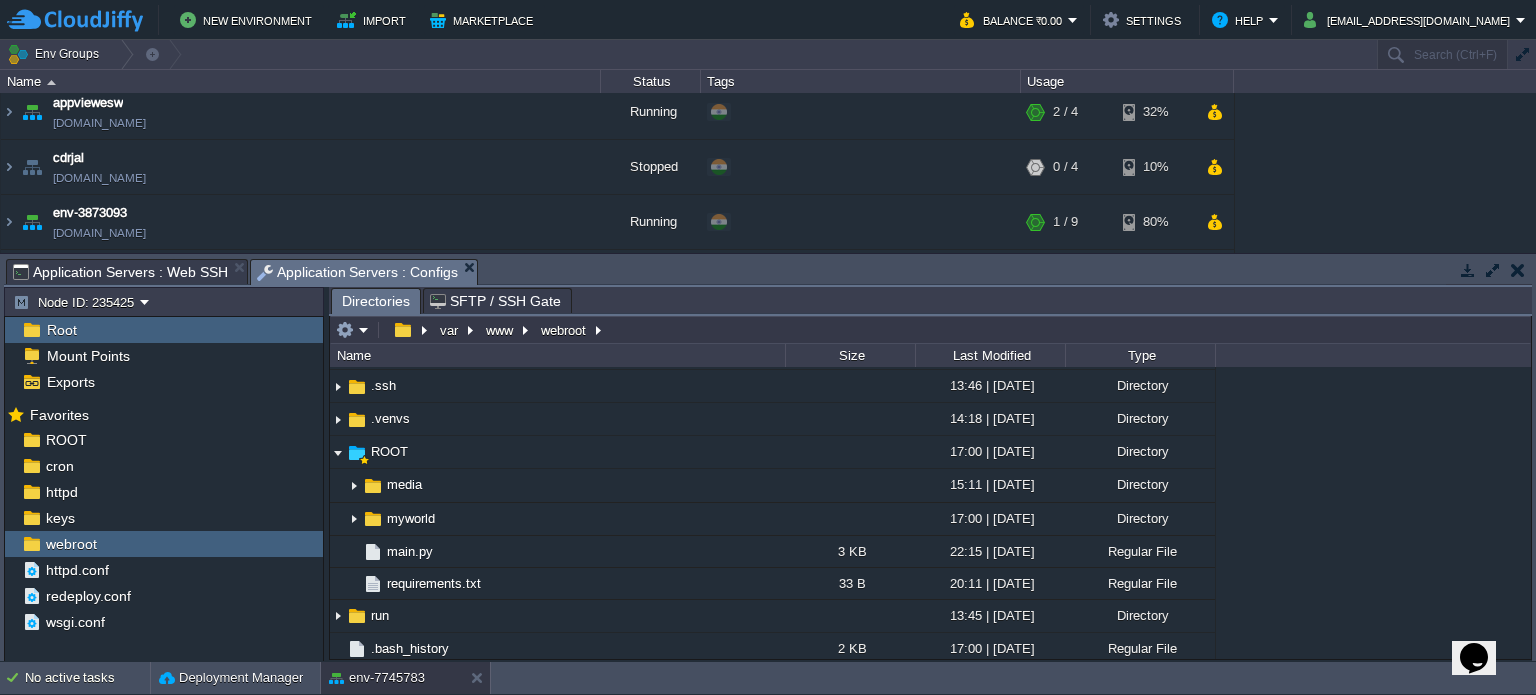 click on "www" at bounding box center [507, 330] 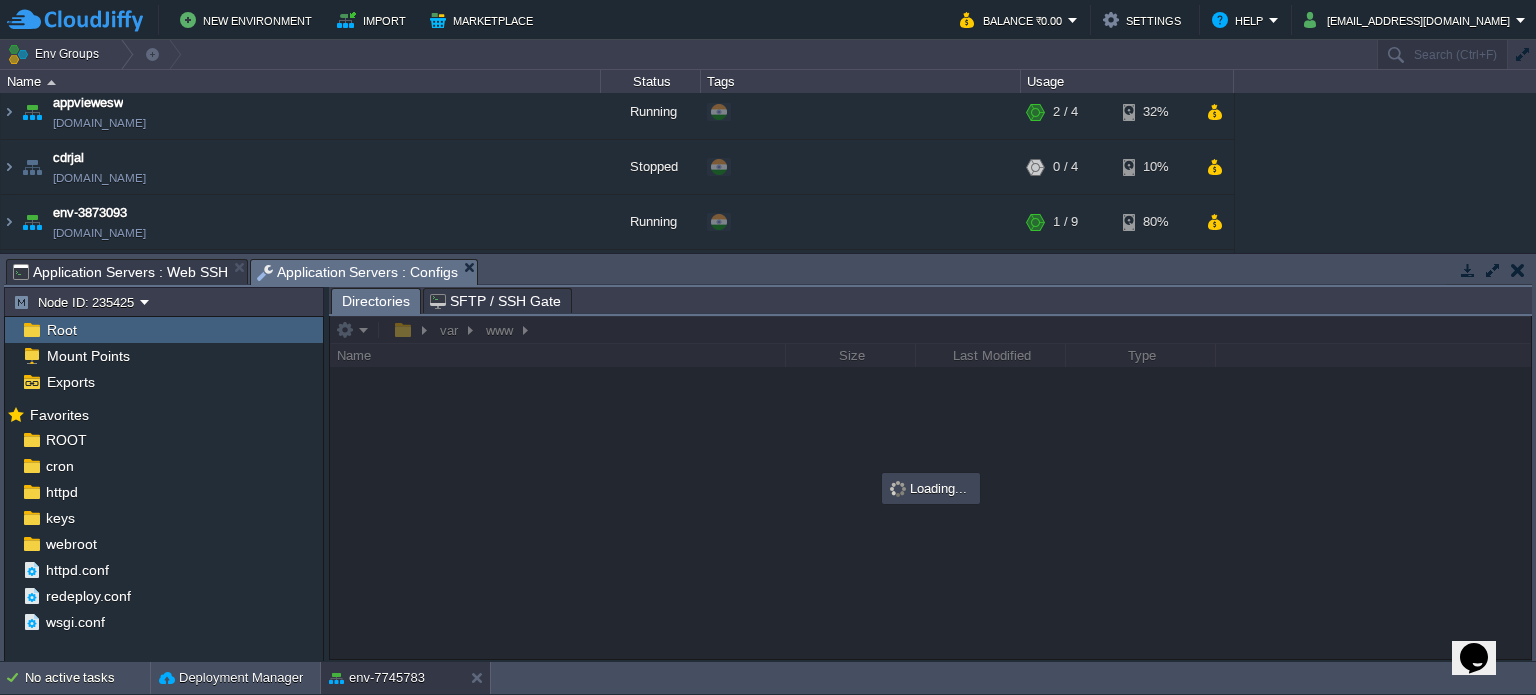 scroll, scrollTop: 0, scrollLeft: 0, axis: both 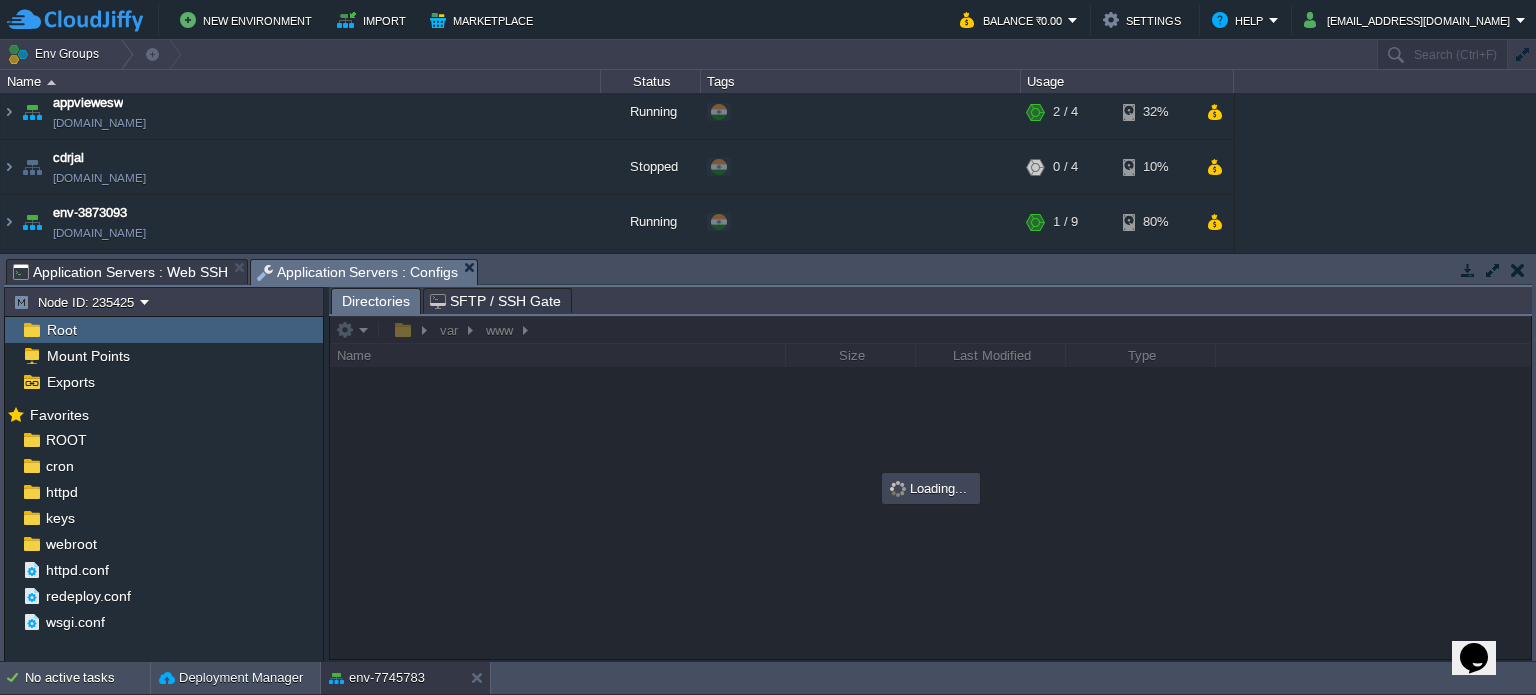 click on "Application Servers : Web SSH" at bounding box center (120, 272) 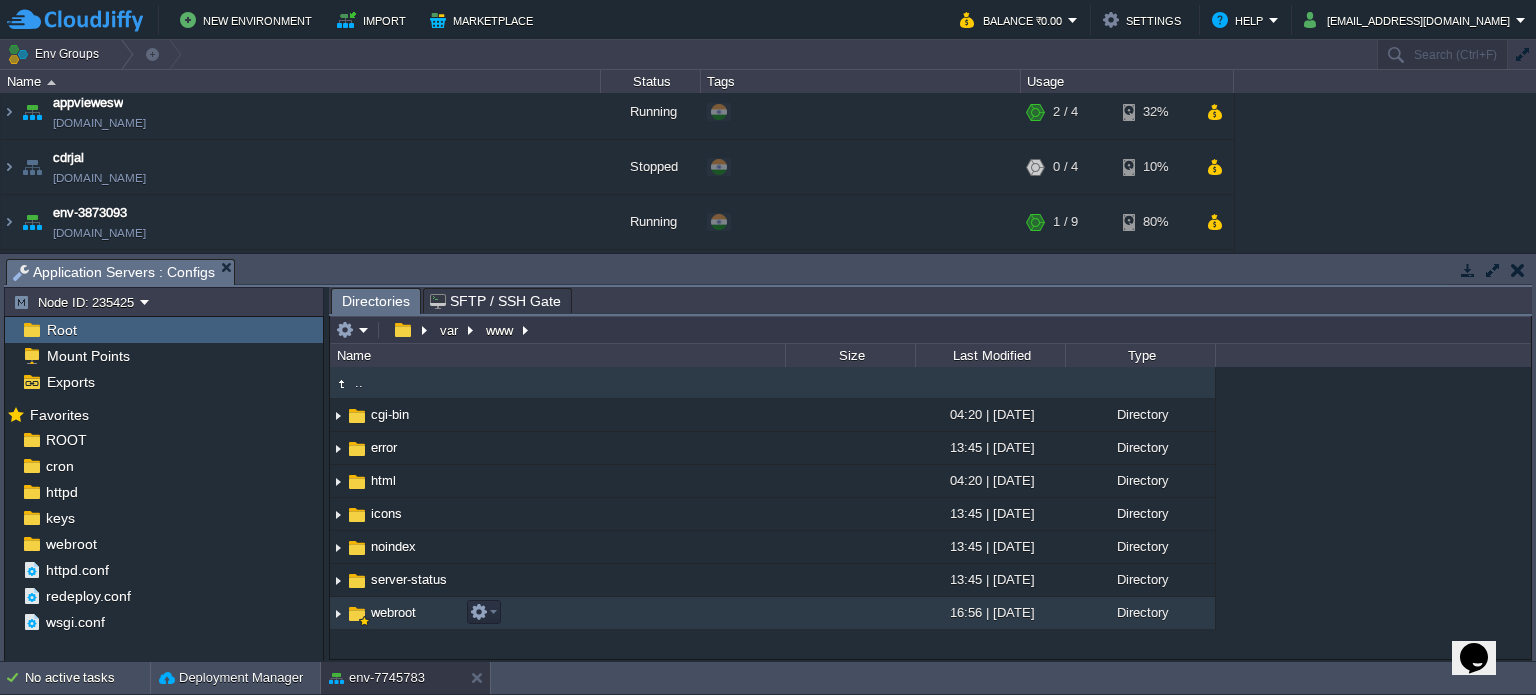 click at bounding box center [338, 613] 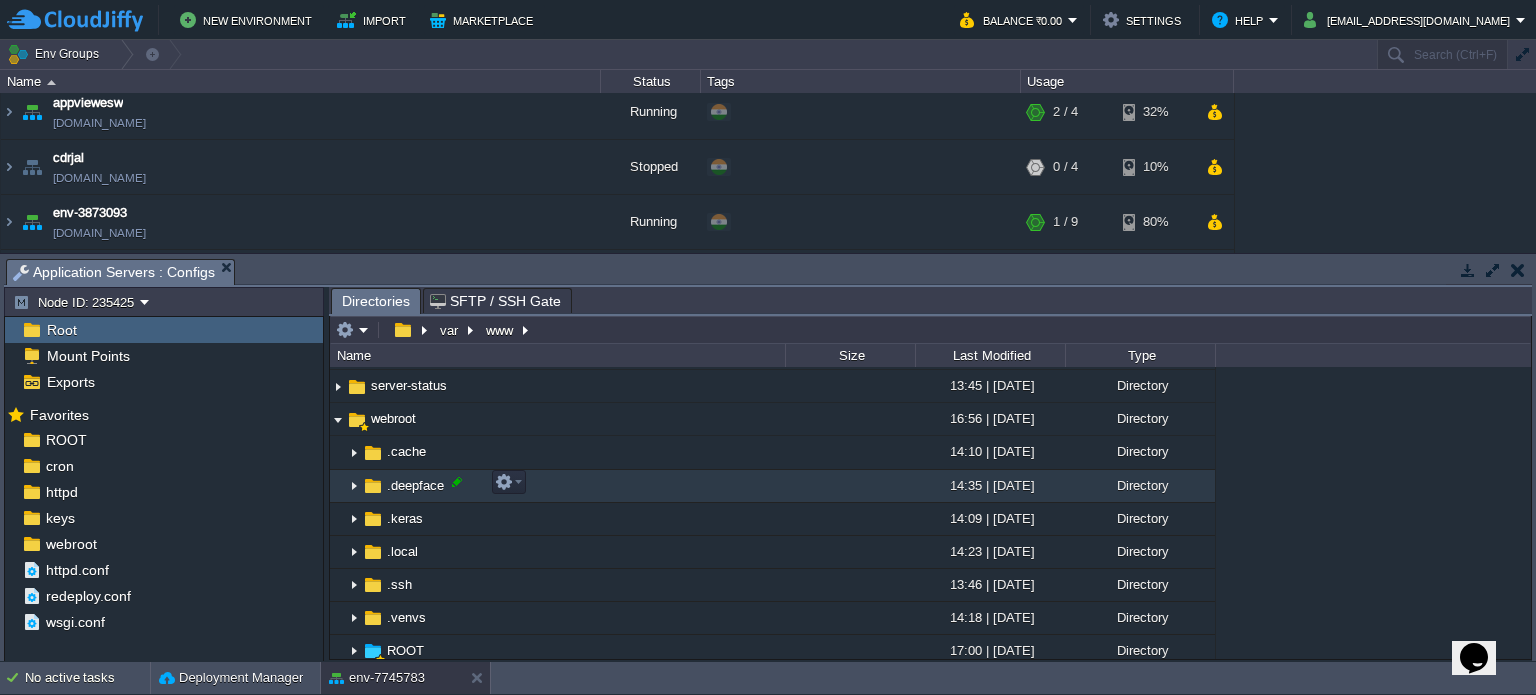 scroll, scrollTop: 190, scrollLeft: 0, axis: vertical 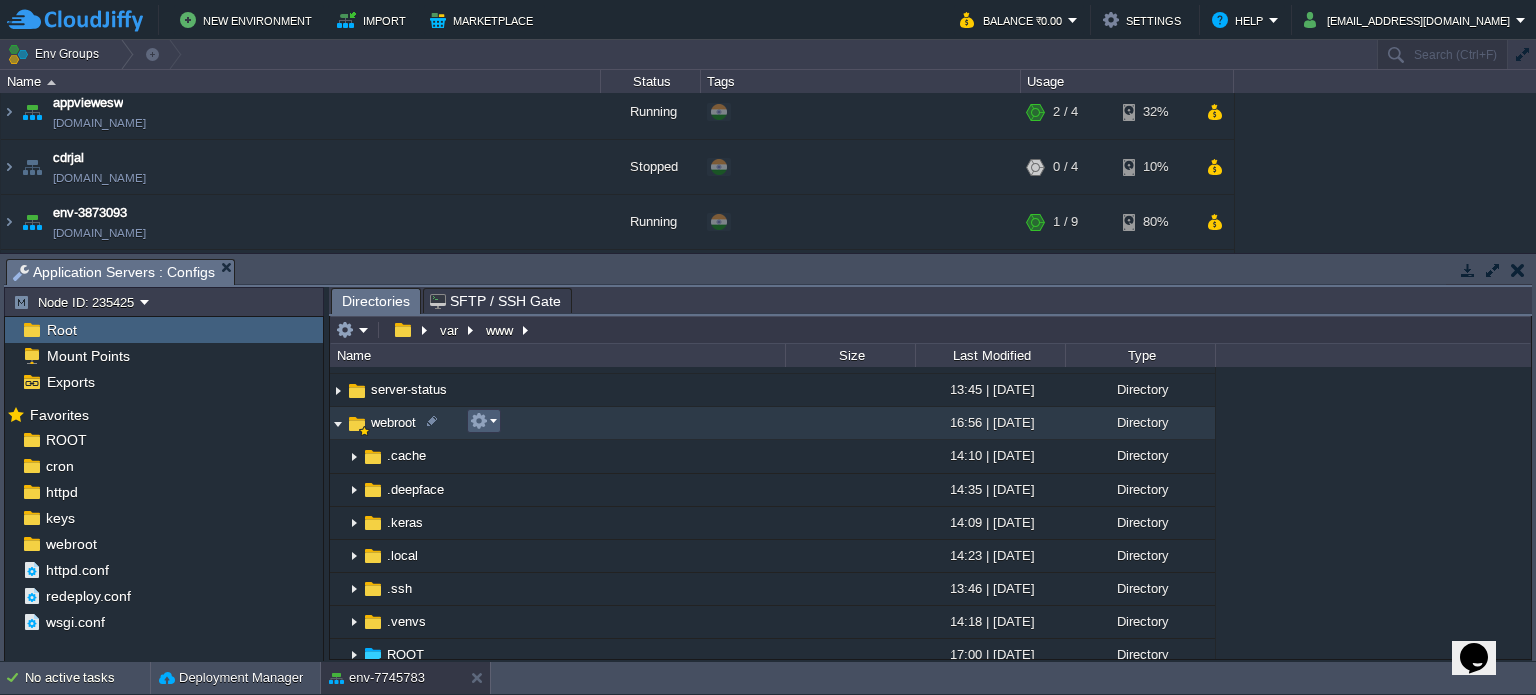 click at bounding box center (484, 421) 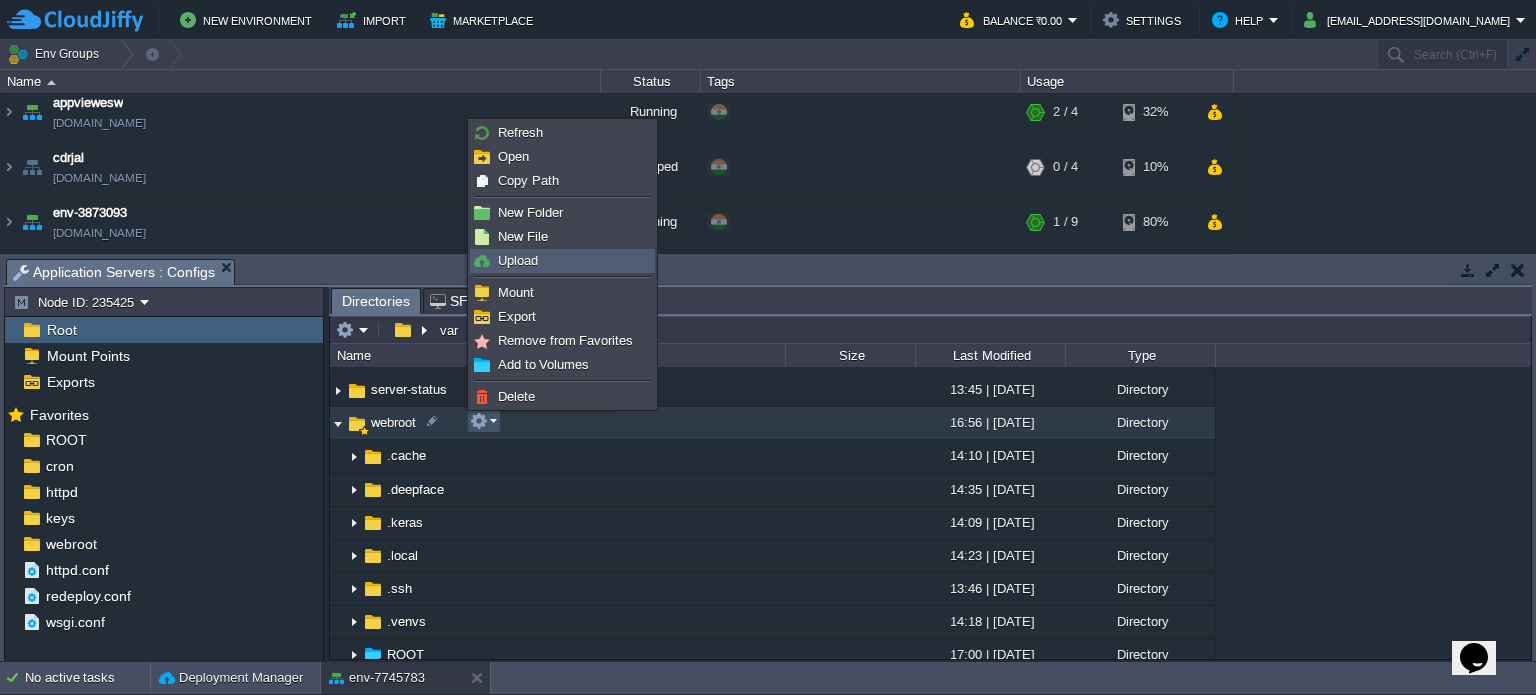 click on "New File" at bounding box center [562, 237] 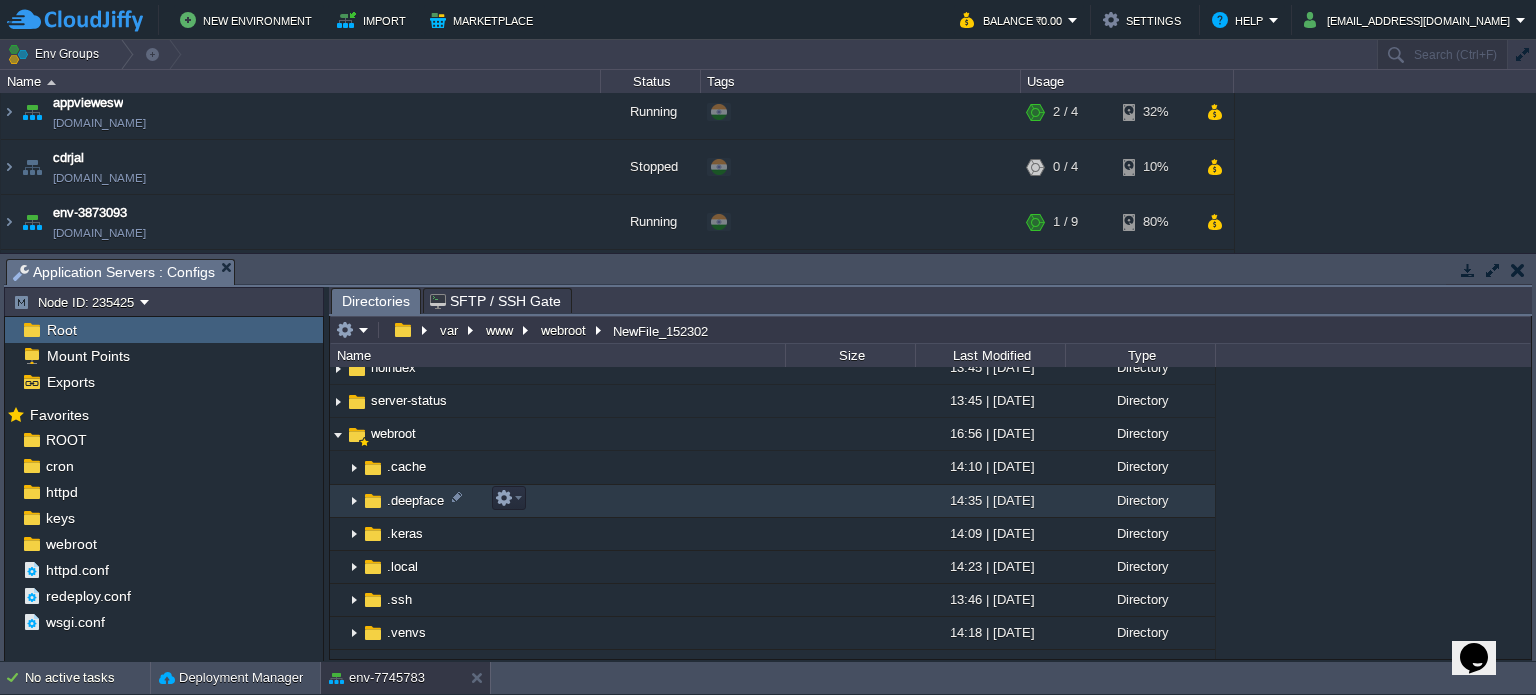 scroll, scrollTop: 180, scrollLeft: 0, axis: vertical 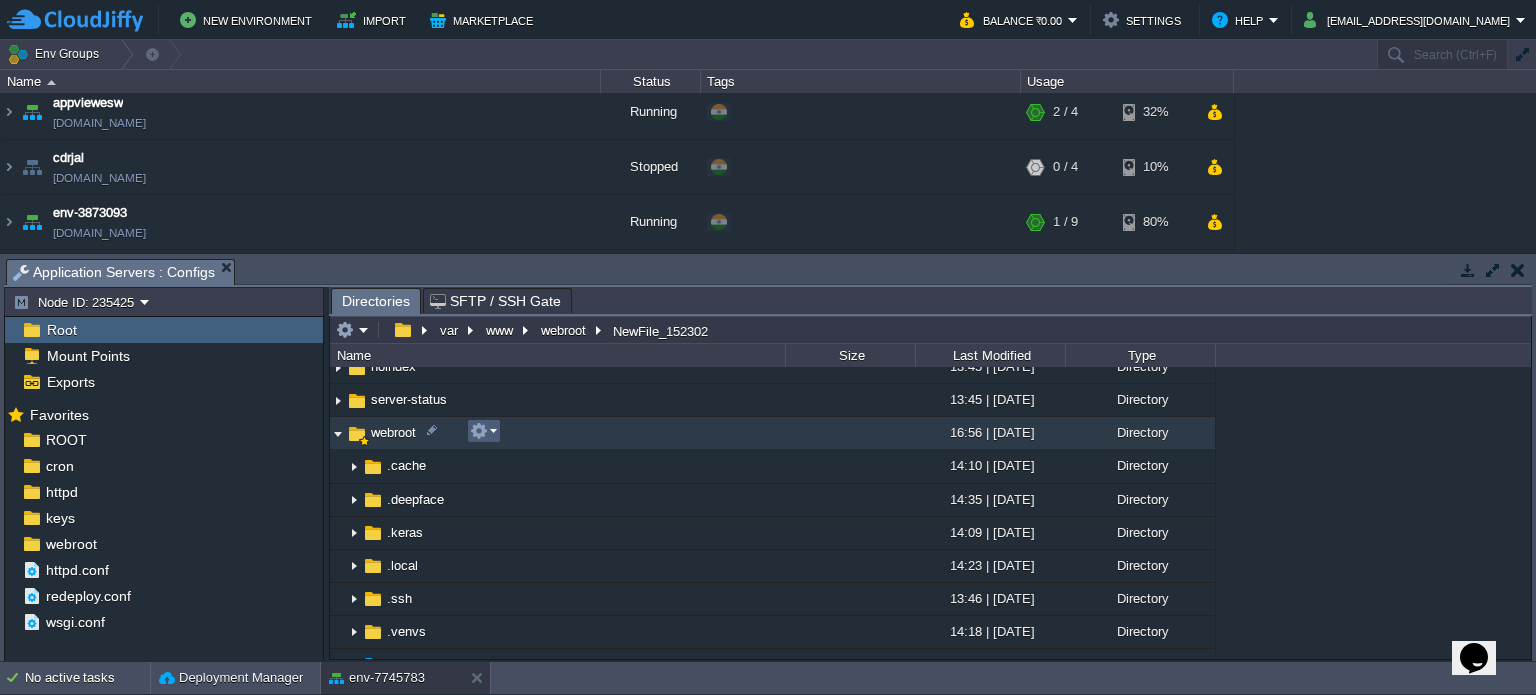 click at bounding box center (484, 431) 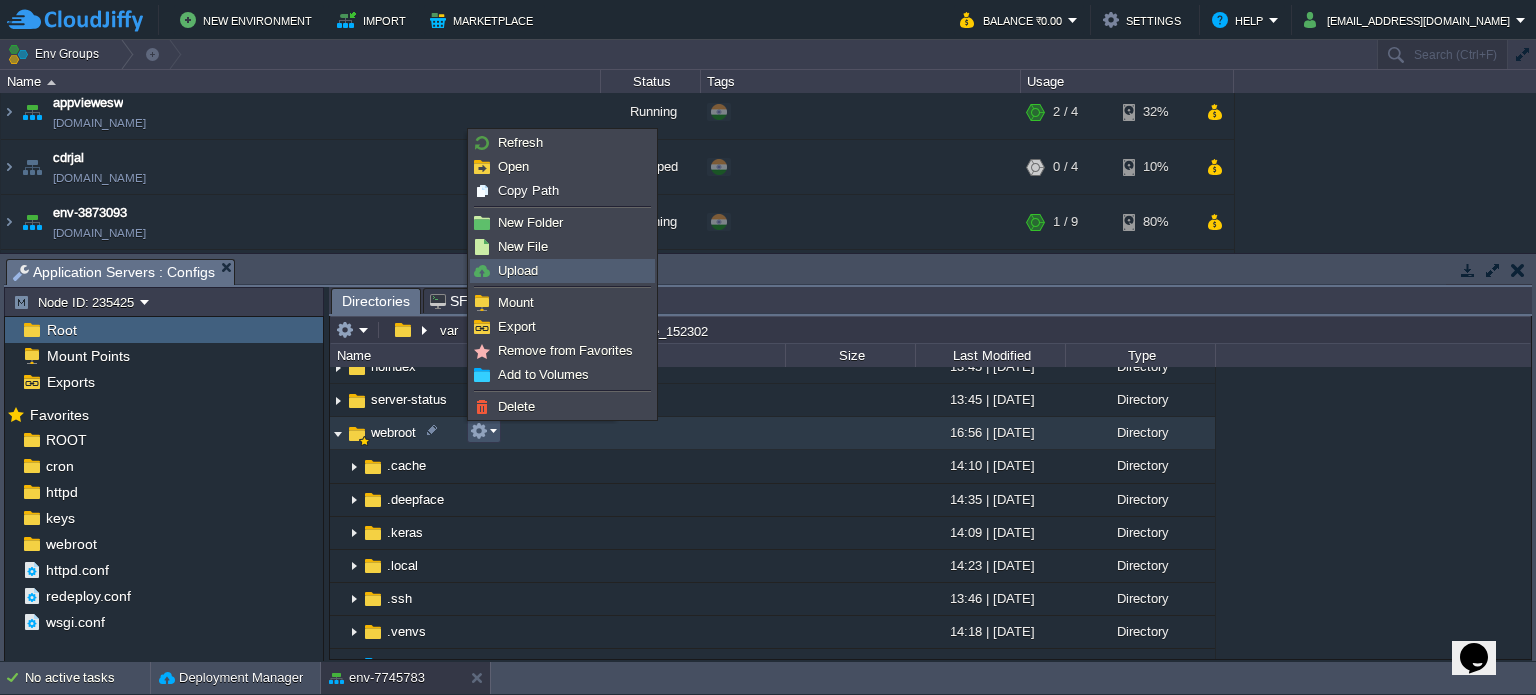 click on "Upload" at bounding box center (518, 270) 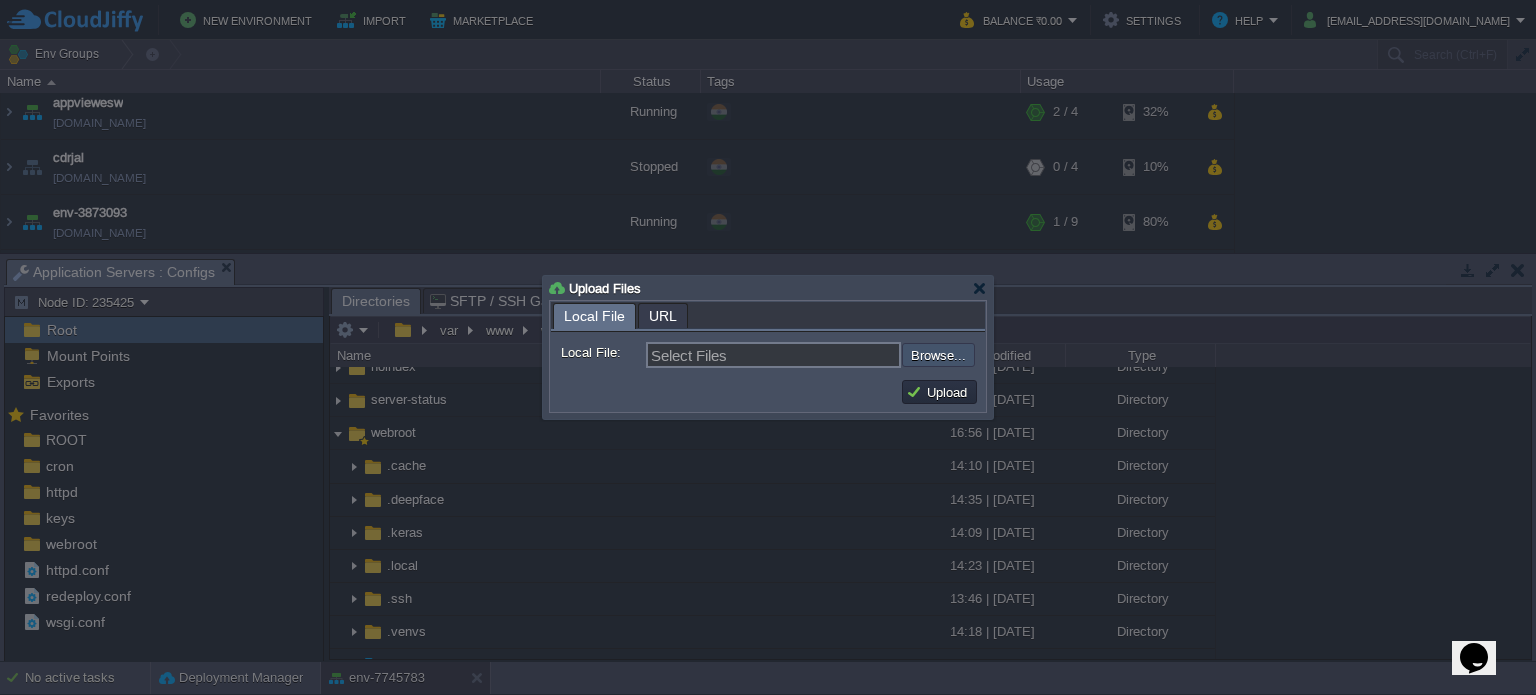 click at bounding box center (848, 355) 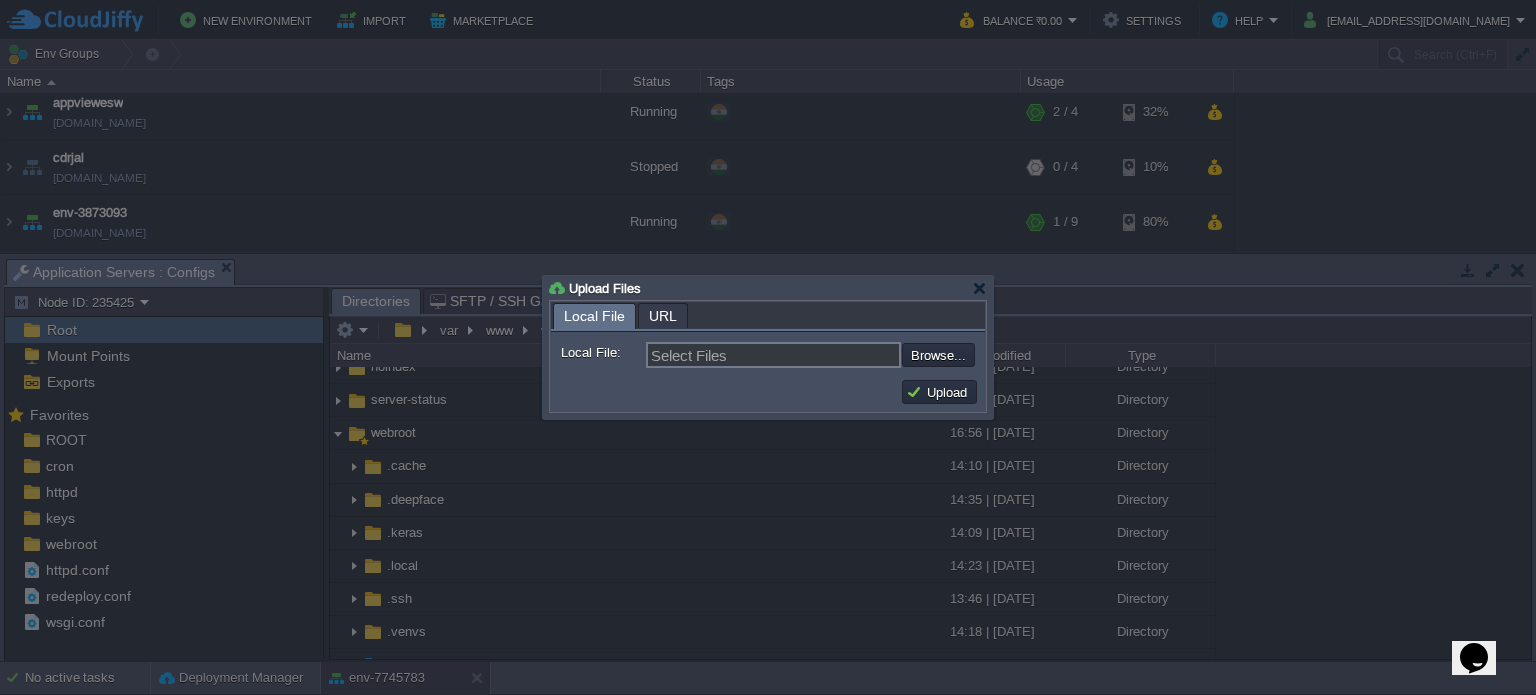 type on "C:\fakepath\main.py" 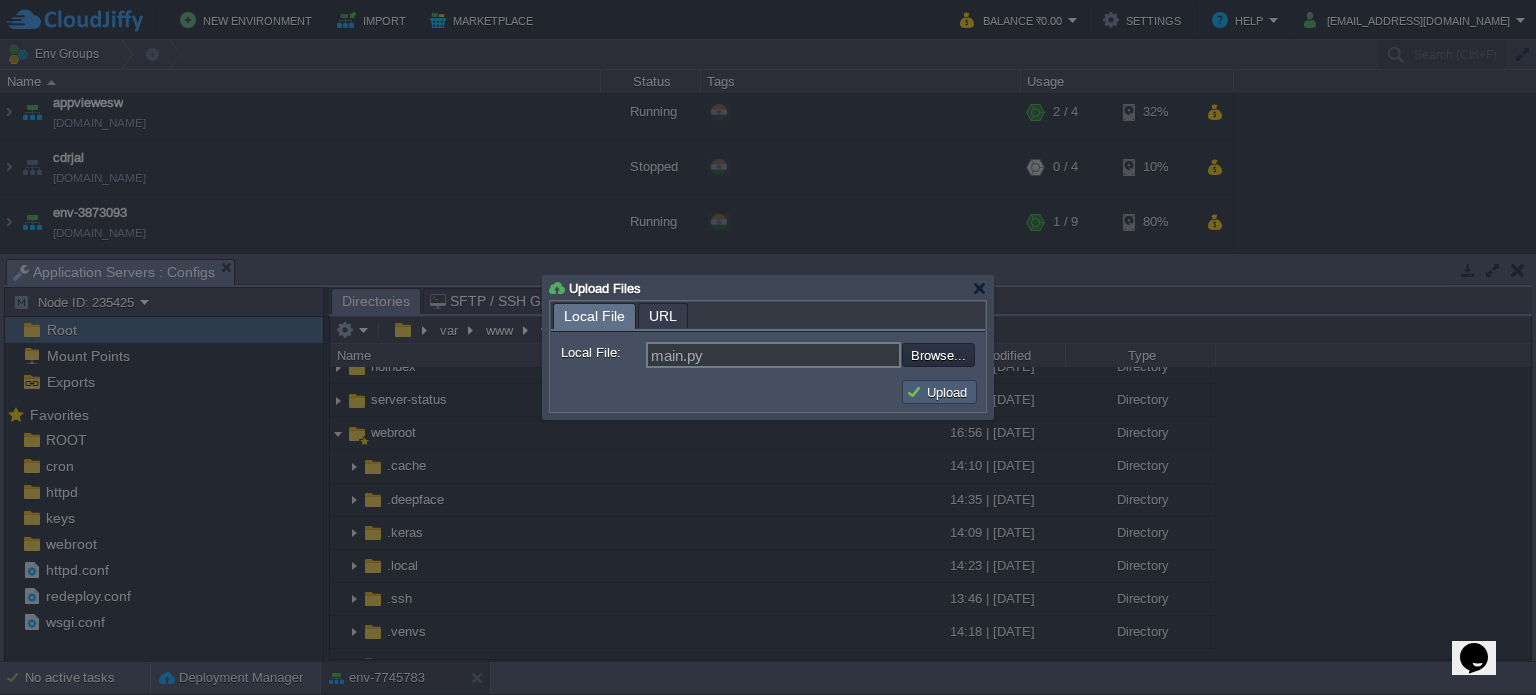 click on "Upload" at bounding box center (939, 392) 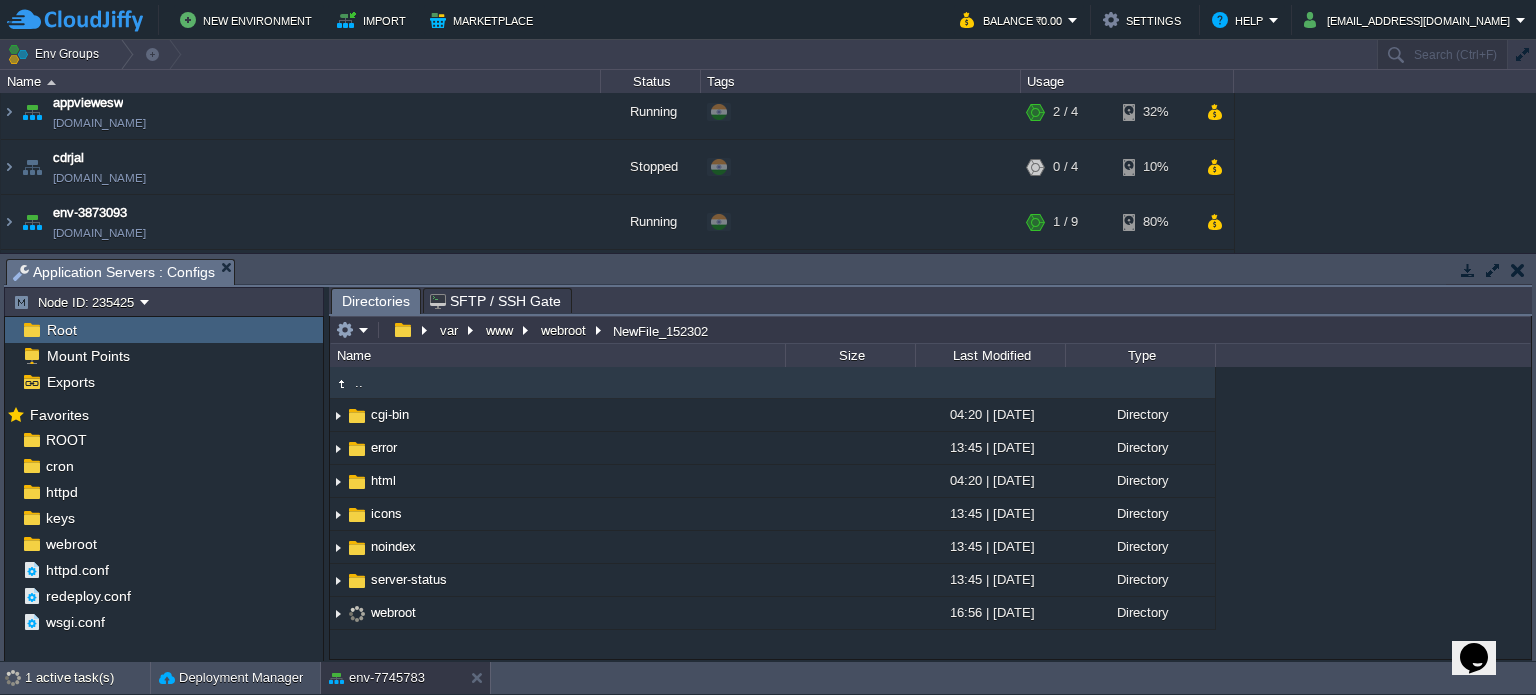 scroll, scrollTop: 0, scrollLeft: 0, axis: both 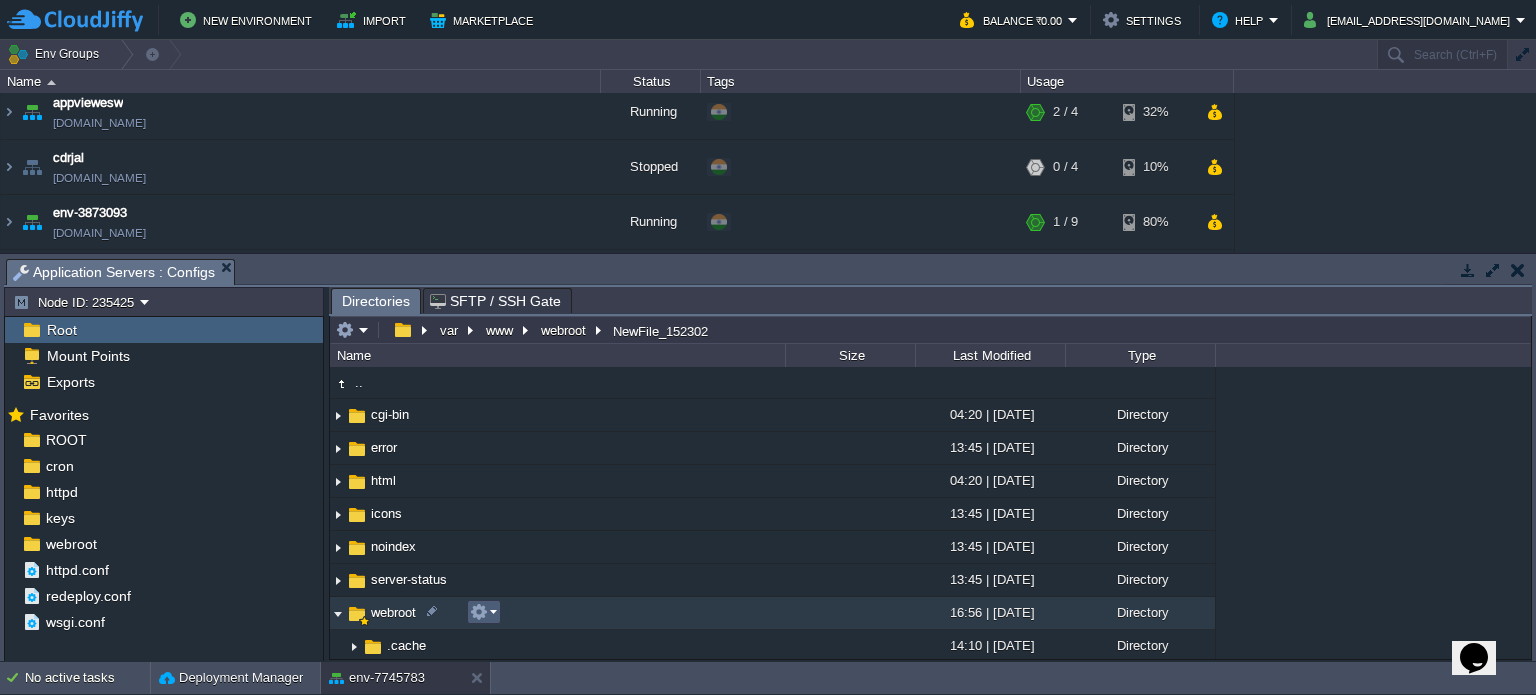 click at bounding box center (483, 612) 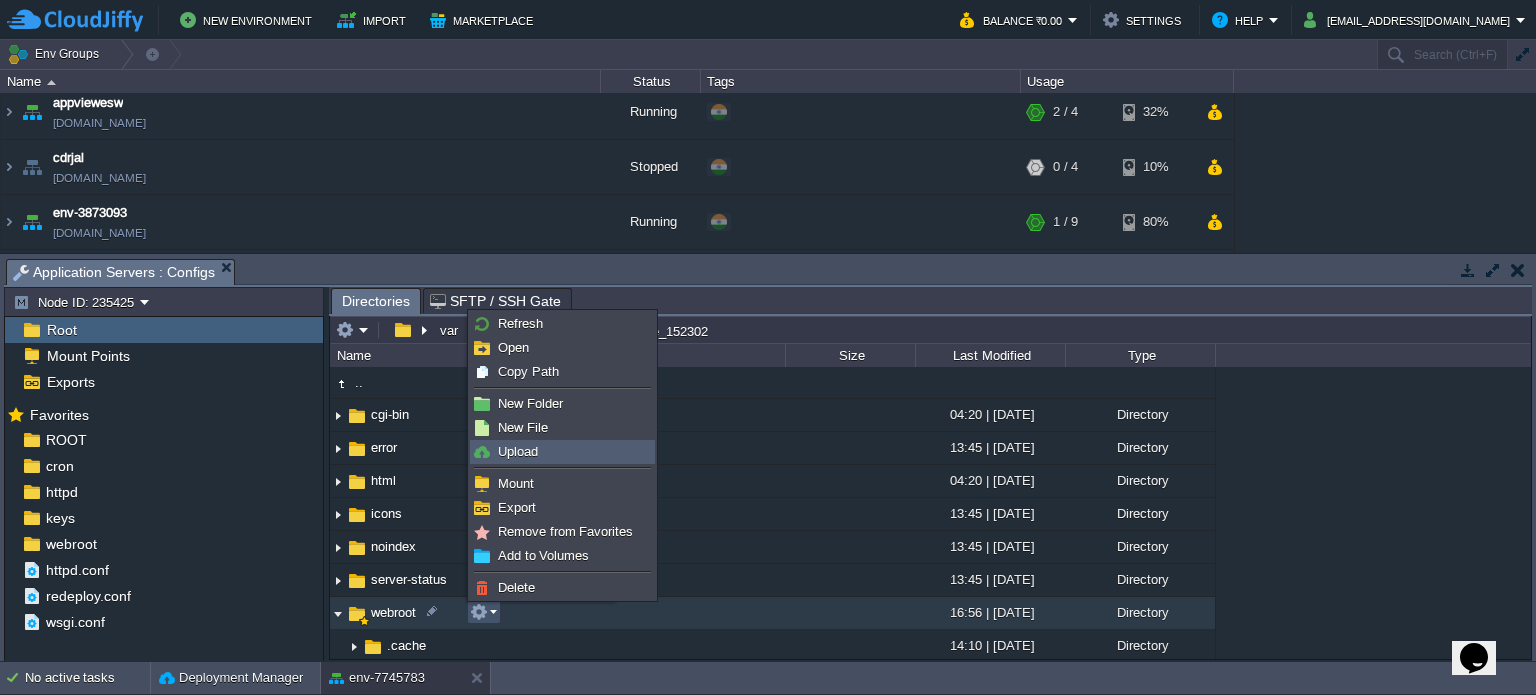 click on "Upload" at bounding box center (518, 451) 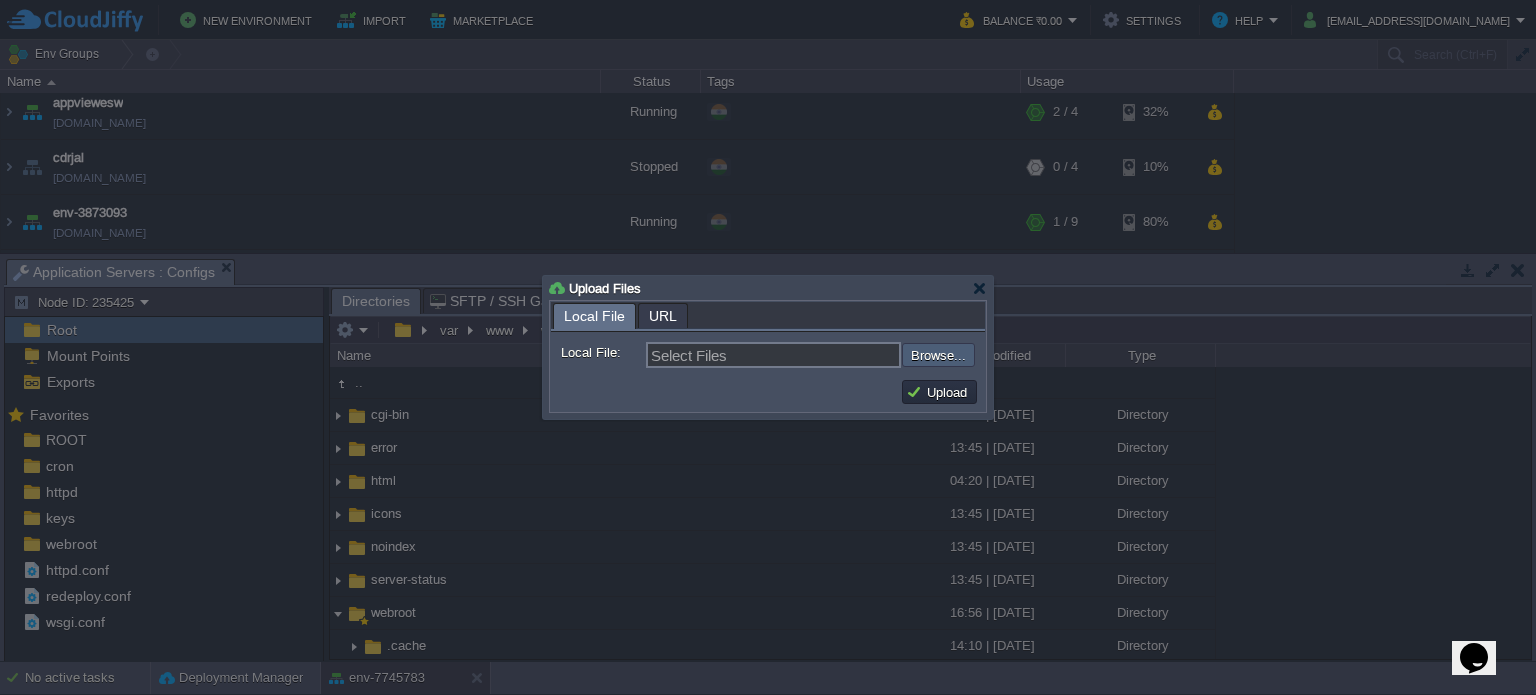 click at bounding box center [848, 355] 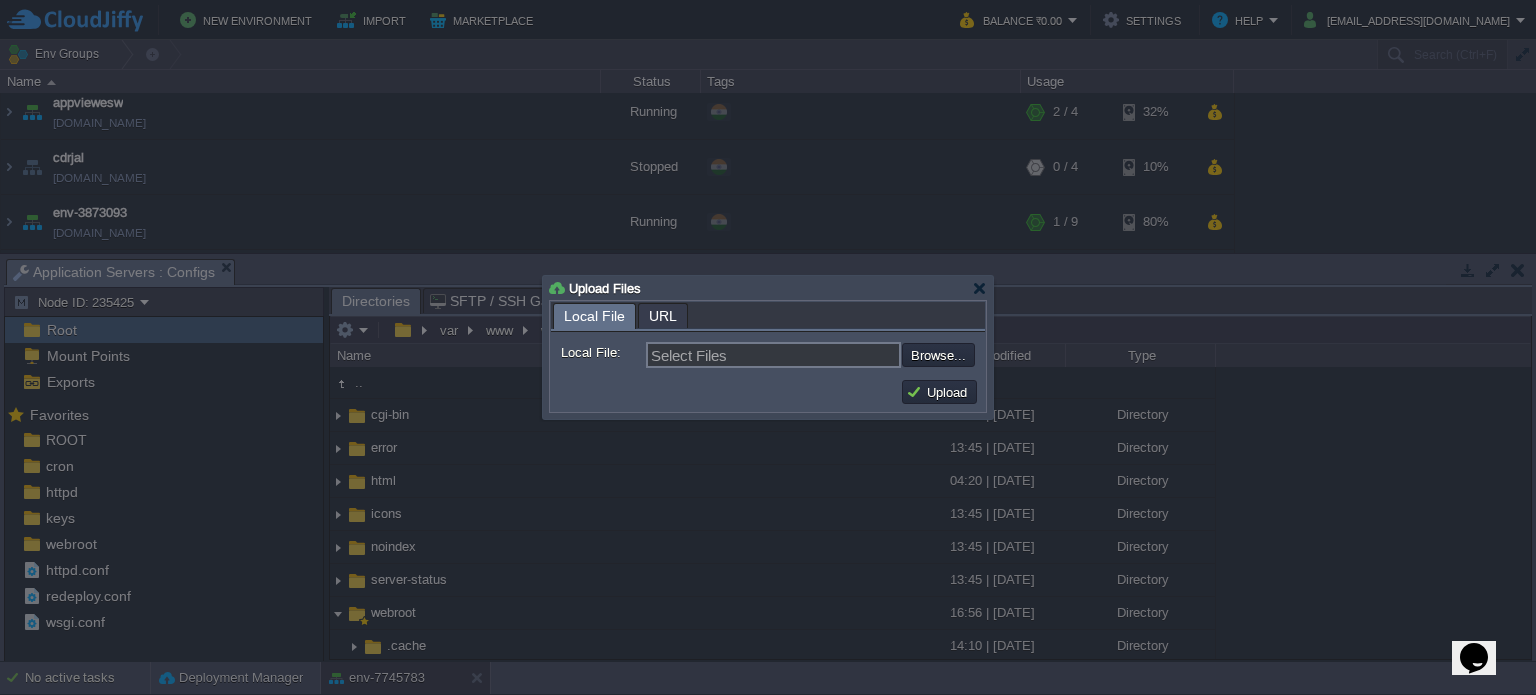 type on "C:\fakepath\requirements.txt" 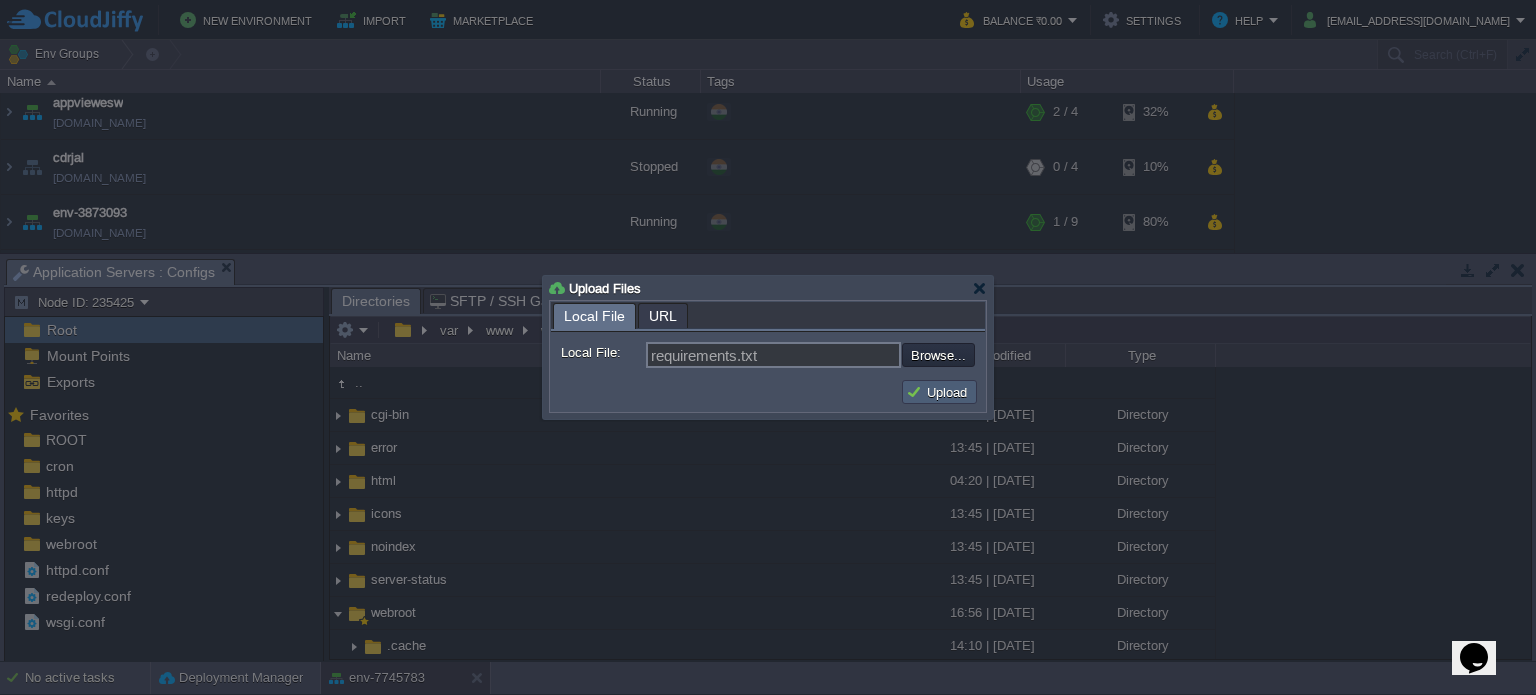 click on "Upload" at bounding box center (939, 392) 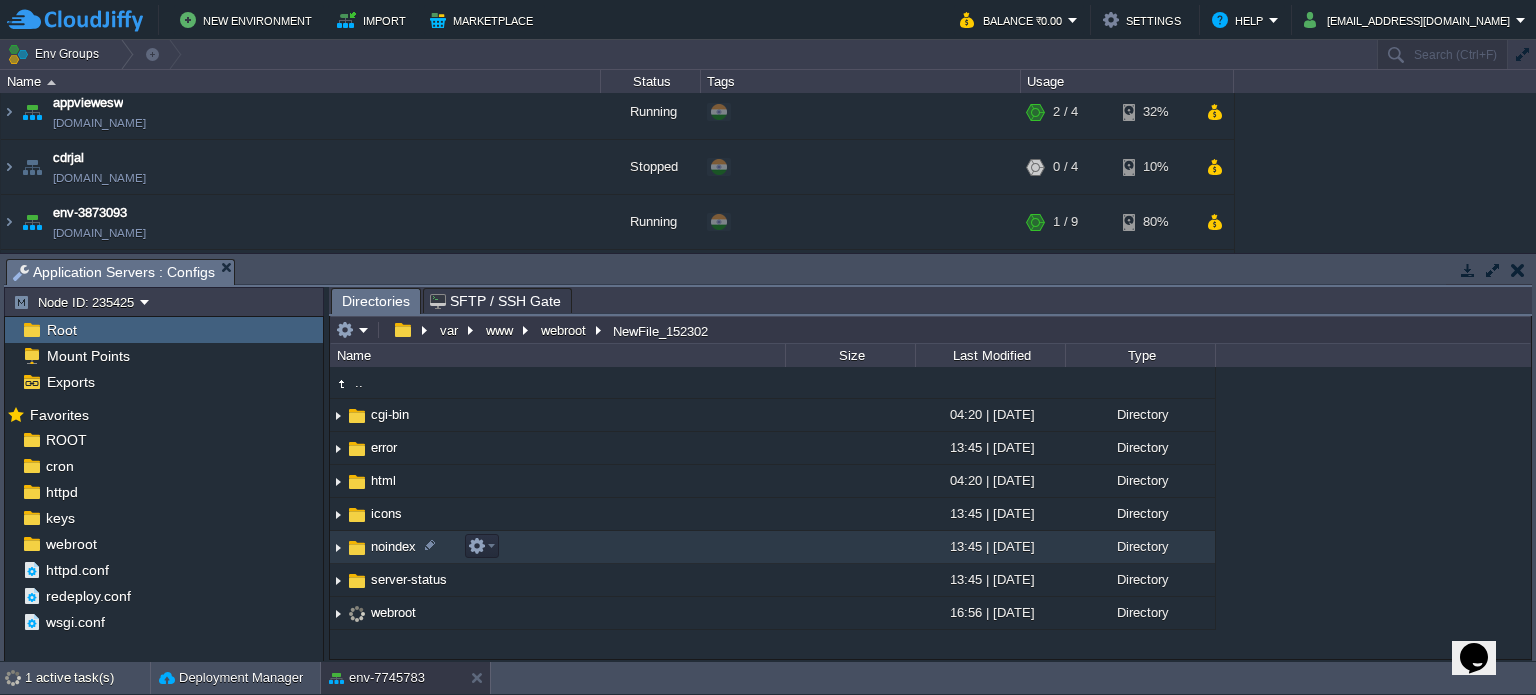 scroll, scrollTop: 0, scrollLeft: 0, axis: both 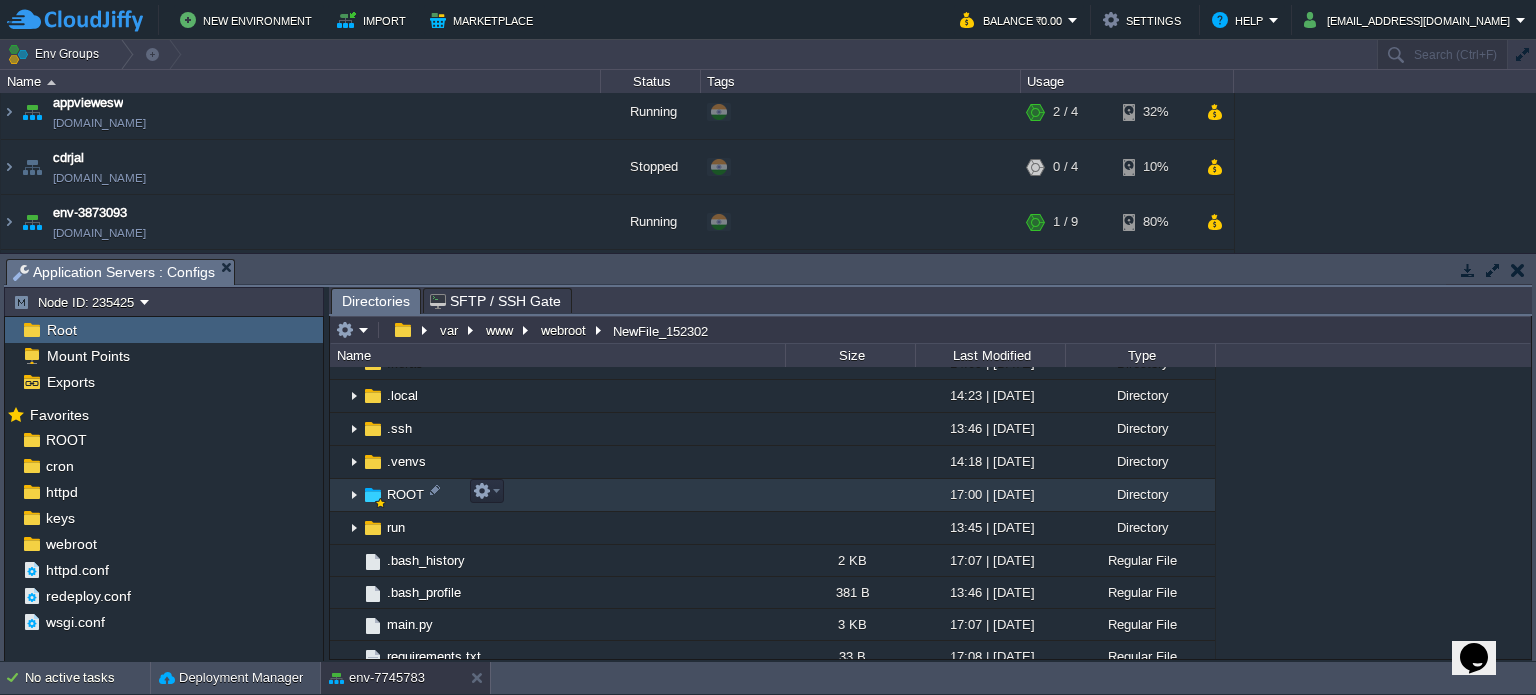 click at bounding box center [354, 495] 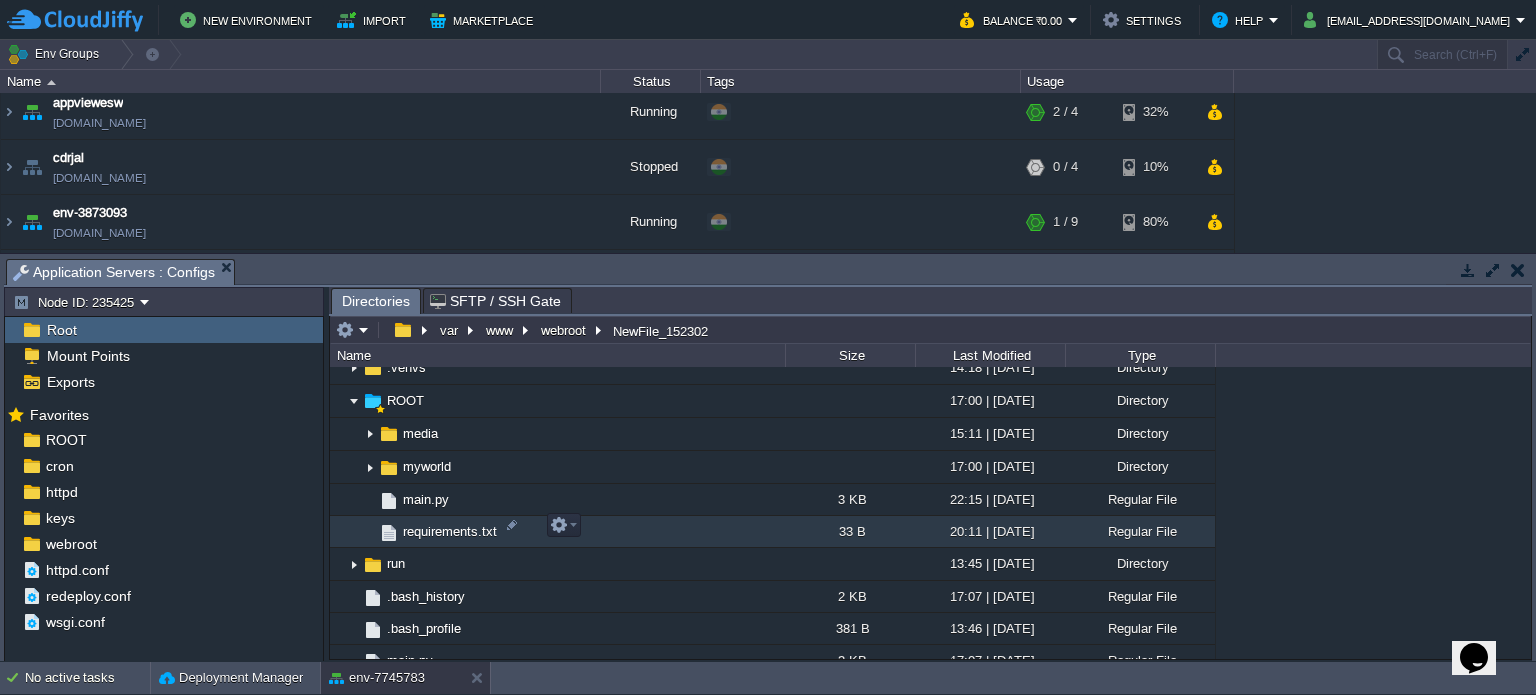 scroll, scrollTop: 446, scrollLeft: 0, axis: vertical 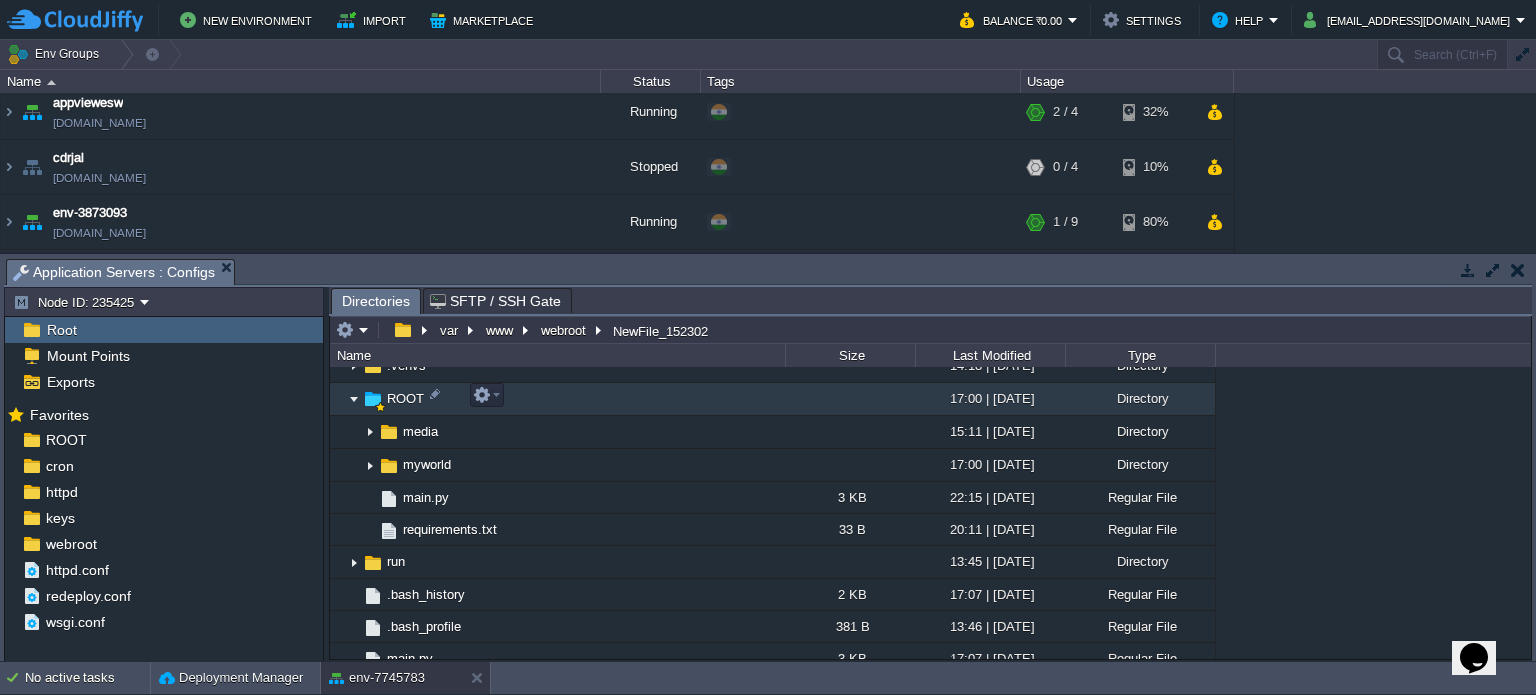 click at bounding box center [354, 399] 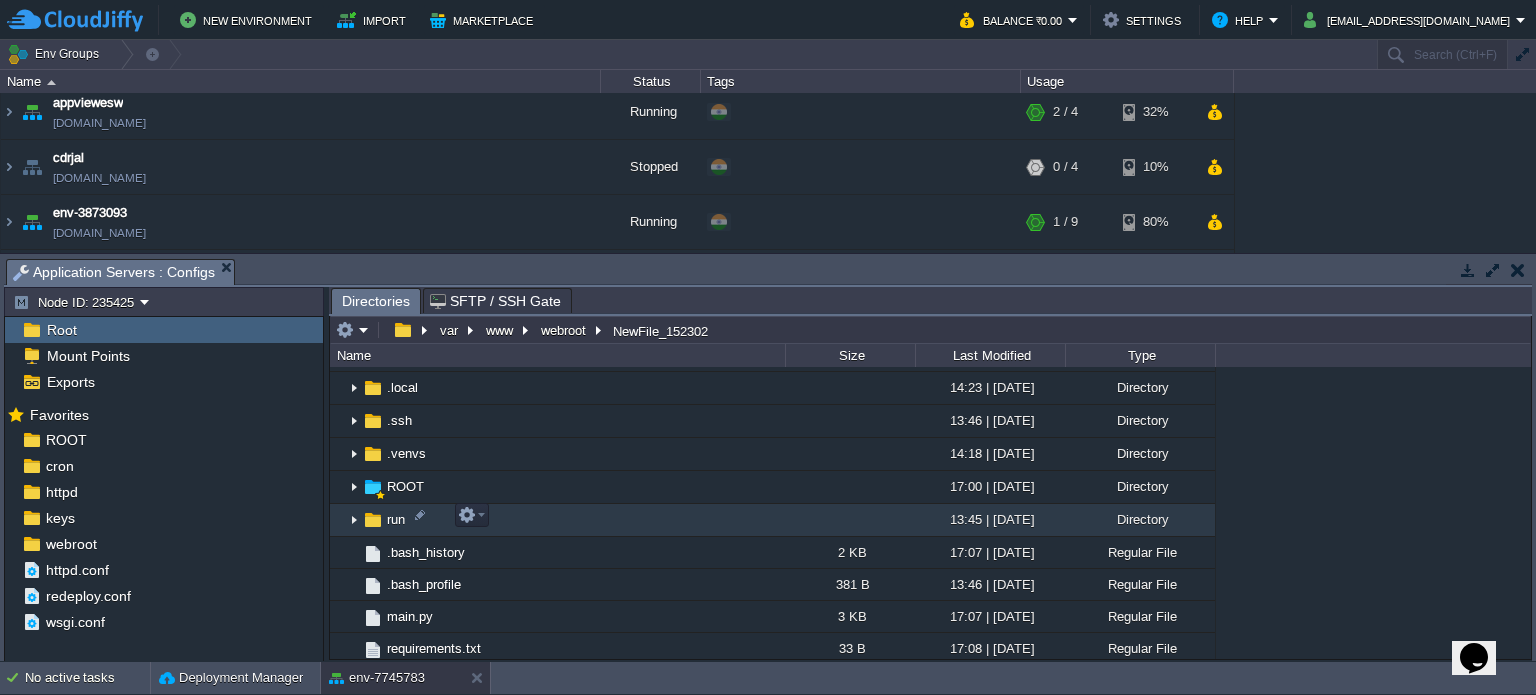 click at bounding box center (354, 520) 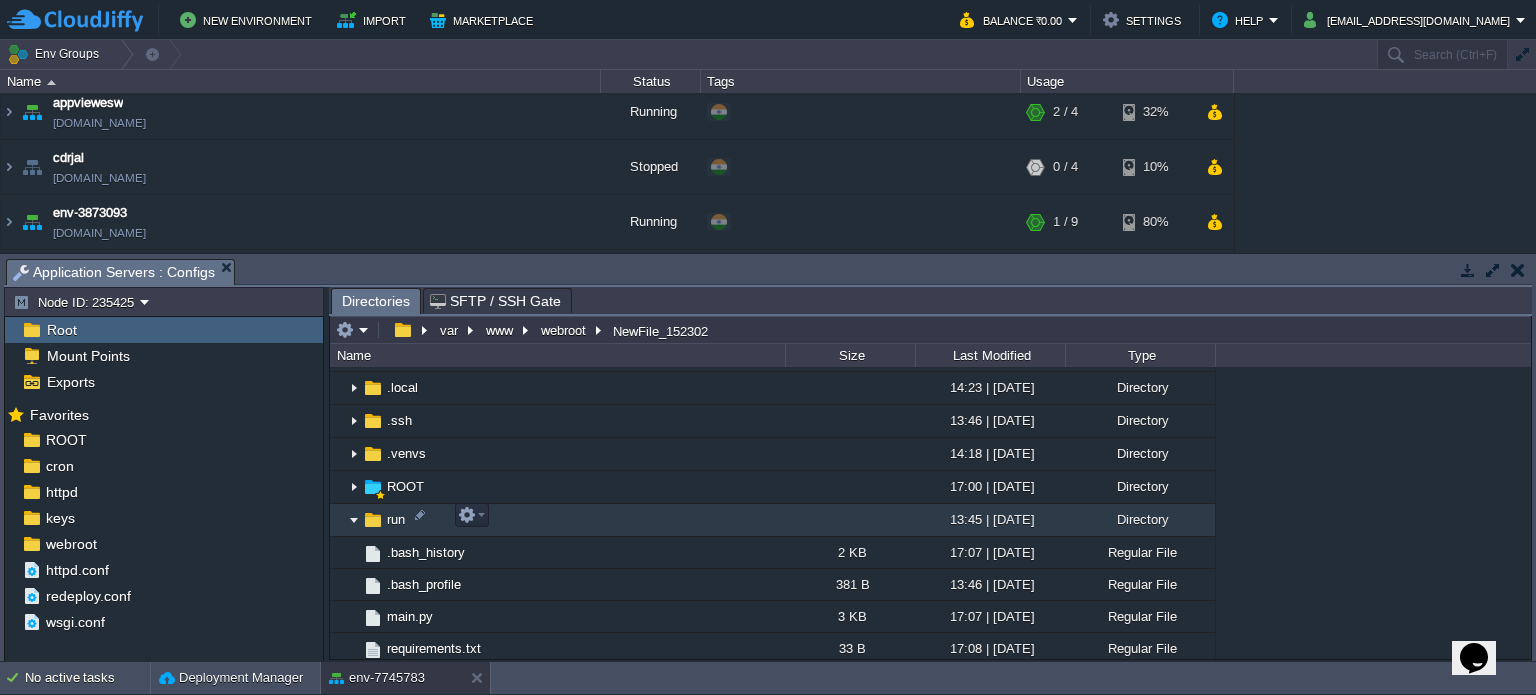 click at bounding box center (354, 520) 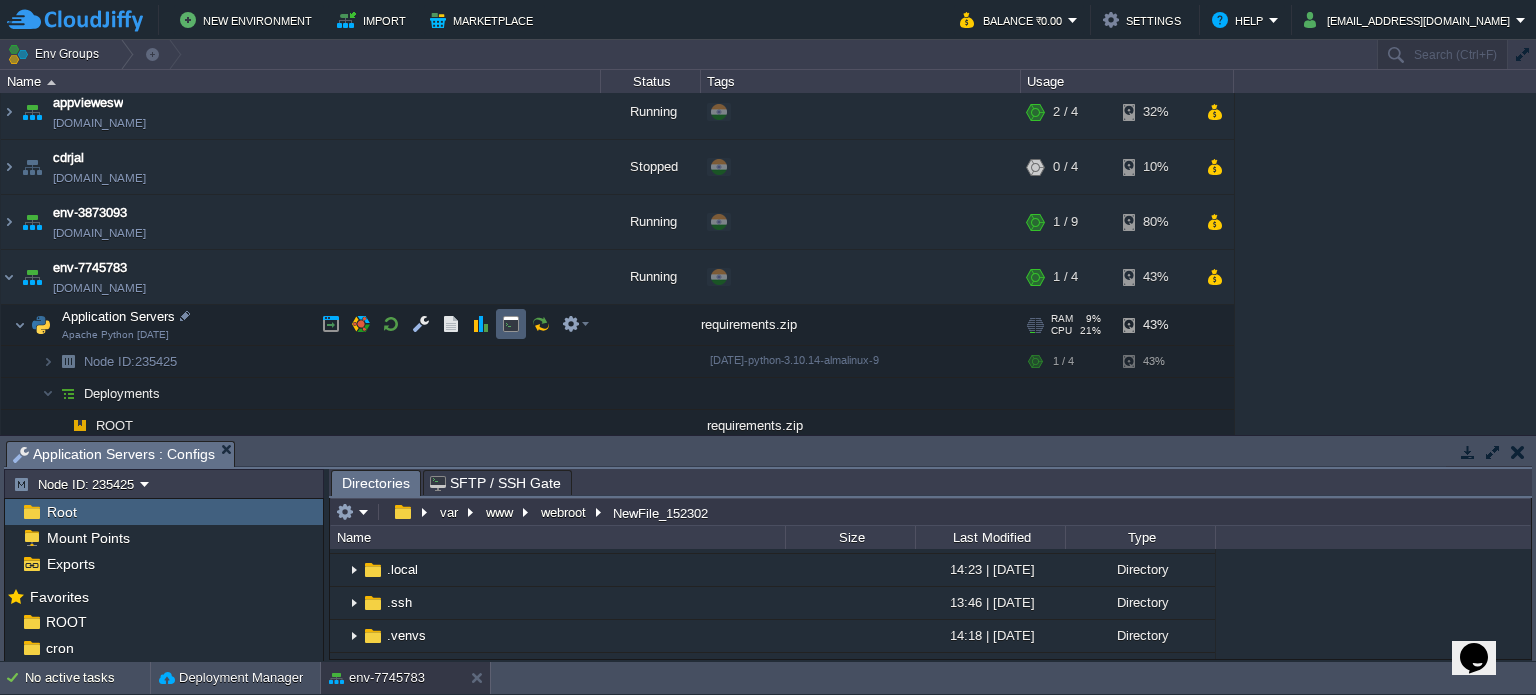 click at bounding box center (511, 324) 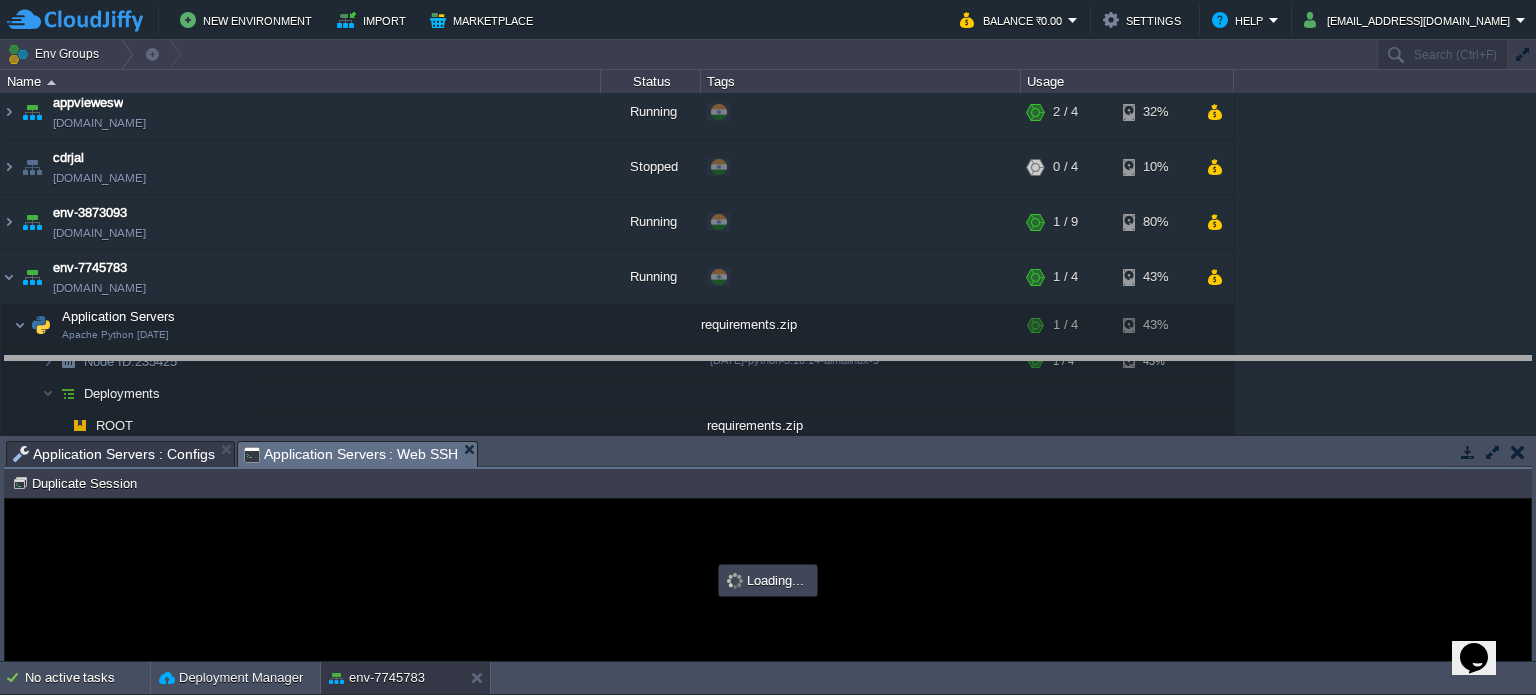 drag, startPoint x: 678, startPoint y: 459, endPoint x: 658, endPoint y: 277, distance: 183.0956 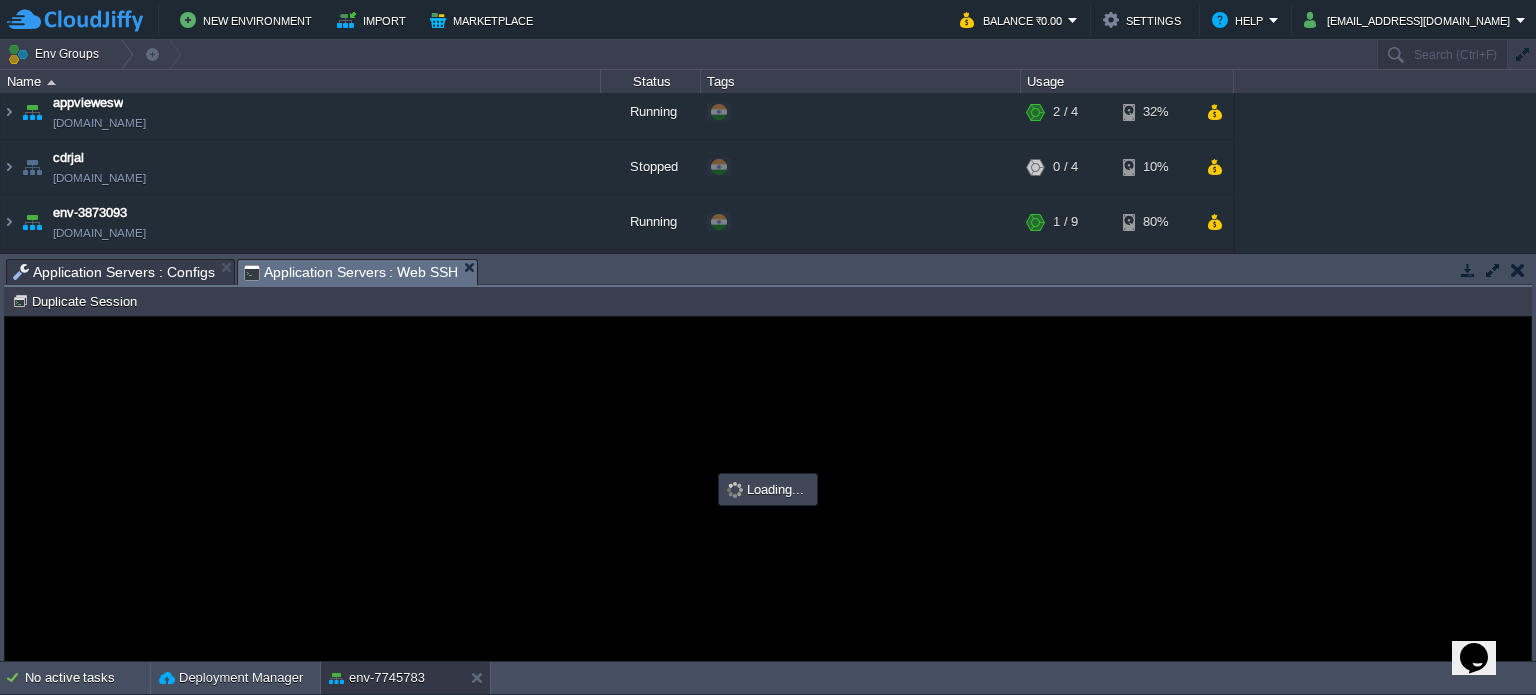 scroll, scrollTop: 0, scrollLeft: 0, axis: both 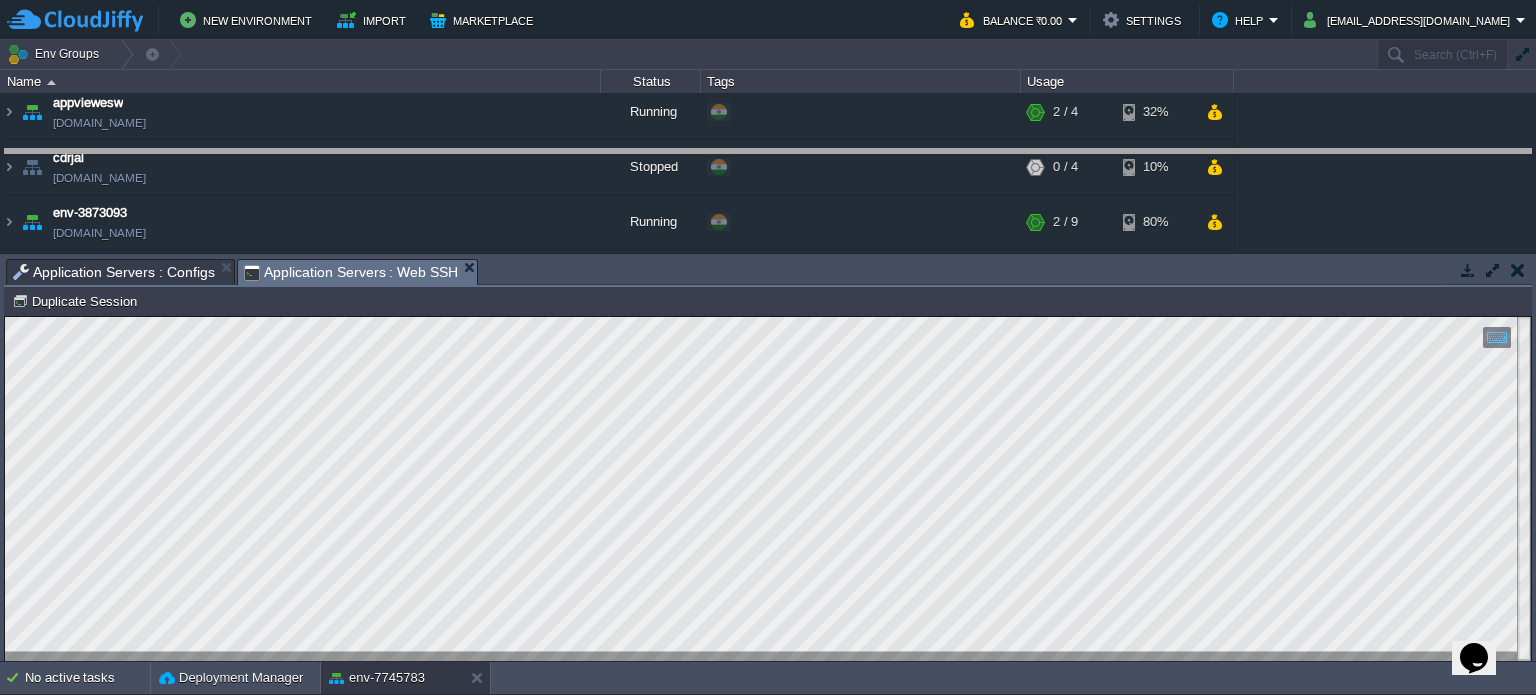 drag, startPoint x: 661, startPoint y: 269, endPoint x: 657, endPoint y: 158, distance: 111.07205 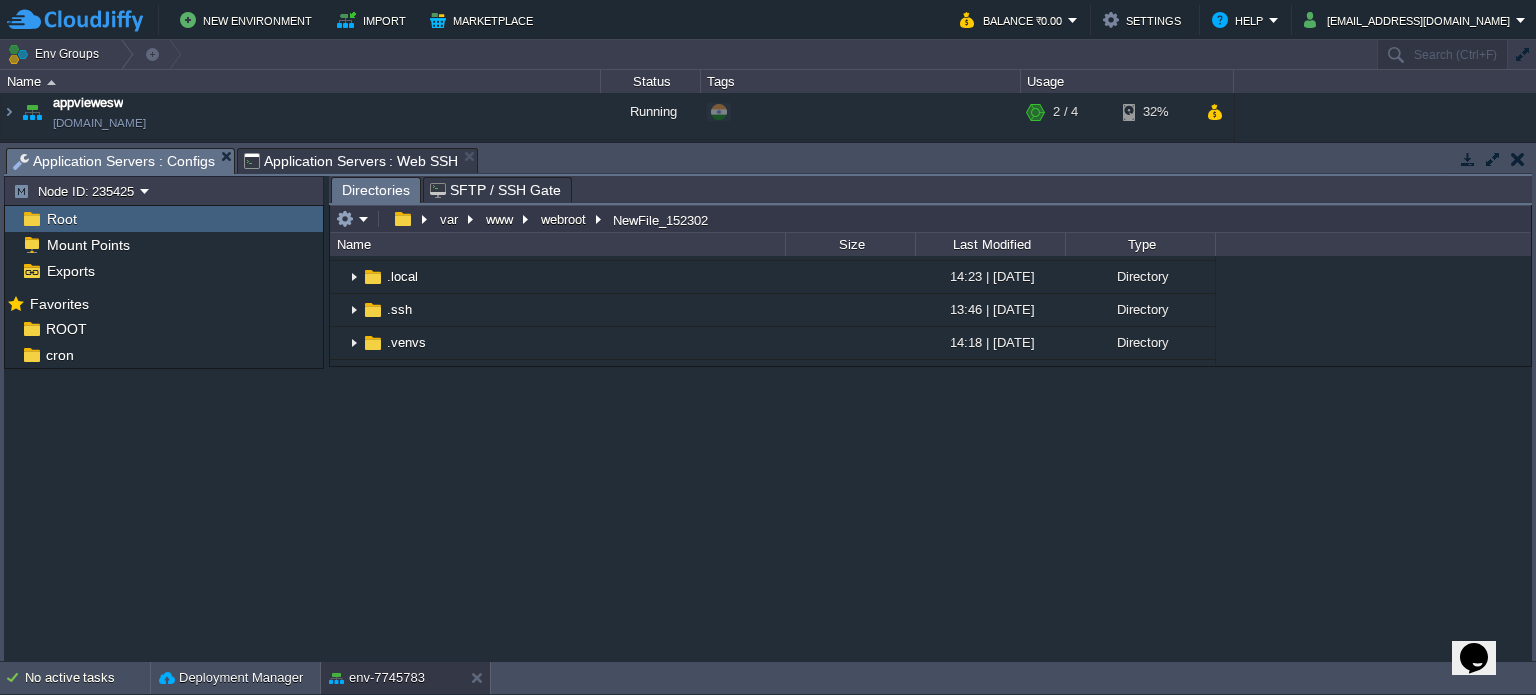 click on "Application Servers : Configs" at bounding box center (114, 161) 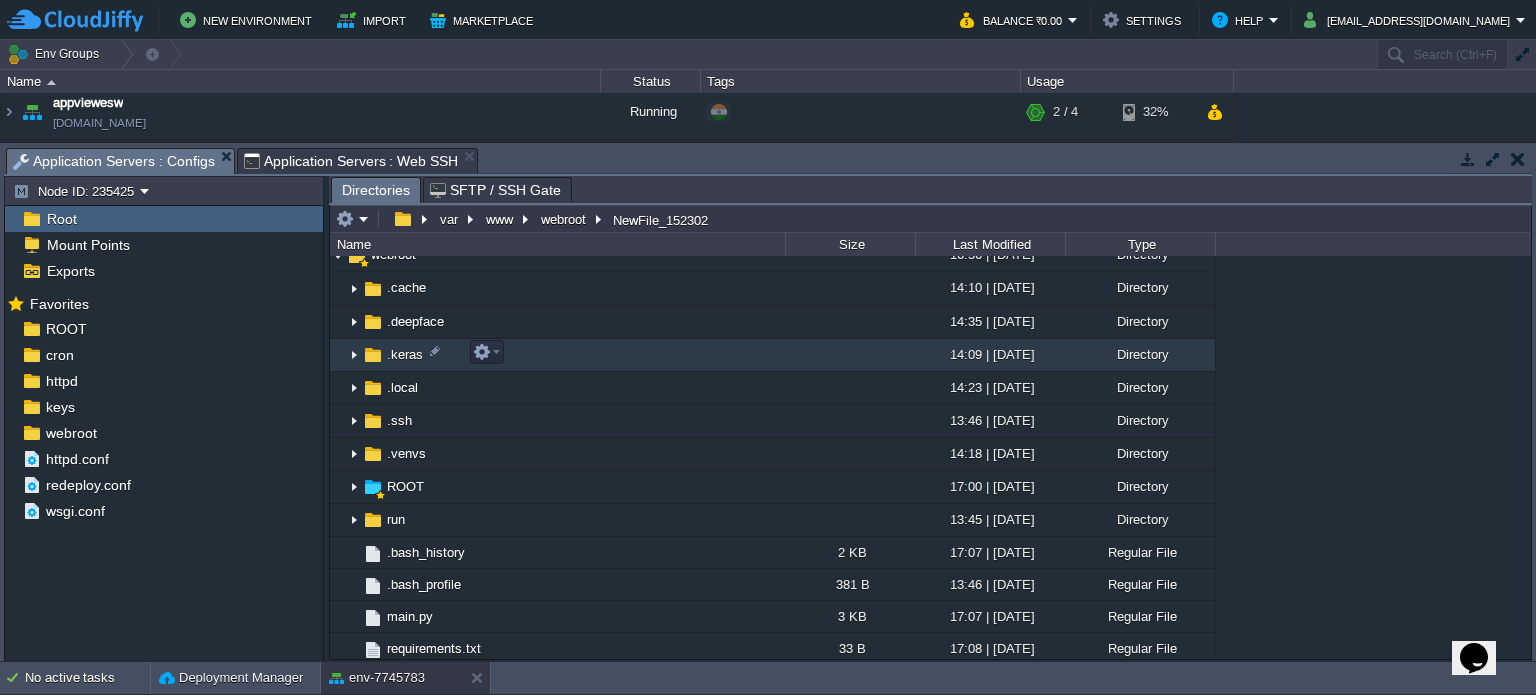 scroll, scrollTop: 177, scrollLeft: 0, axis: vertical 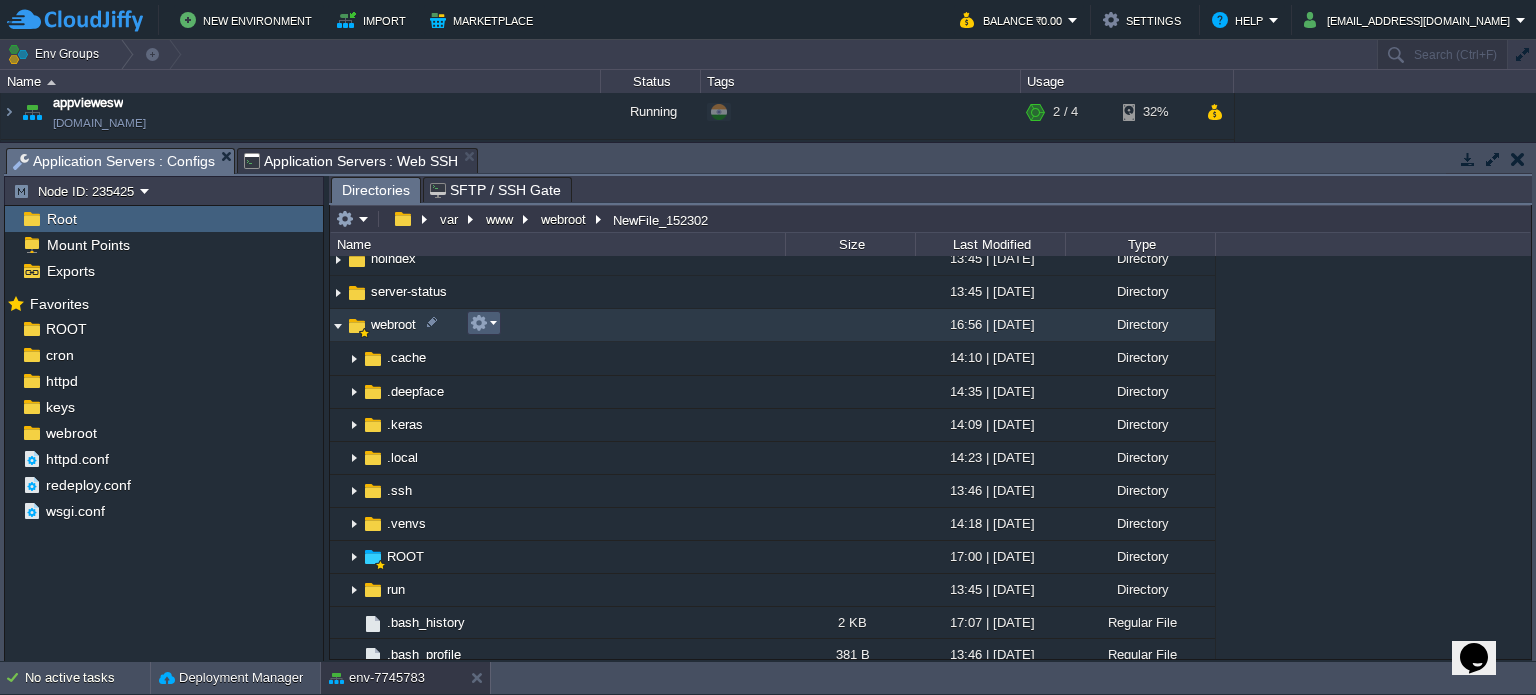 click at bounding box center [483, 323] 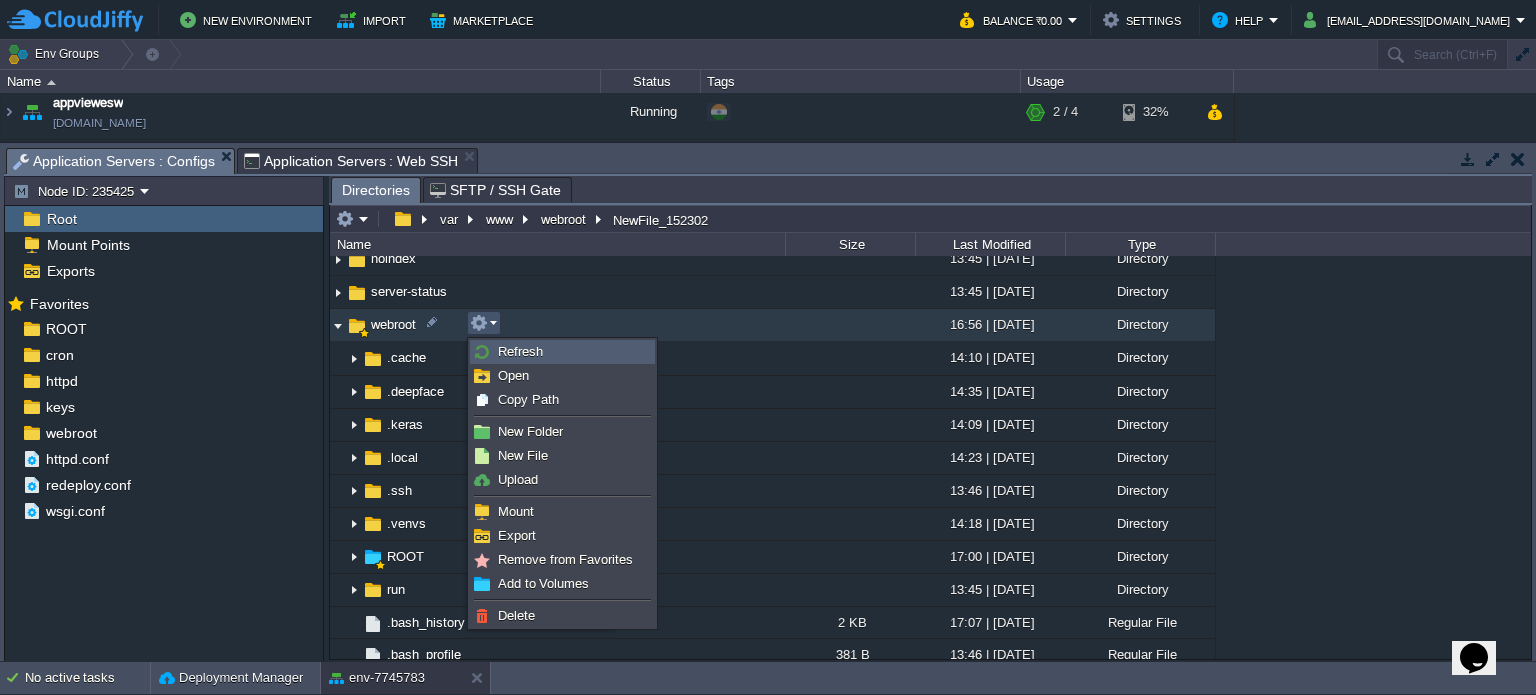 click on "Refresh" at bounding box center (520, 351) 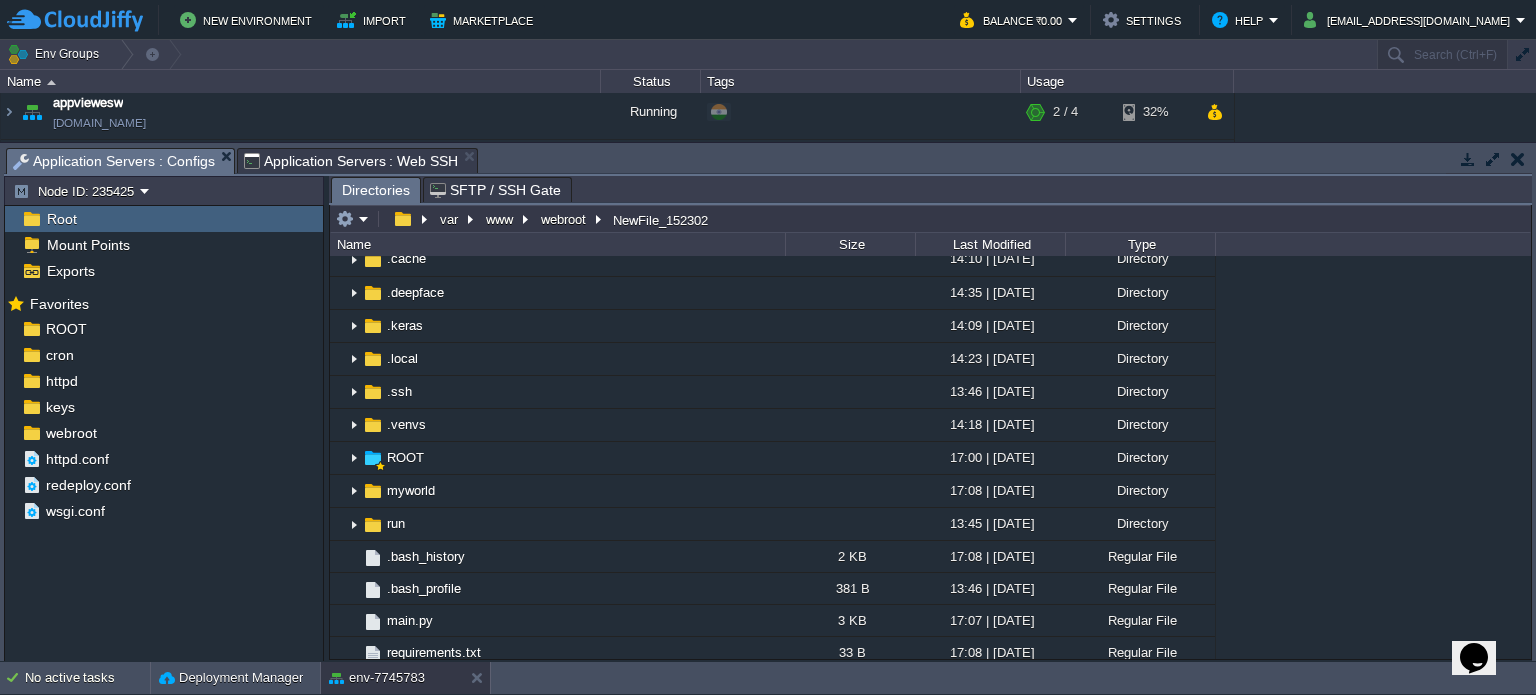 scroll, scrollTop: 280, scrollLeft: 0, axis: vertical 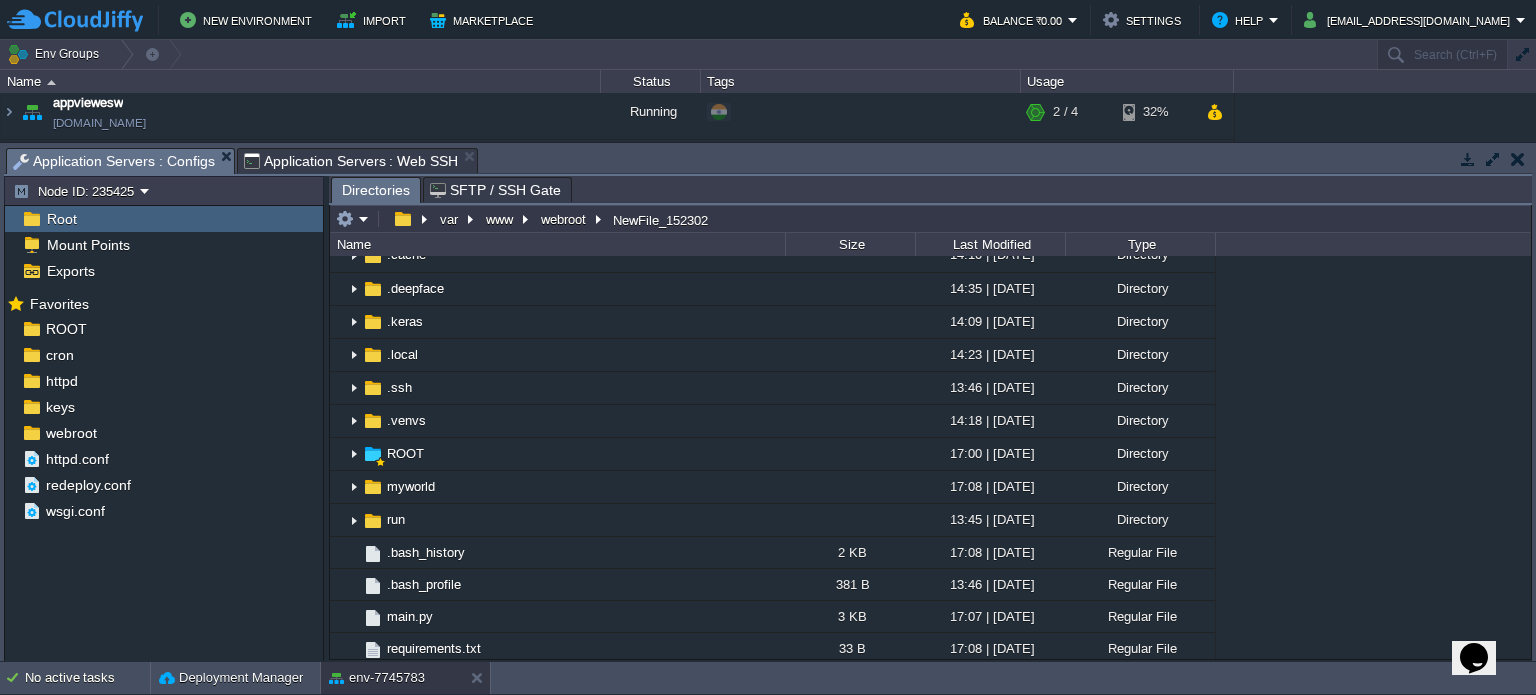 click on "Application Servers : Web SSH" at bounding box center [351, 161] 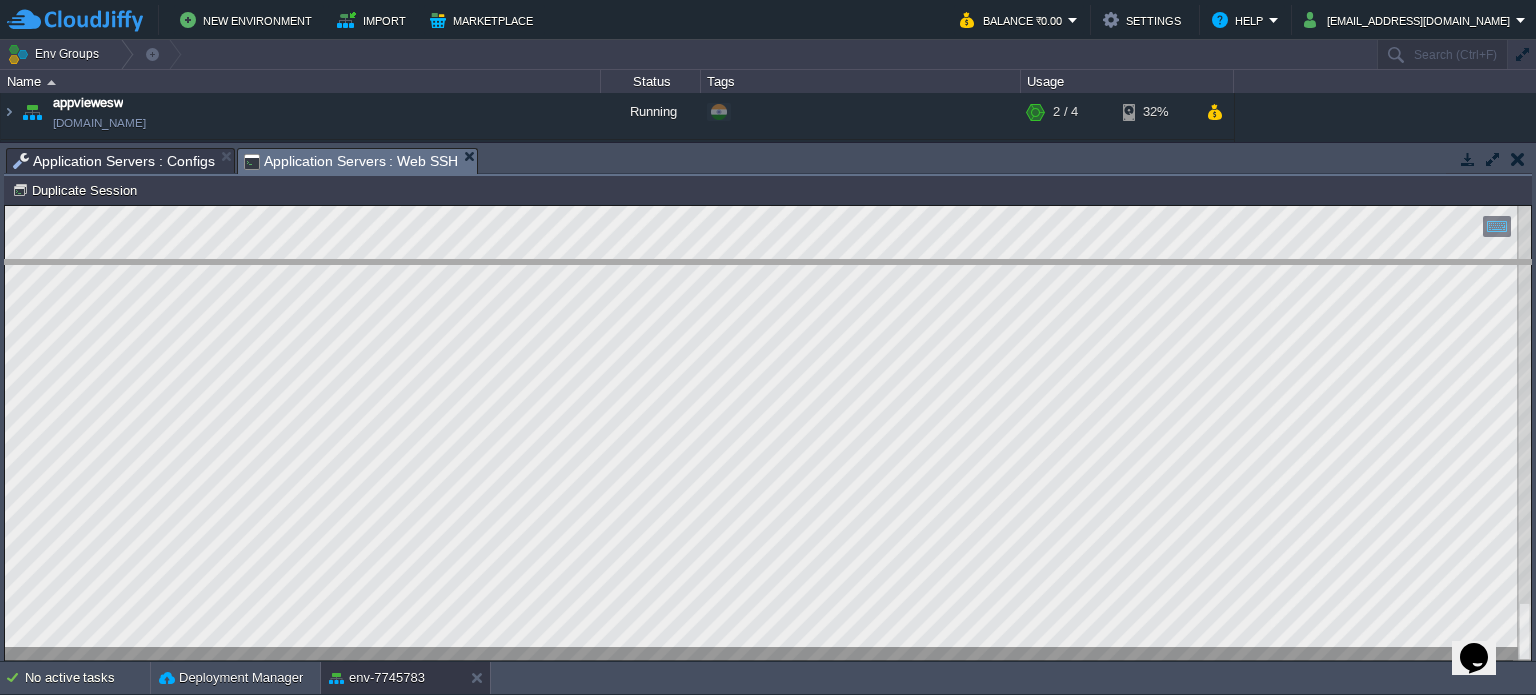 drag, startPoint x: 976, startPoint y: 158, endPoint x: 981, endPoint y: 273, distance: 115.10864 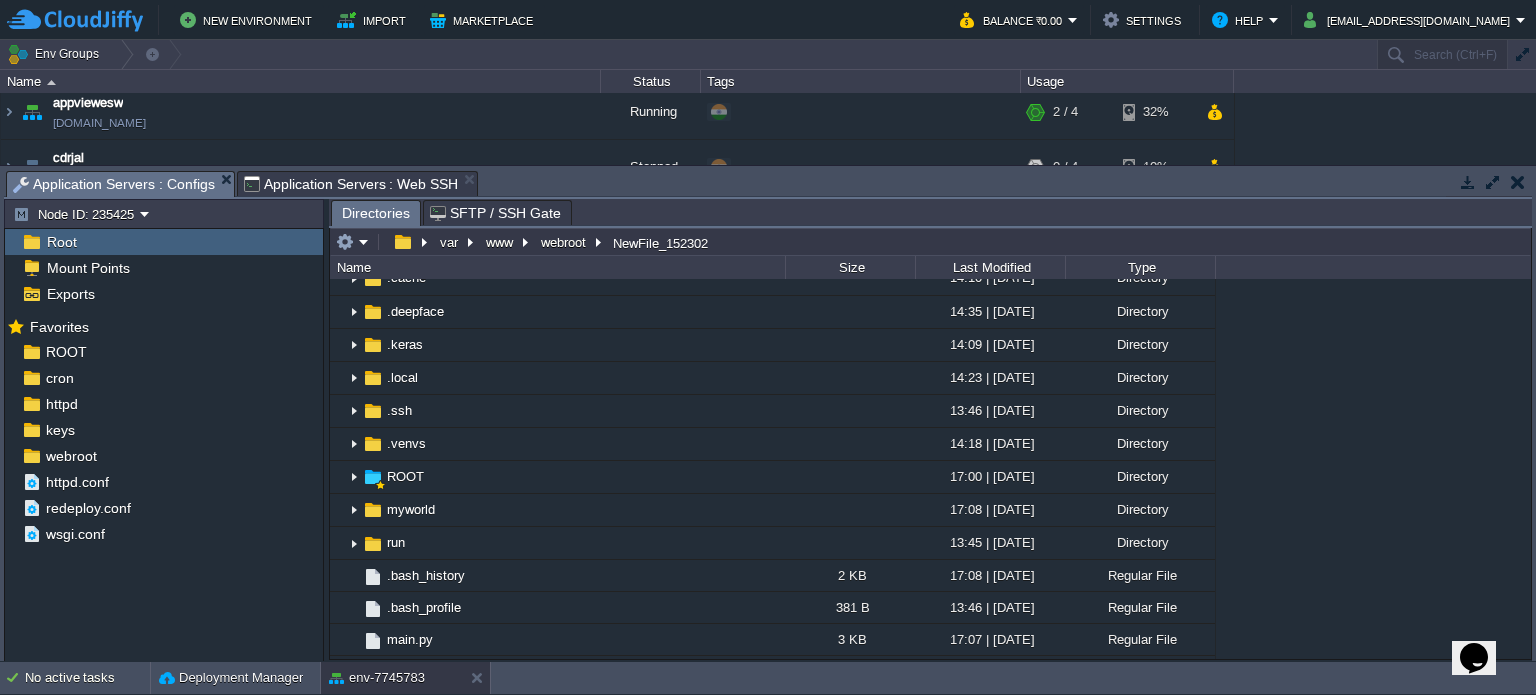 click on "Application Servers : Configs" at bounding box center [114, 184] 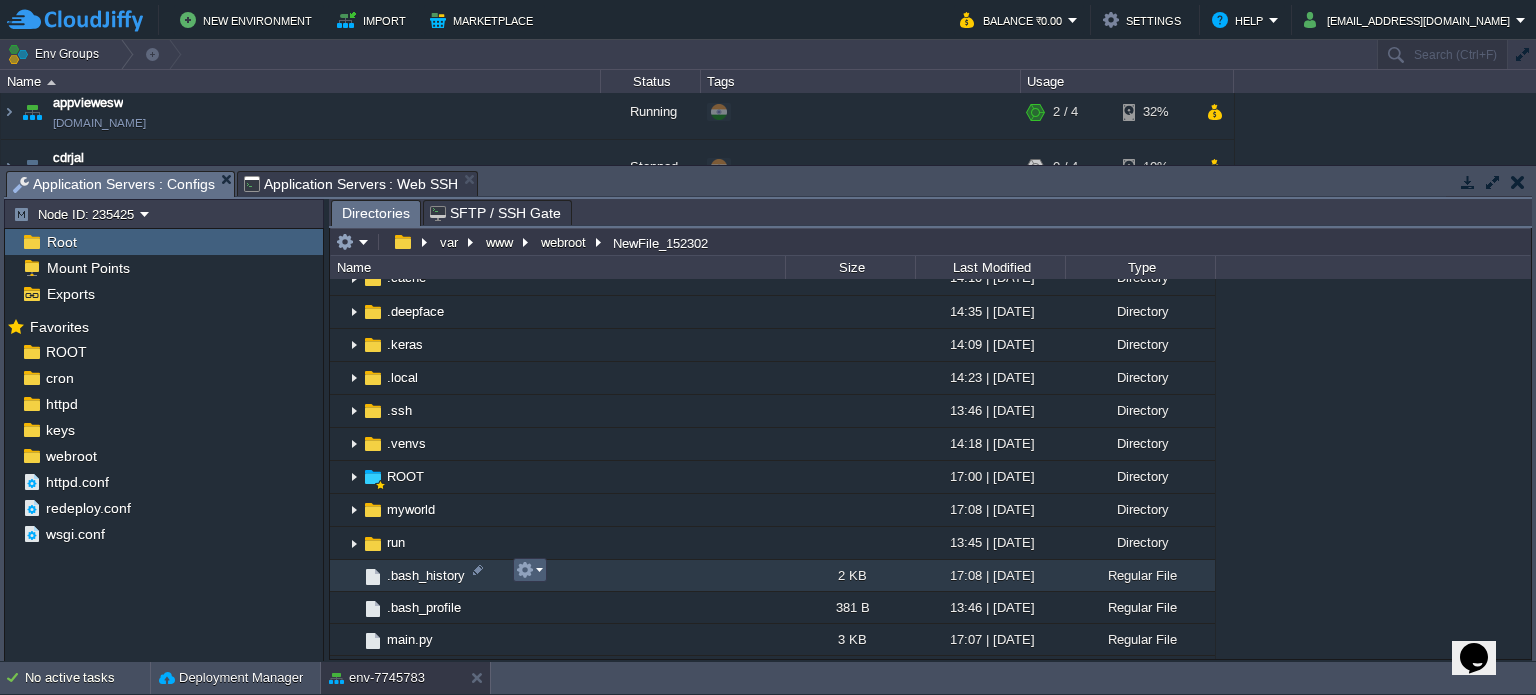 scroll, scrollTop: 303, scrollLeft: 0, axis: vertical 